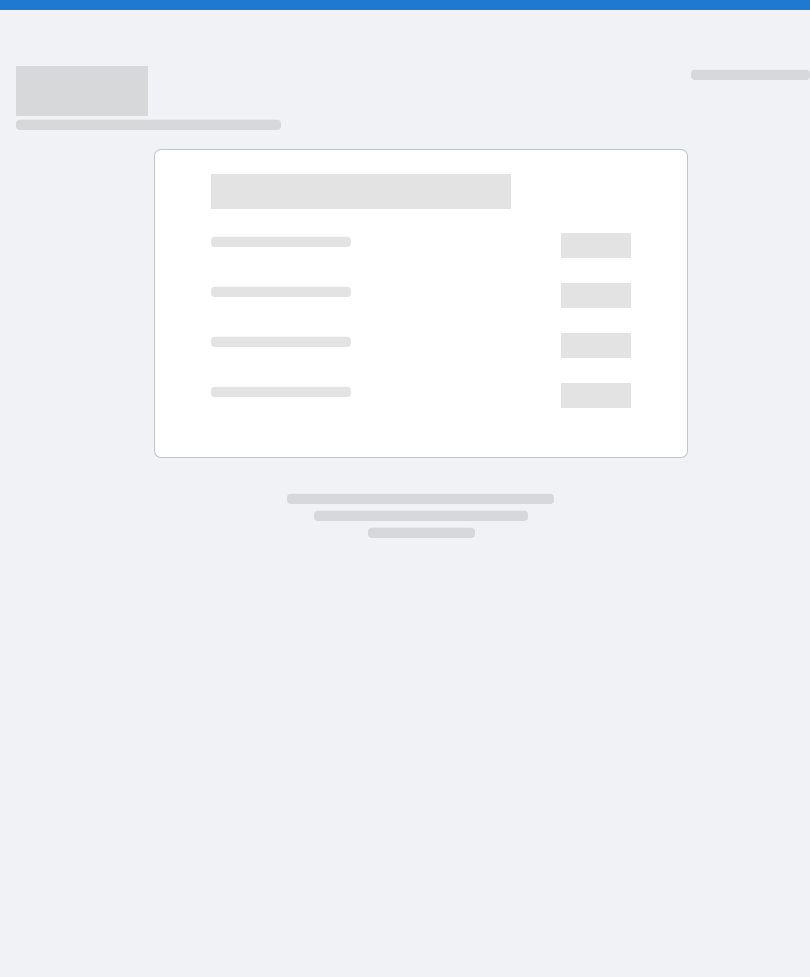 scroll, scrollTop: 0, scrollLeft: 0, axis: both 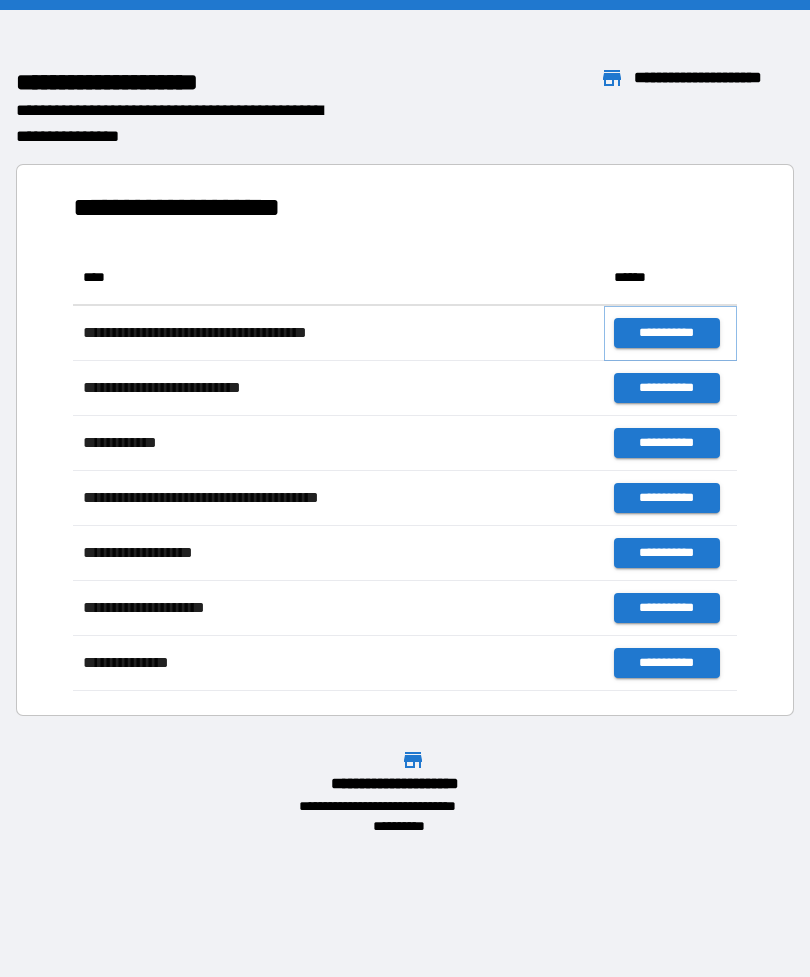 click on "**********" at bounding box center [666, 333] 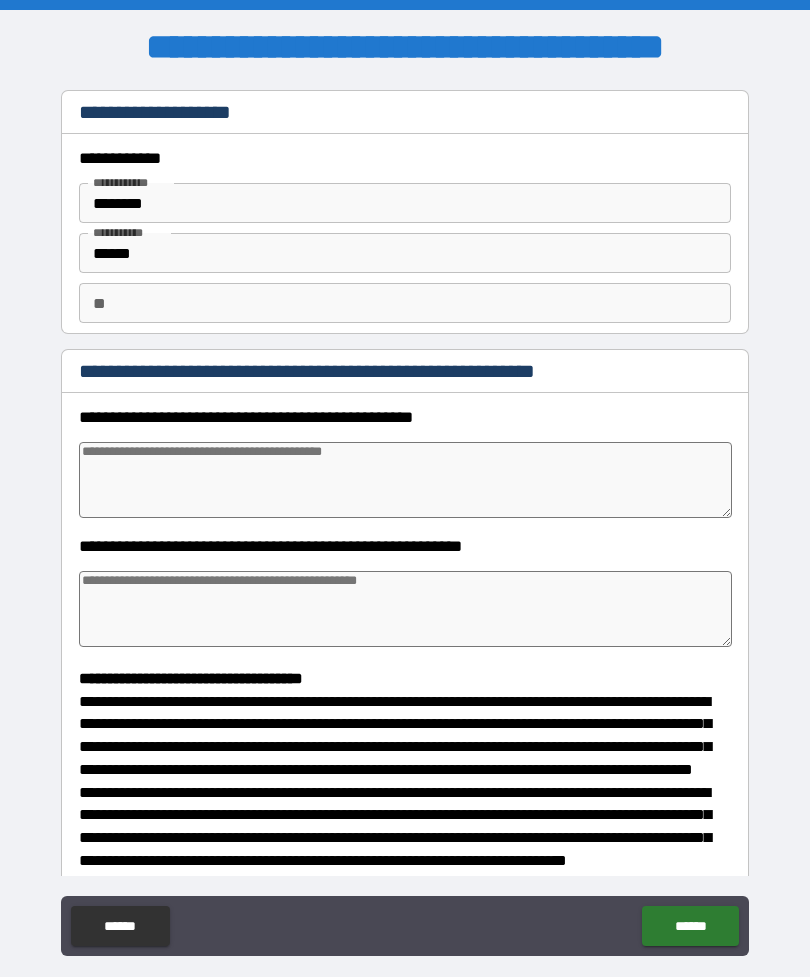 type on "*" 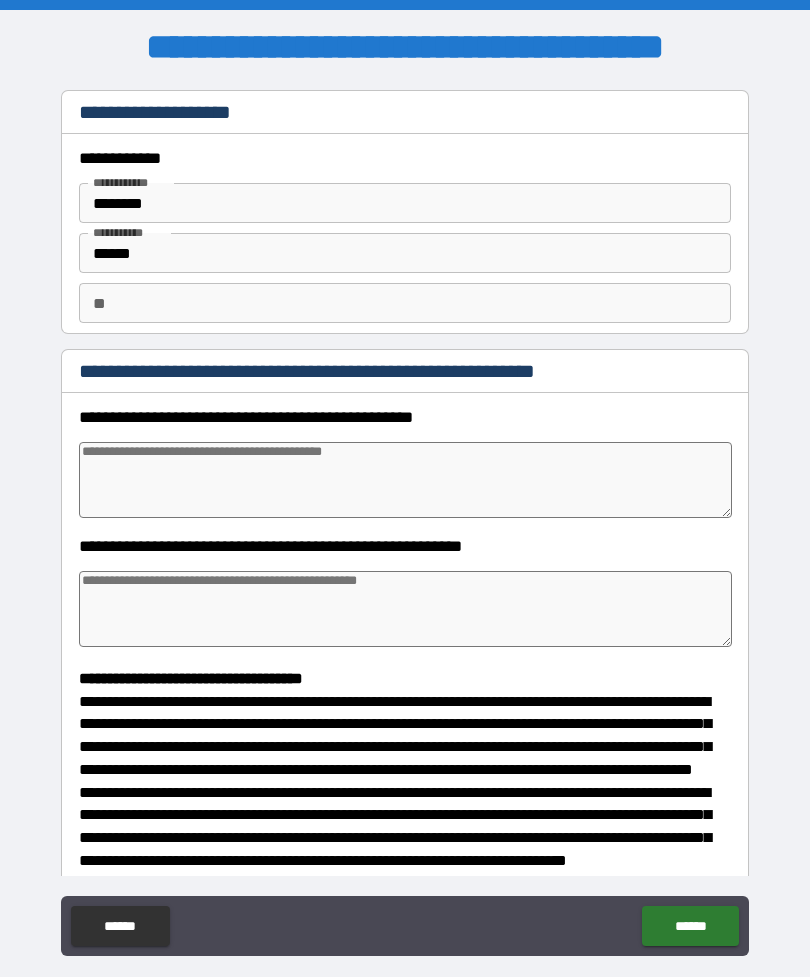 type on "*" 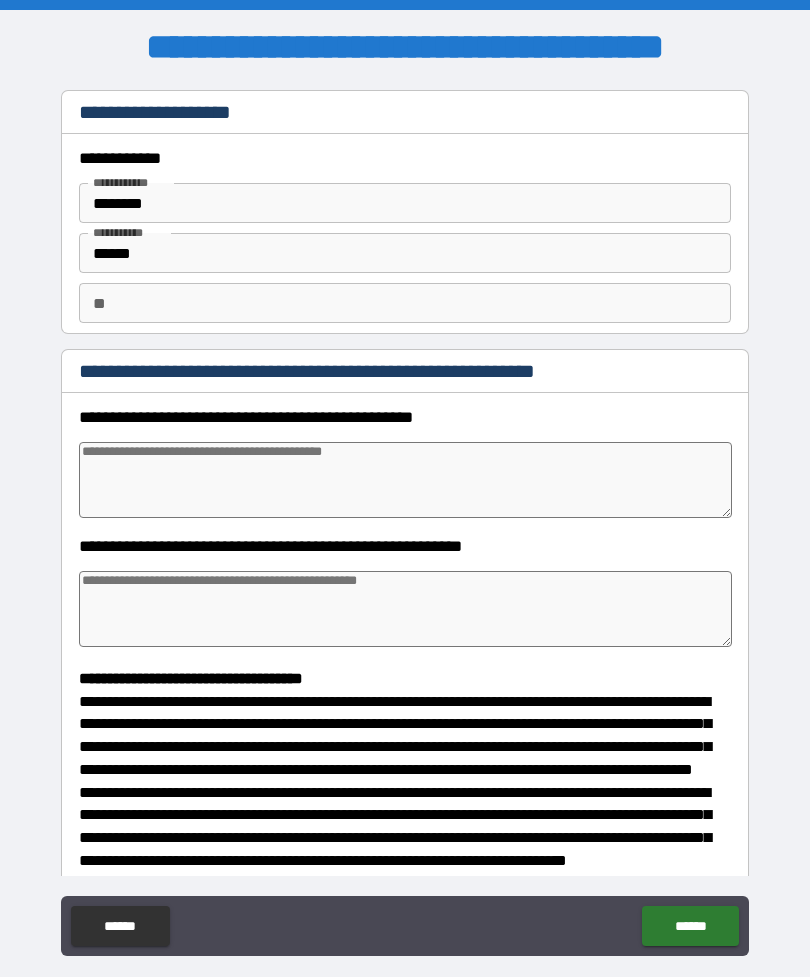 type on "*" 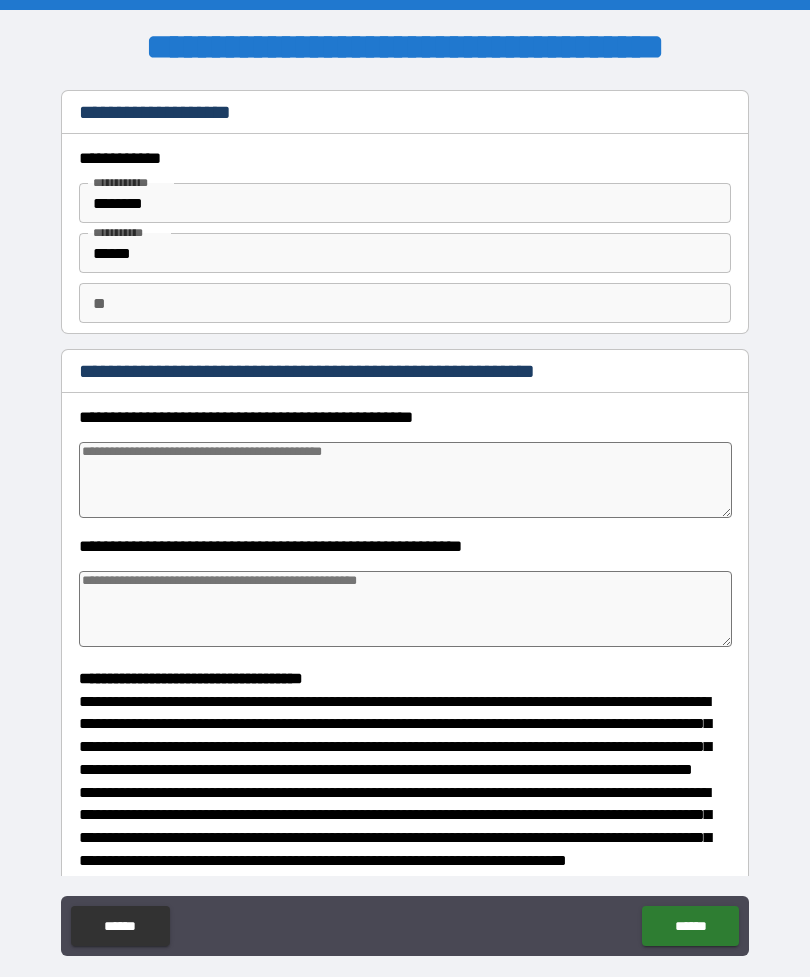 type on "*" 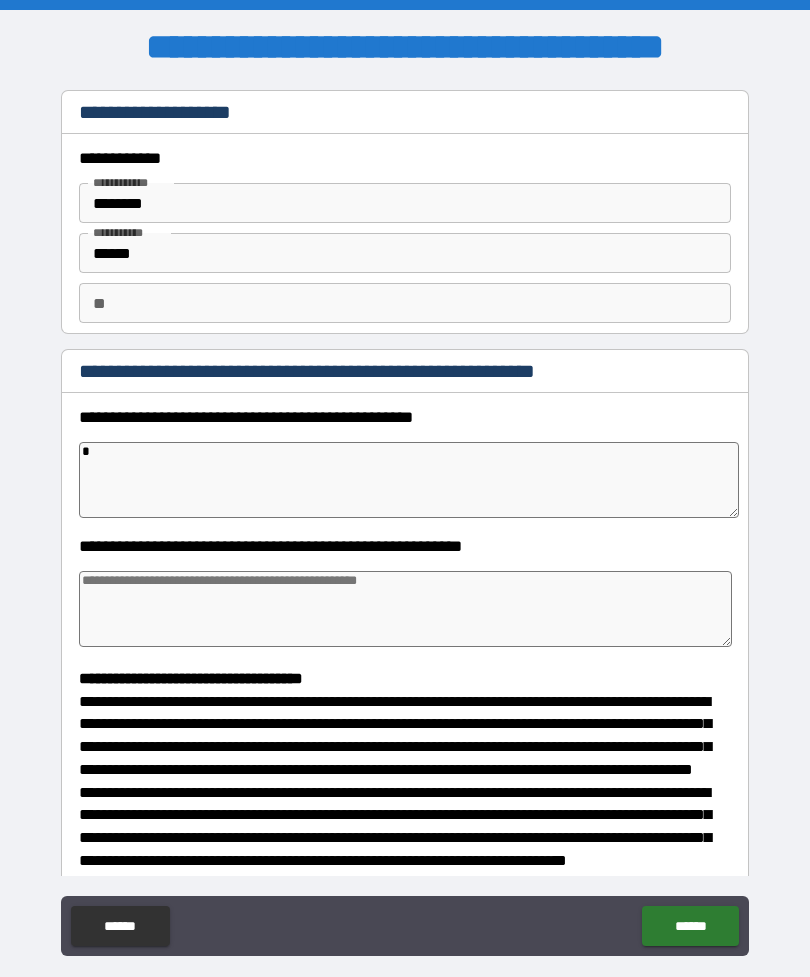 type on "**" 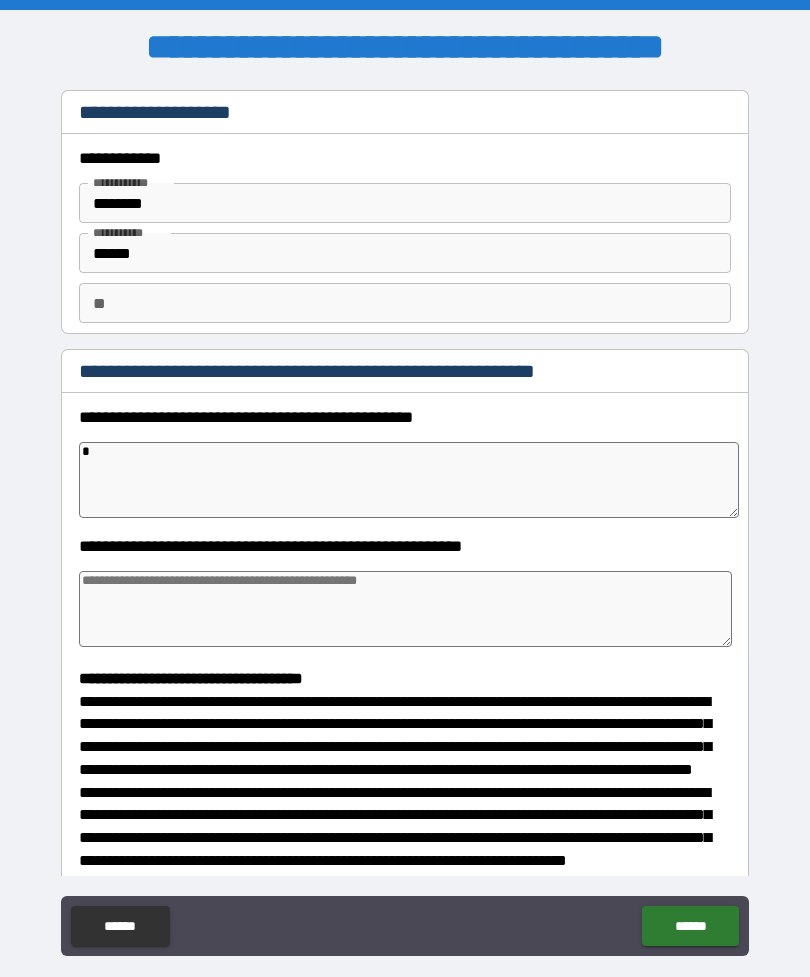 type on "*" 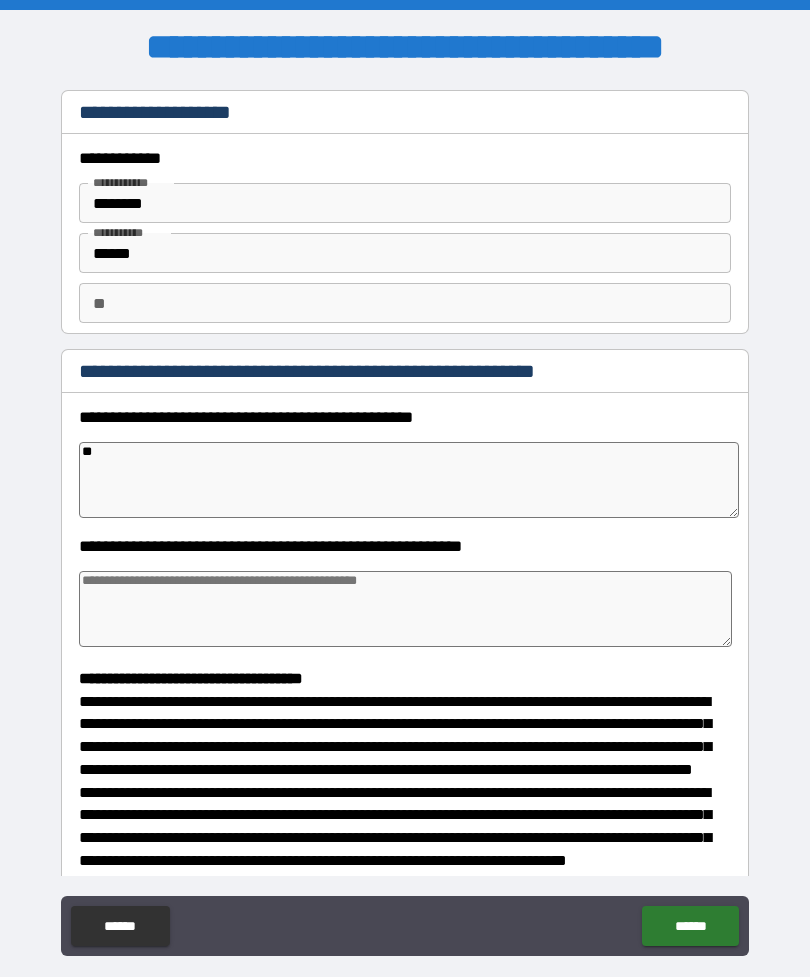 type on "***" 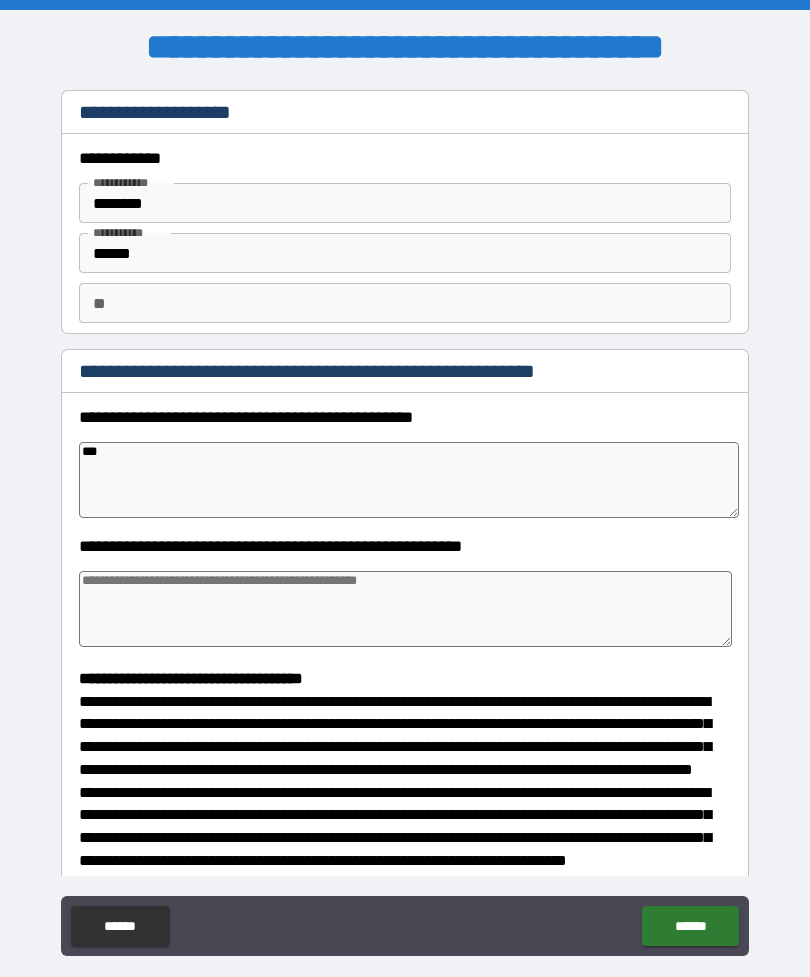 type on "*" 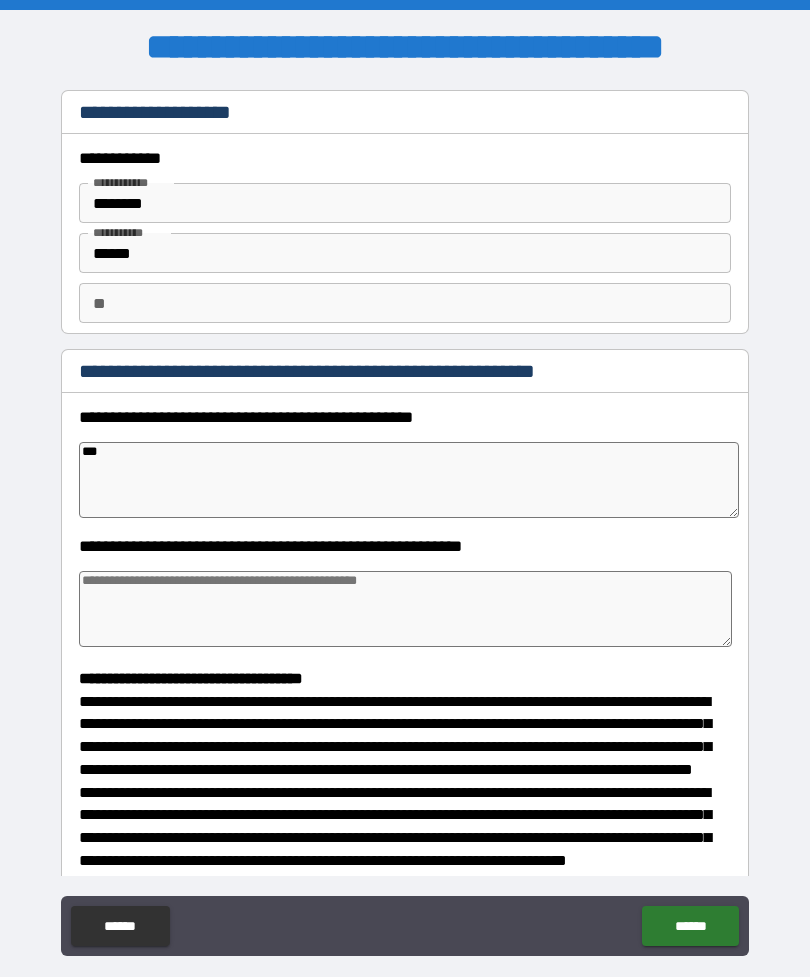 type on "****" 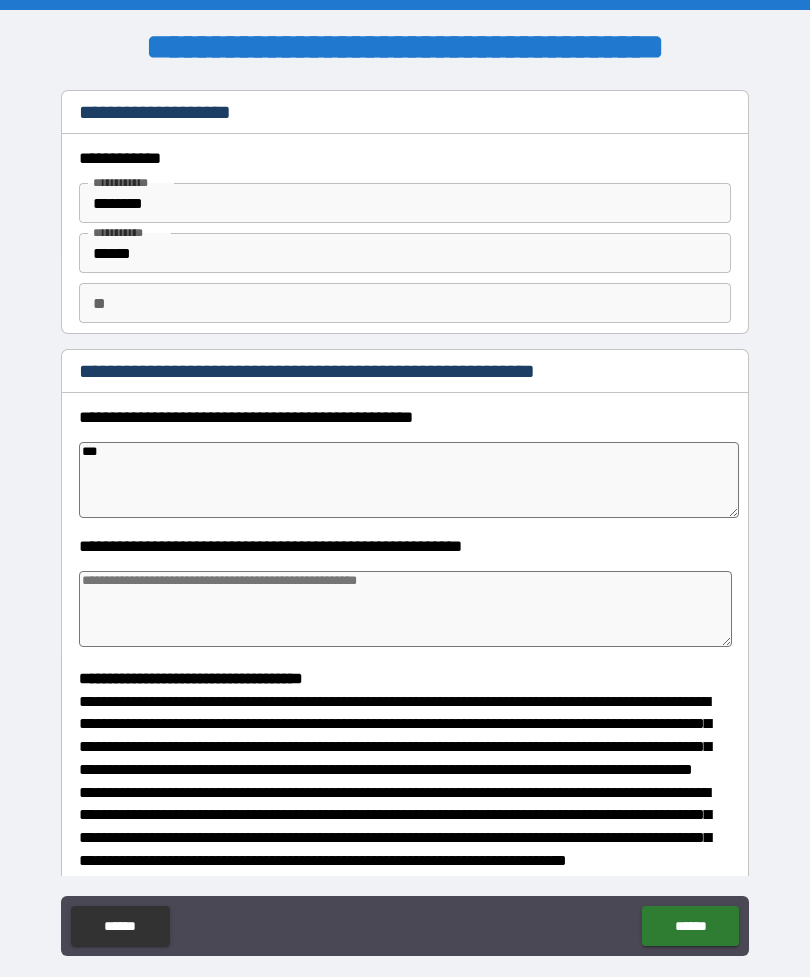 type on "*" 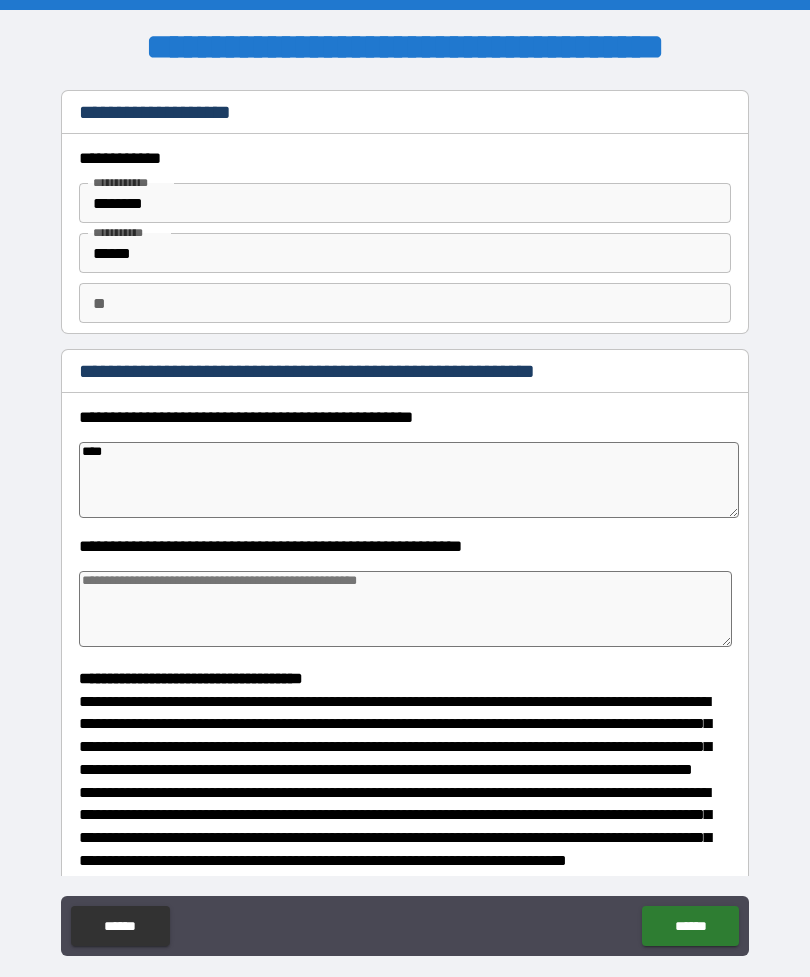 type on "*" 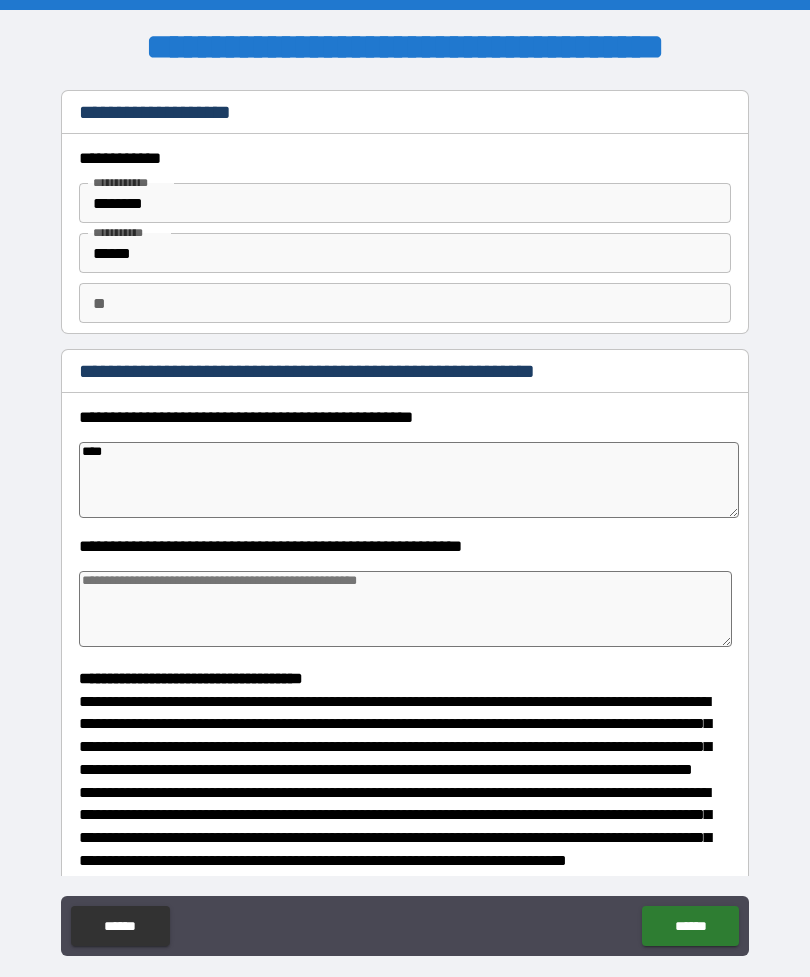 type on "*" 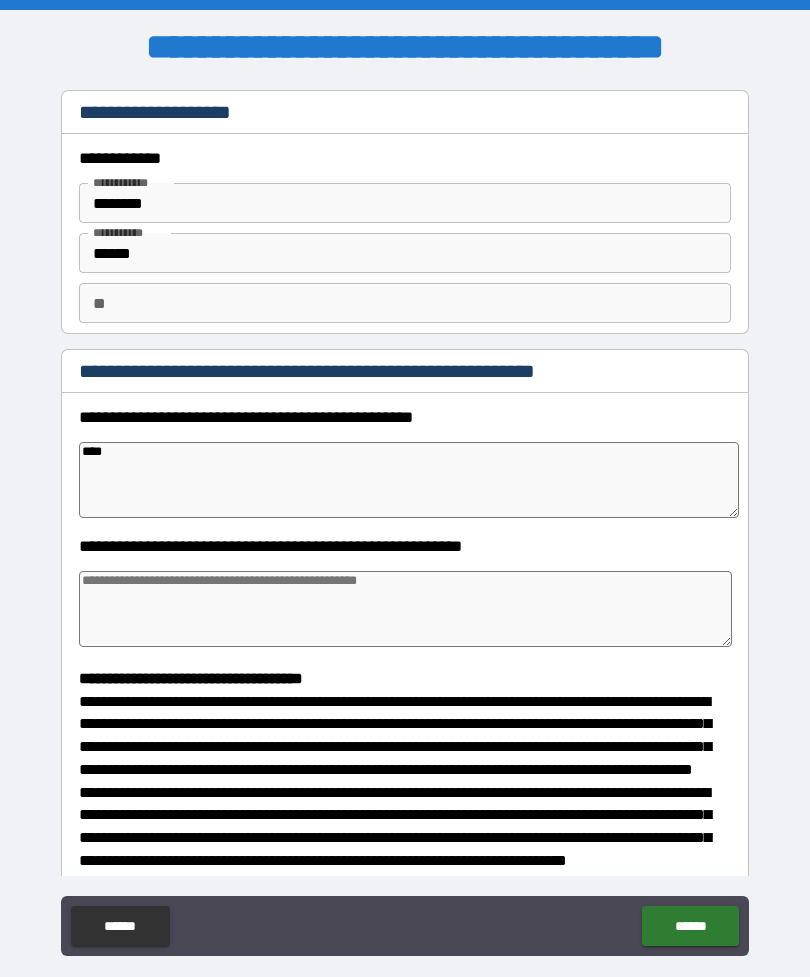 type on "***" 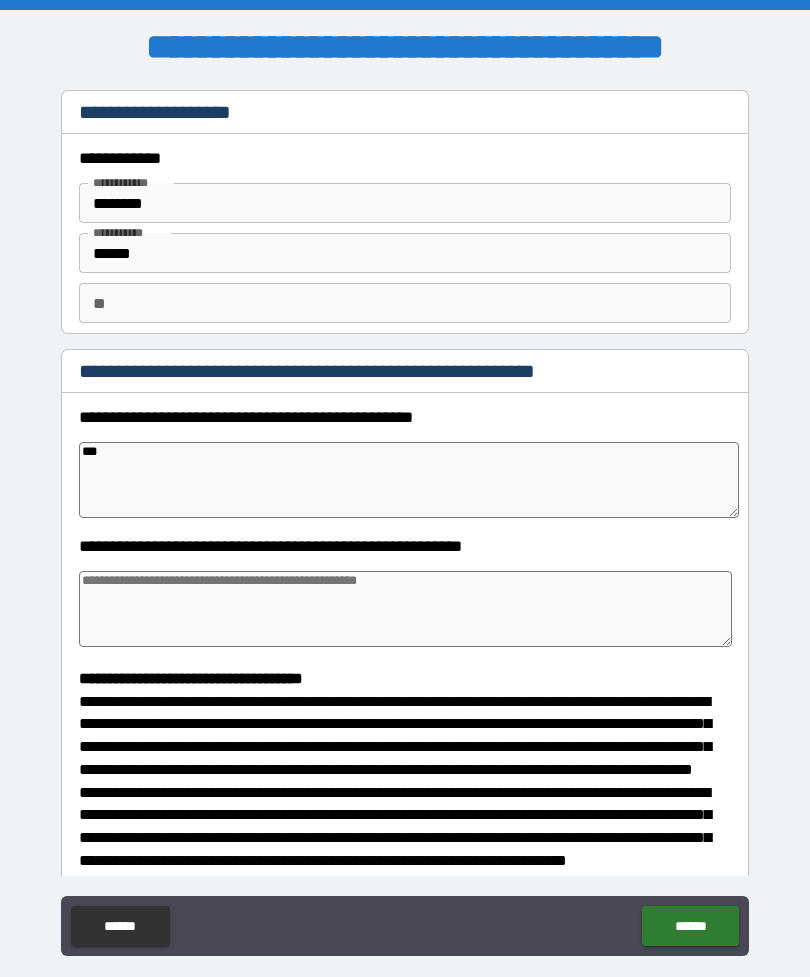 type on "*" 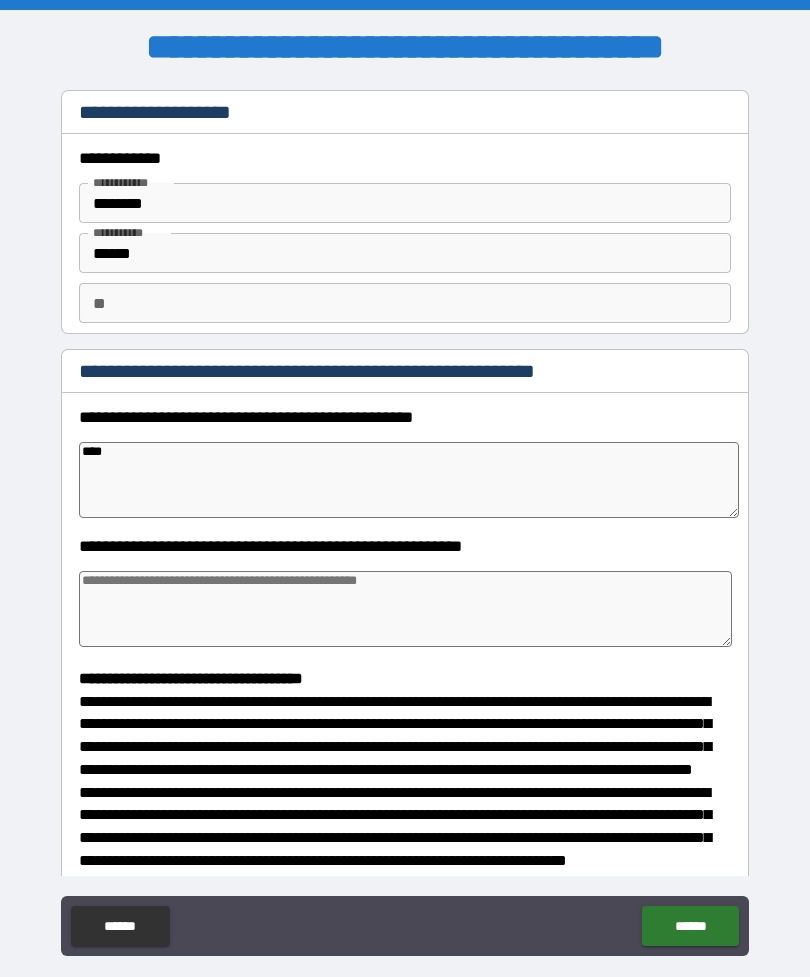 type on "*****" 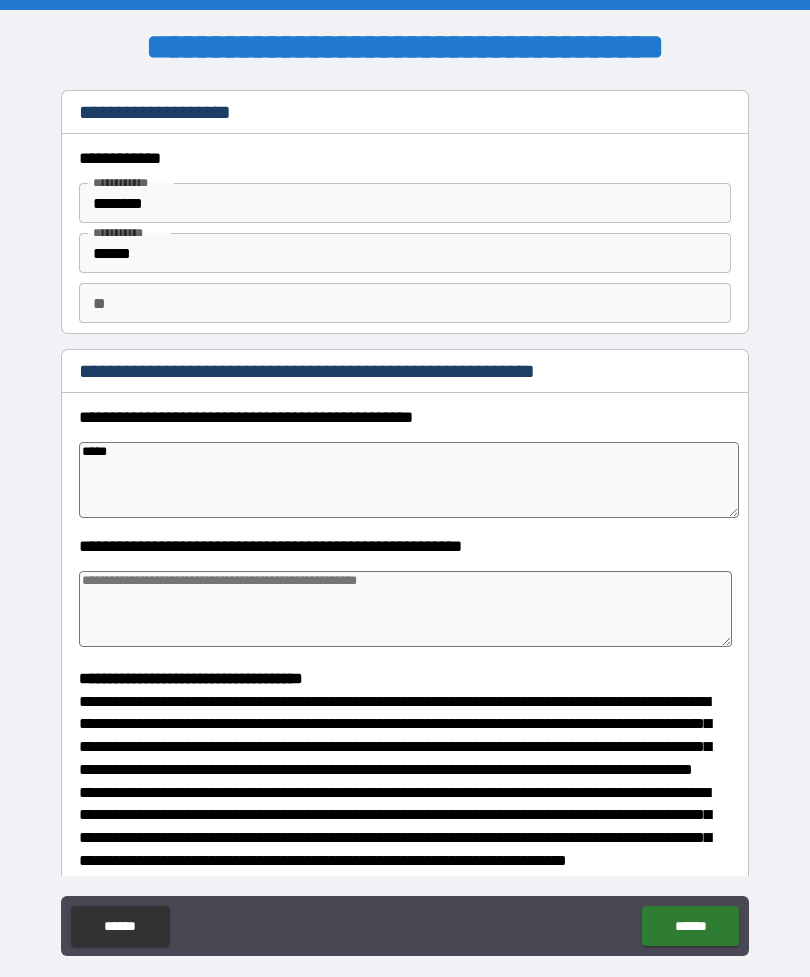 type on "*" 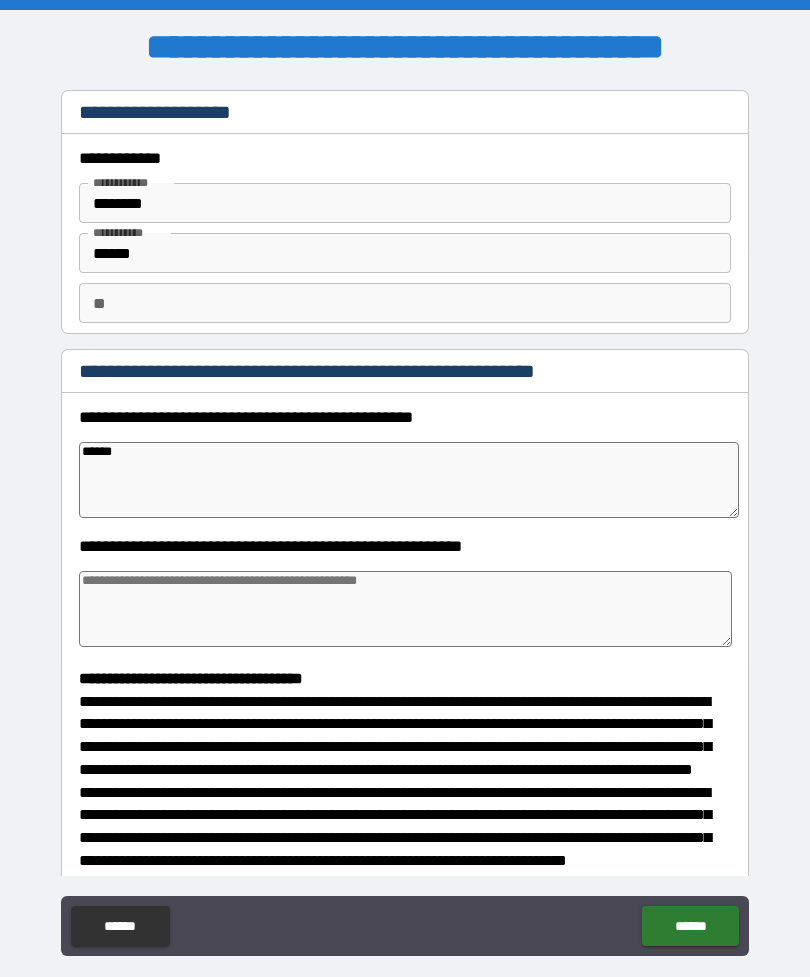 type on "*******" 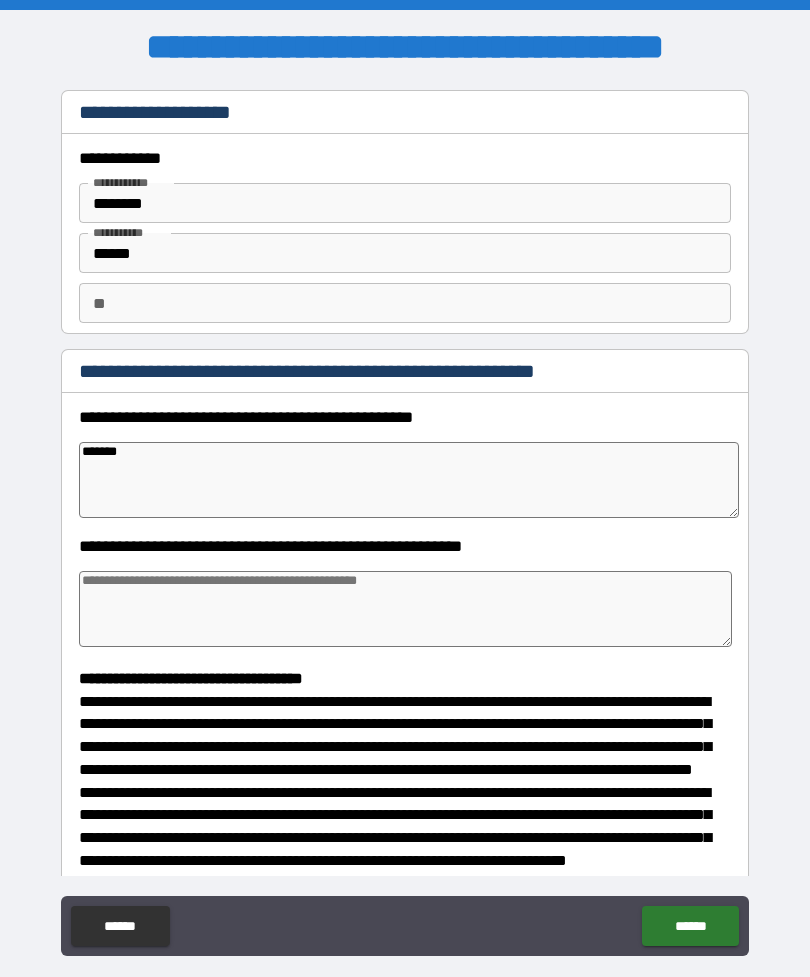 type on "********" 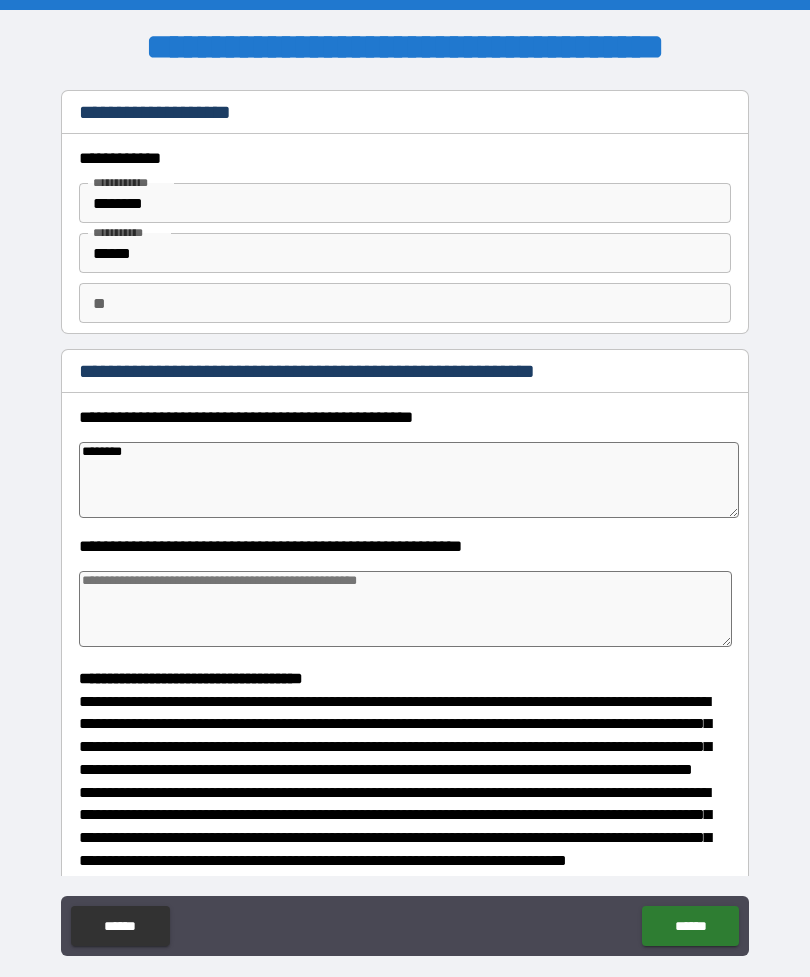type on "********" 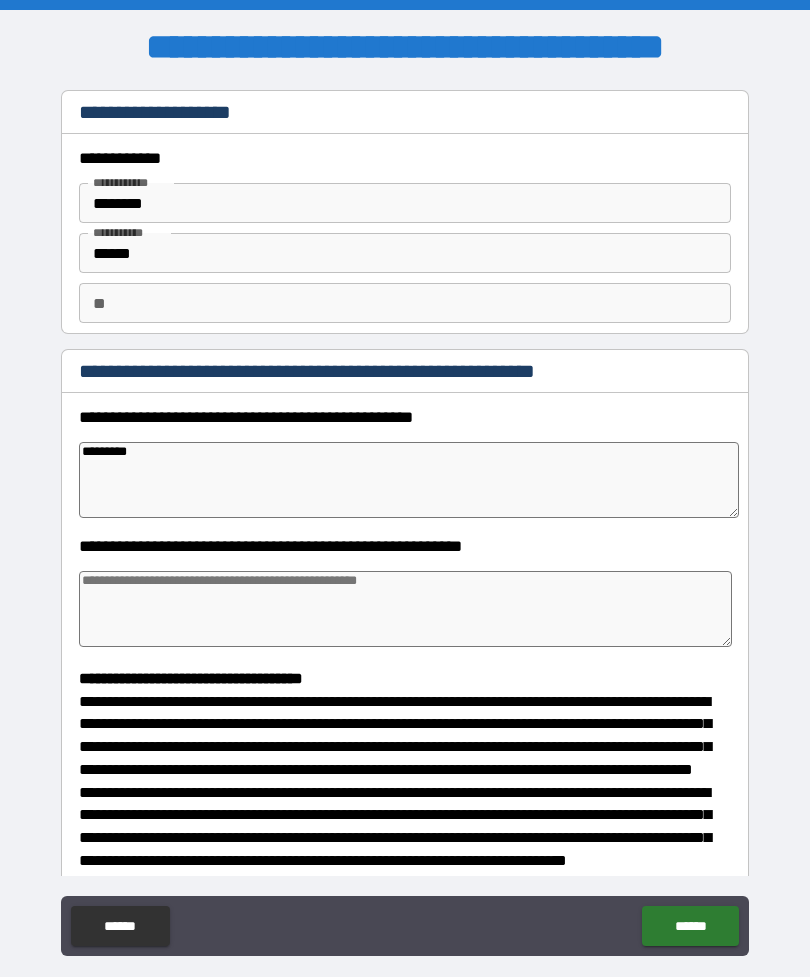 type on "*" 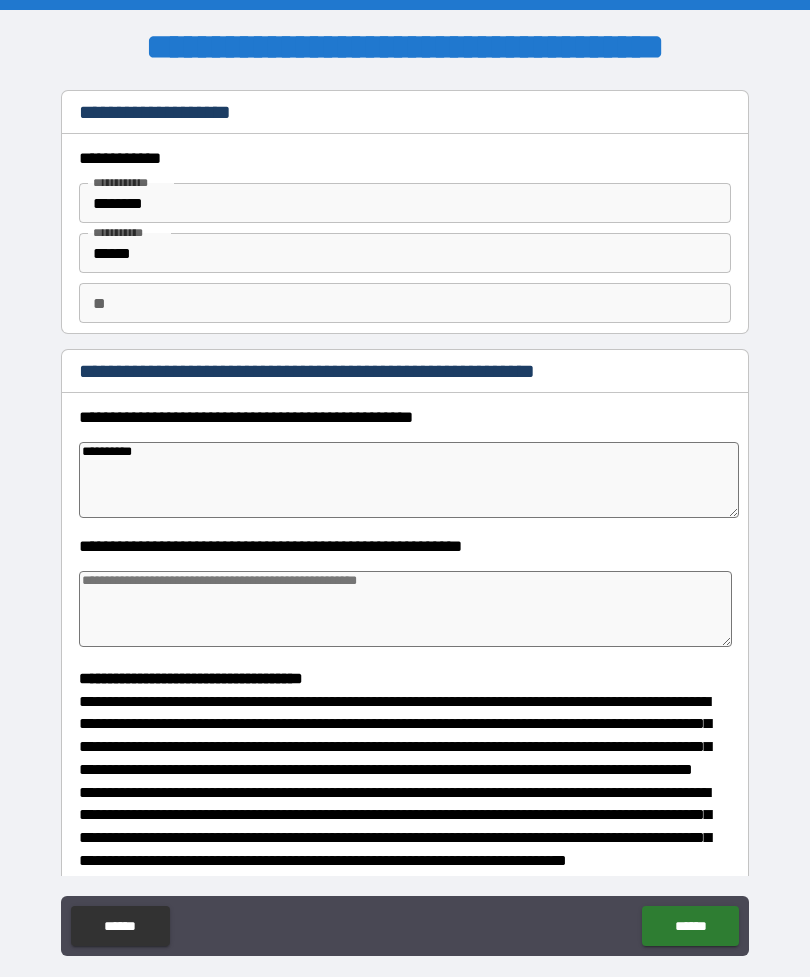 type on "**********" 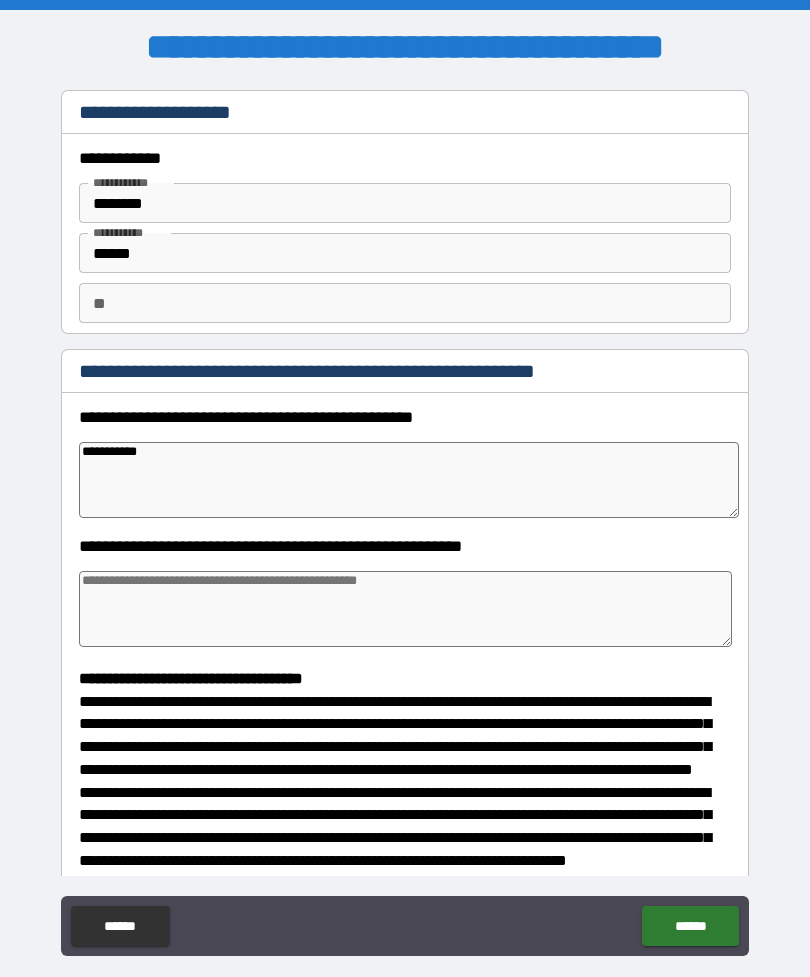 type on "*" 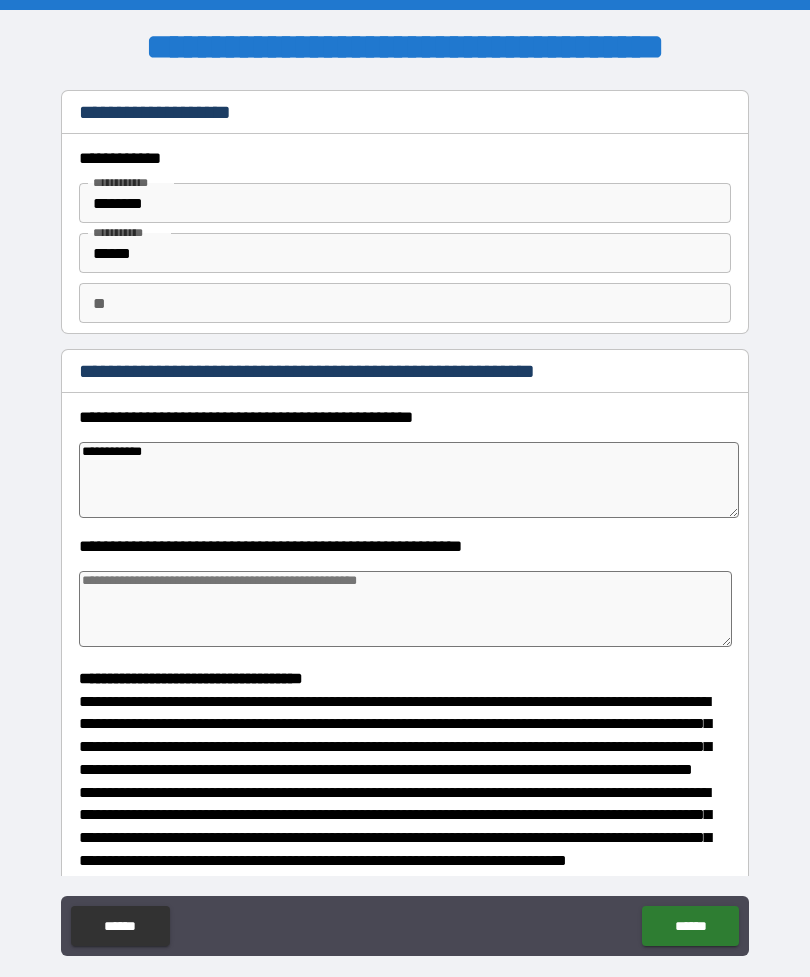 type on "*" 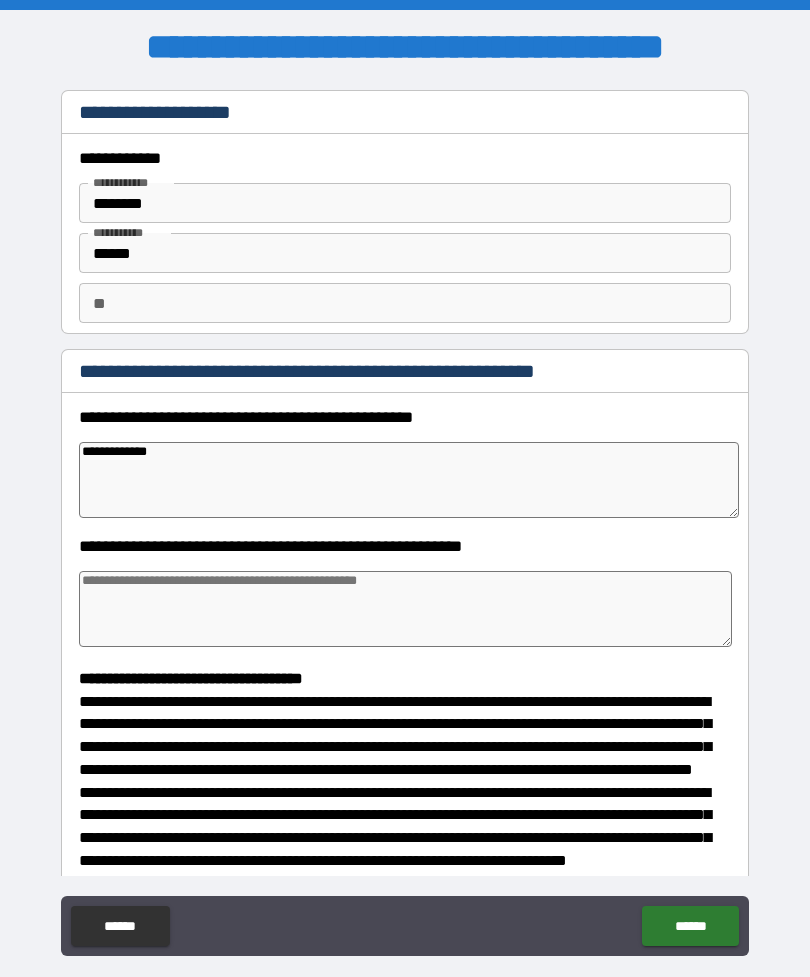 type on "**********" 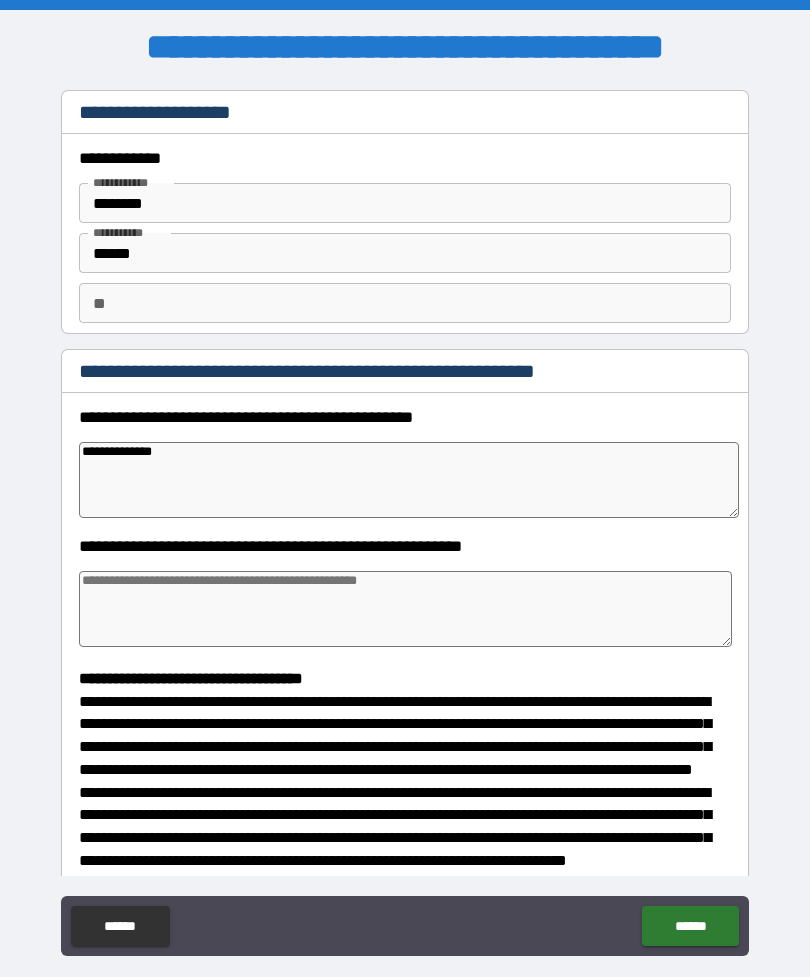 type on "**********" 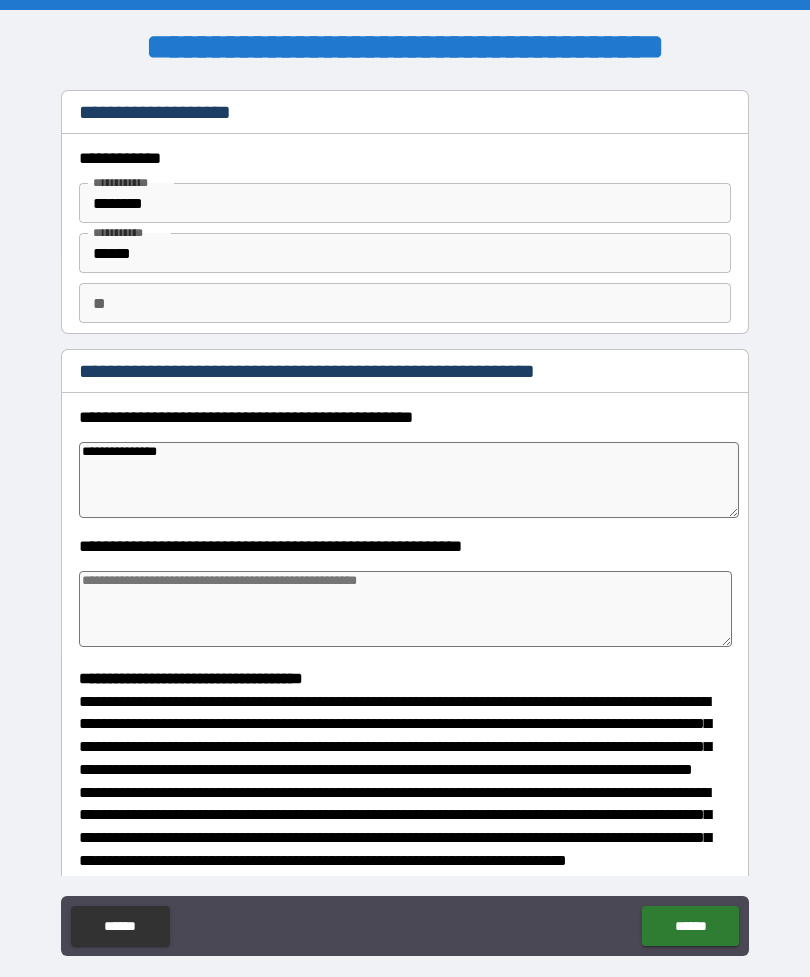 type on "*" 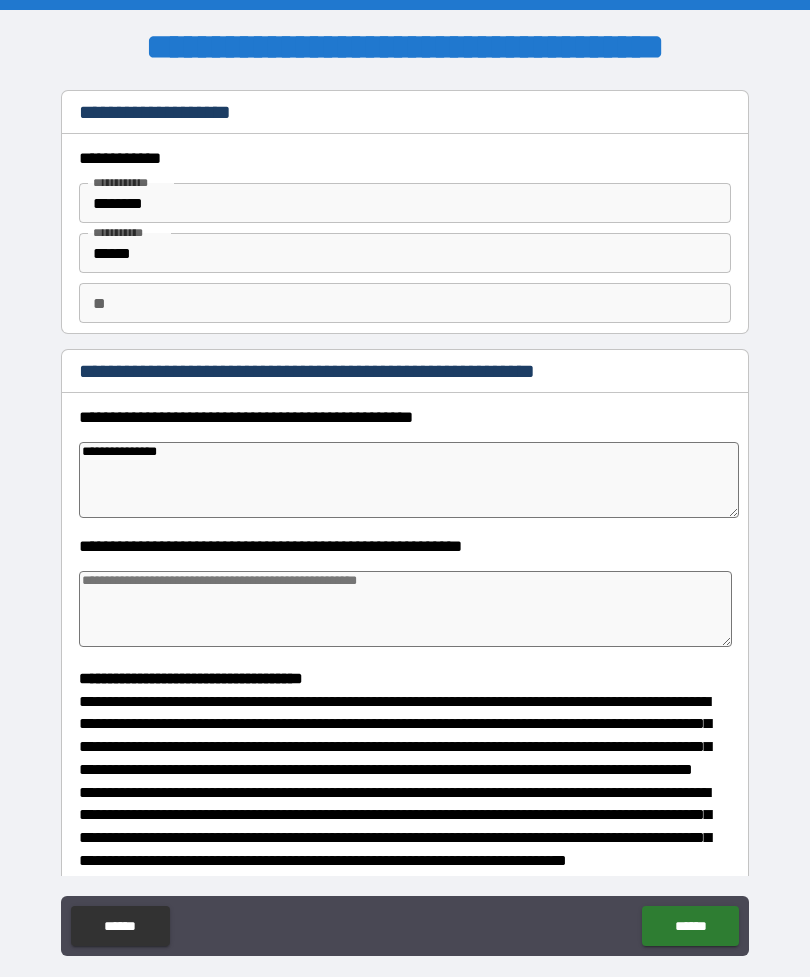 type on "**********" 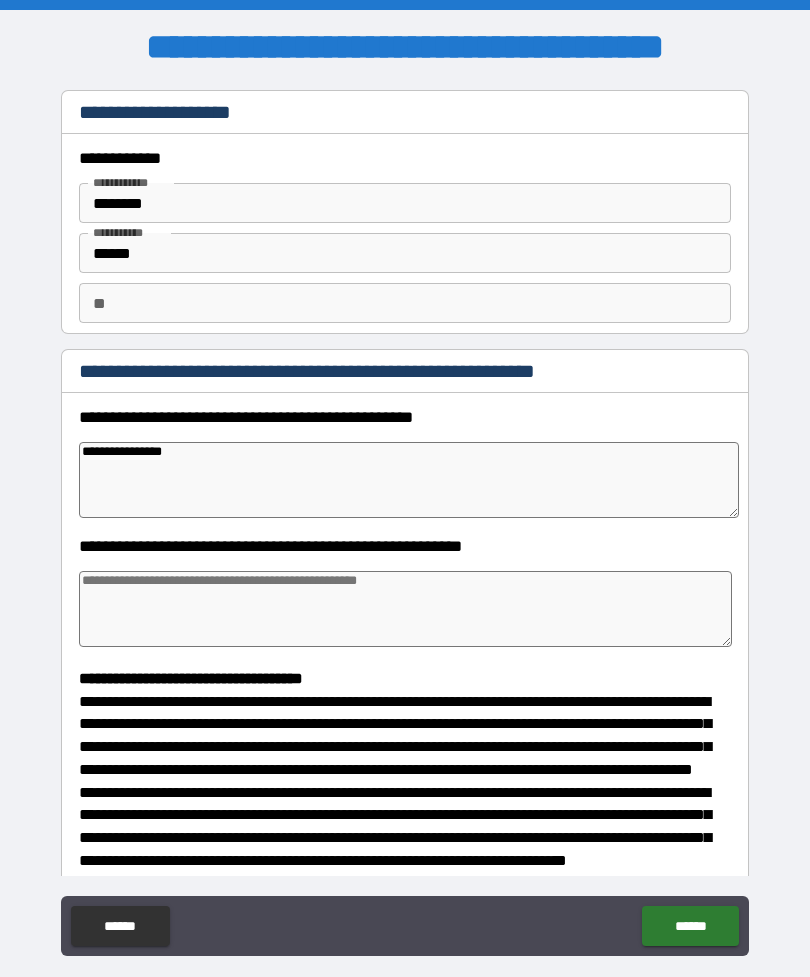 type on "*" 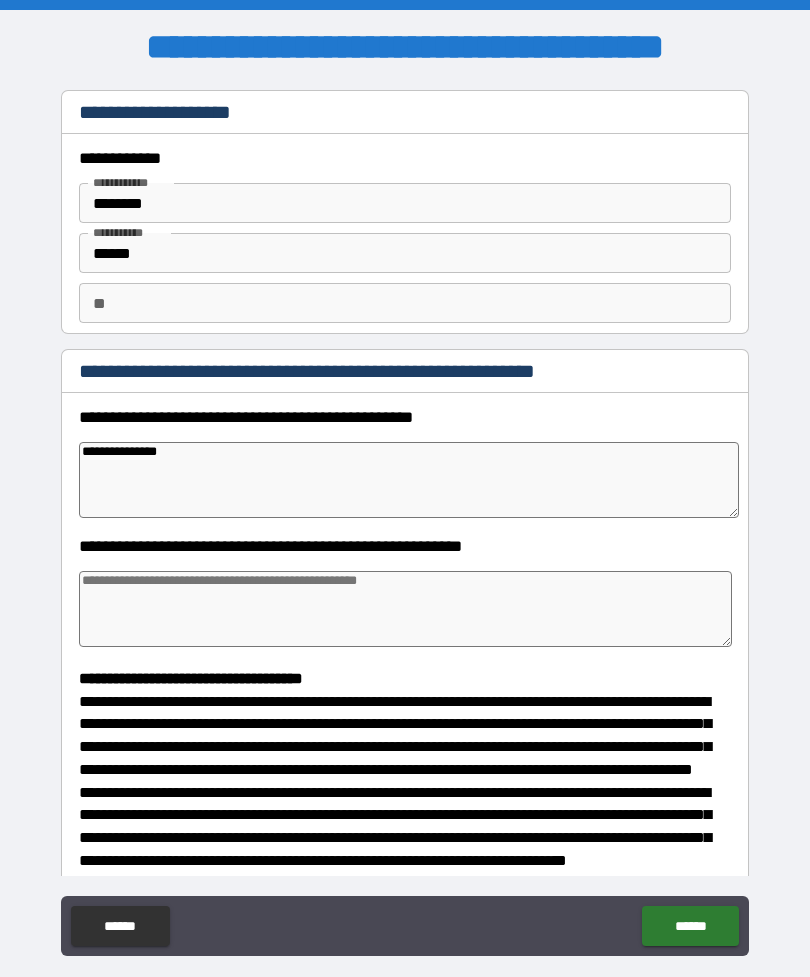 type on "*" 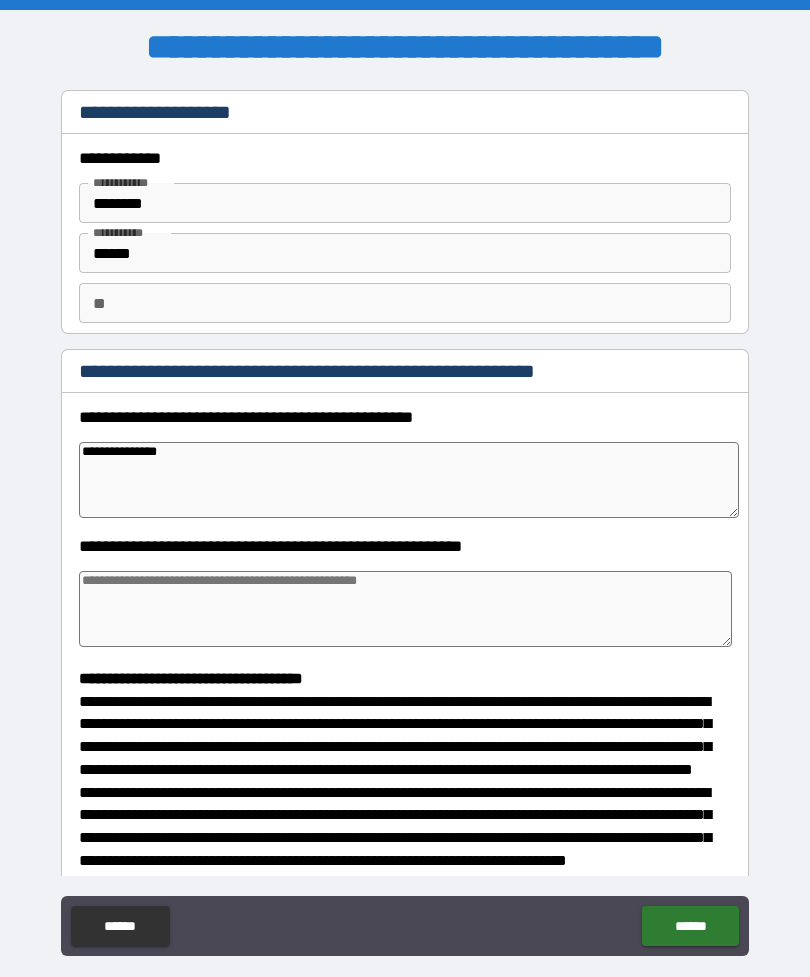 type on "**********" 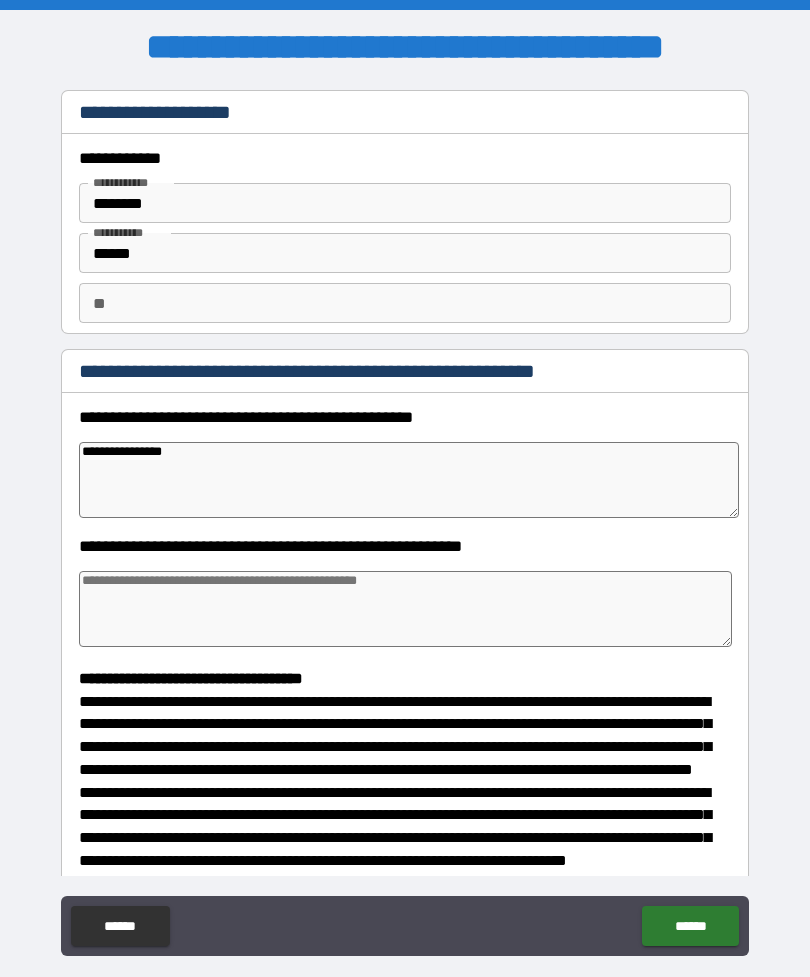 type on "*" 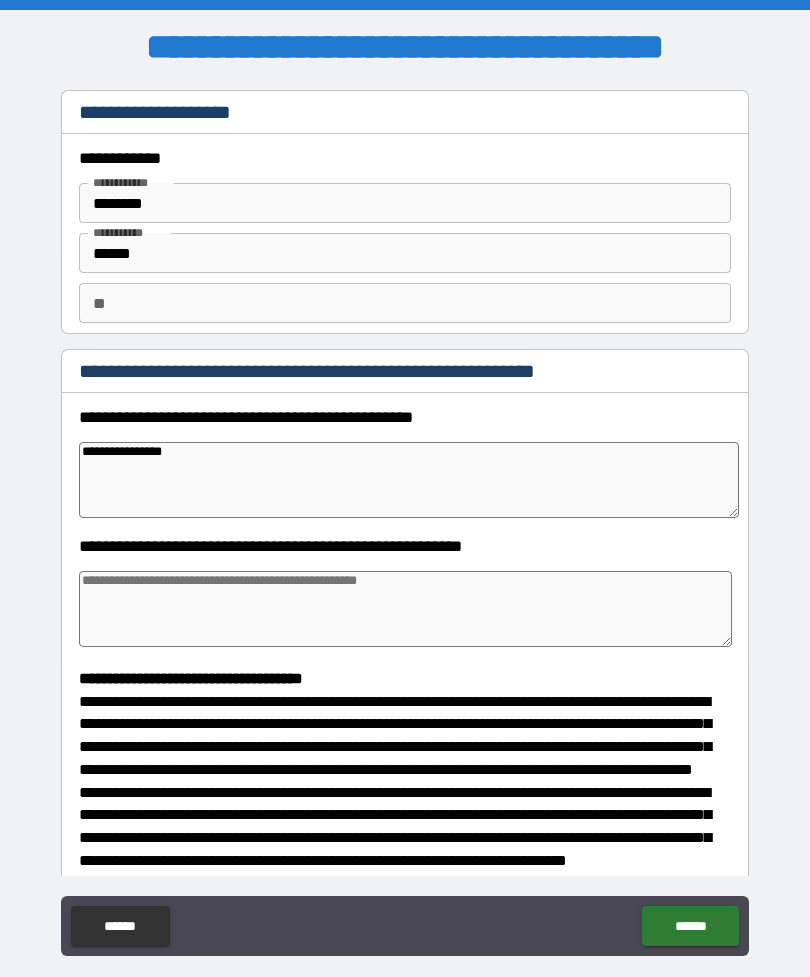 type on "*" 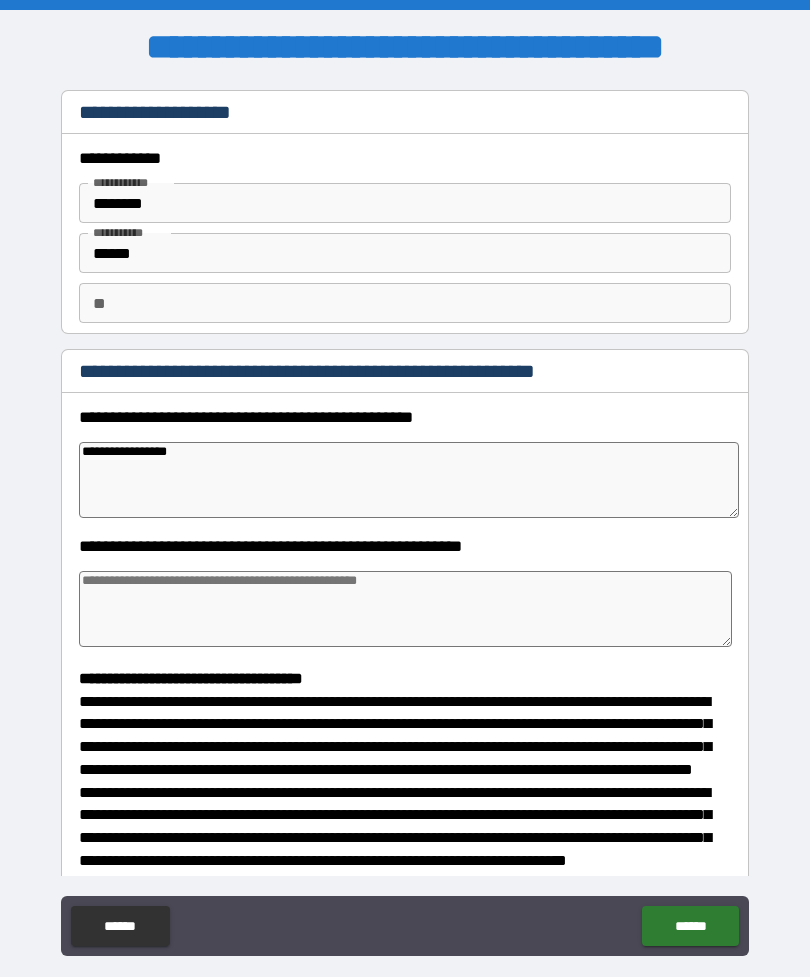 type on "*" 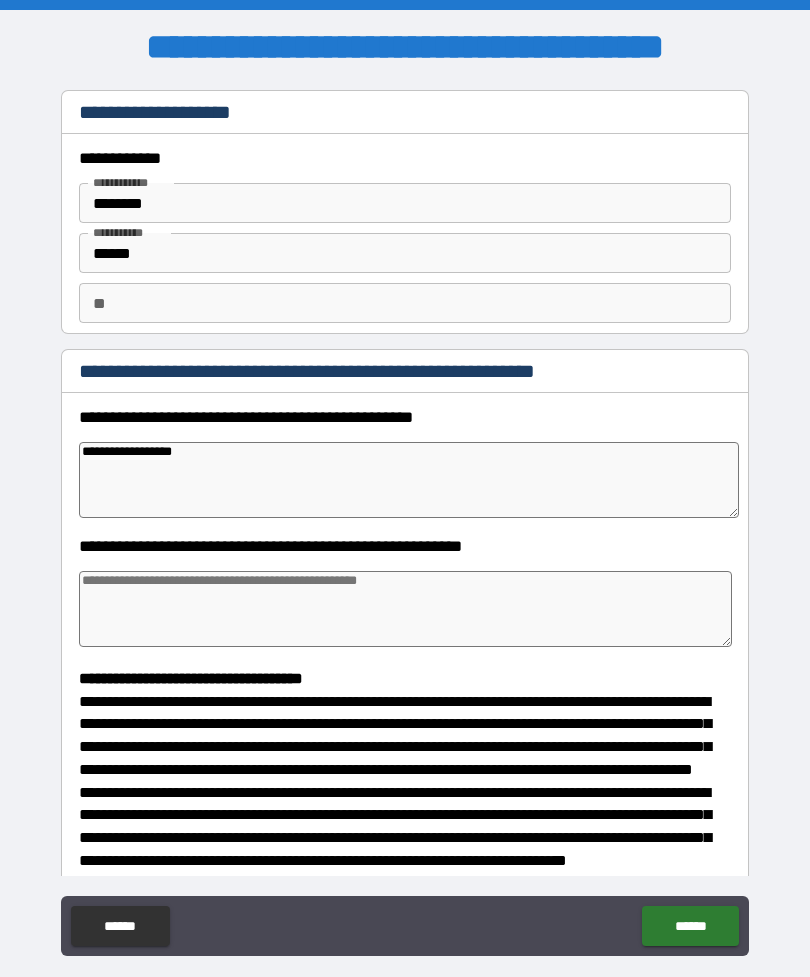 type on "*" 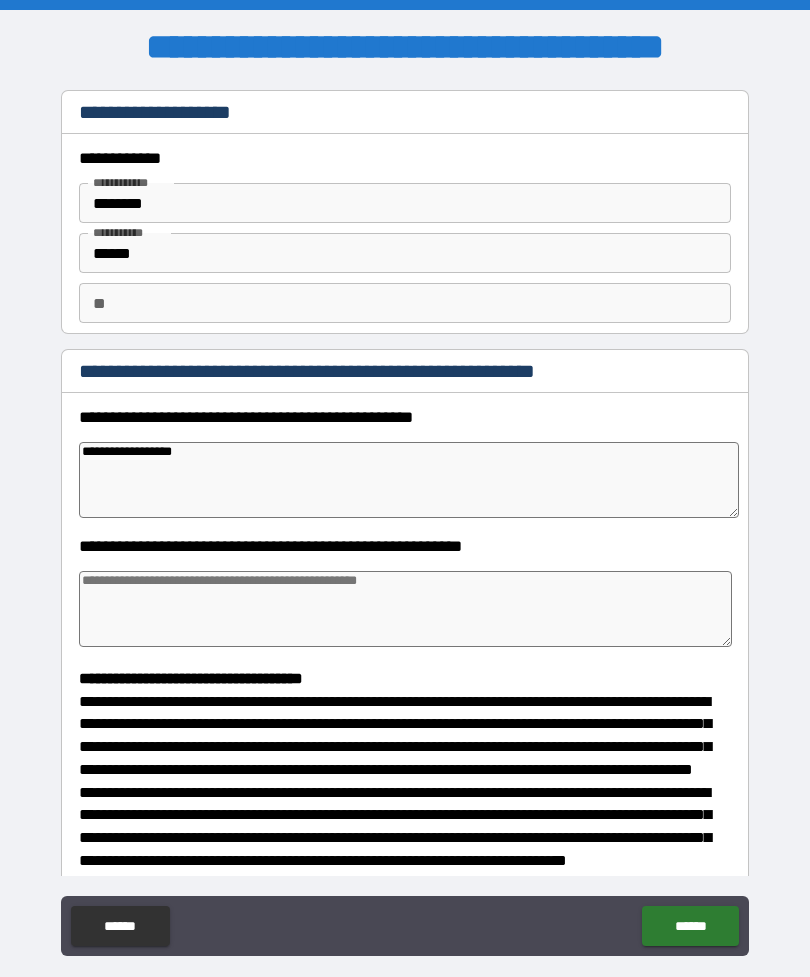 type on "**********" 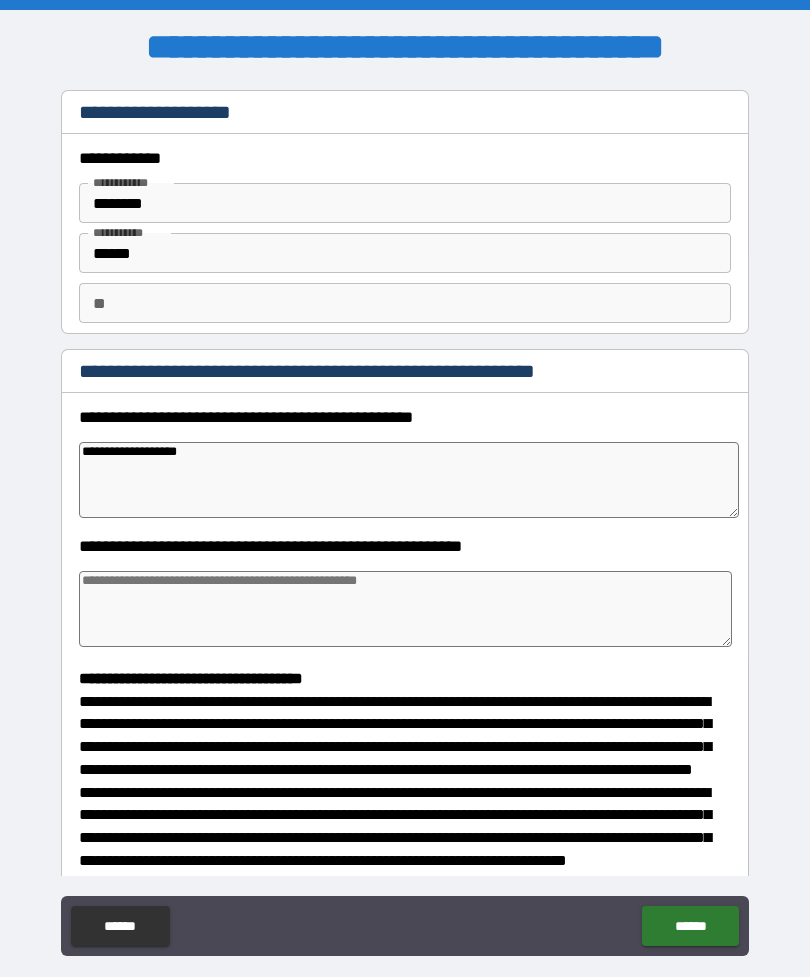type on "*" 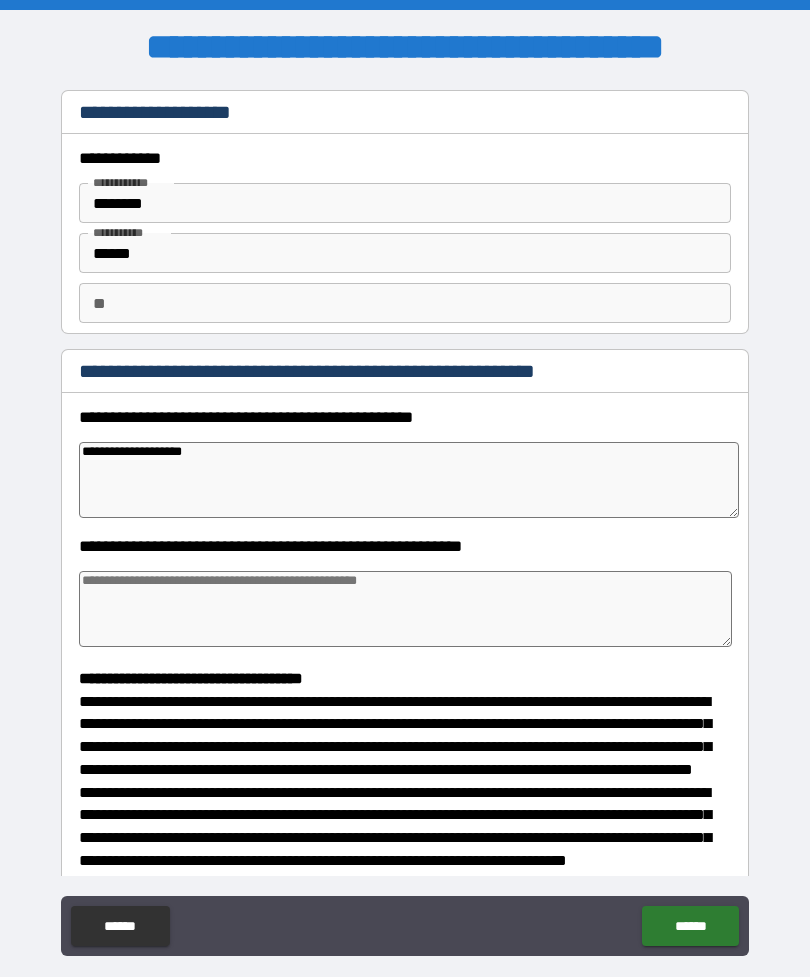 type on "*" 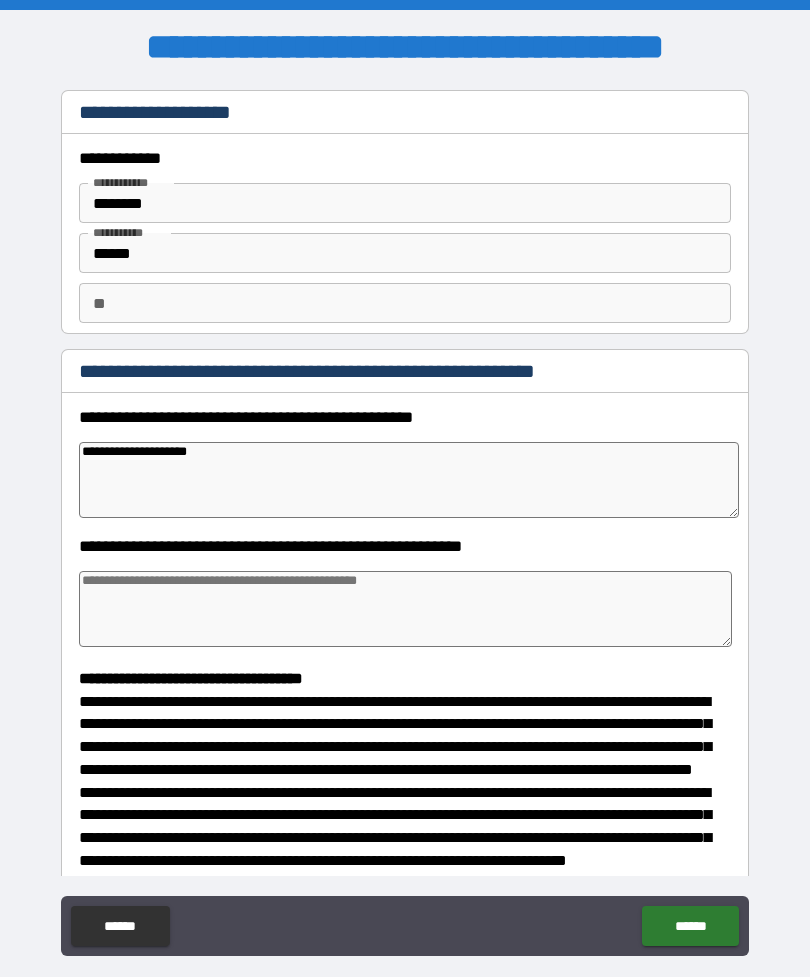 type on "*" 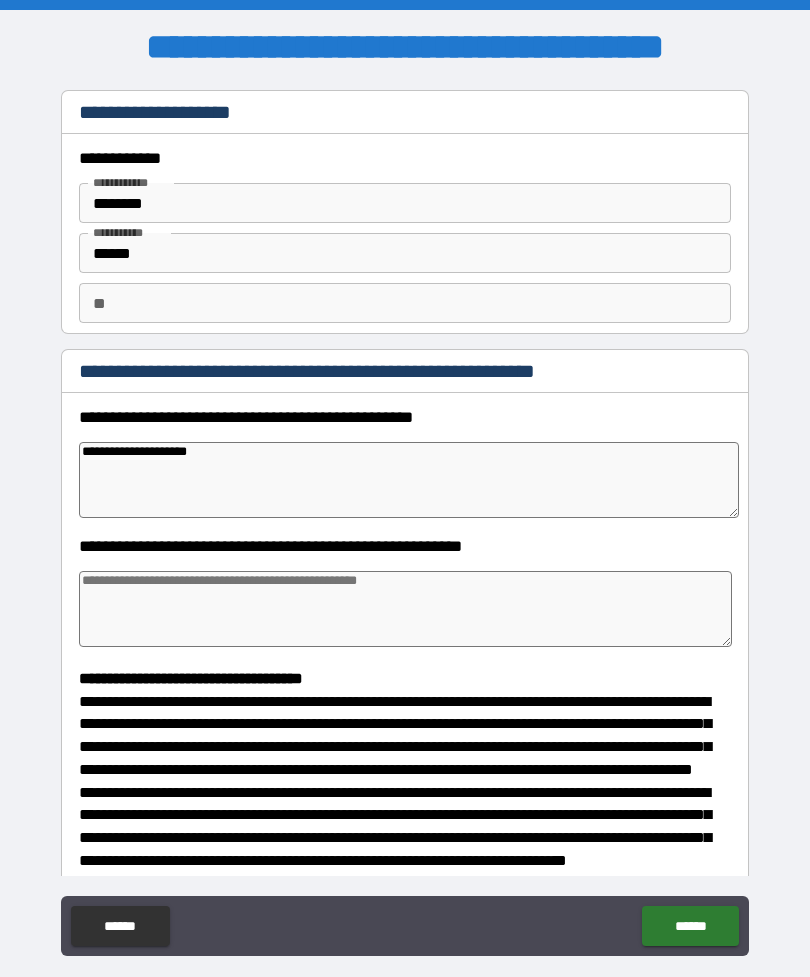 type on "*" 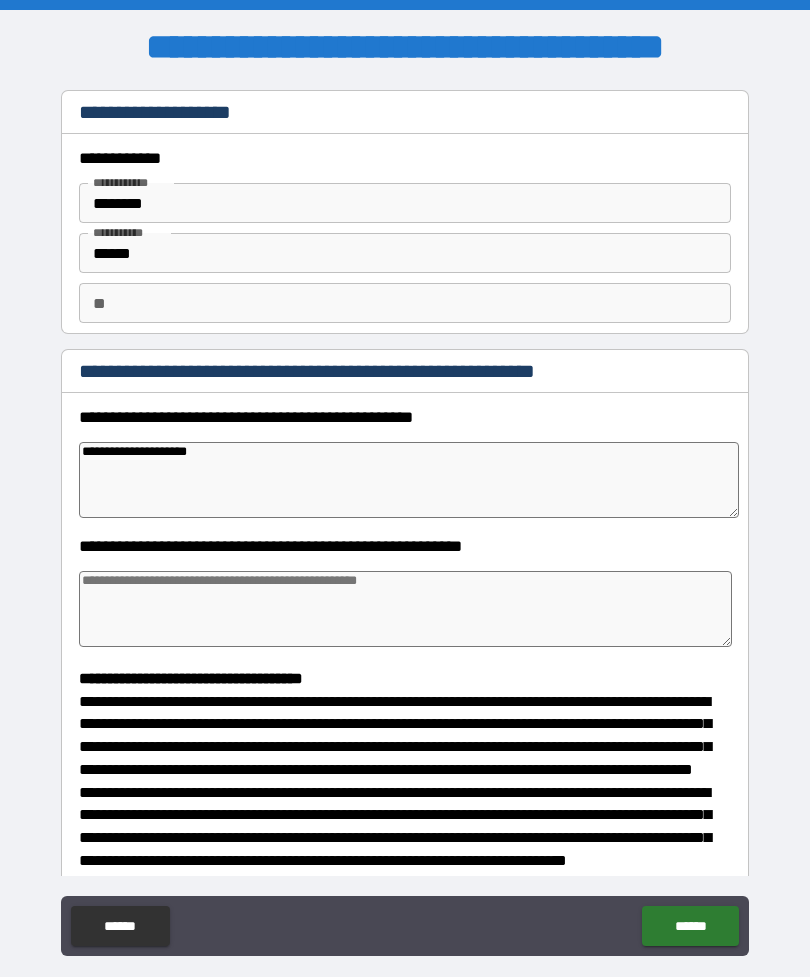 type on "**********" 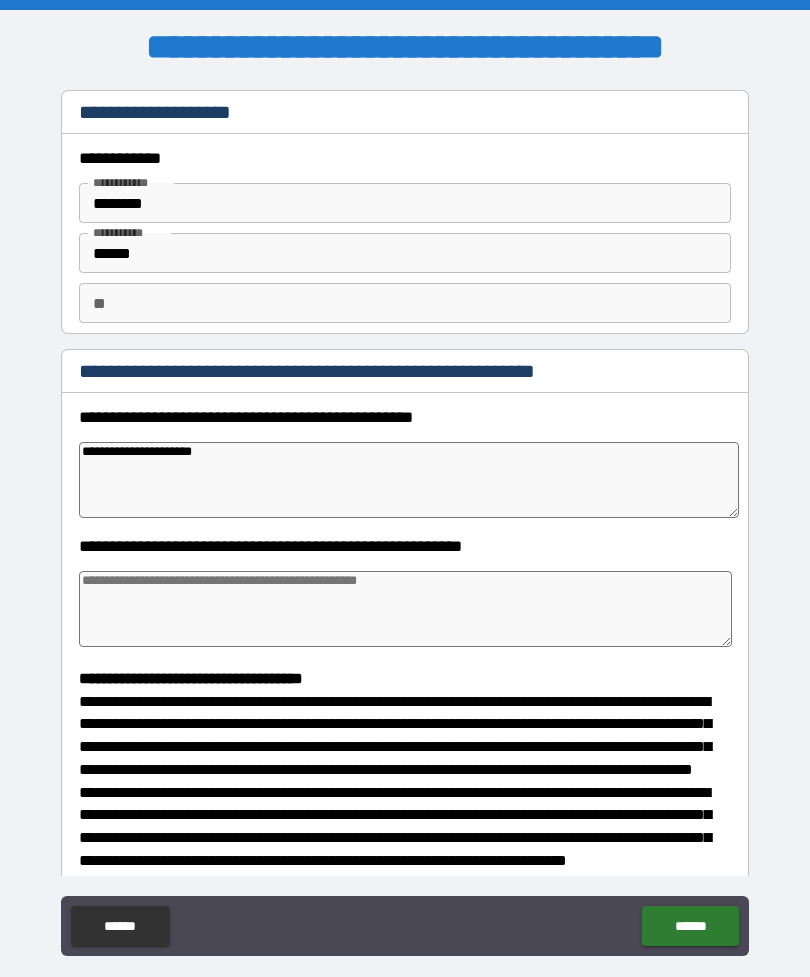 type on "*" 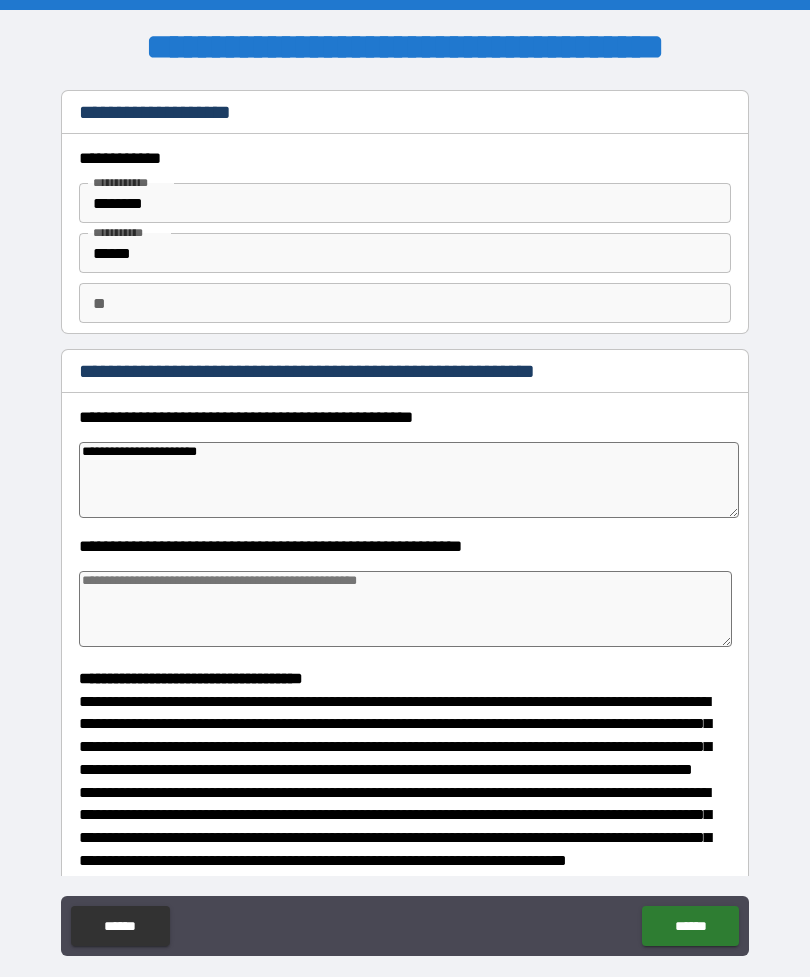 type on "*" 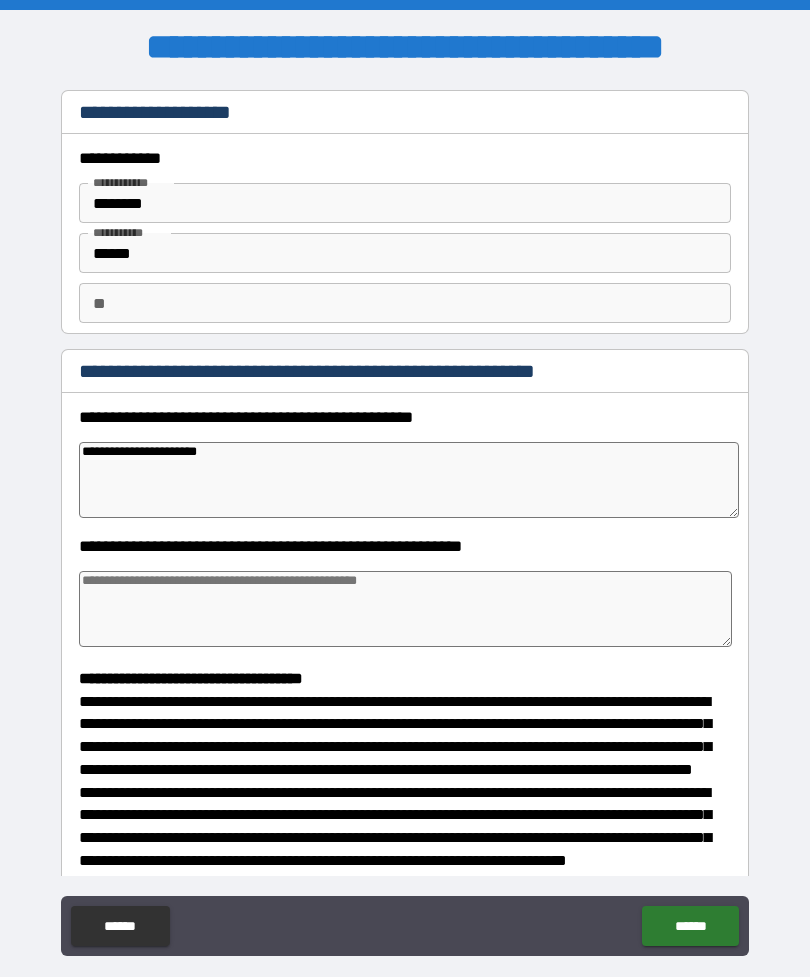 type on "*" 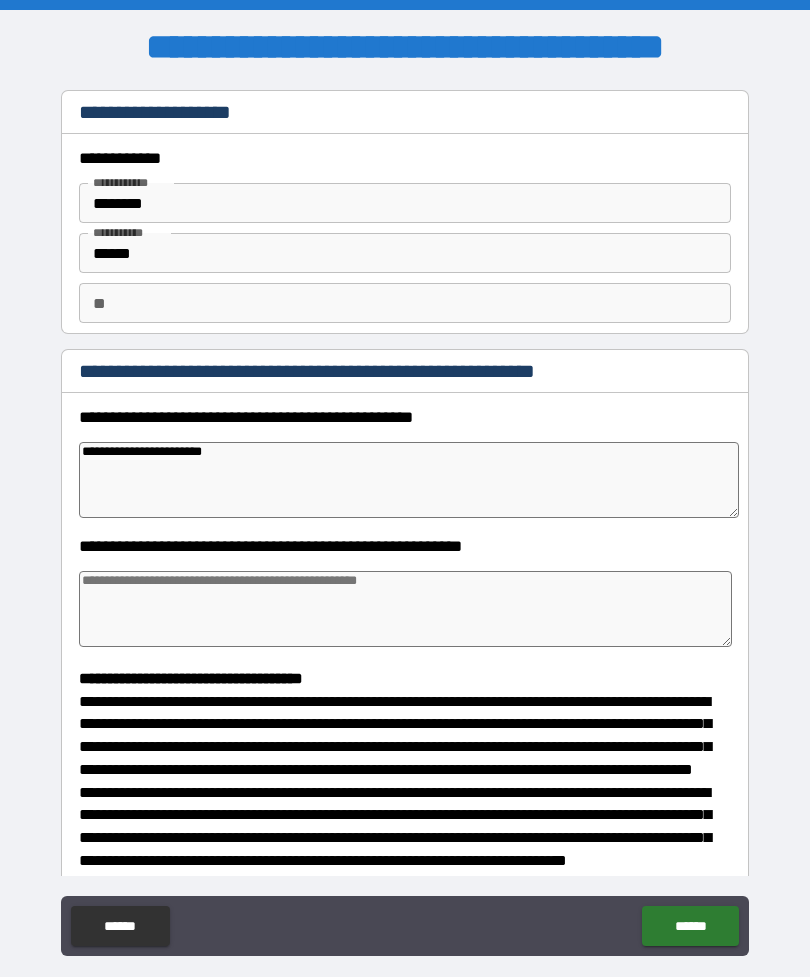type on "*" 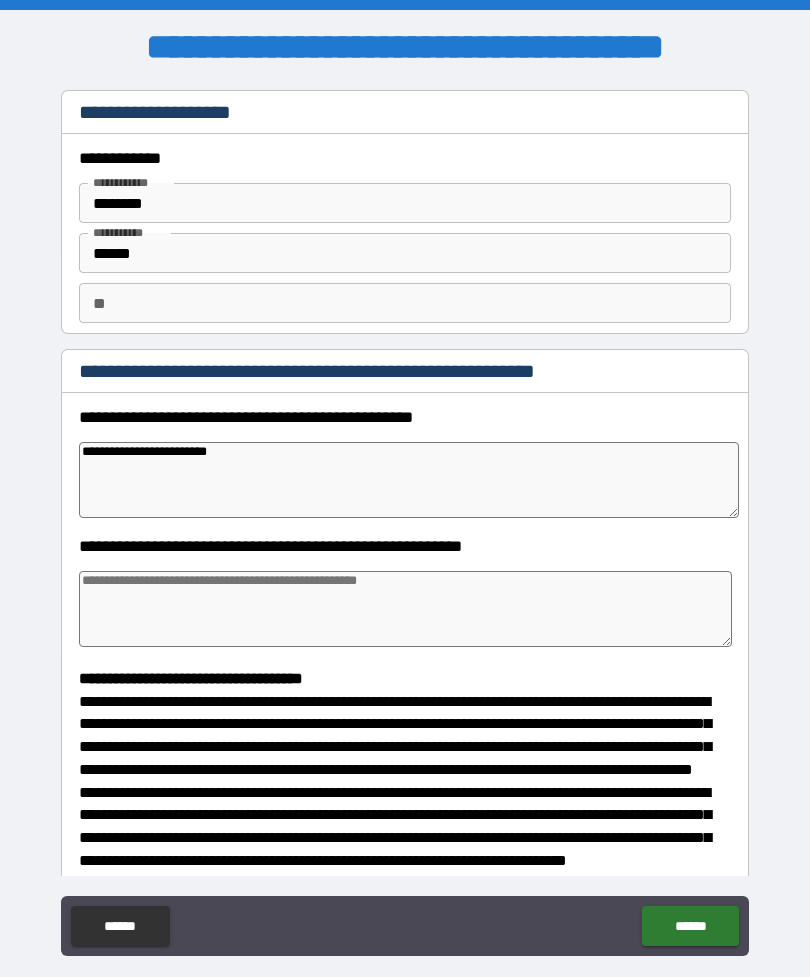type on "*" 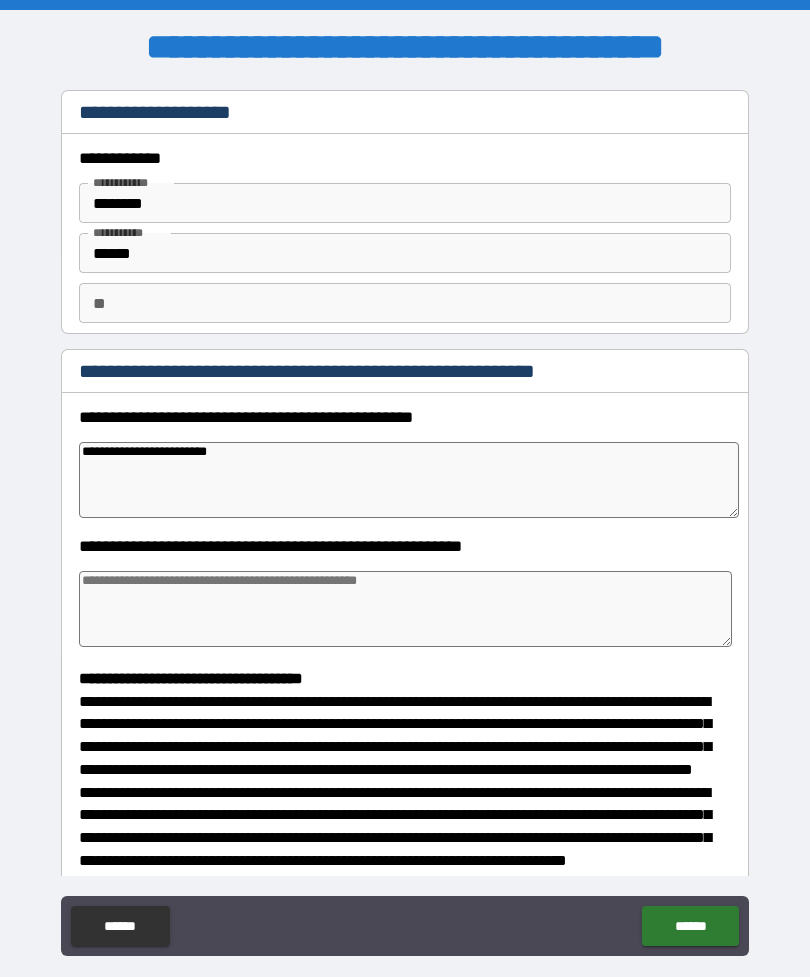 type on "**********" 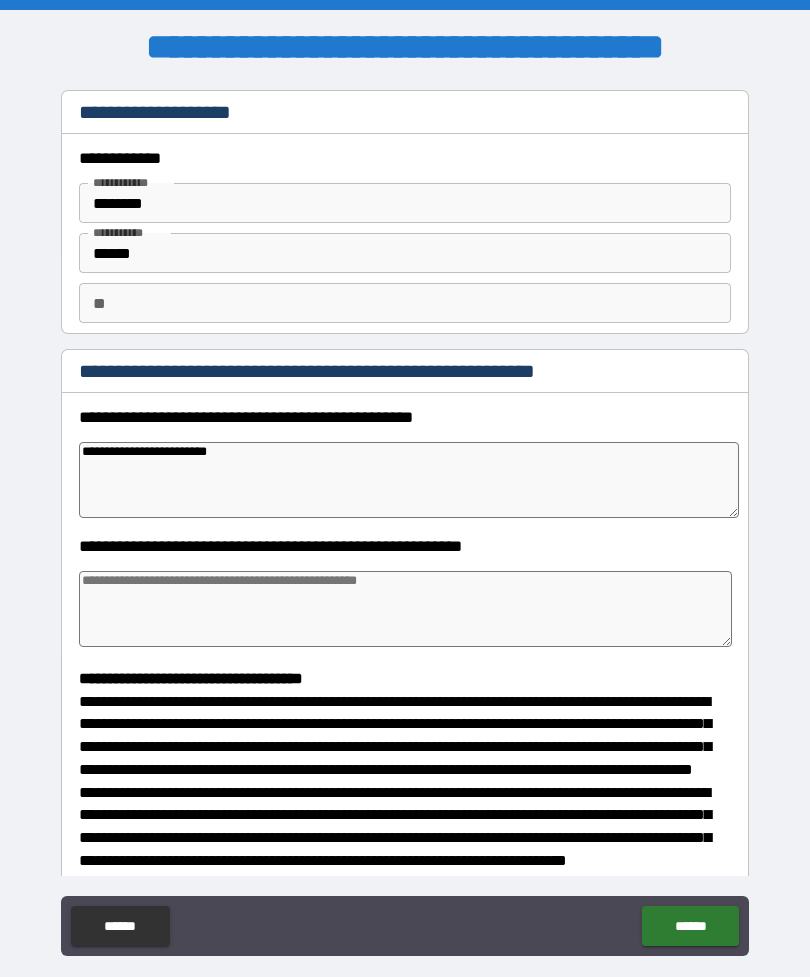 type on "*" 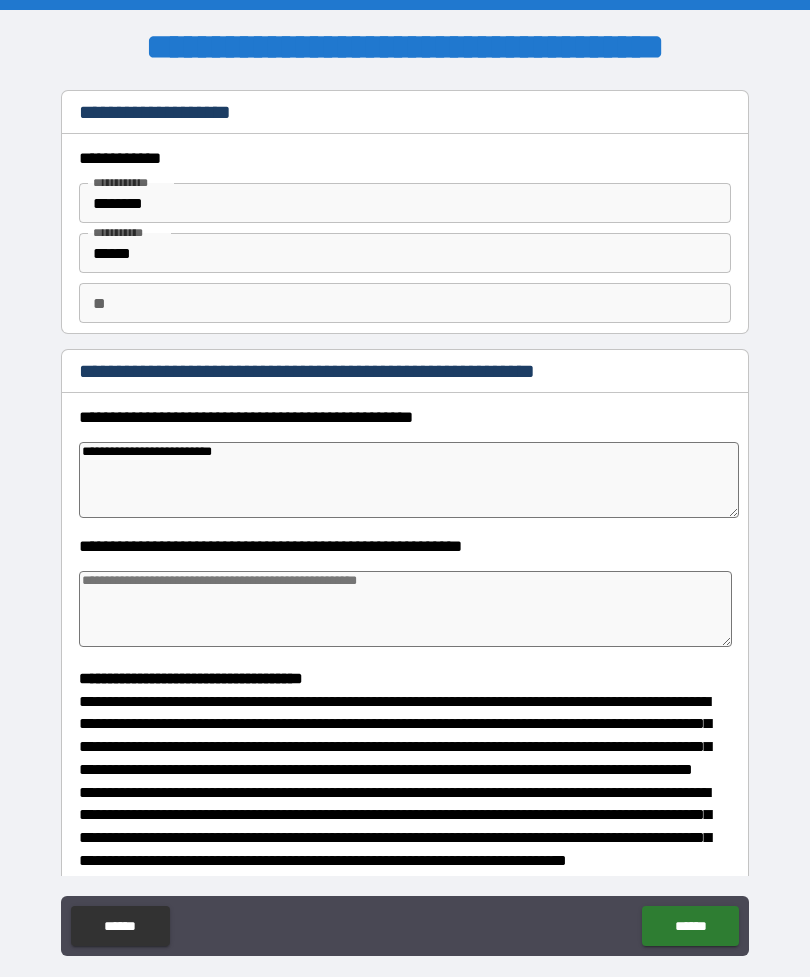 type on "*" 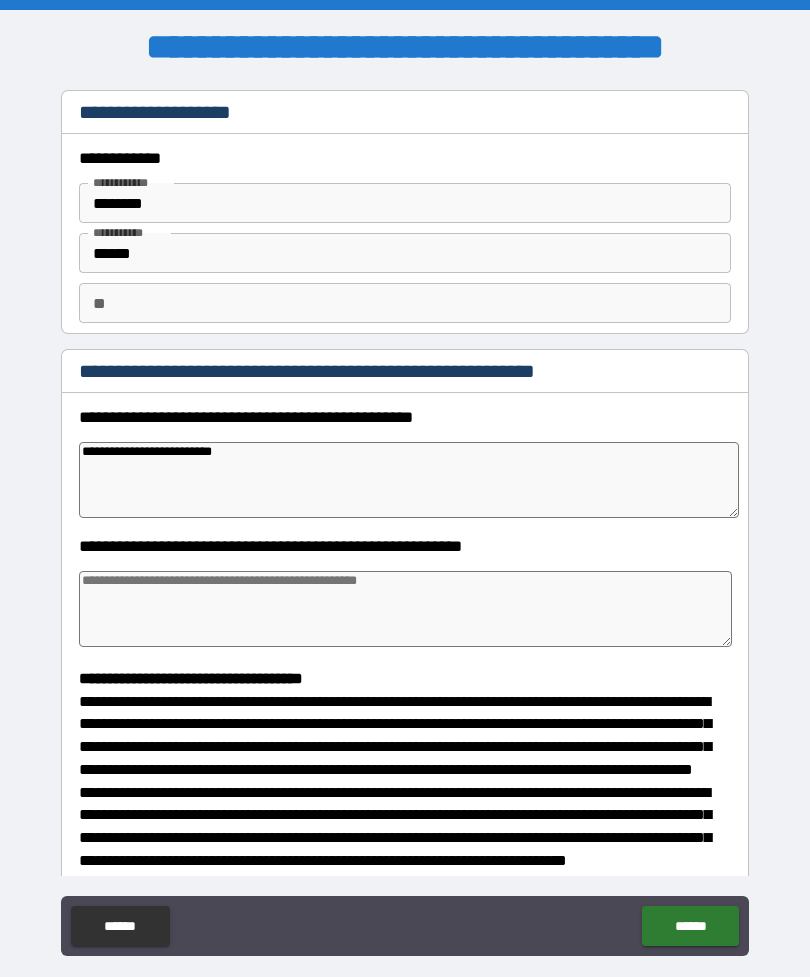 type on "**********" 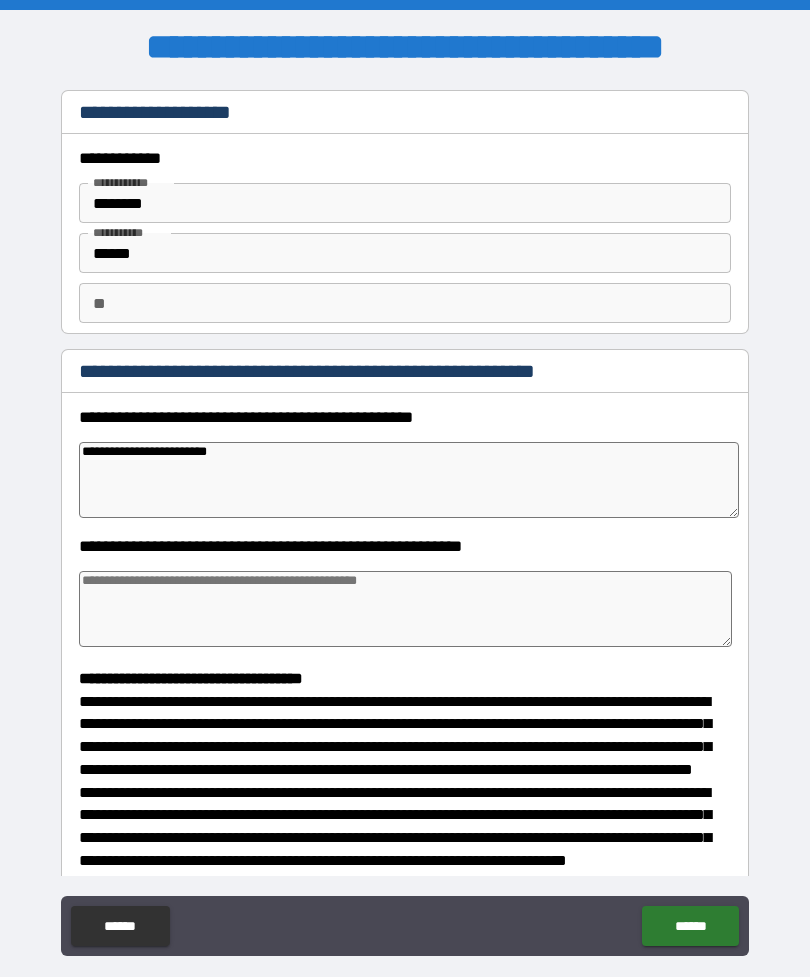 type on "*" 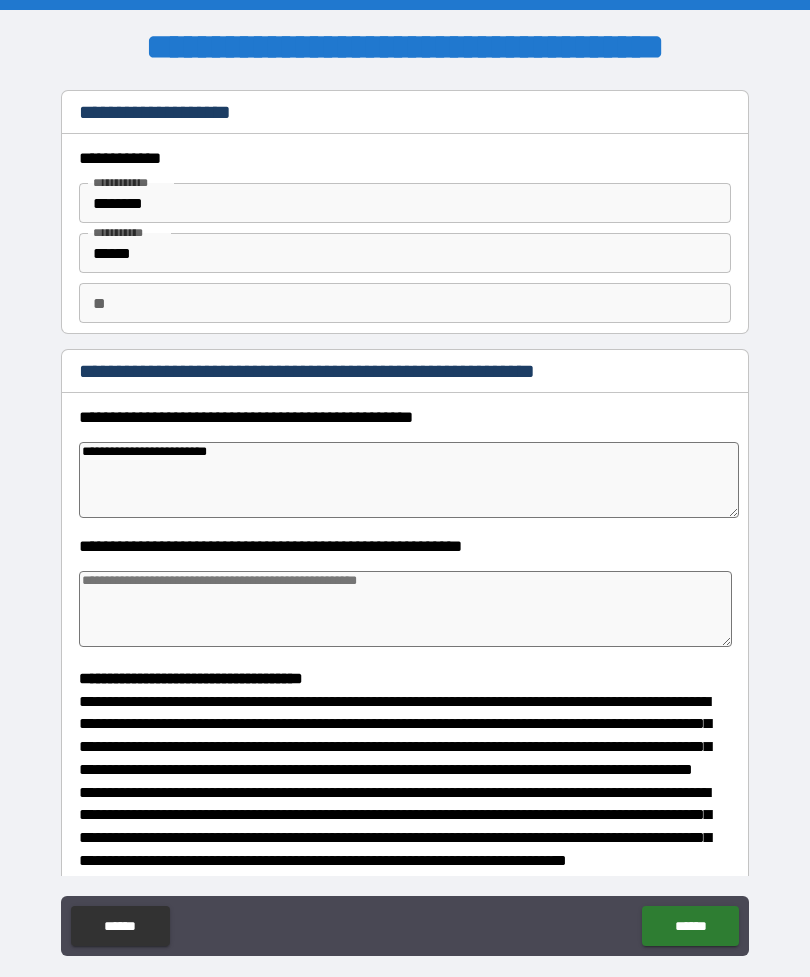 type on "**********" 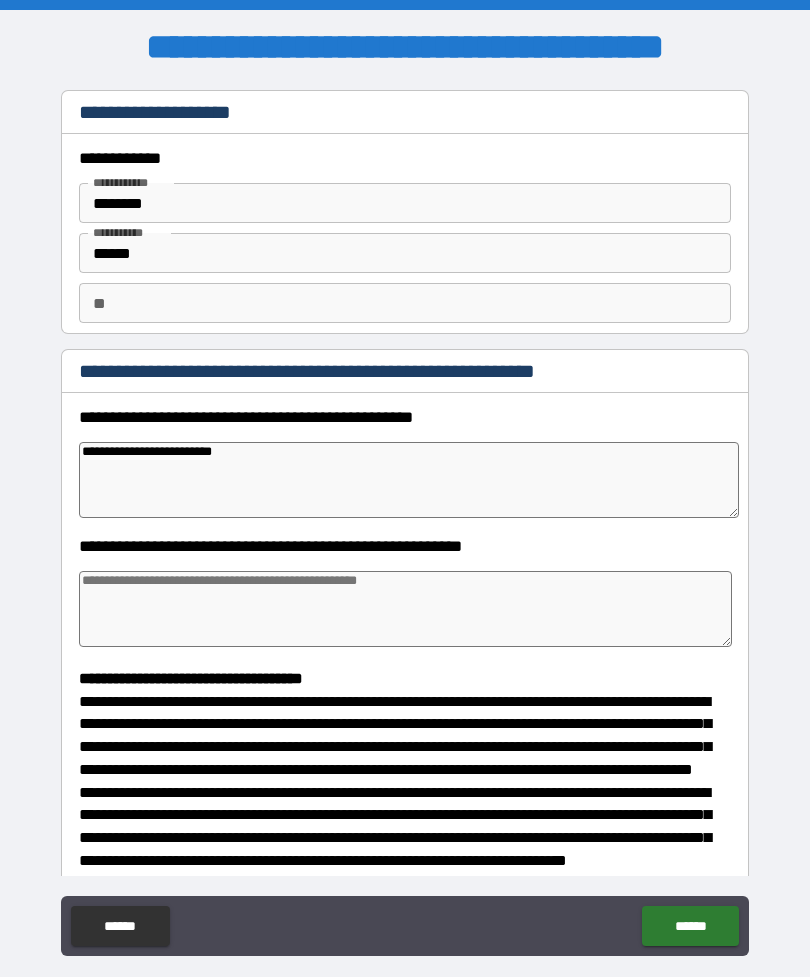 type on "*" 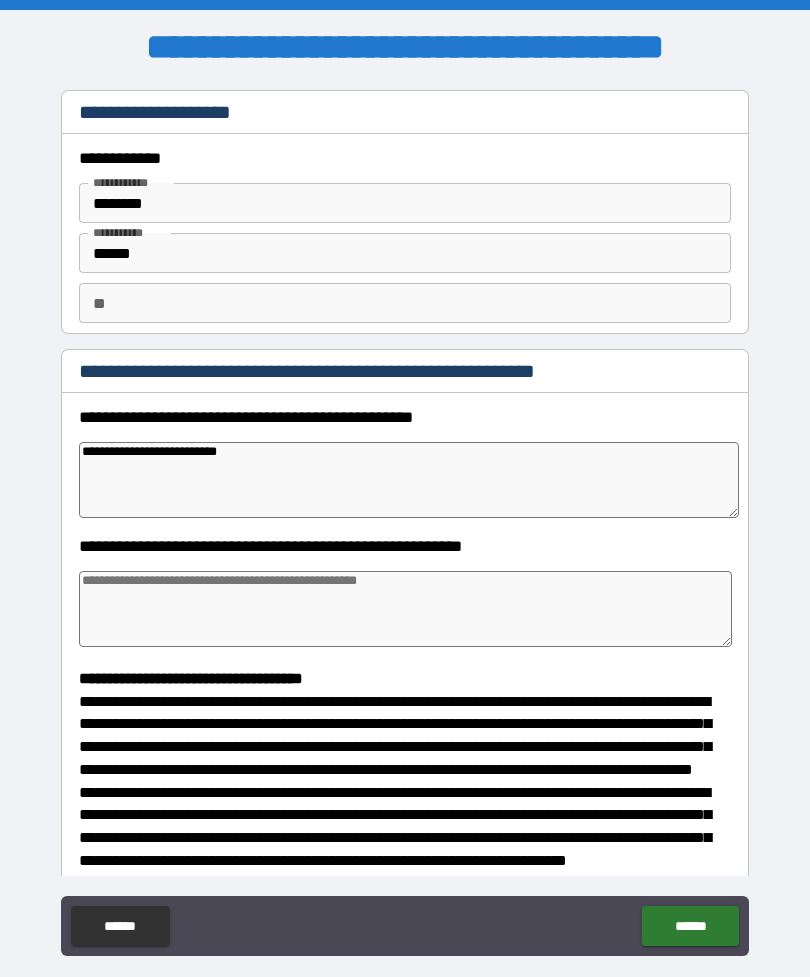 type on "*" 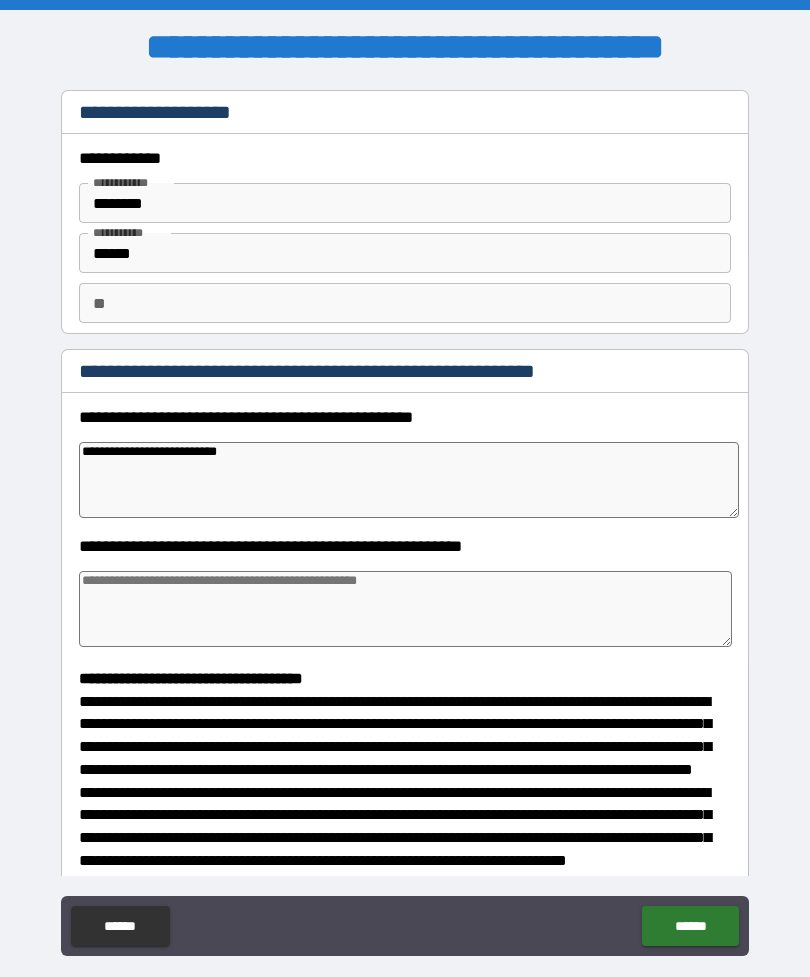 type on "*" 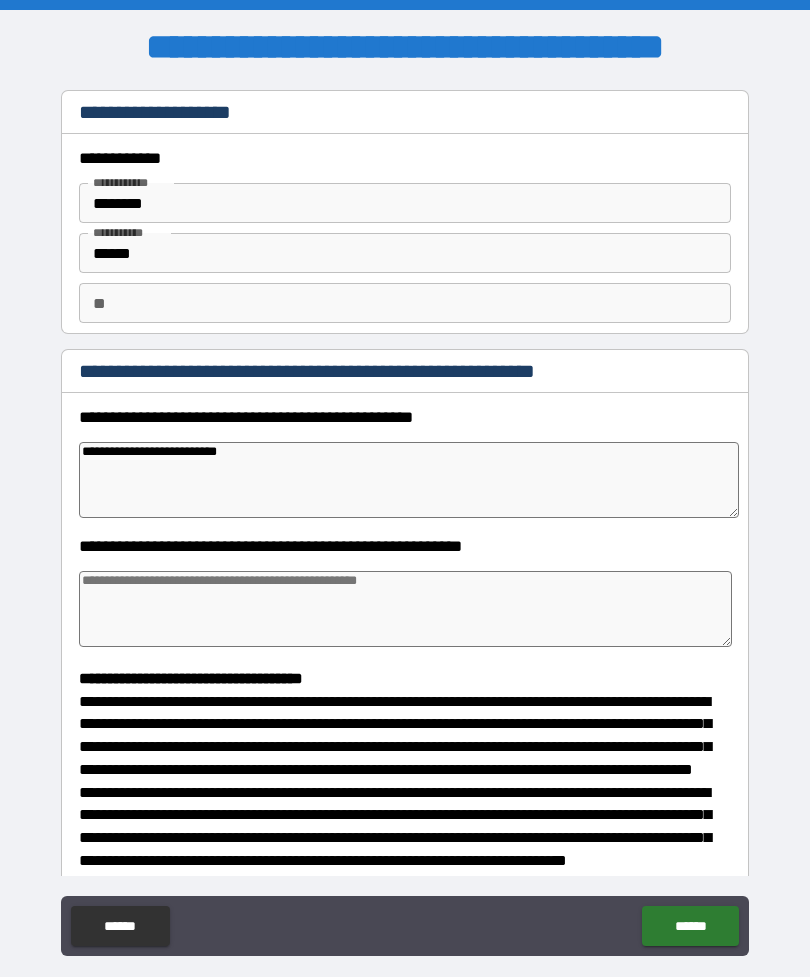 type on "**********" 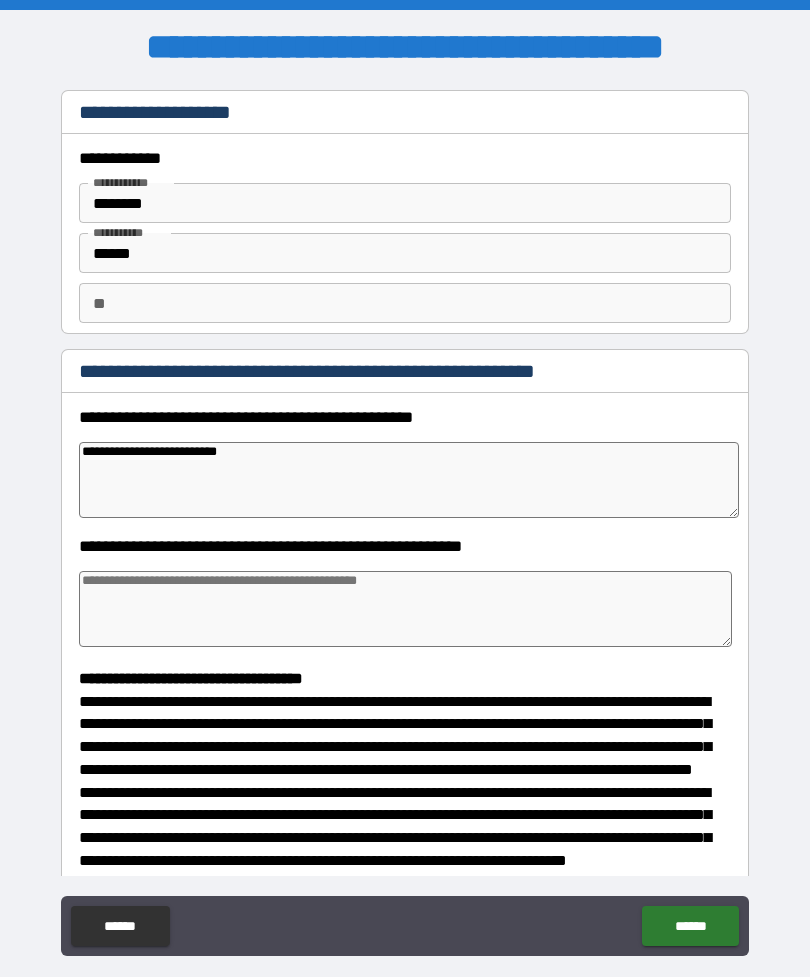 type on "*" 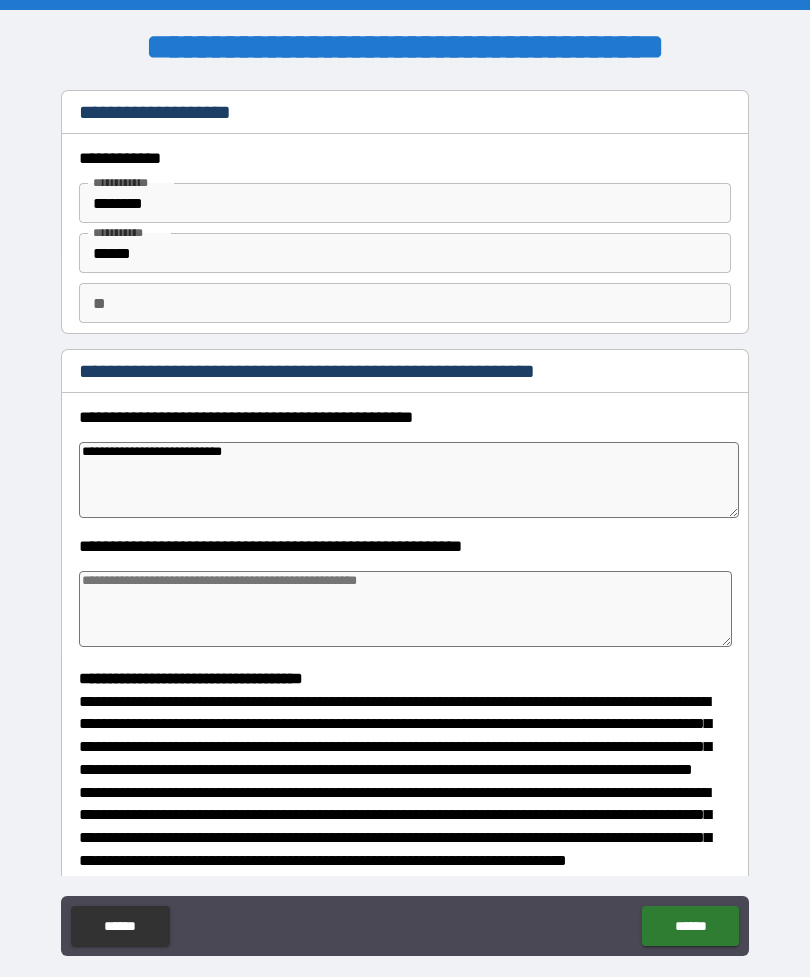 type on "*" 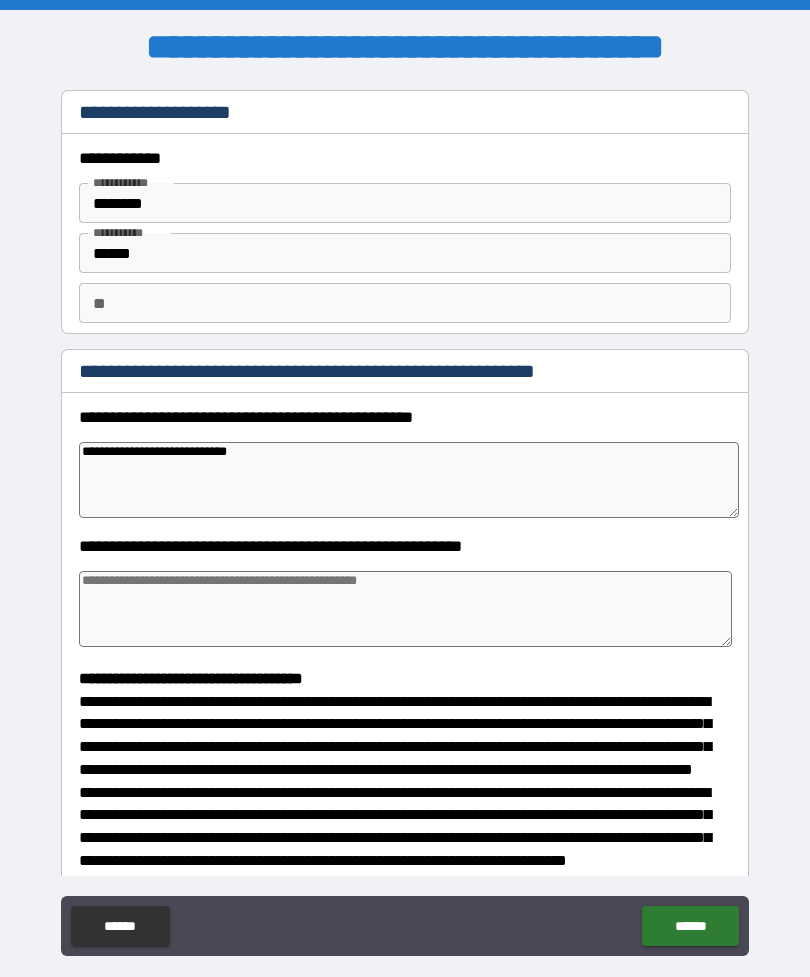 type on "*" 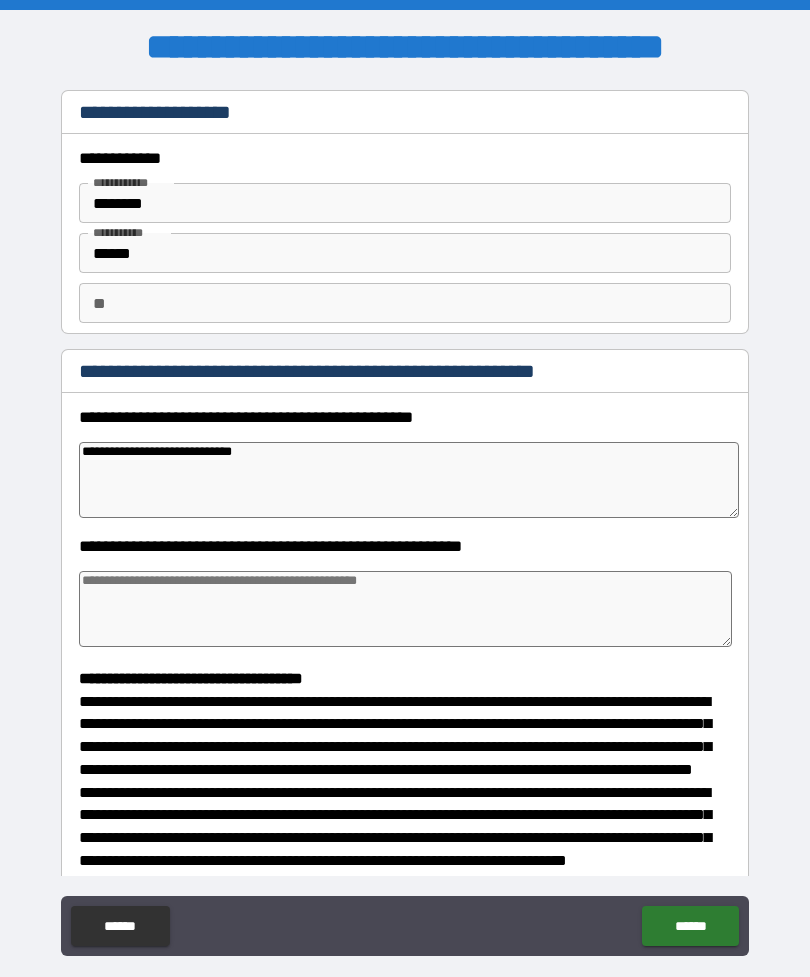 type on "*" 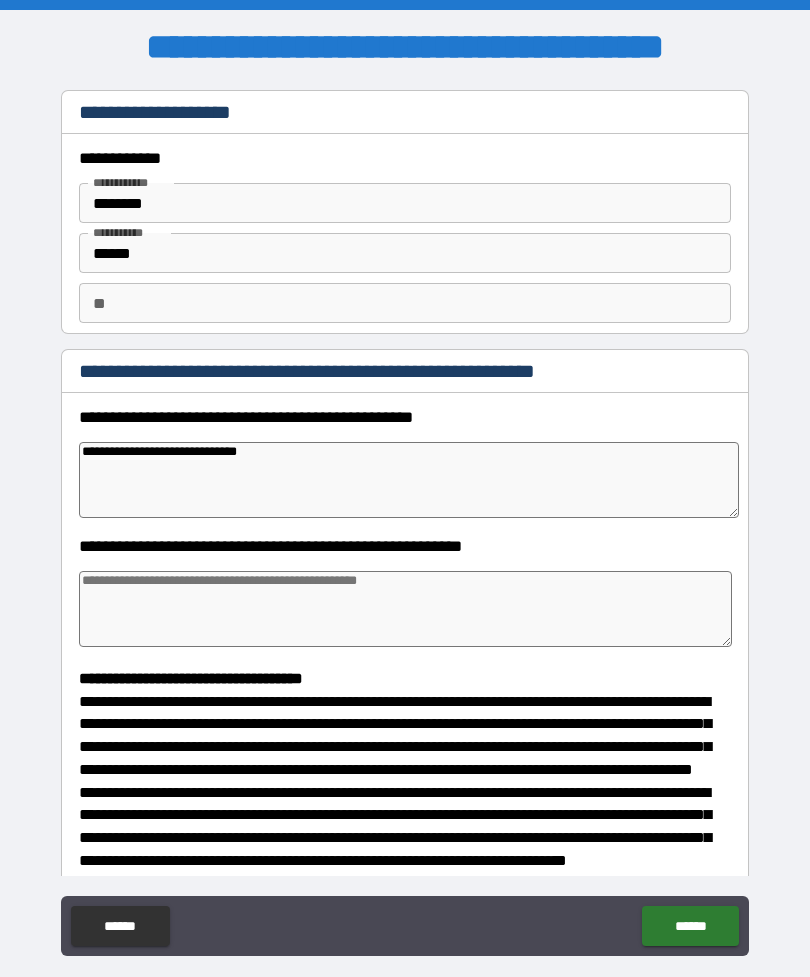 type on "*" 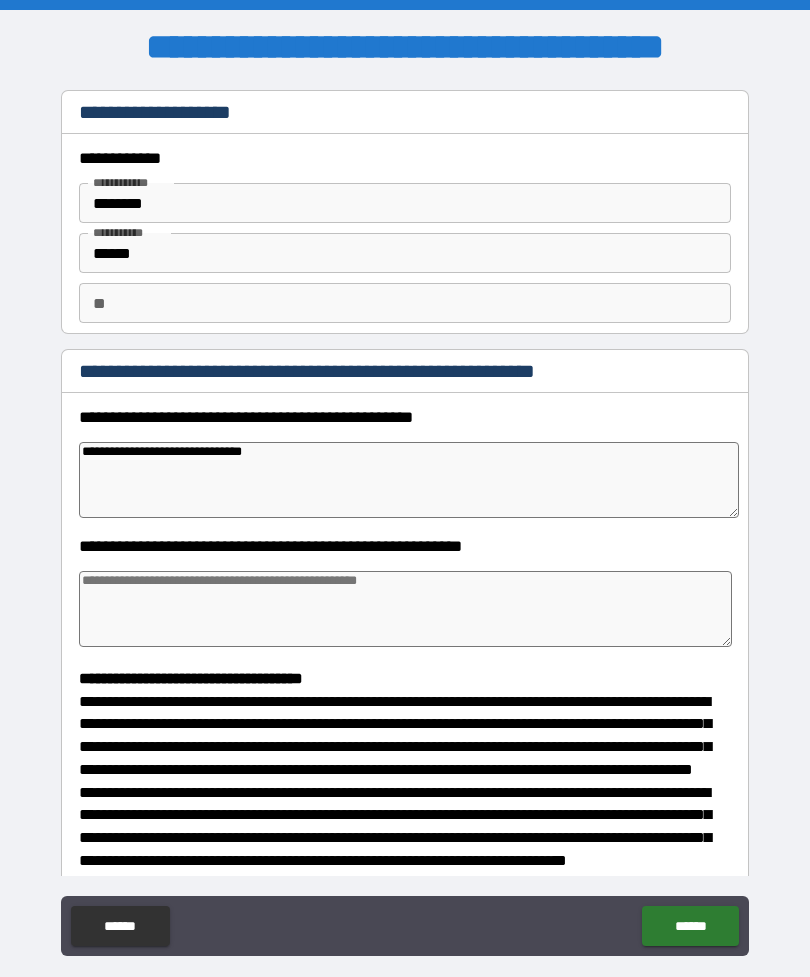 type on "*" 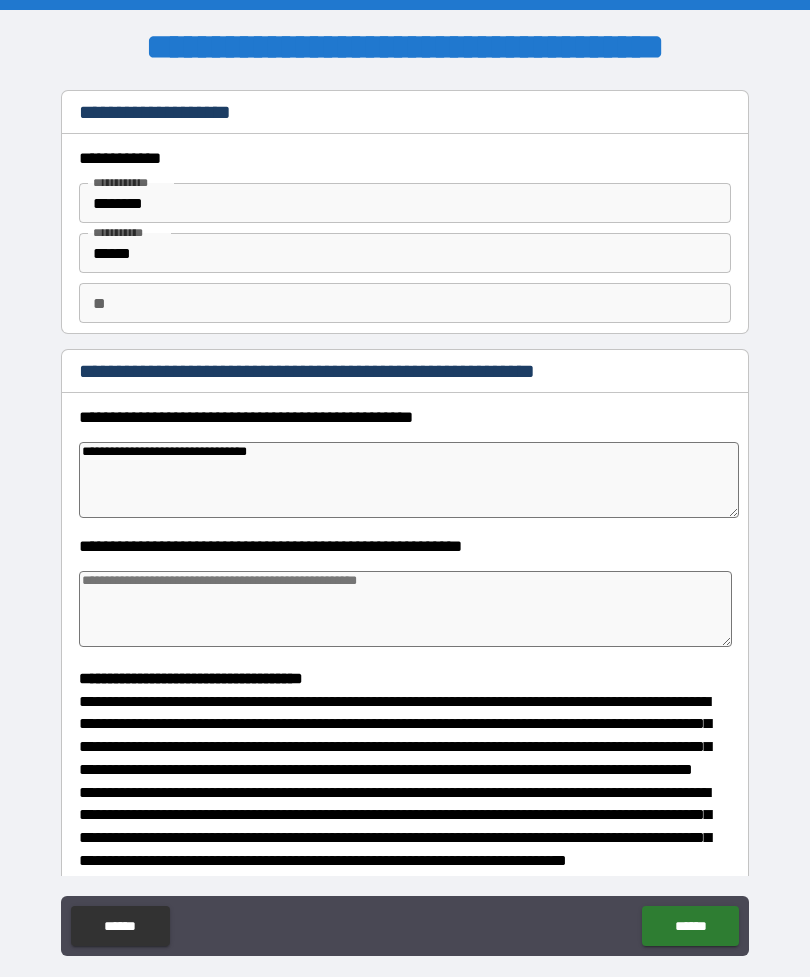 type on "*" 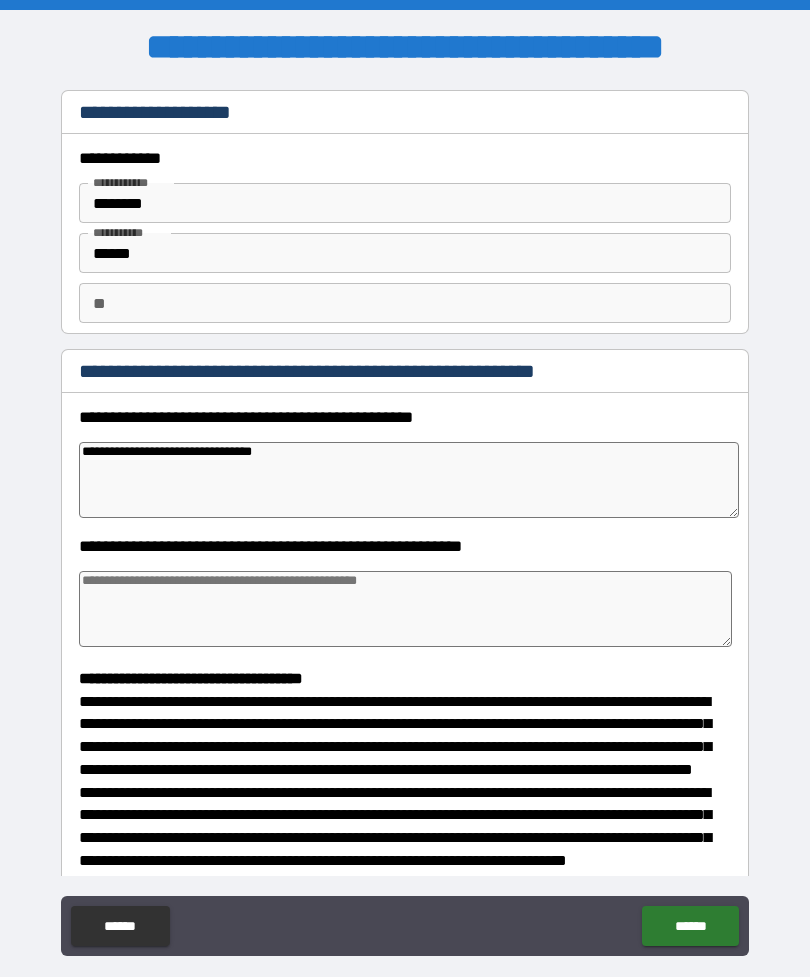 type on "*" 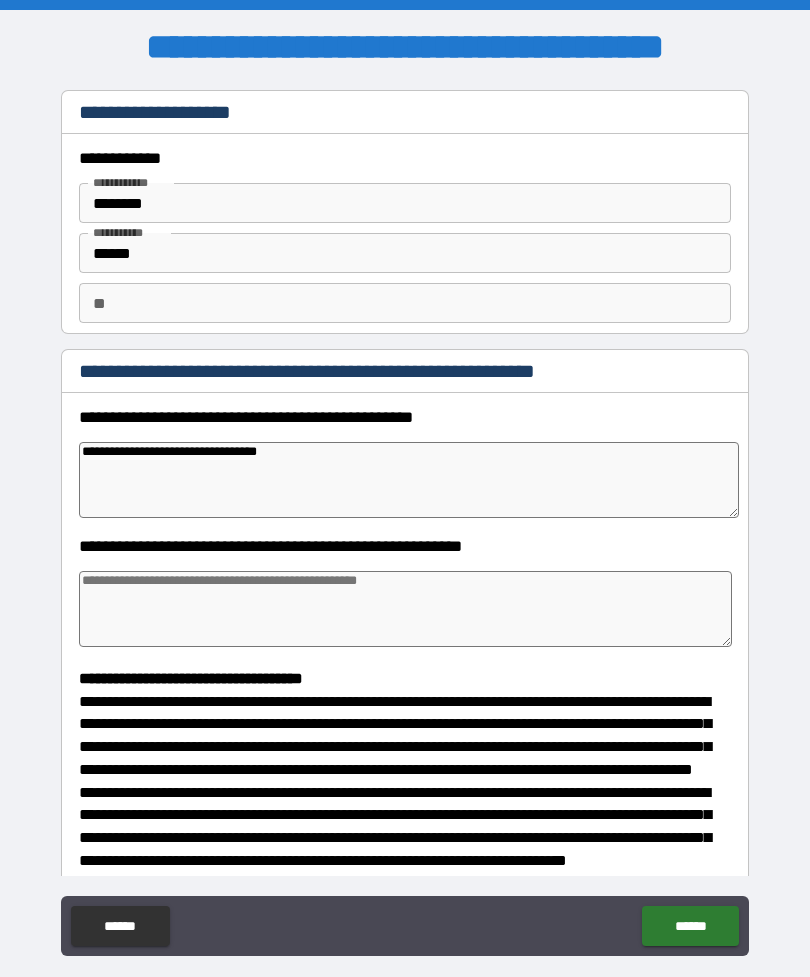 type on "*" 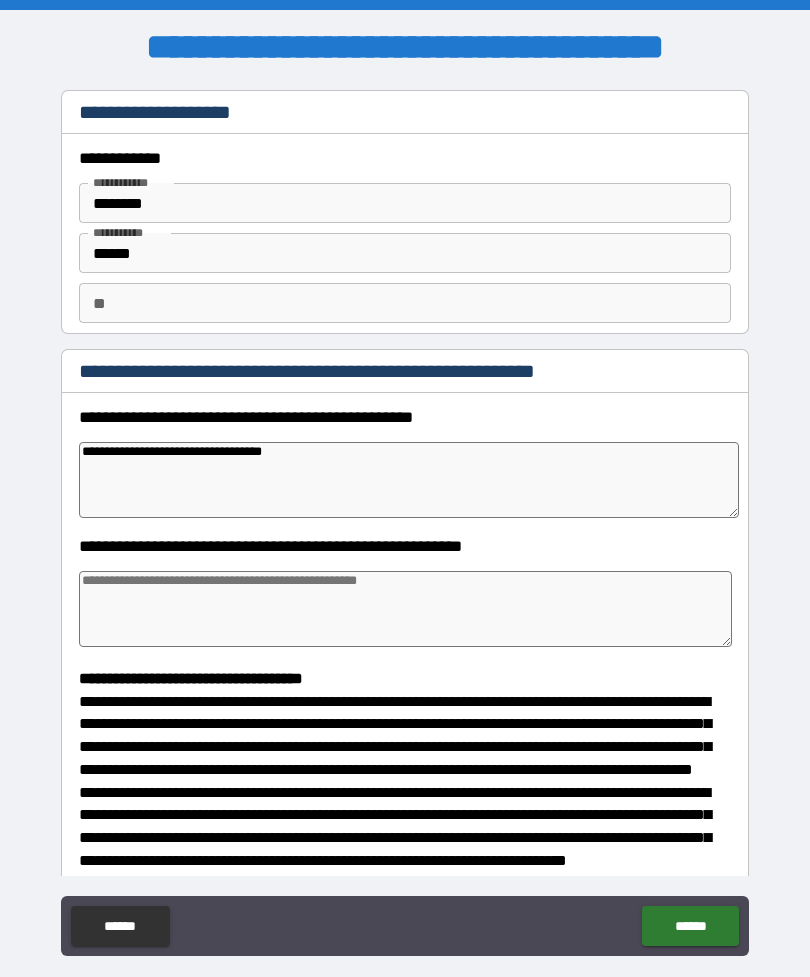 type on "*" 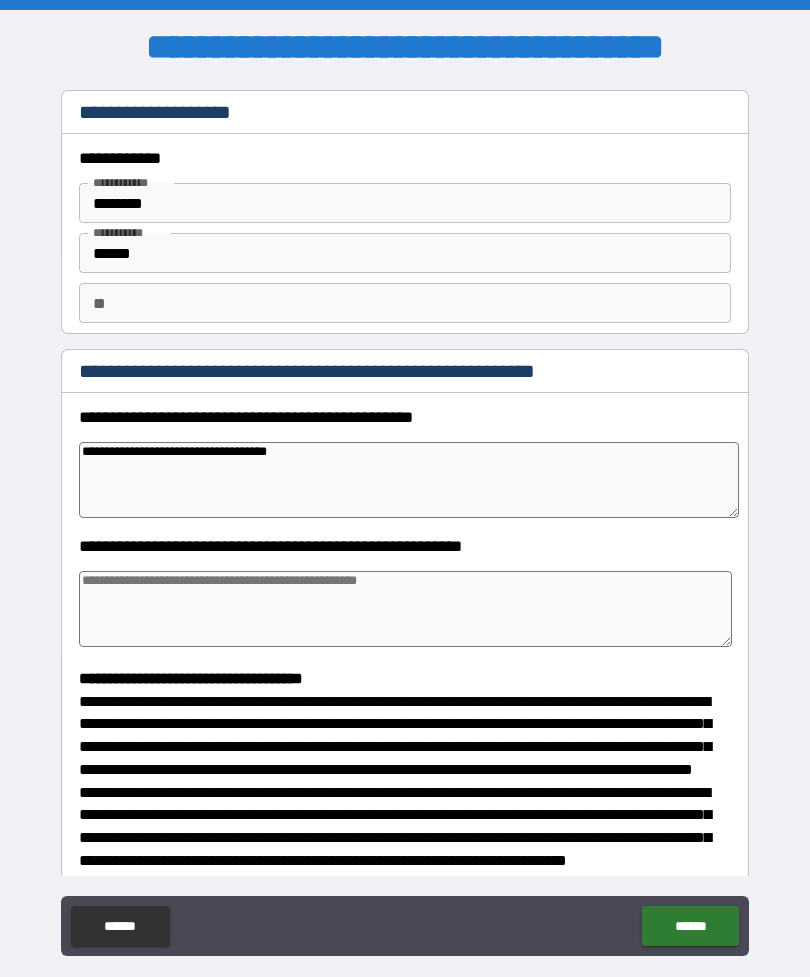 type on "*" 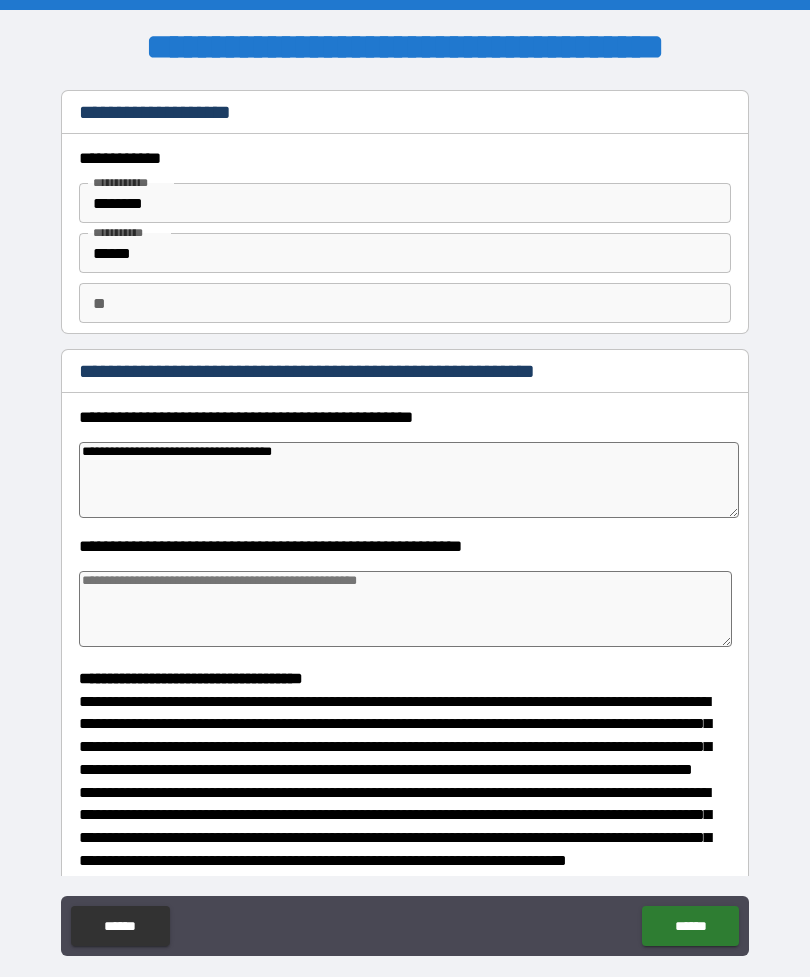 type on "**********" 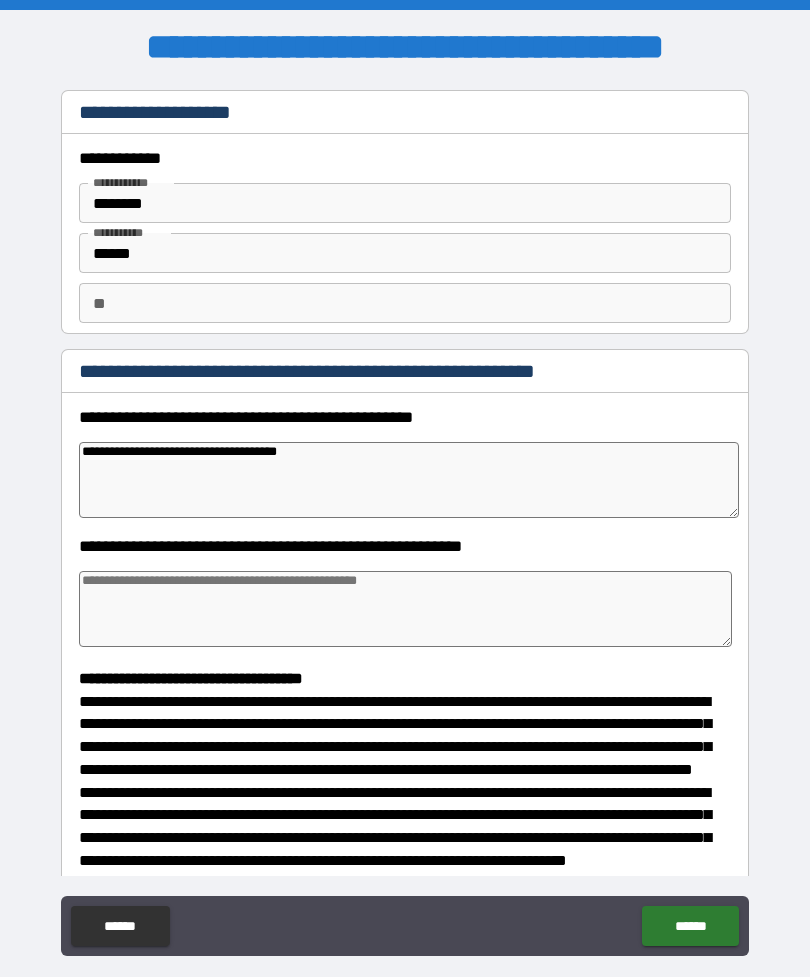 type on "*" 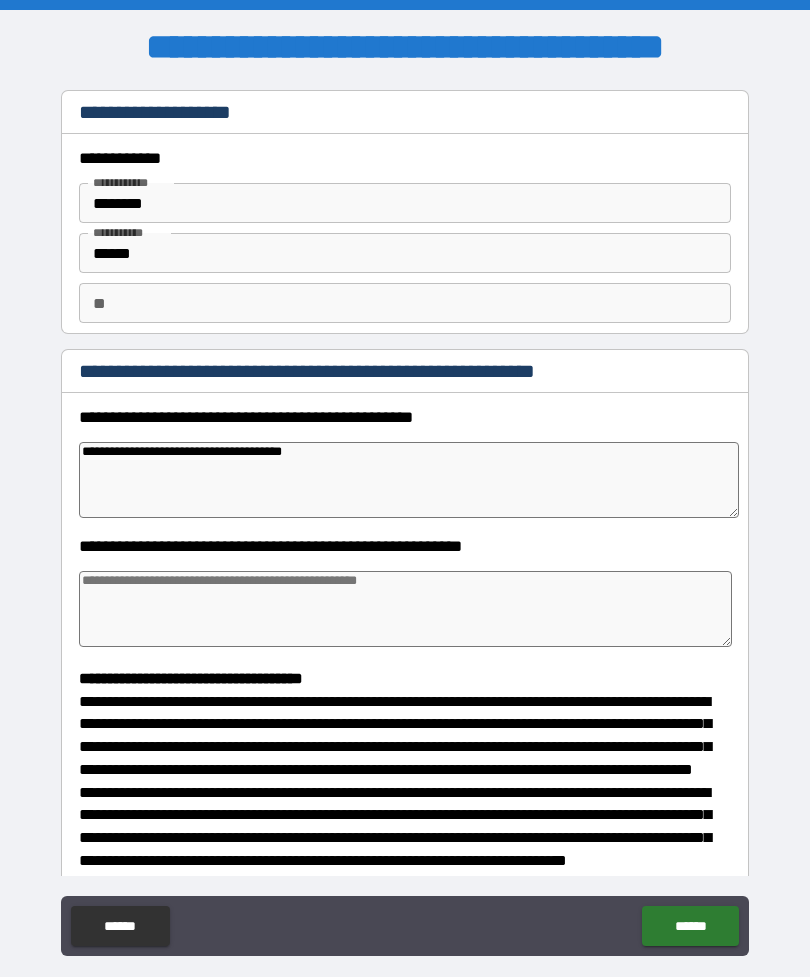 type on "*" 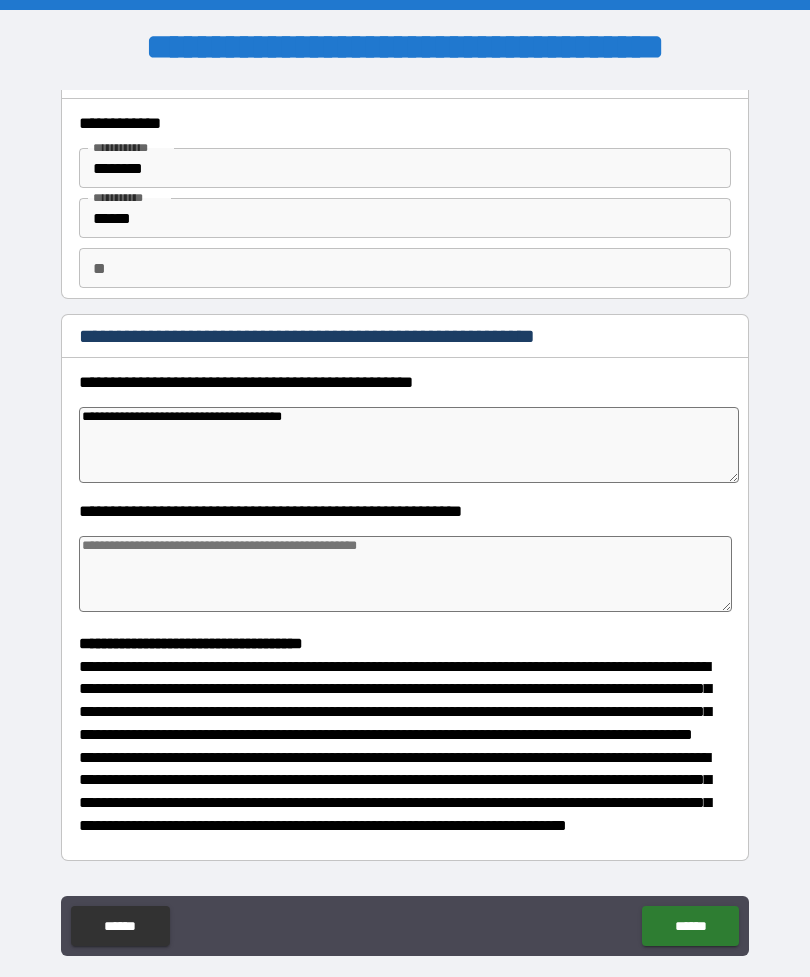 scroll, scrollTop: 37, scrollLeft: 0, axis: vertical 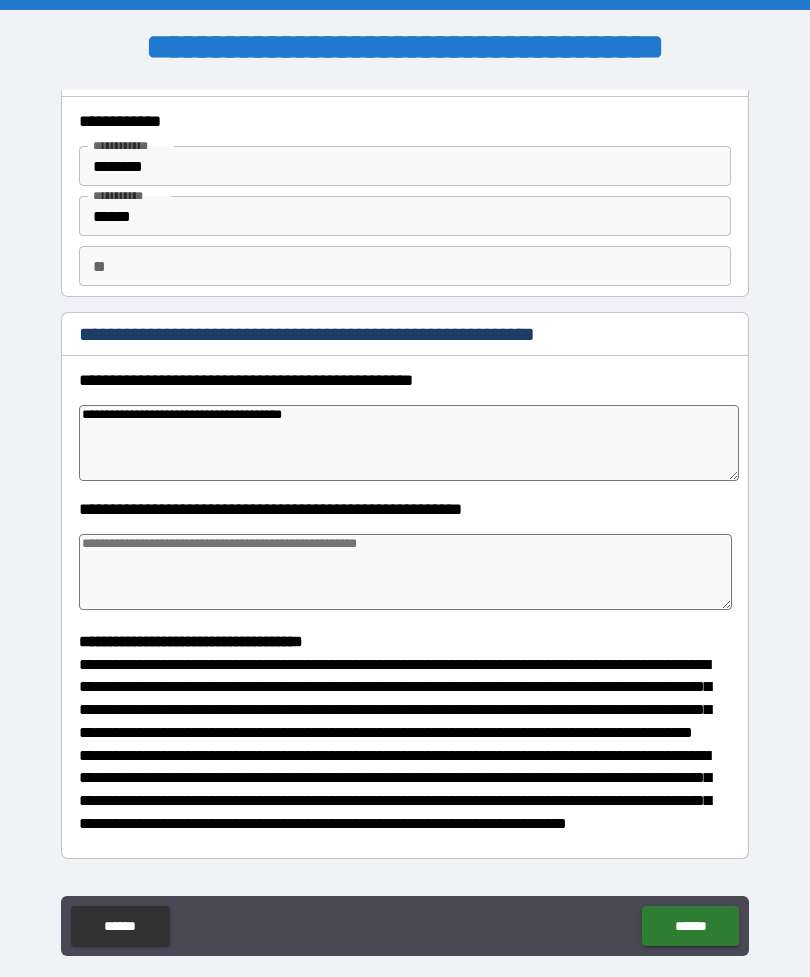type on "**********" 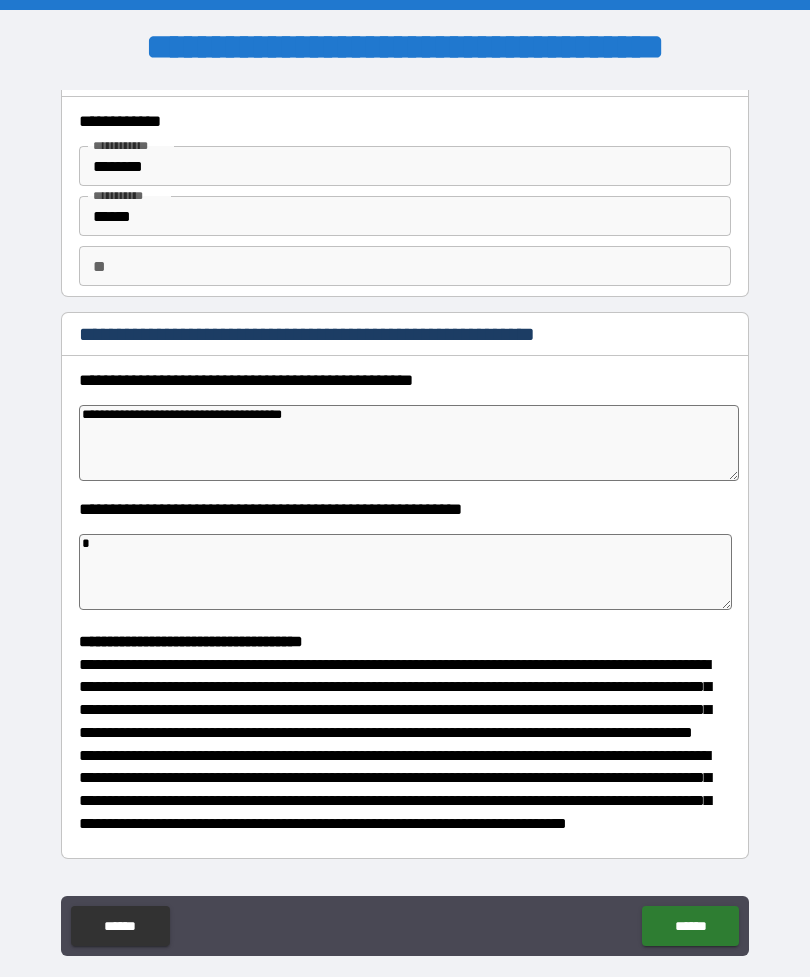 type 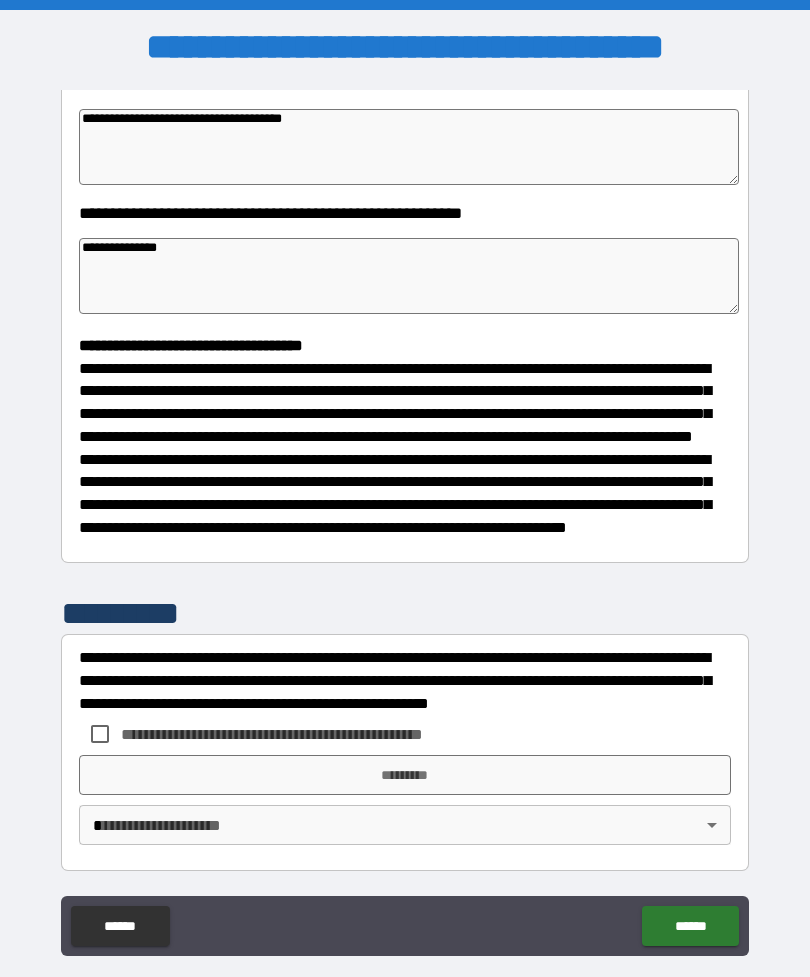 scroll, scrollTop: 370, scrollLeft: 0, axis: vertical 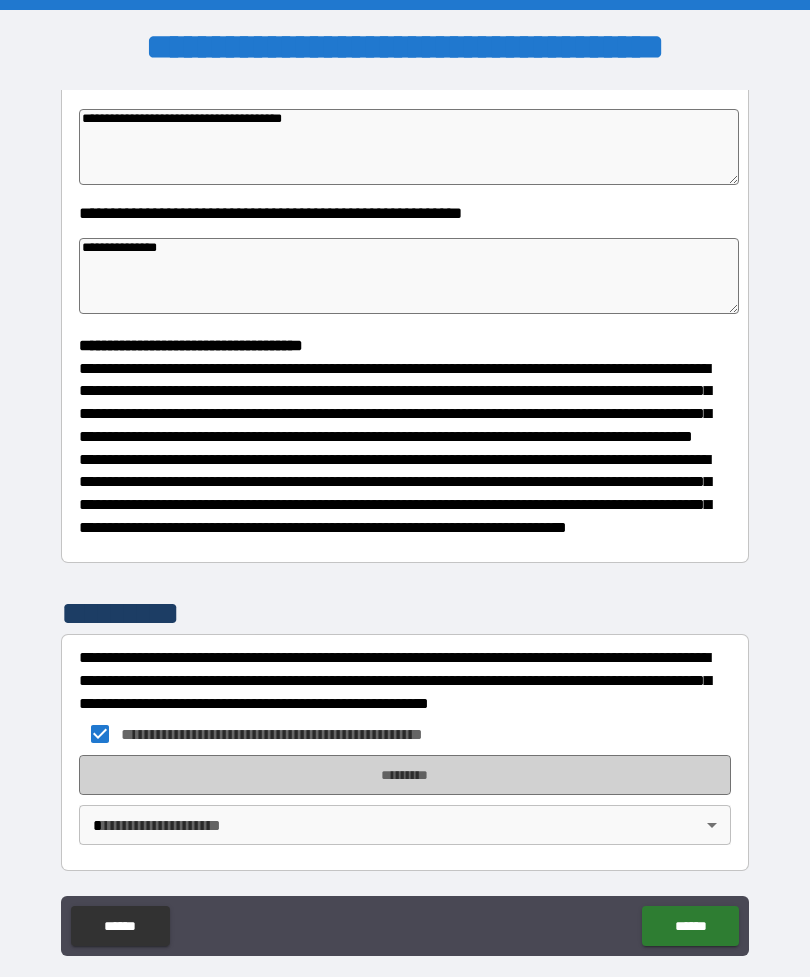click on "*********" at bounding box center [405, 775] 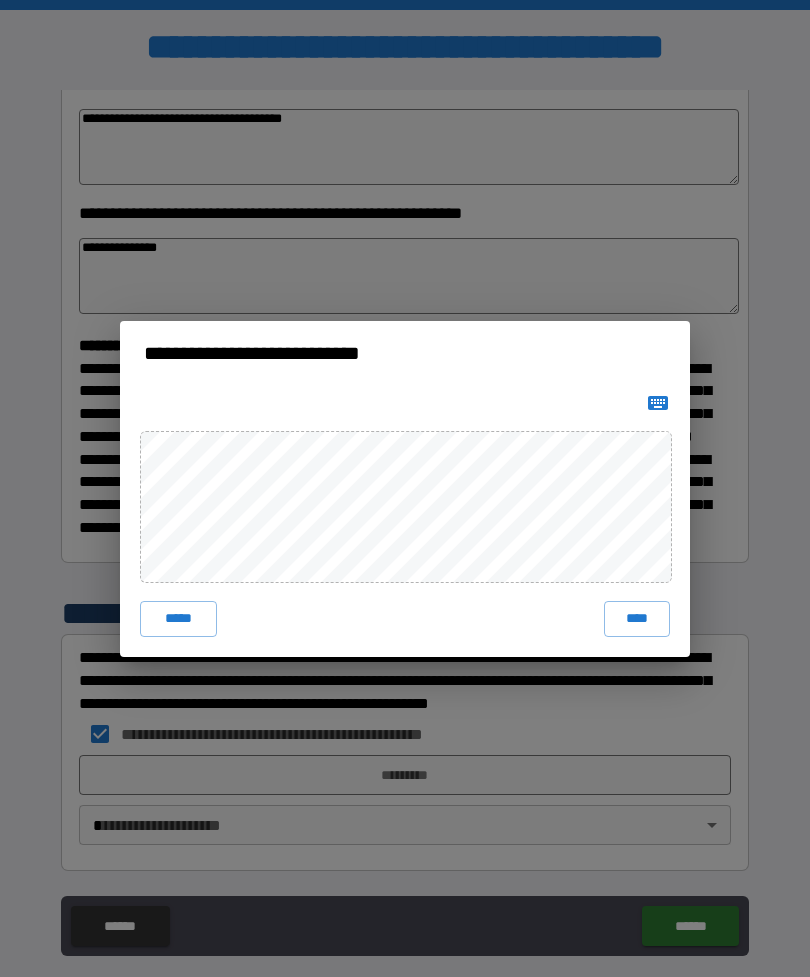 click on "****" at bounding box center [637, 619] 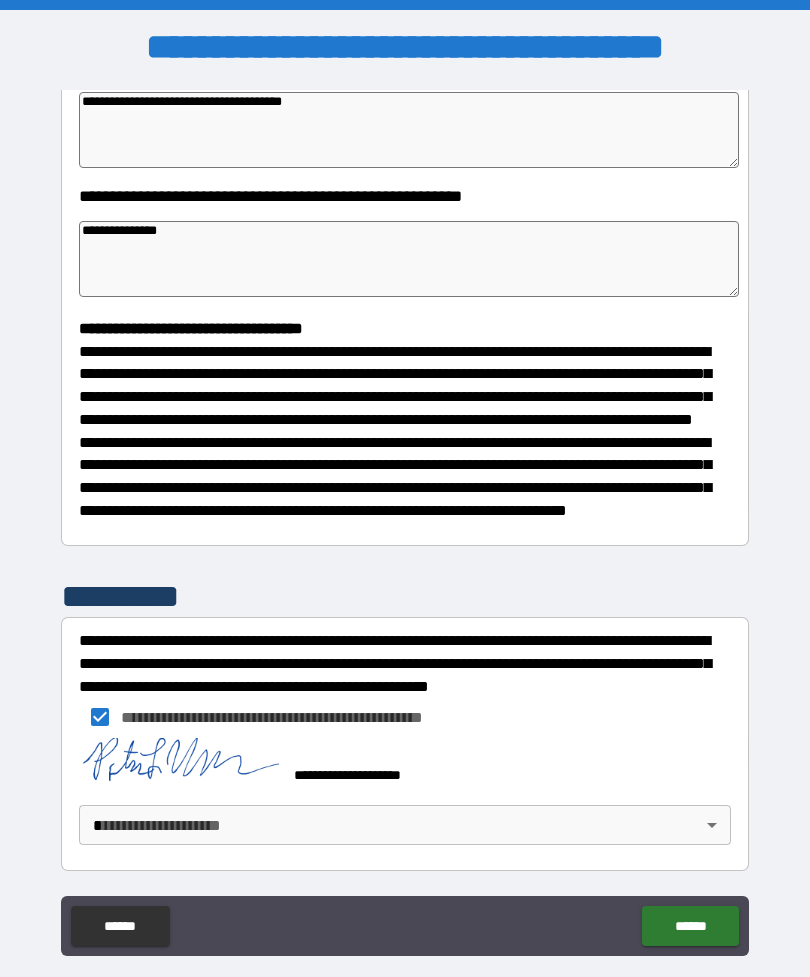 click on "**********" at bounding box center (405, 520) 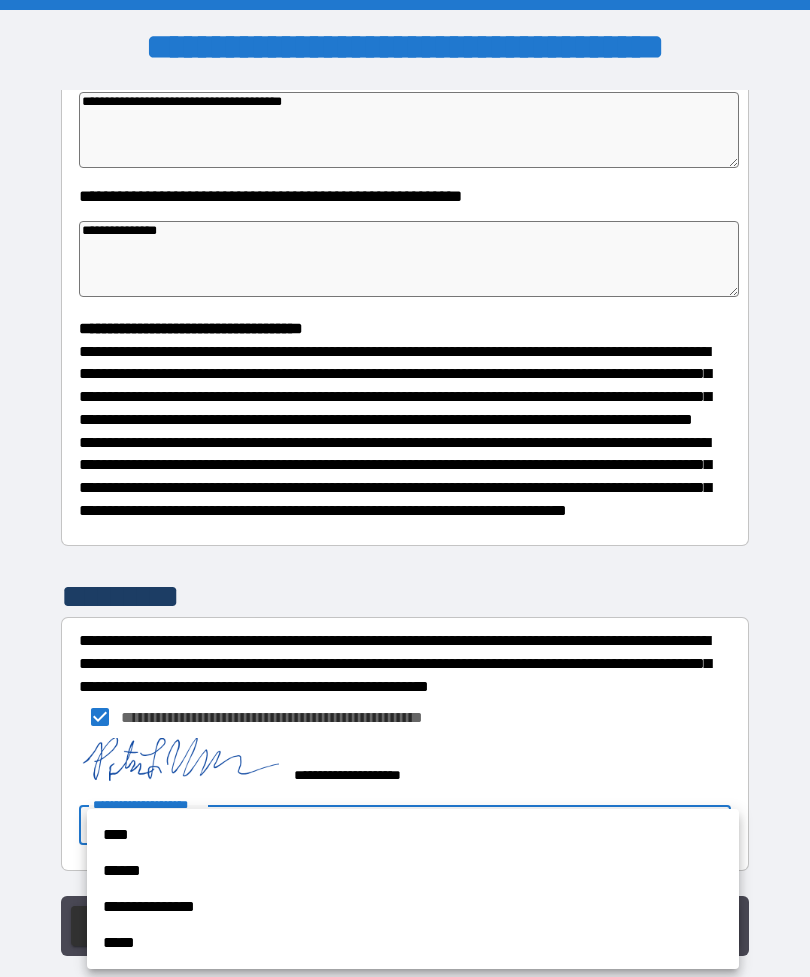 click on "****" at bounding box center (413, 835) 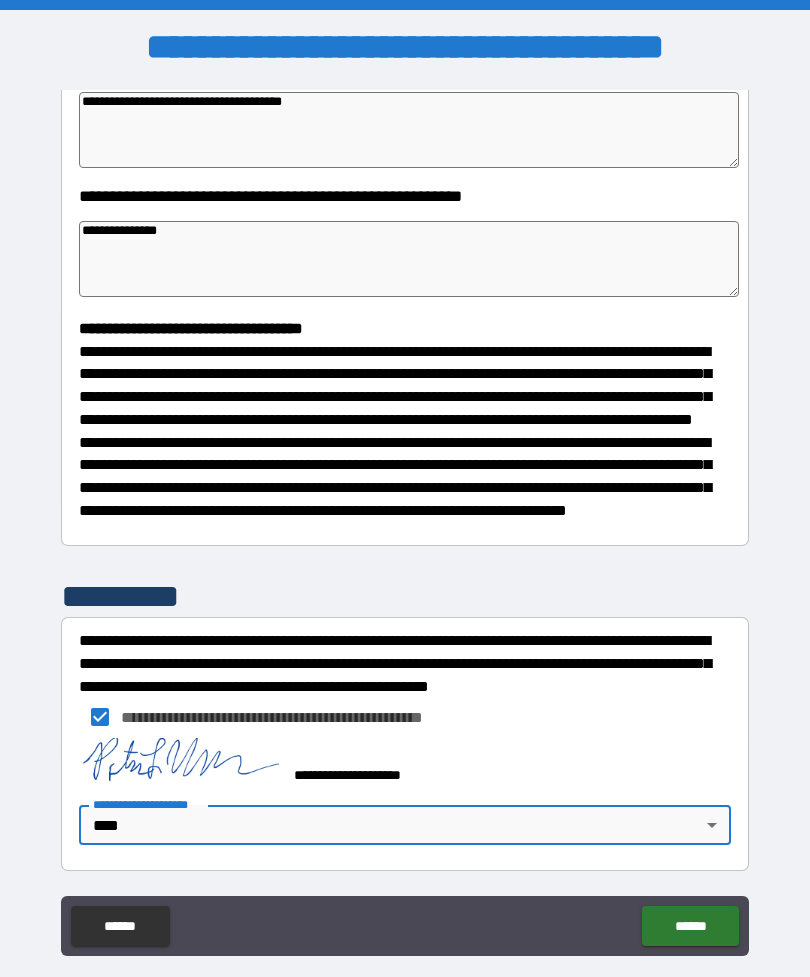 click on "******" at bounding box center [690, 926] 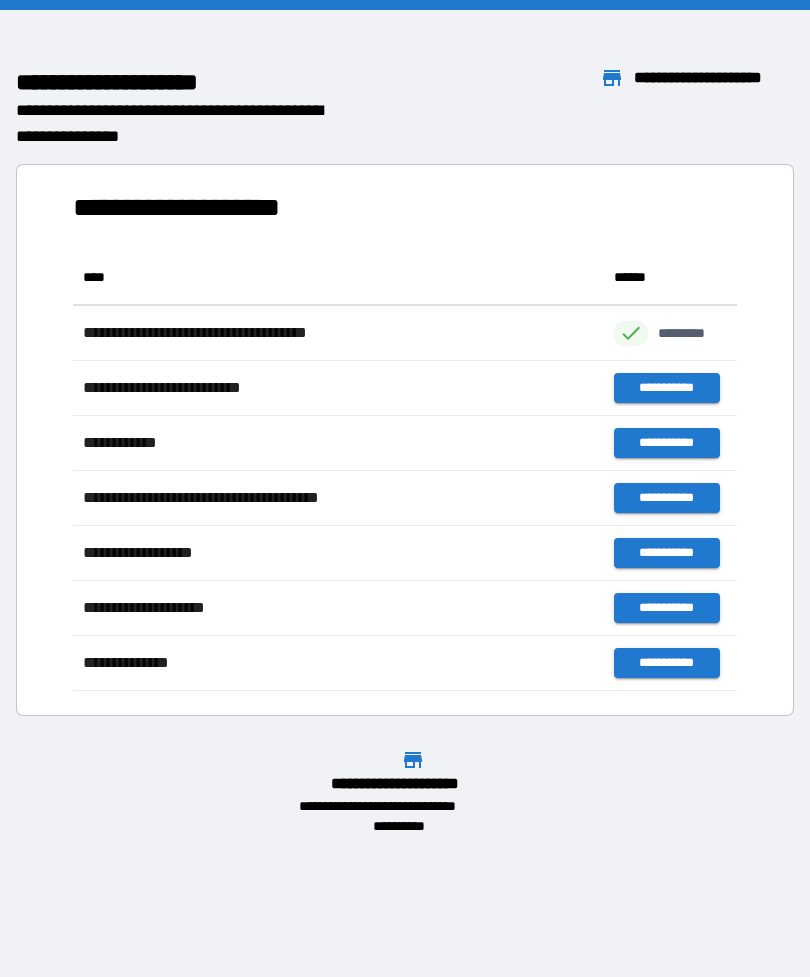 scroll, scrollTop: 1, scrollLeft: 1, axis: both 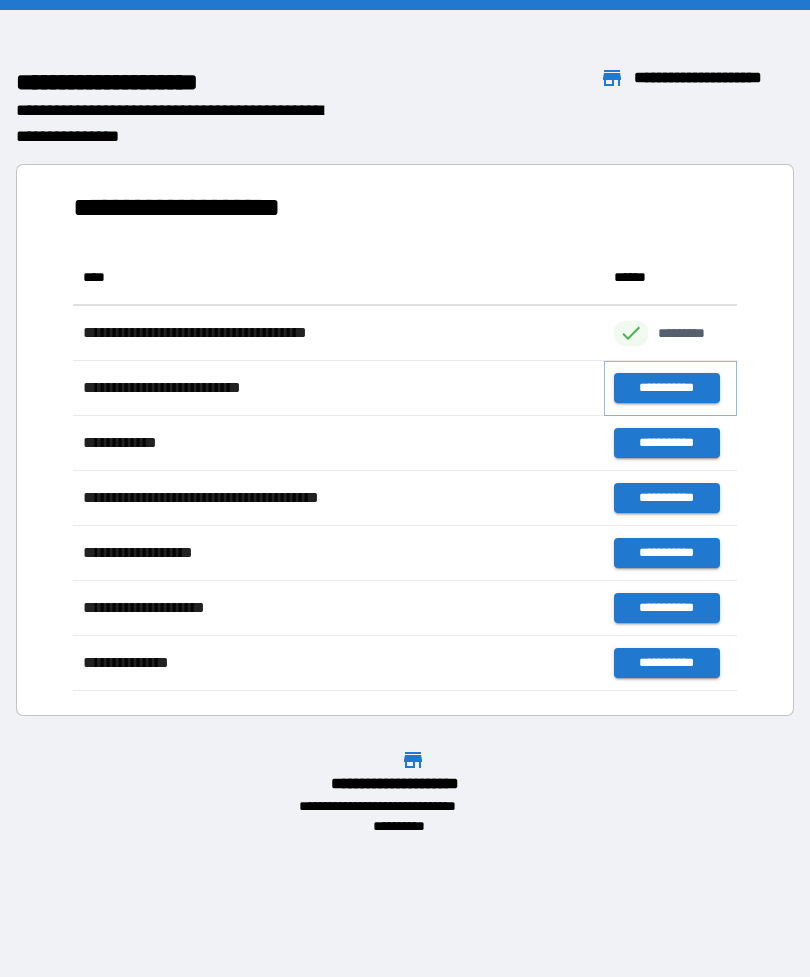 click on "**********" at bounding box center (666, 388) 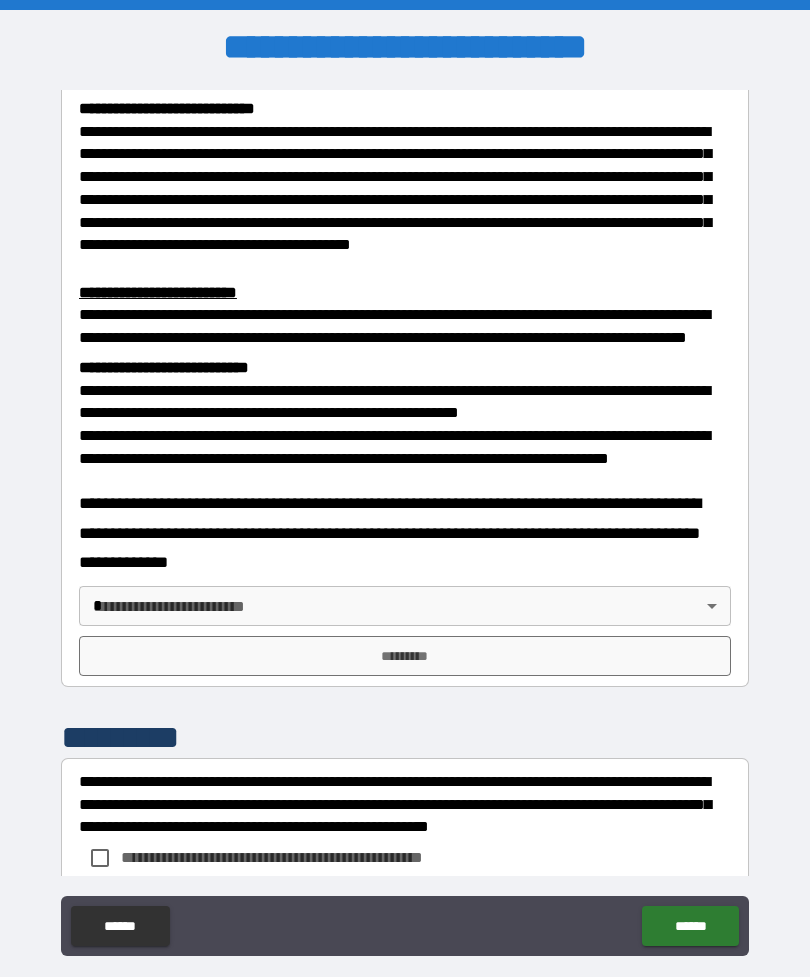 scroll, scrollTop: 590, scrollLeft: 0, axis: vertical 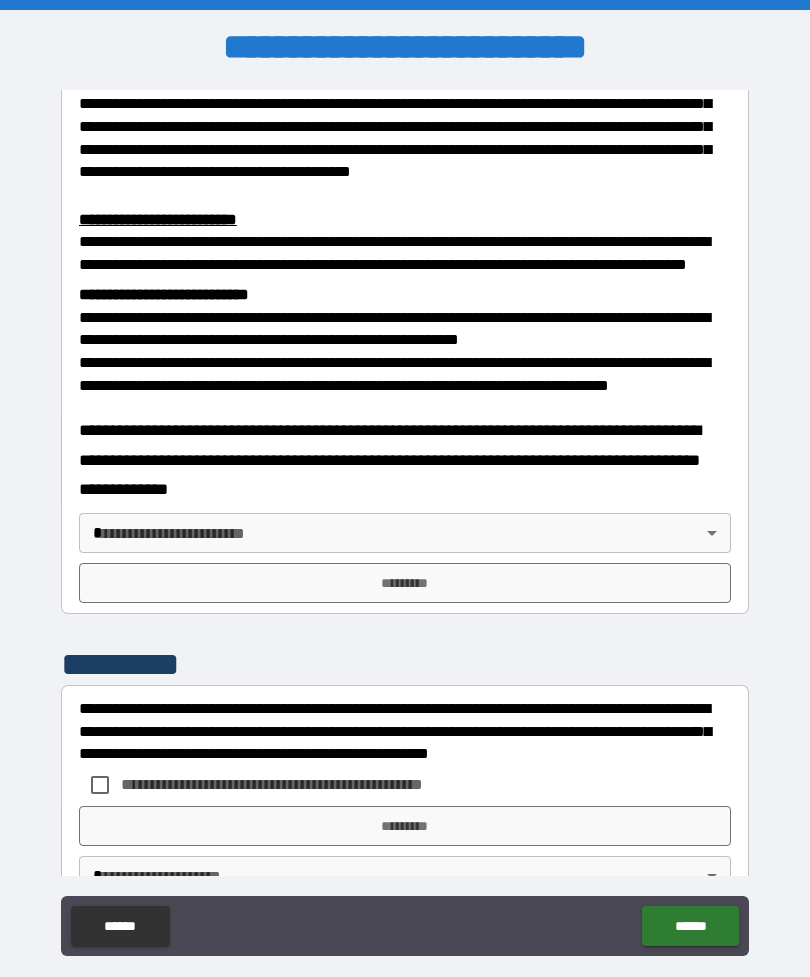 click on "**********" at bounding box center [405, 520] 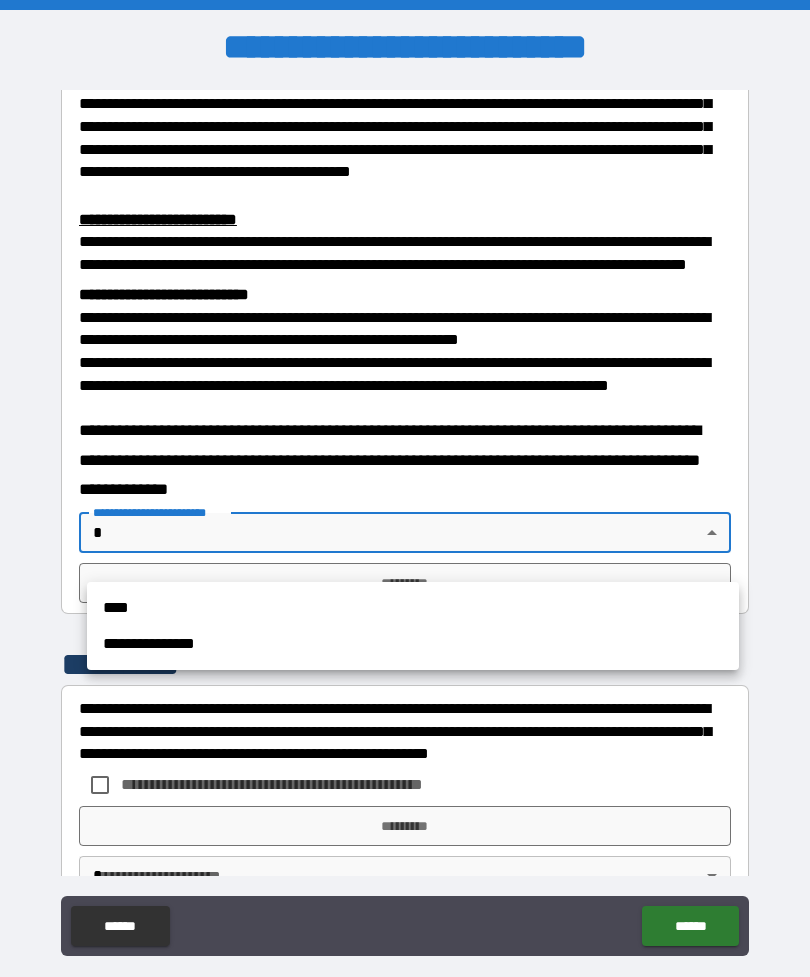 click on "****" at bounding box center [413, 608] 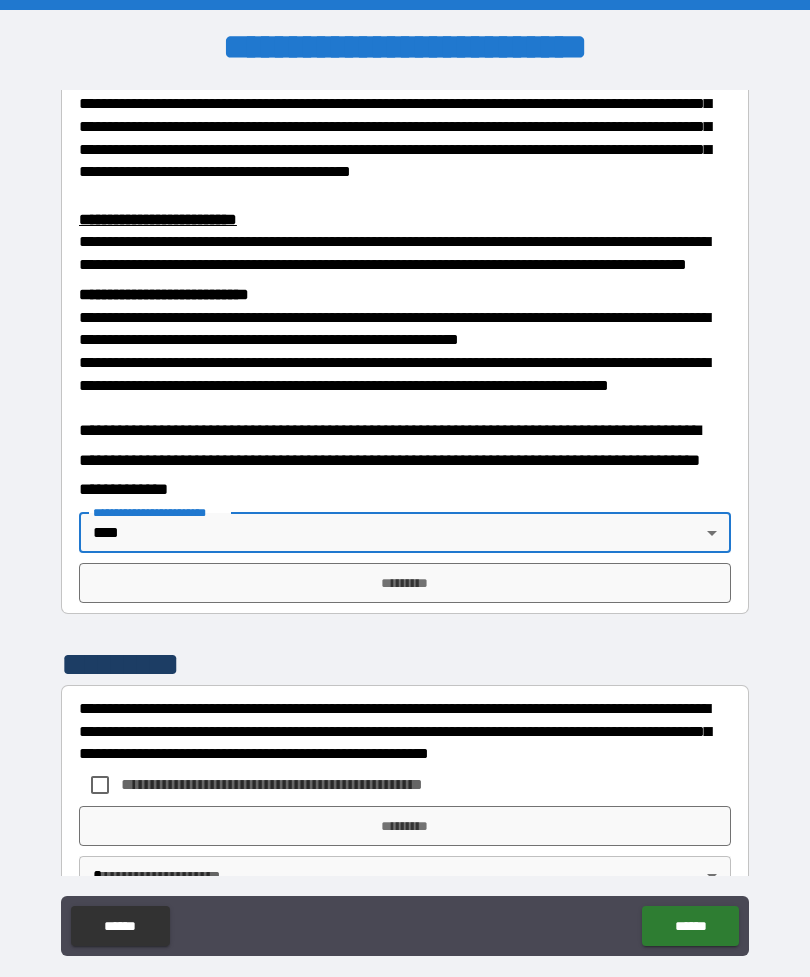 click on "*********" at bounding box center (405, 583) 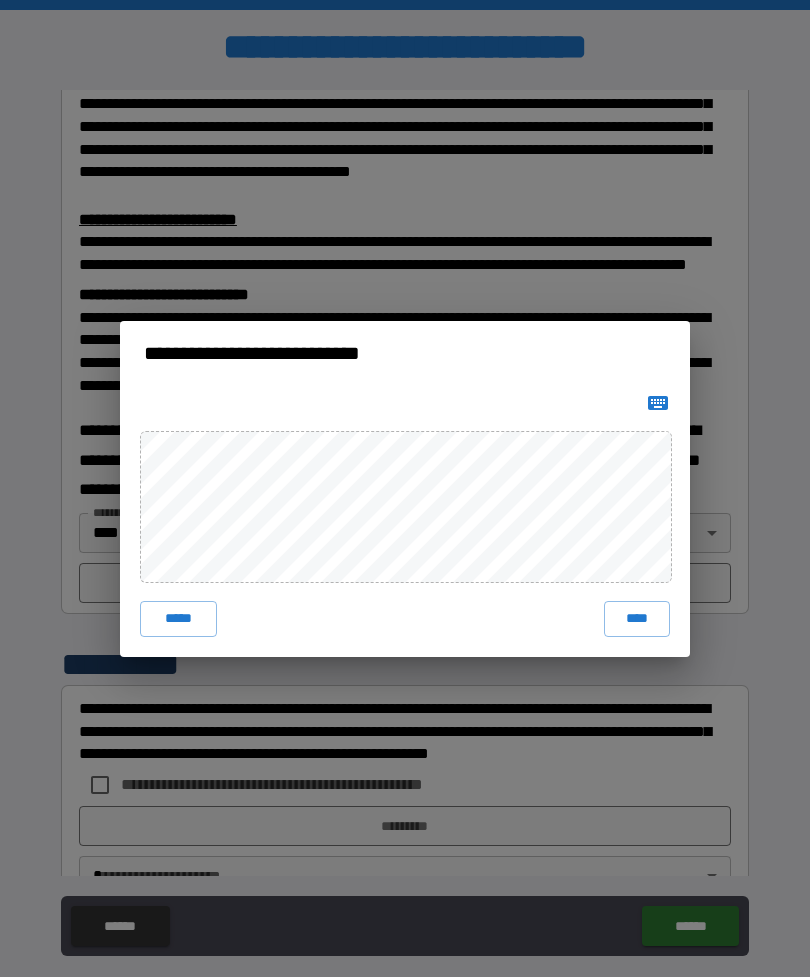 click on "****" at bounding box center [637, 619] 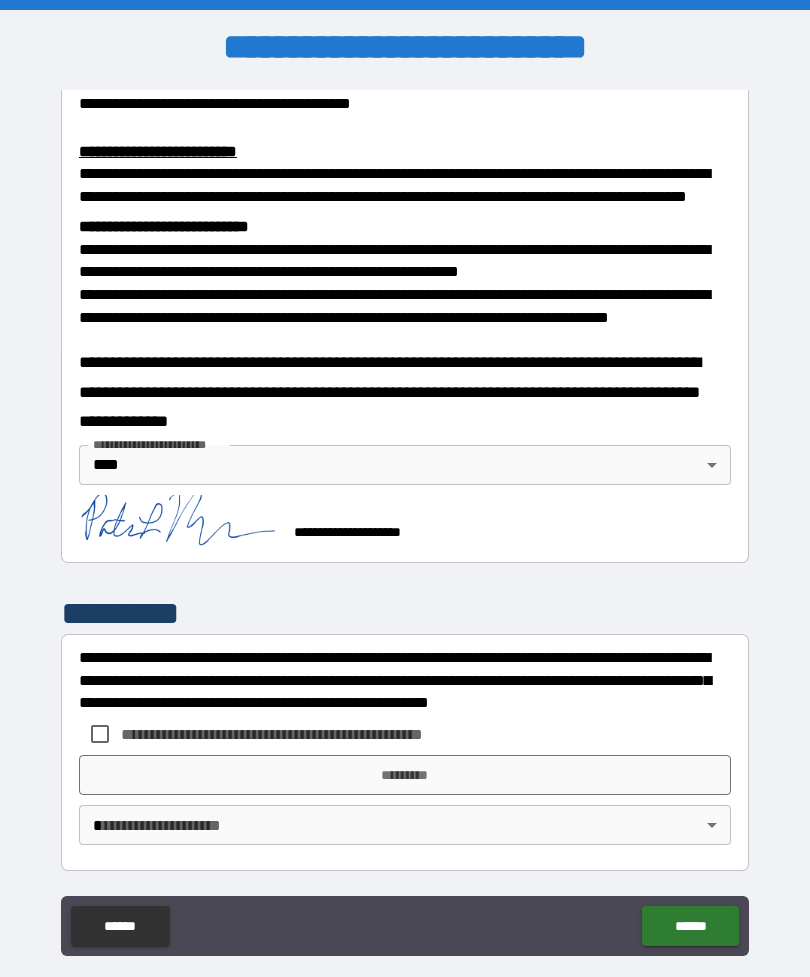 scroll, scrollTop: 677, scrollLeft: 0, axis: vertical 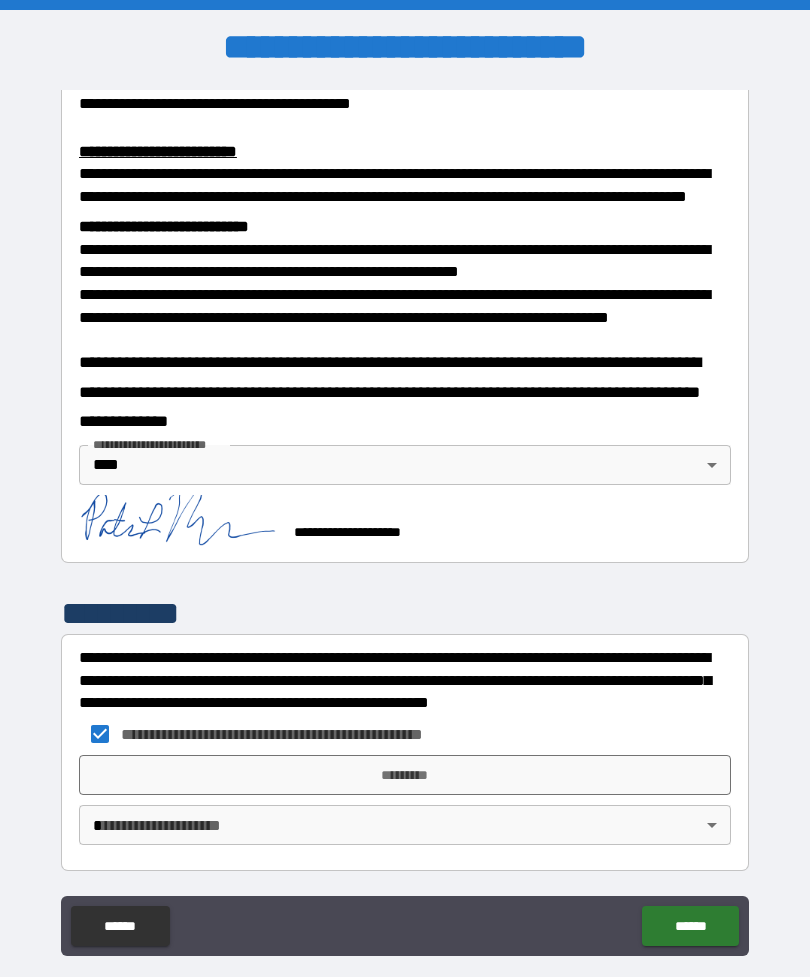 click on "*********" at bounding box center (405, 775) 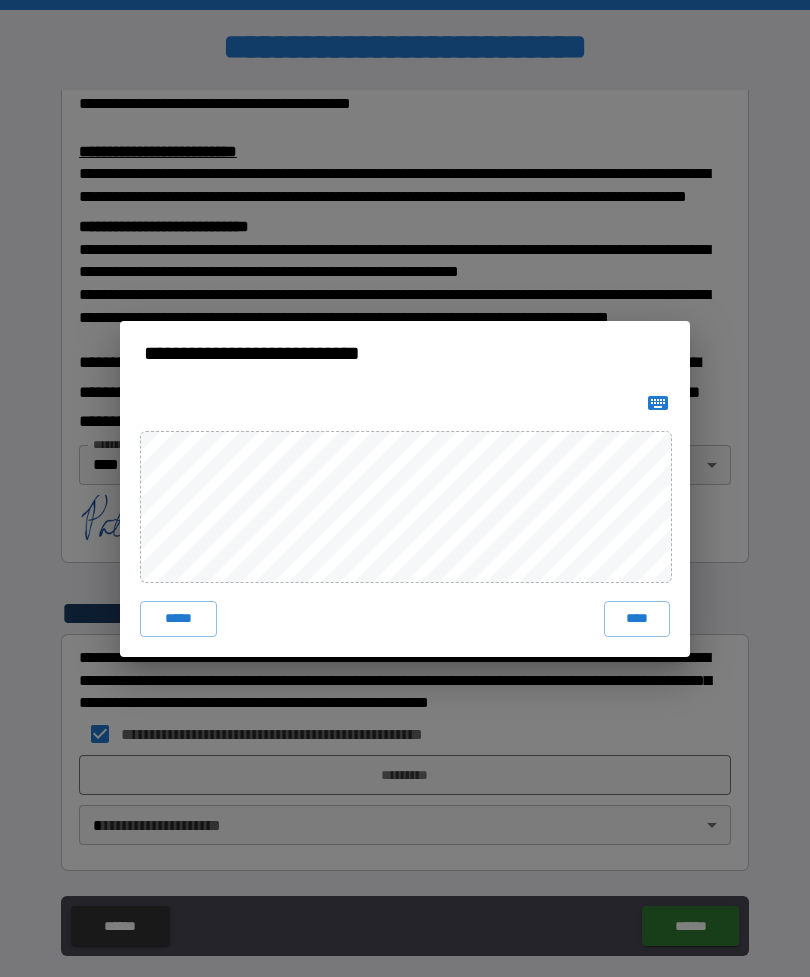 click on "****" at bounding box center [637, 619] 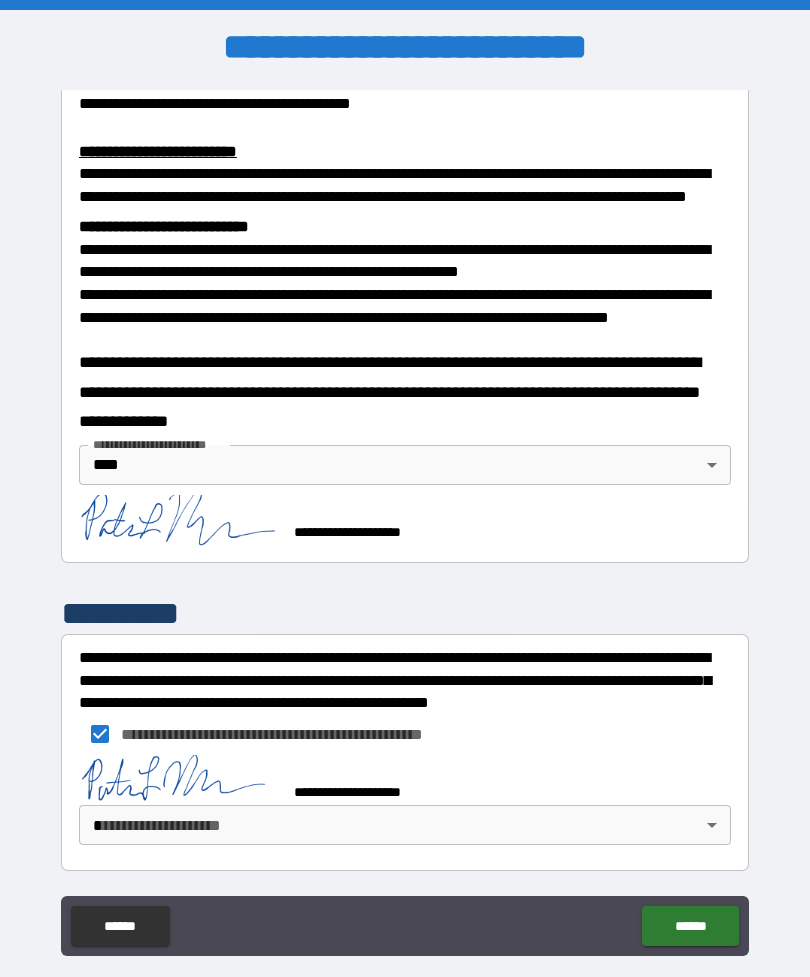 scroll, scrollTop: 667, scrollLeft: 0, axis: vertical 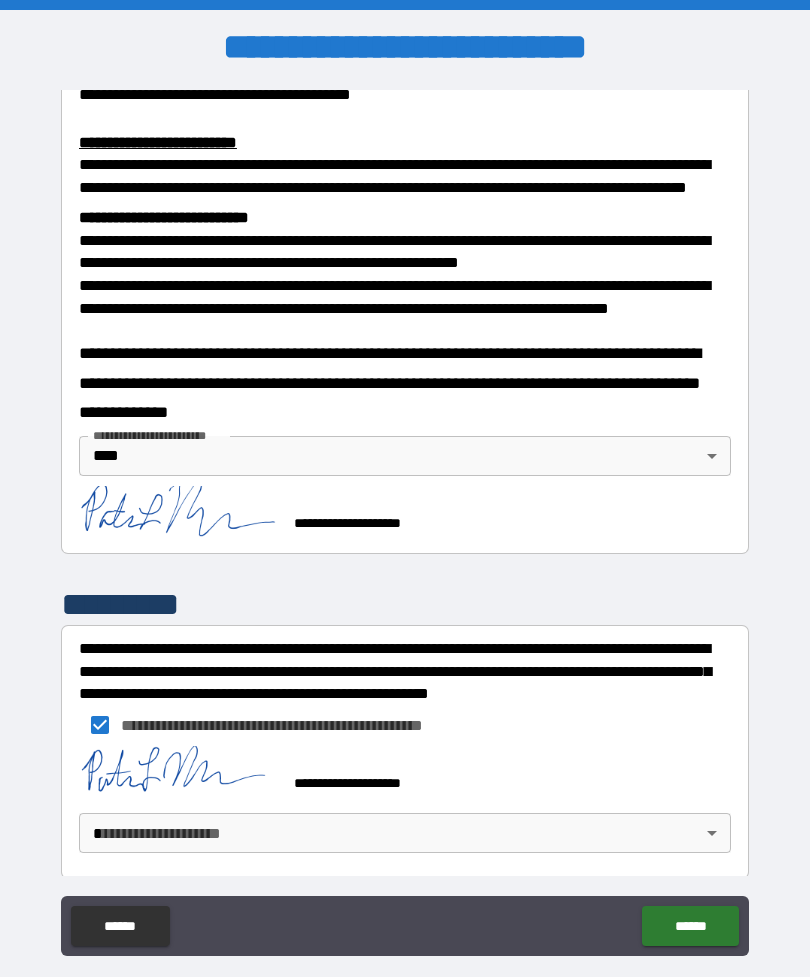click on "**********" at bounding box center [405, 520] 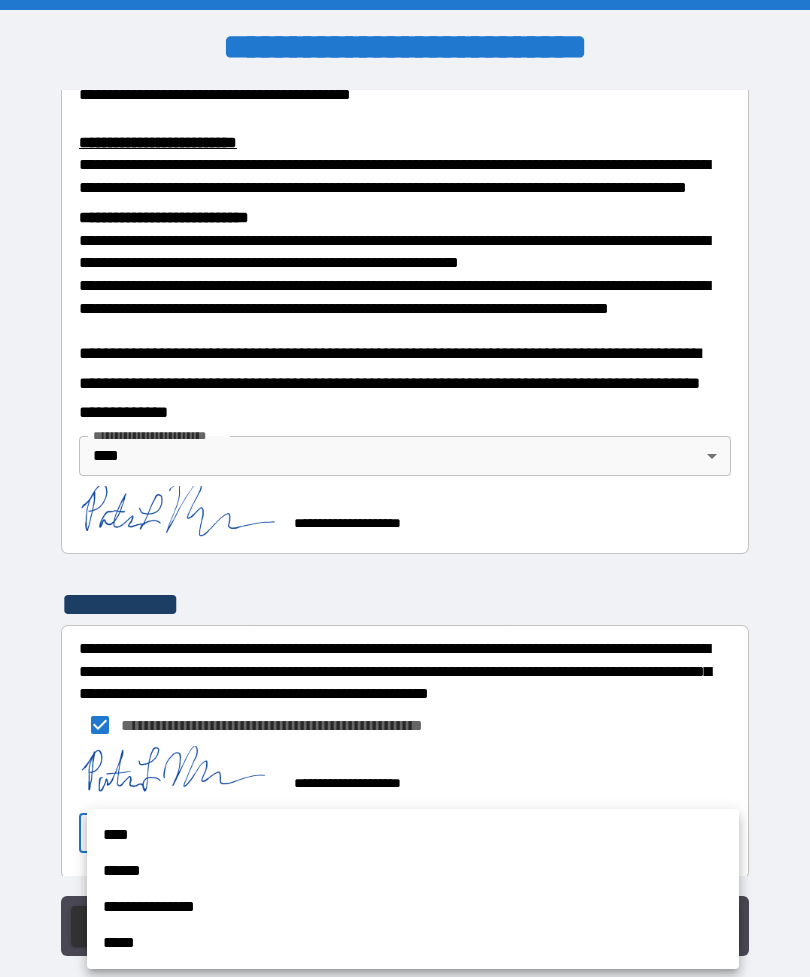 click on "****" at bounding box center (413, 835) 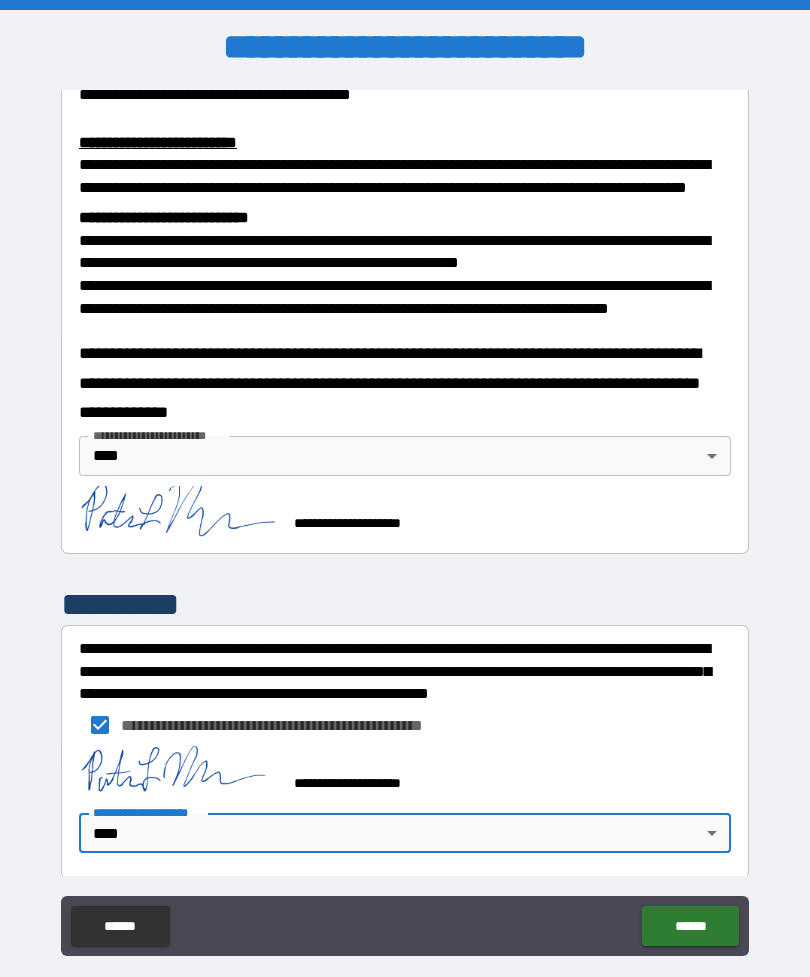 click on "******" at bounding box center (690, 926) 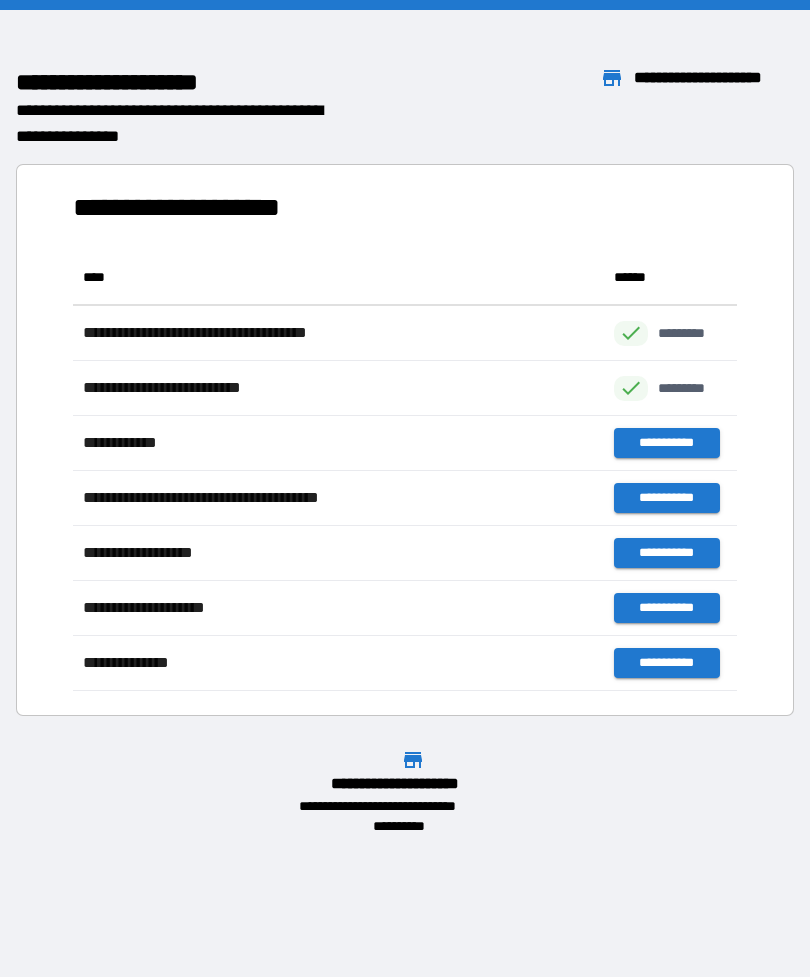 scroll, scrollTop: 1, scrollLeft: 1, axis: both 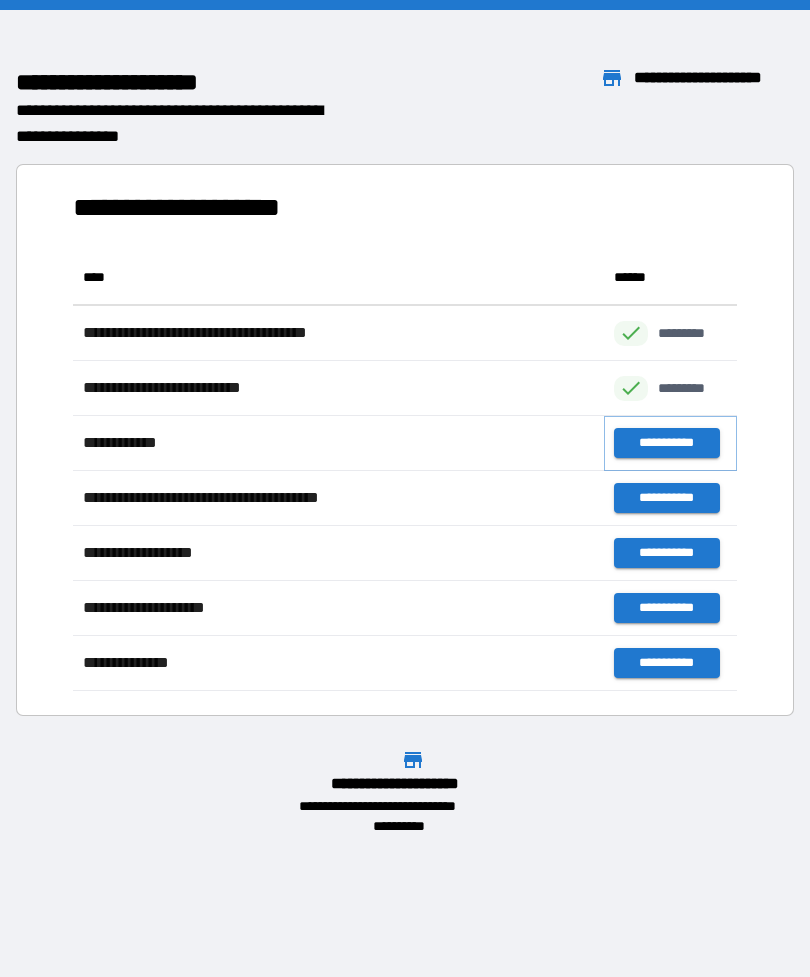 click on "**********" at bounding box center (666, 443) 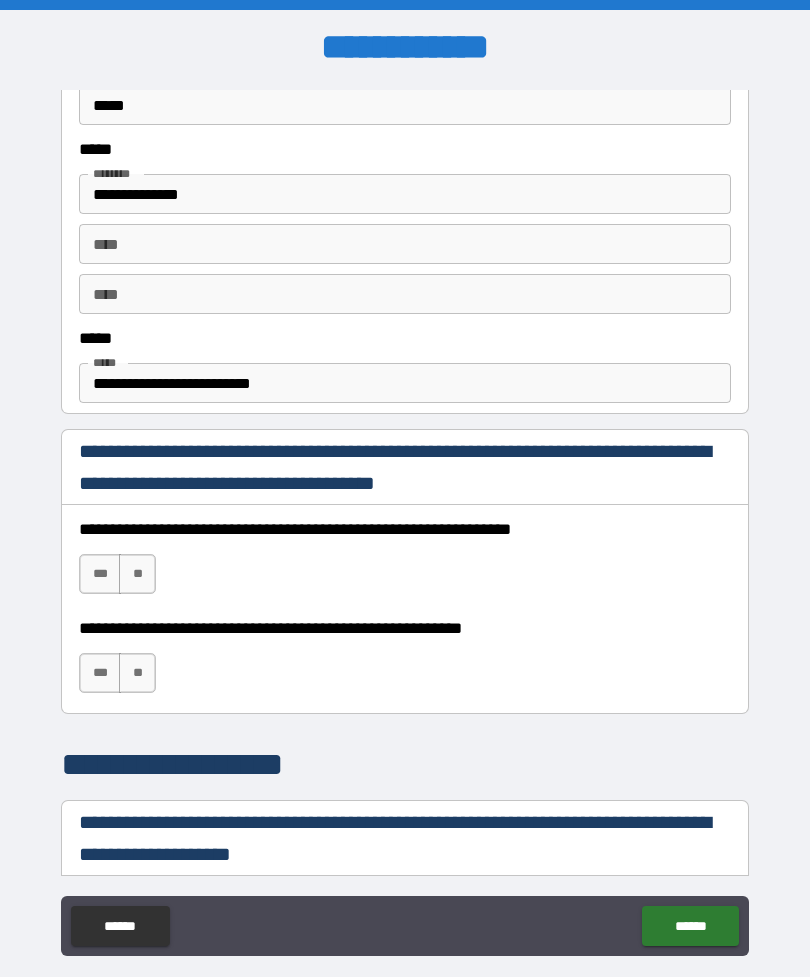 scroll, scrollTop: 1038, scrollLeft: 0, axis: vertical 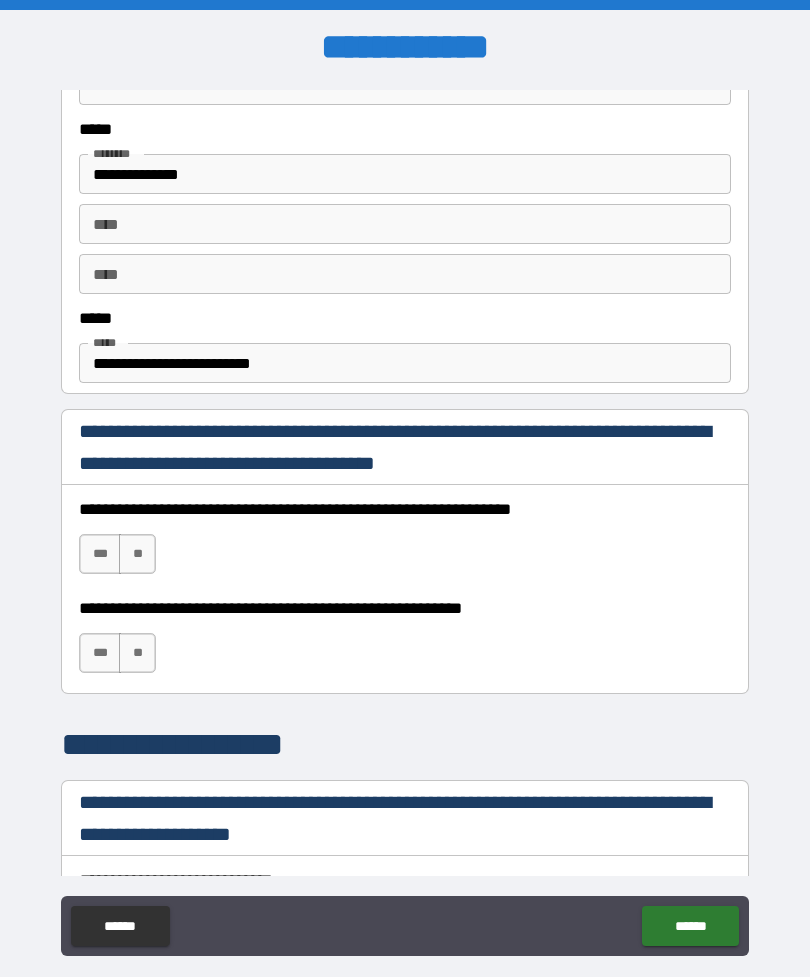 click on "***" at bounding box center [100, 554] 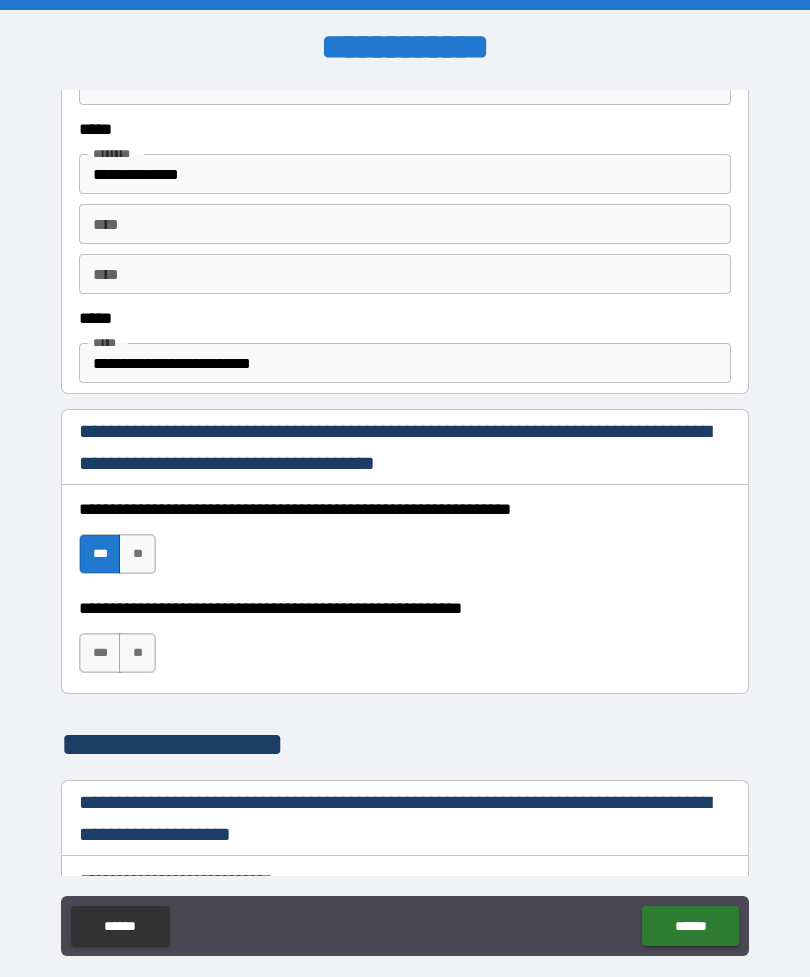 click on "***" at bounding box center (100, 653) 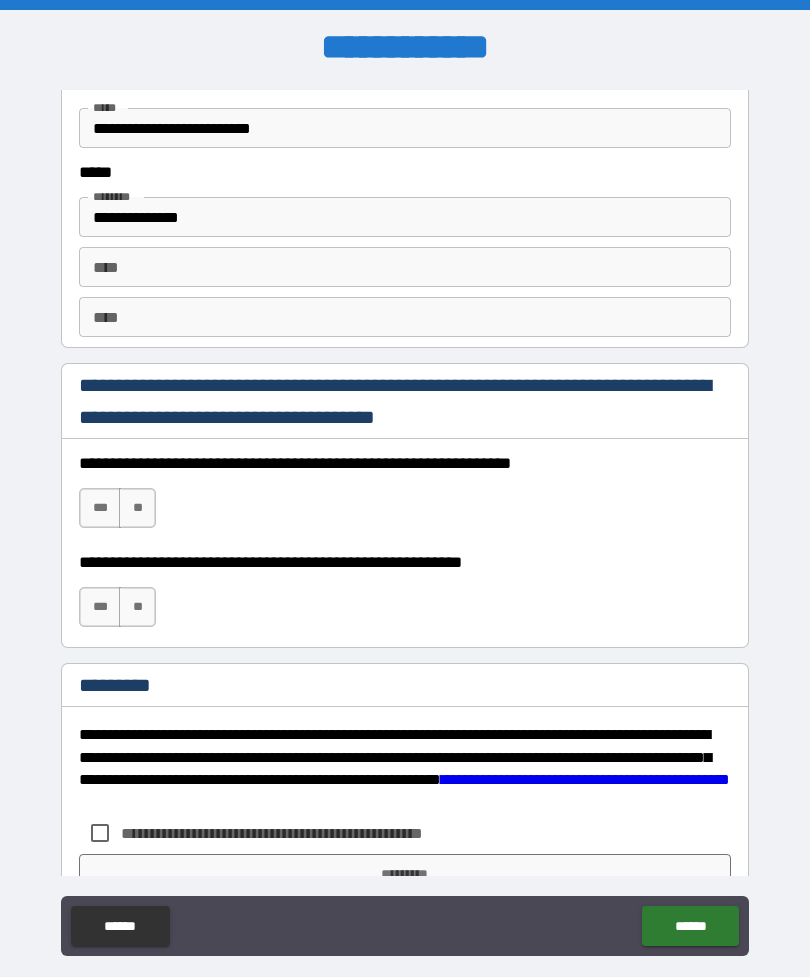 scroll, scrollTop: 2729, scrollLeft: 0, axis: vertical 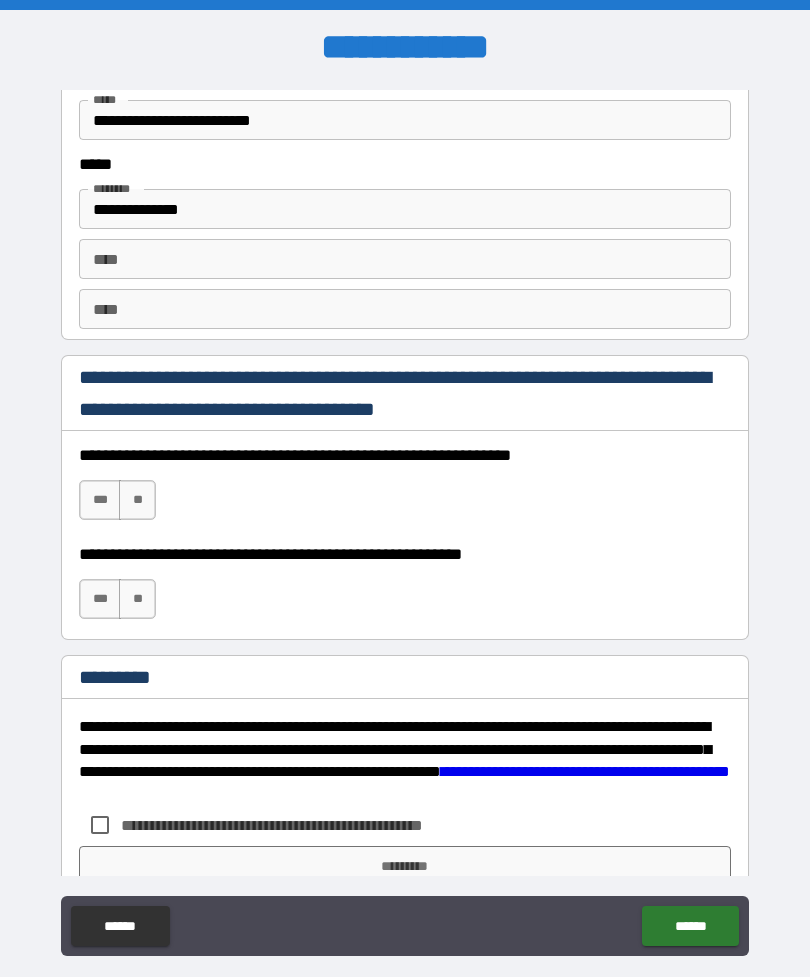 click on "***" at bounding box center [100, 500] 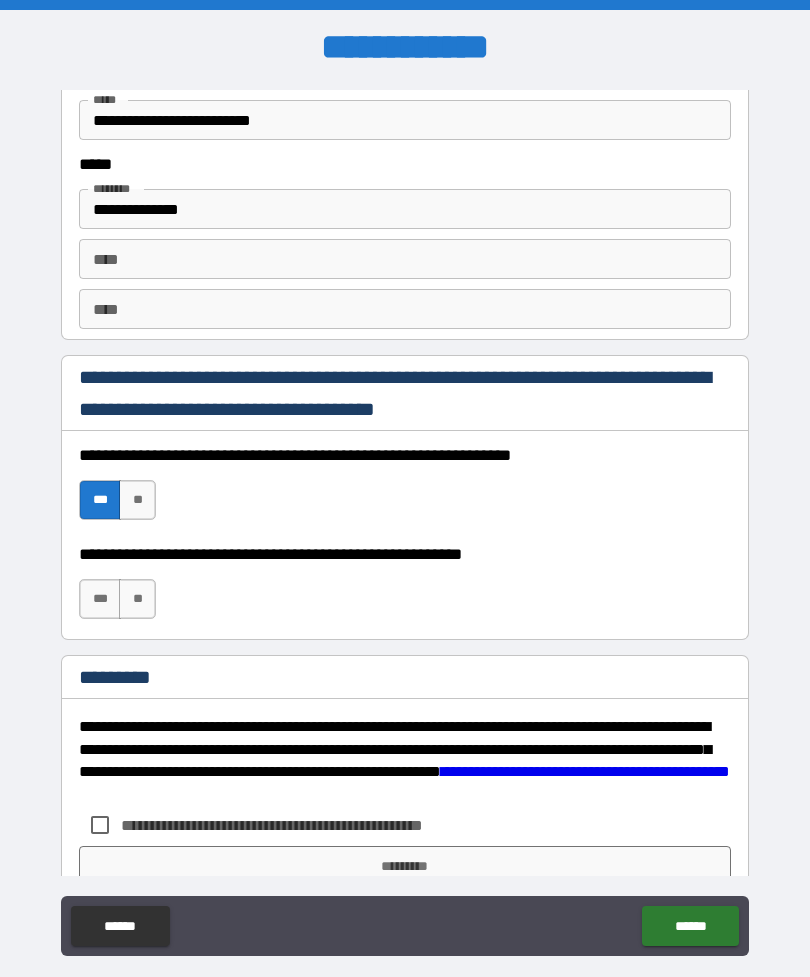 click on "***" at bounding box center [100, 599] 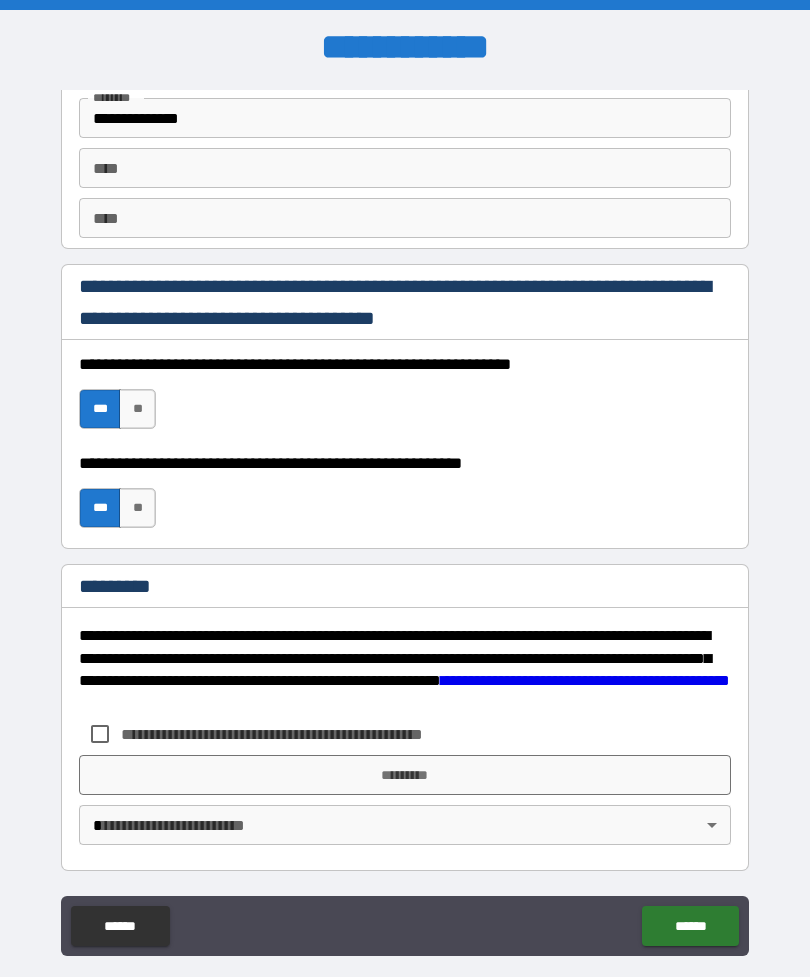 scroll, scrollTop: 2820, scrollLeft: 0, axis: vertical 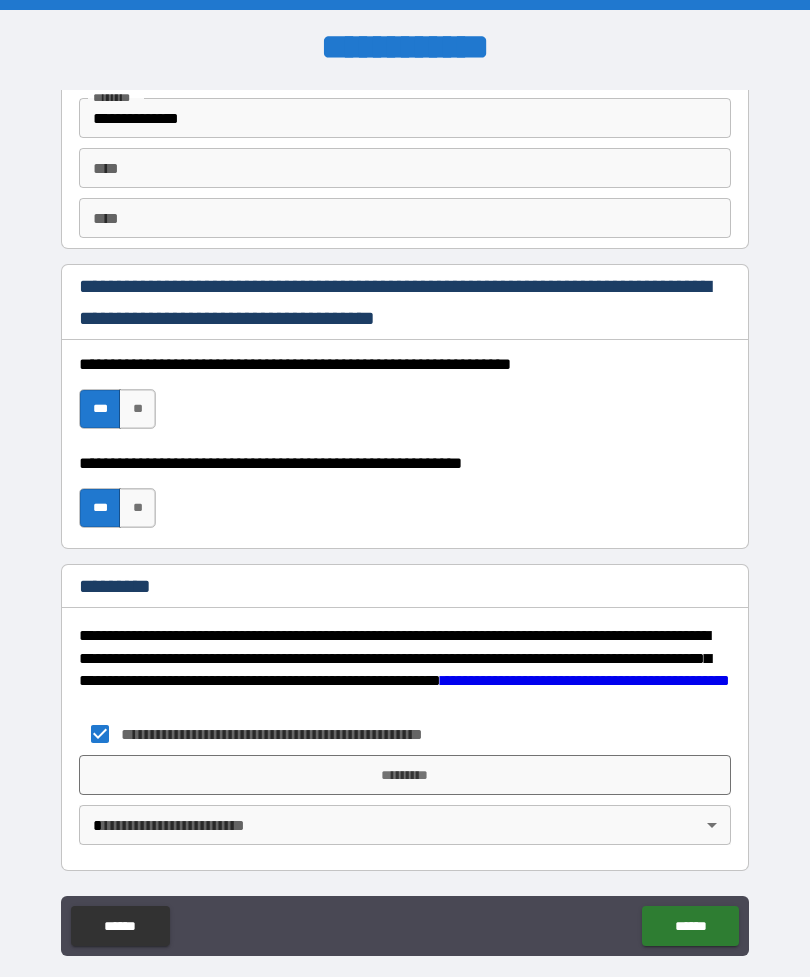 click on "*********" at bounding box center (405, 775) 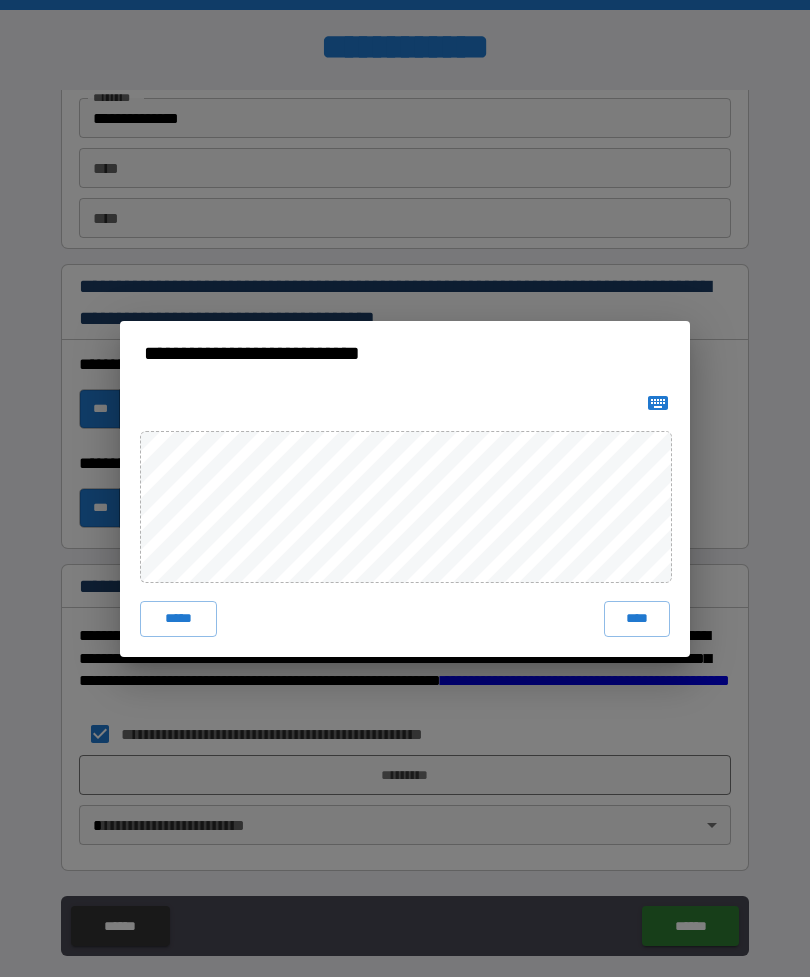 click on "****" at bounding box center [637, 619] 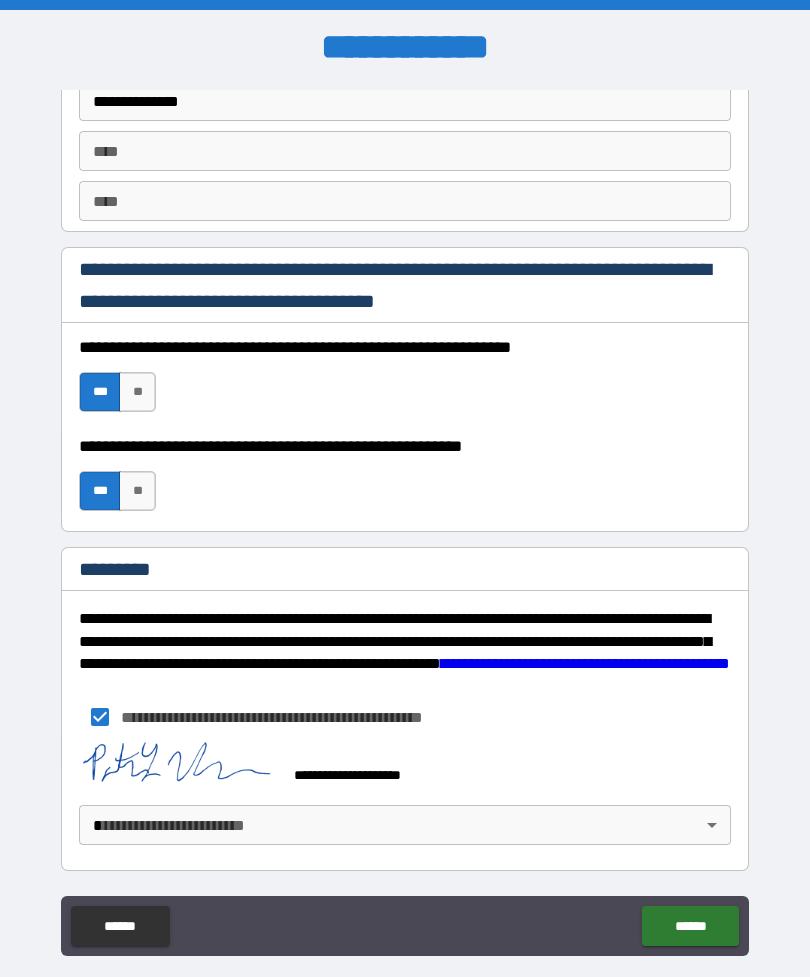 scroll, scrollTop: 2837, scrollLeft: 0, axis: vertical 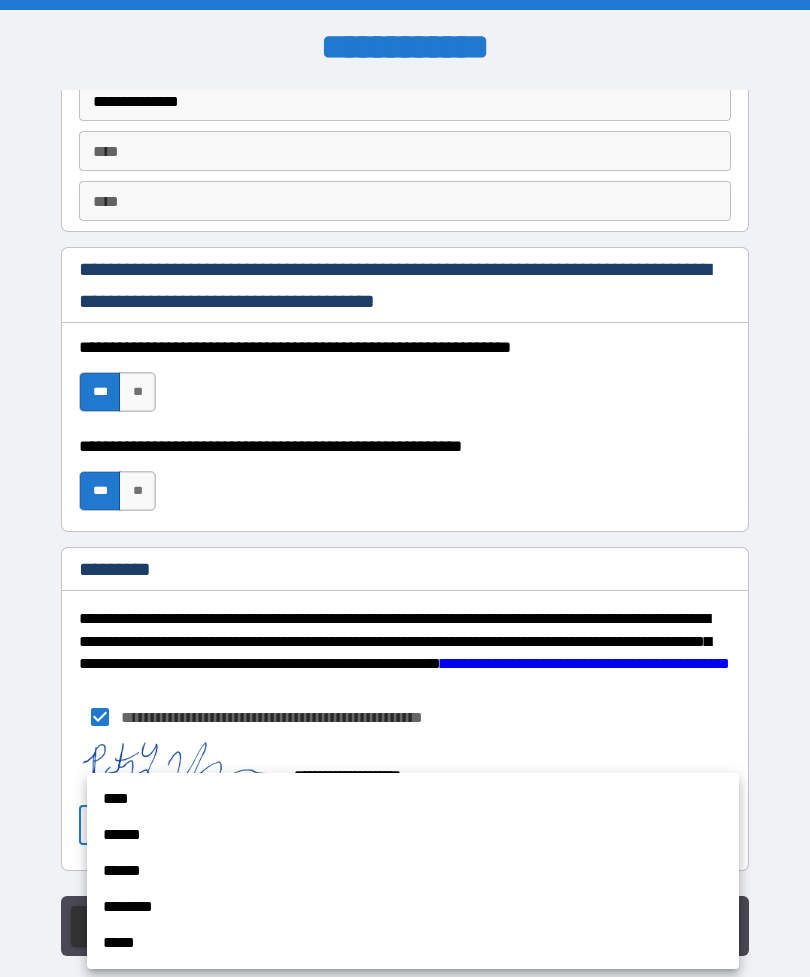 click on "****" at bounding box center [413, 799] 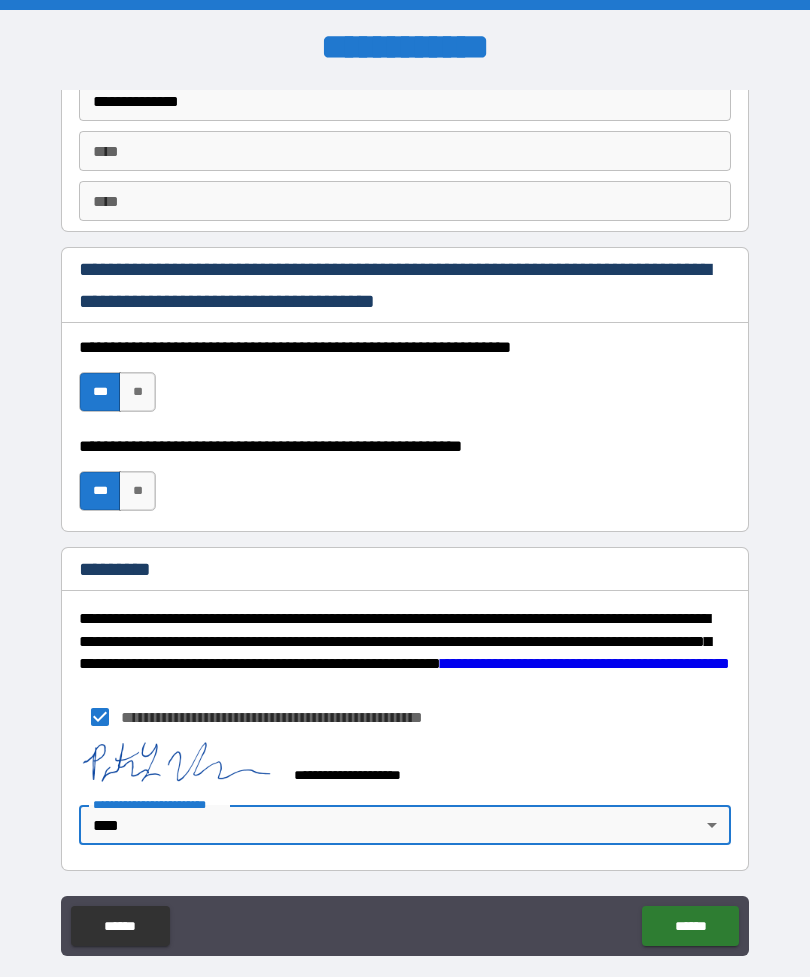 click on "******" at bounding box center [690, 926] 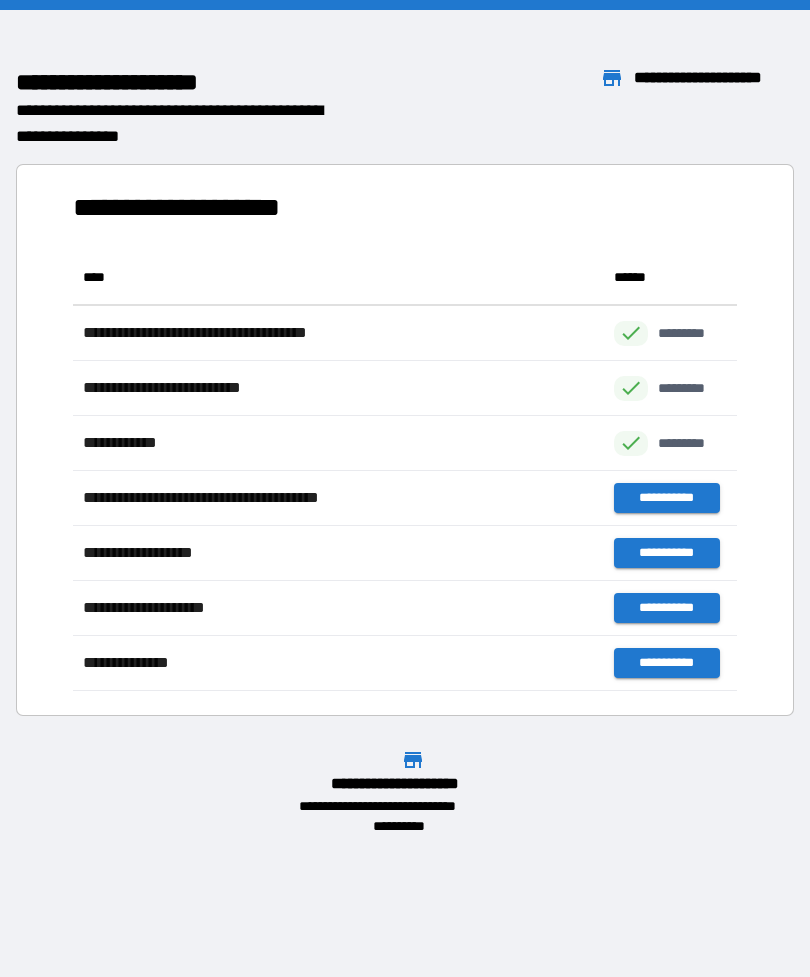 scroll, scrollTop: 1, scrollLeft: 1, axis: both 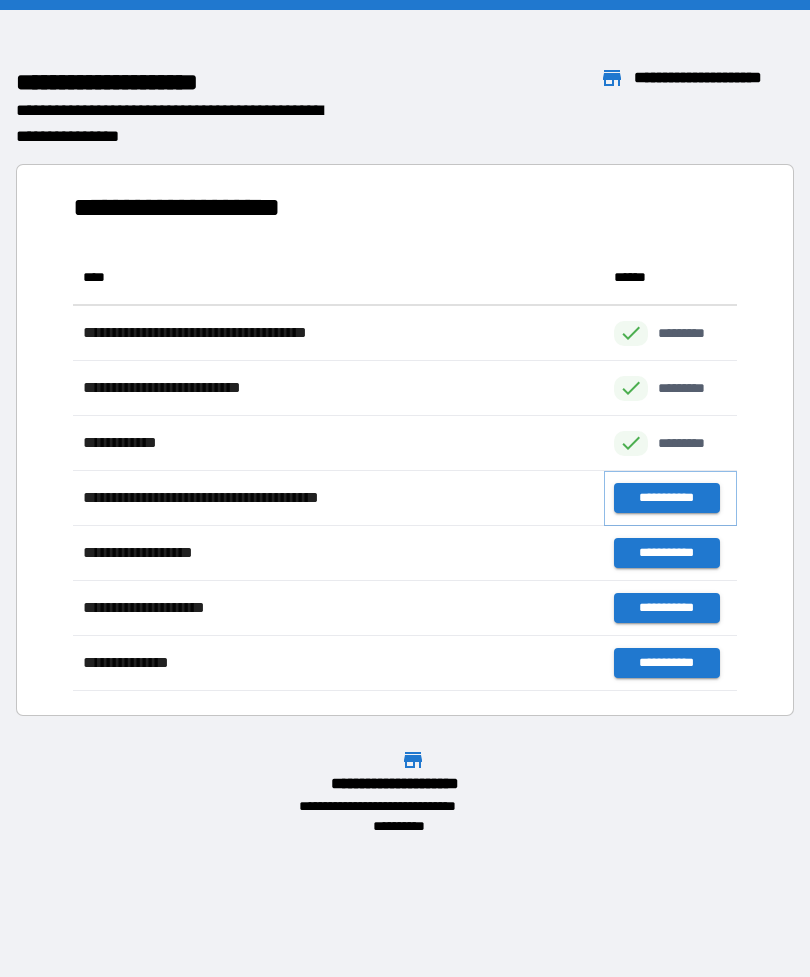 click on "**********" at bounding box center [666, 498] 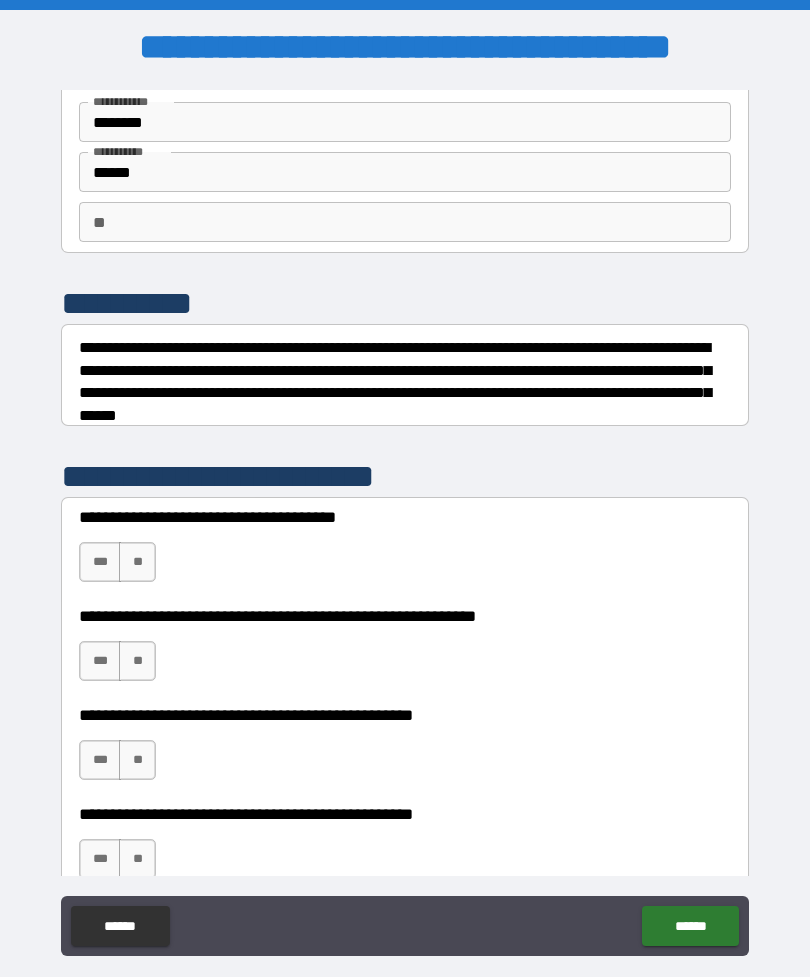 scroll, scrollTop: 107, scrollLeft: 0, axis: vertical 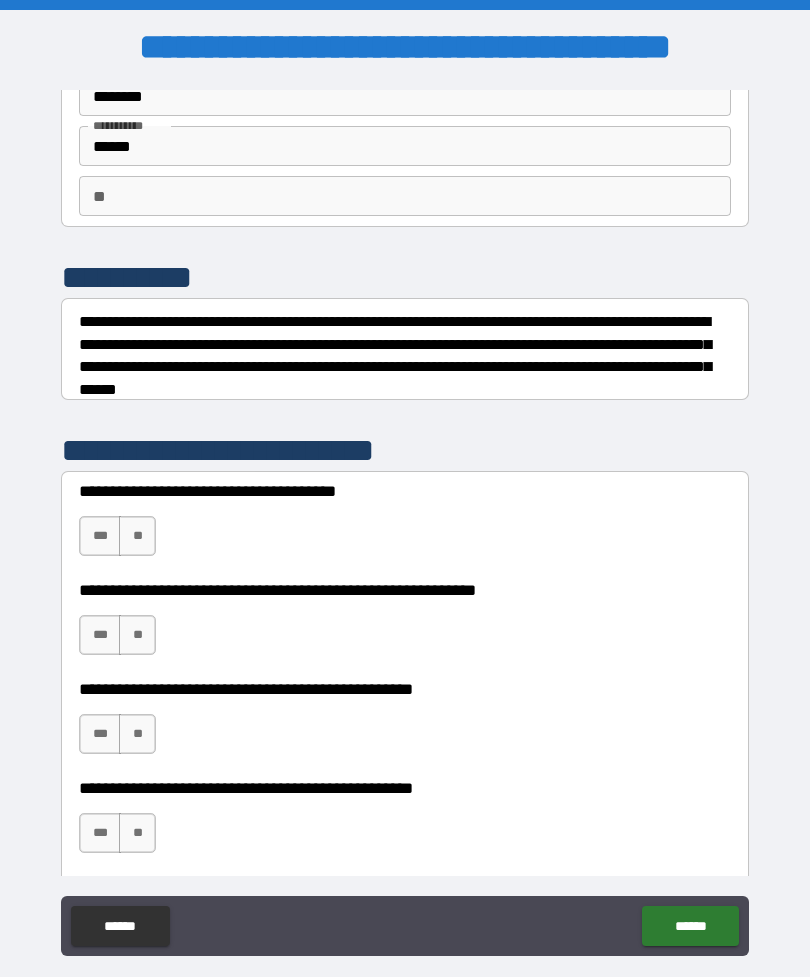 click on "***" at bounding box center (100, 536) 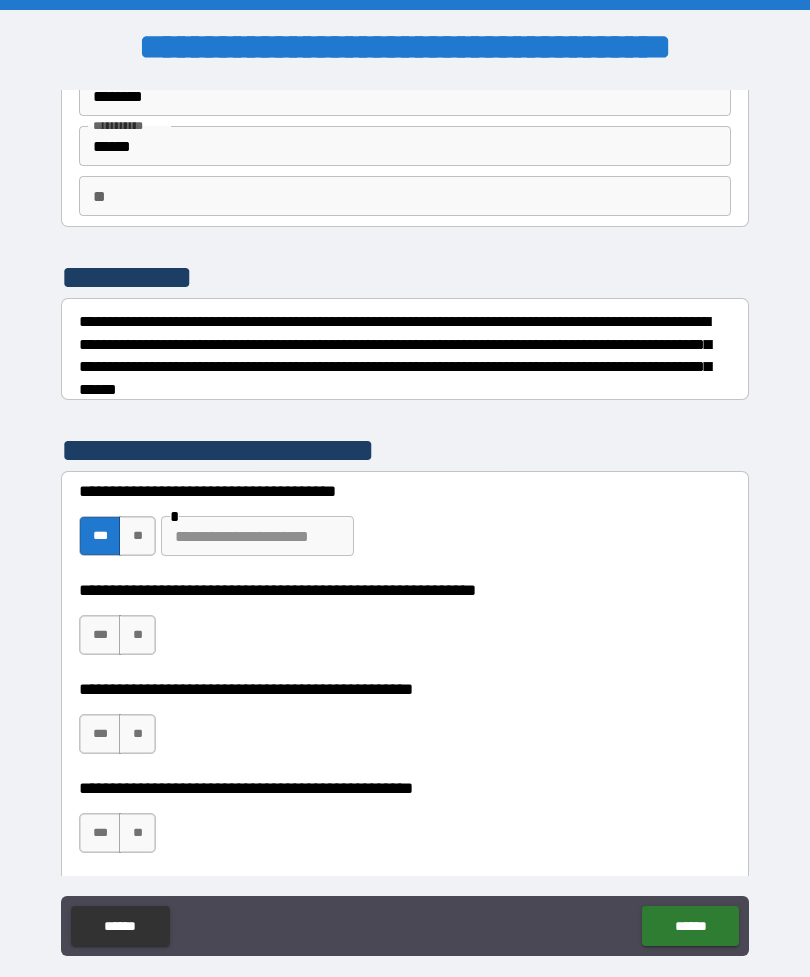 click at bounding box center (257, 536) 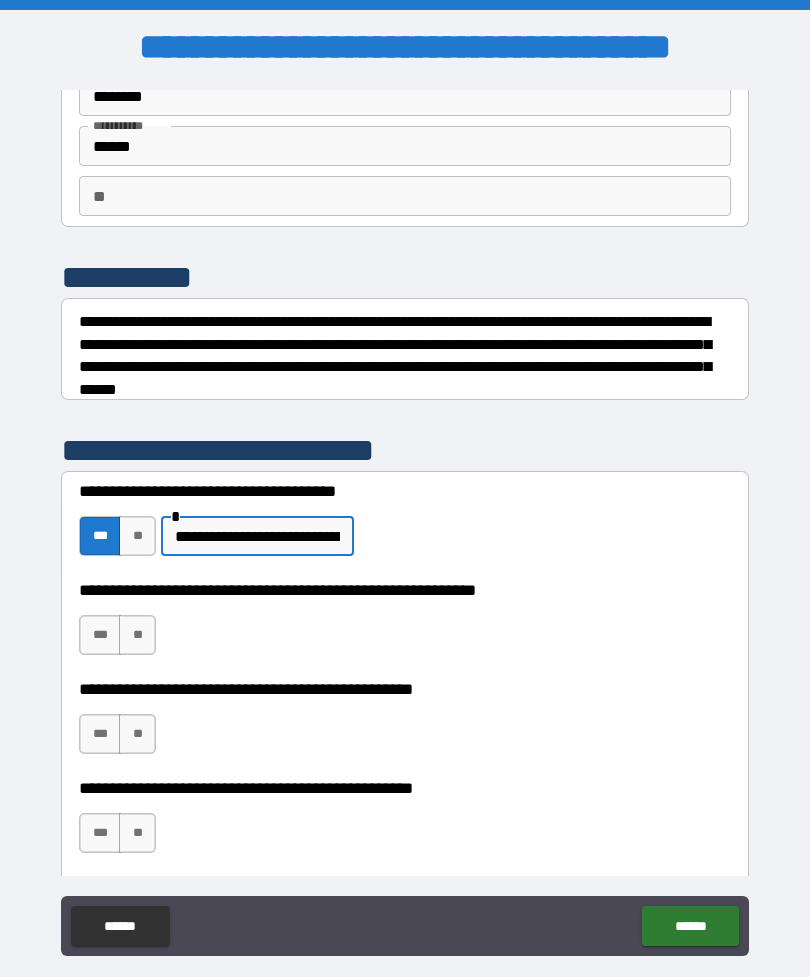 click on "**********" at bounding box center [257, 536] 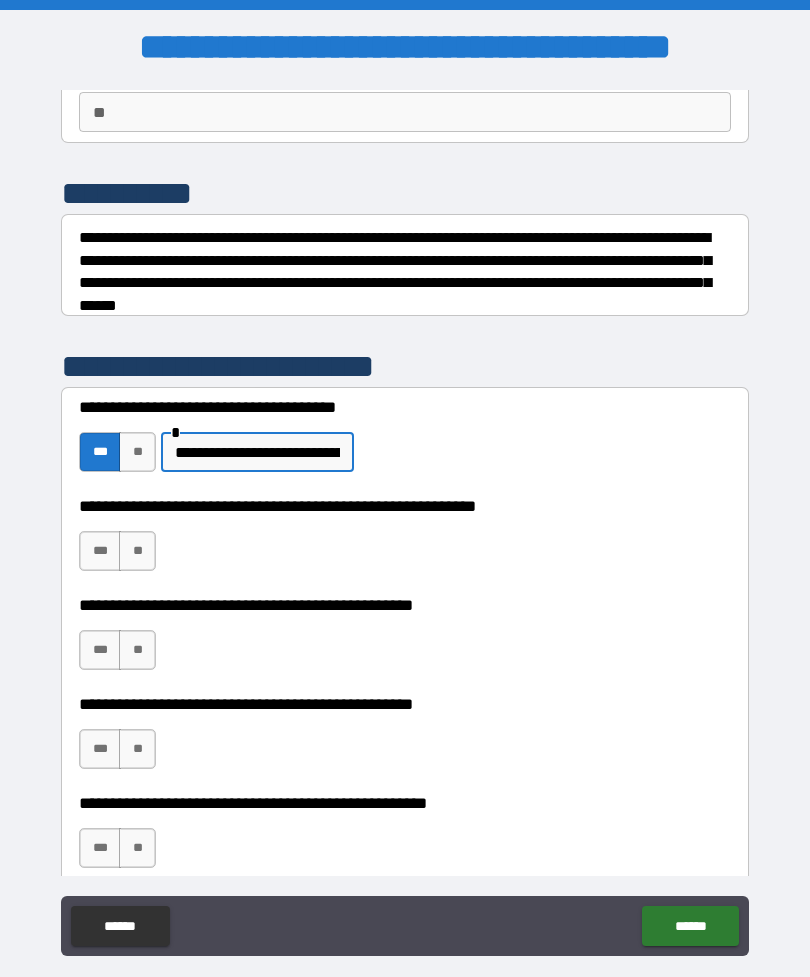 scroll, scrollTop: 216, scrollLeft: 0, axis: vertical 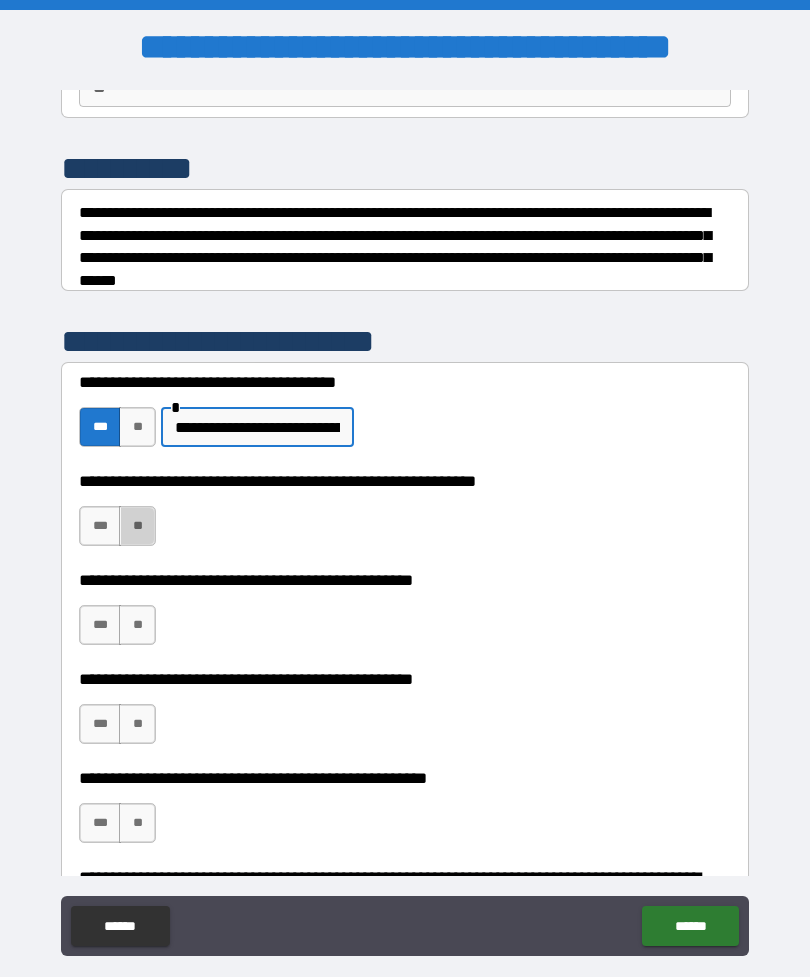 click on "**" at bounding box center (137, 526) 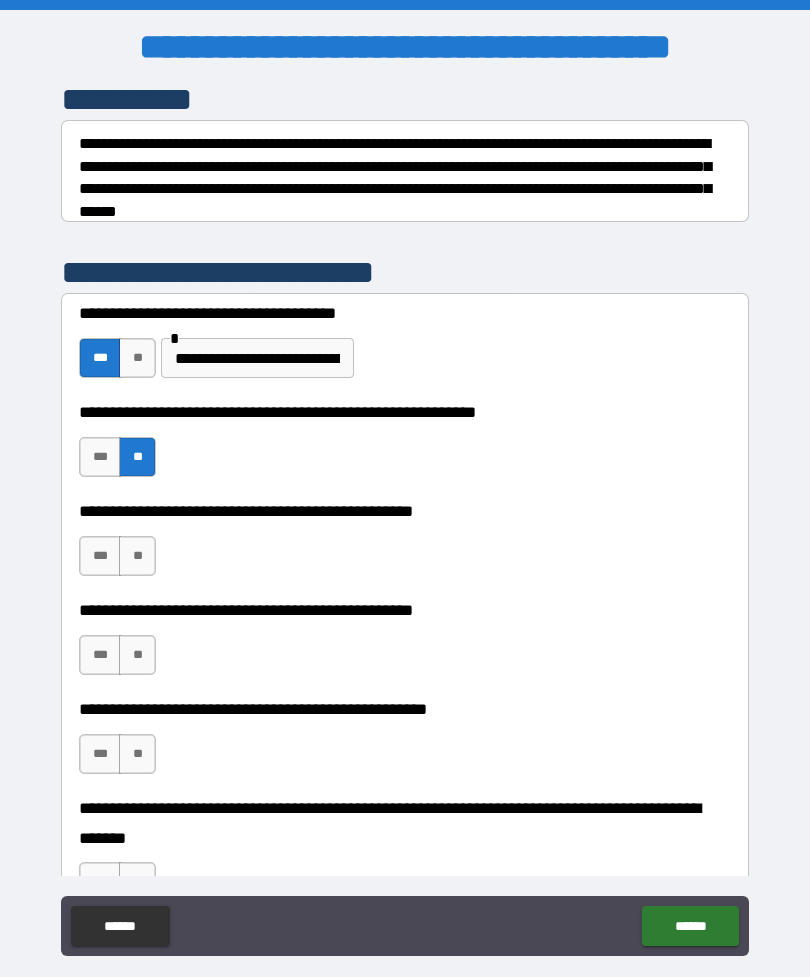 scroll, scrollTop: 290, scrollLeft: 0, axis: vertical 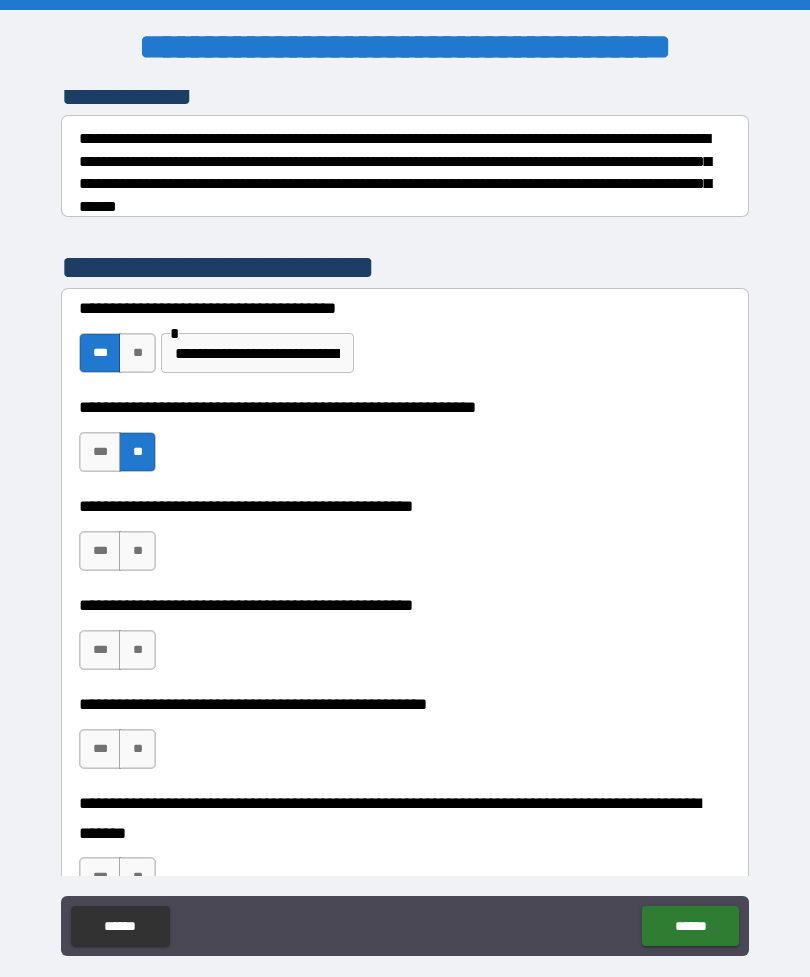 click on "**" at bounding box center [137, 551] 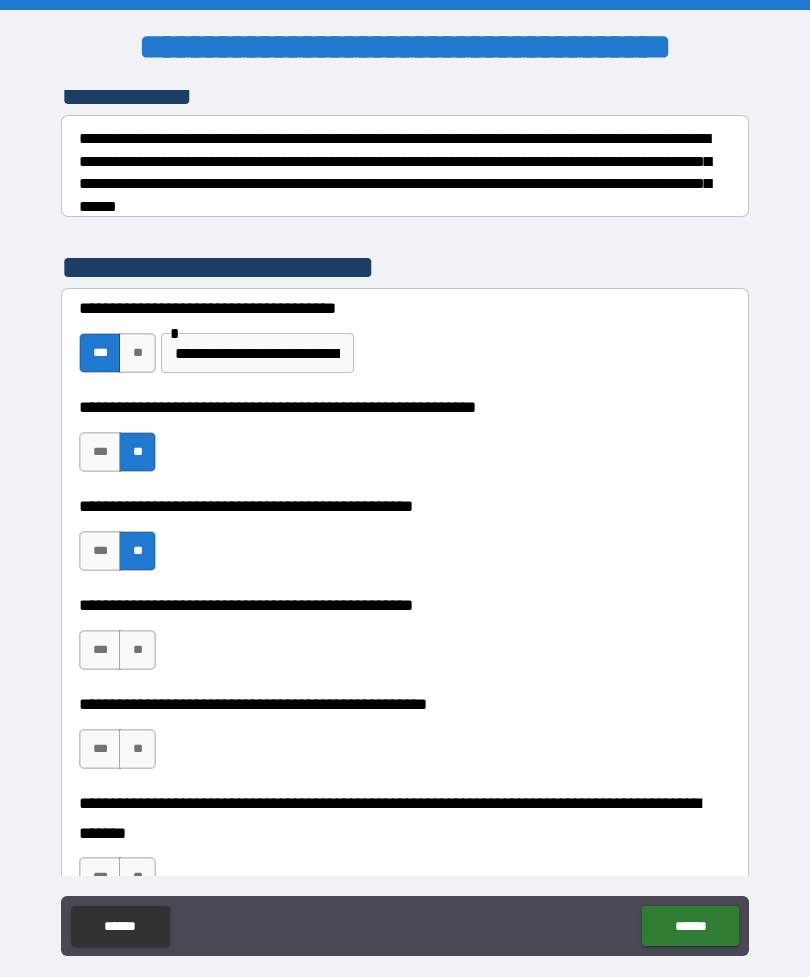 click on "***" at bounding box center [100, 650] 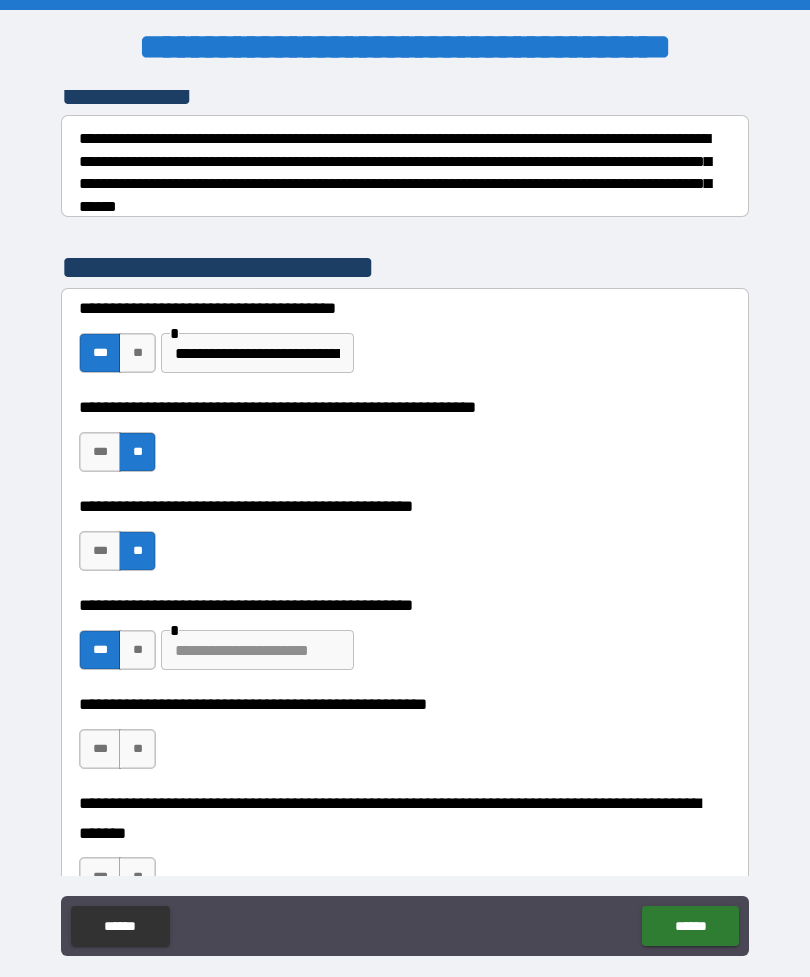 click at bounding box center [257, 650] 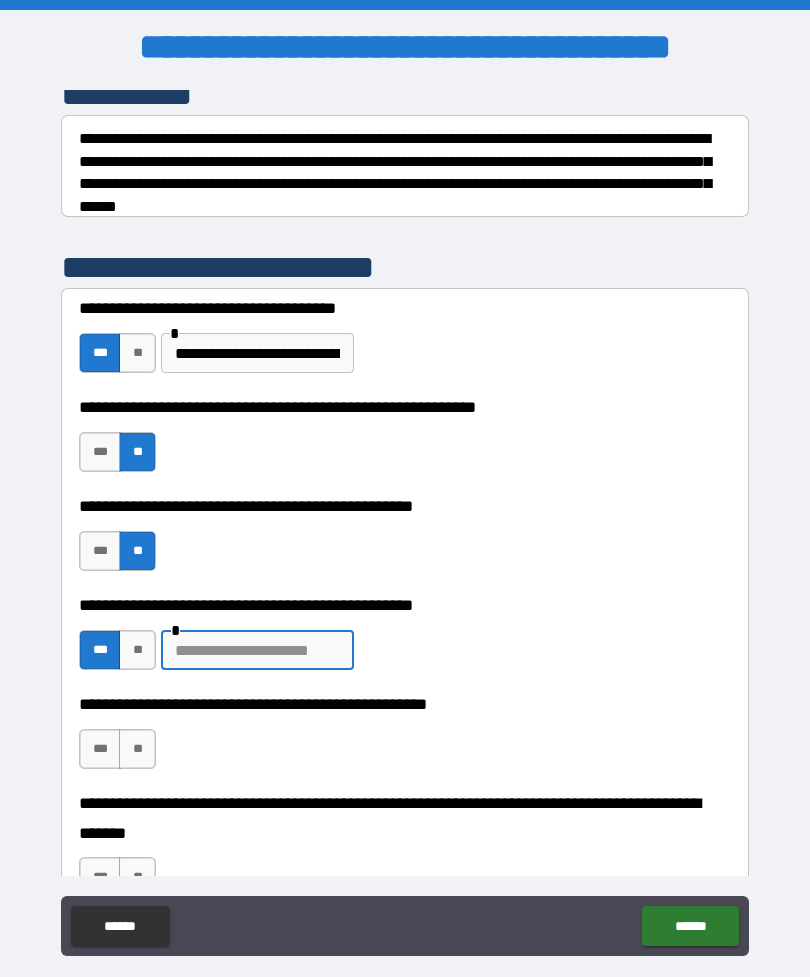 scroll, scrollTop: 3, scrollLeft: 0, axis: vertical 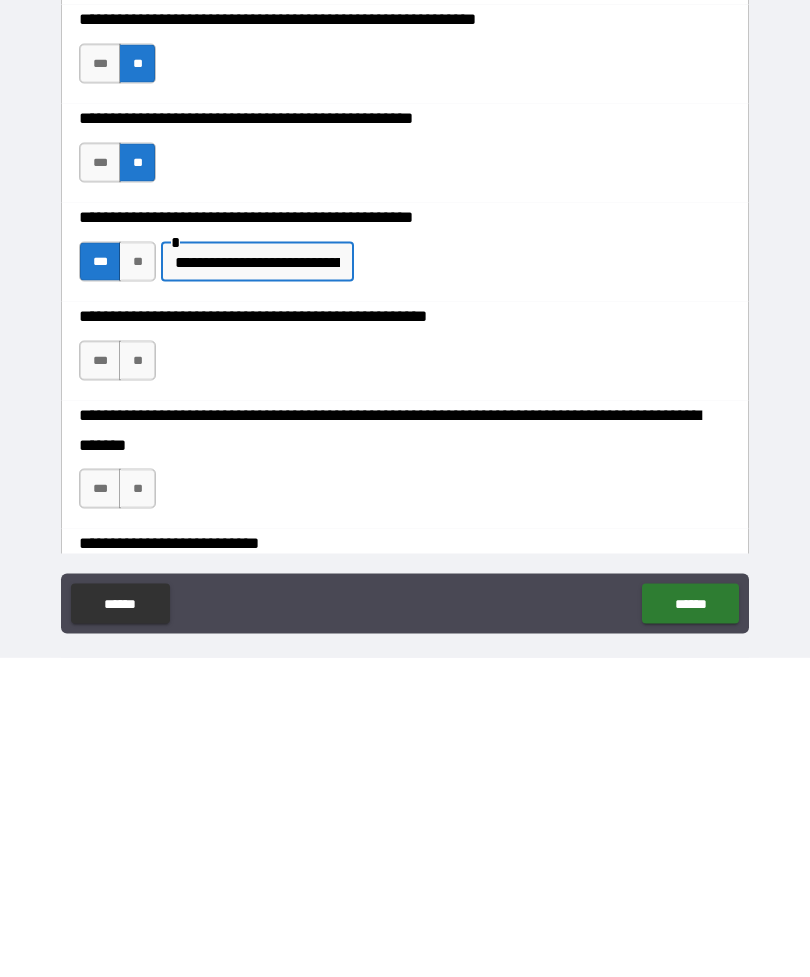 click on "**" at bounding box center [137, 680] 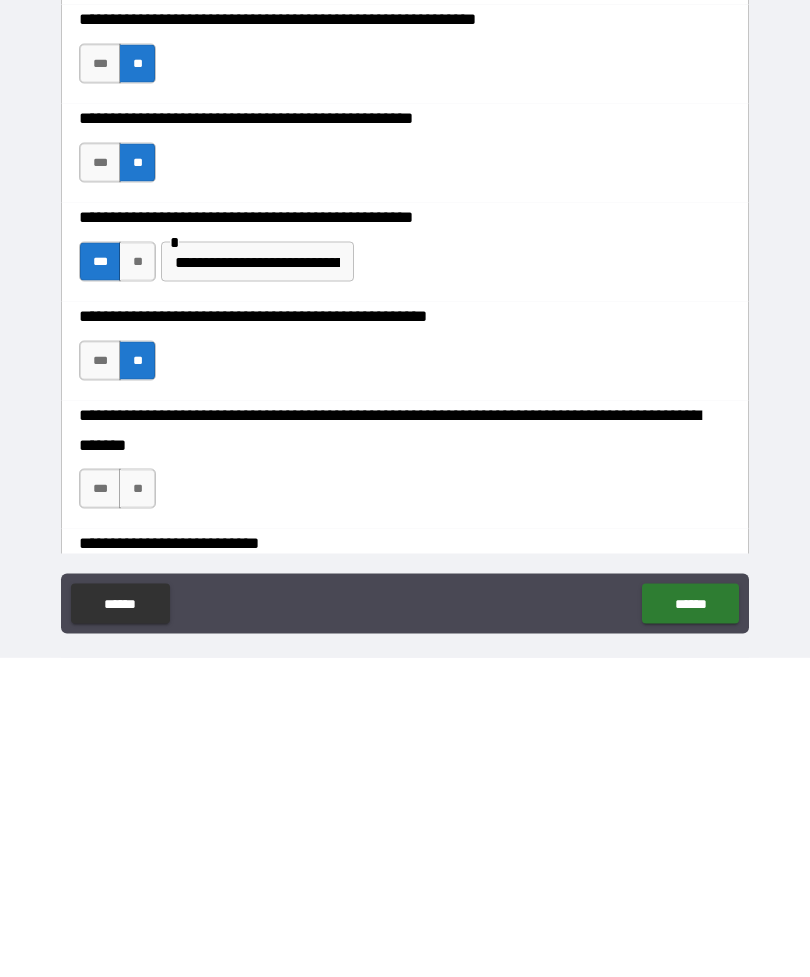 scroll, scrollTop: 64, scrollLeft: 0, axis: vertical 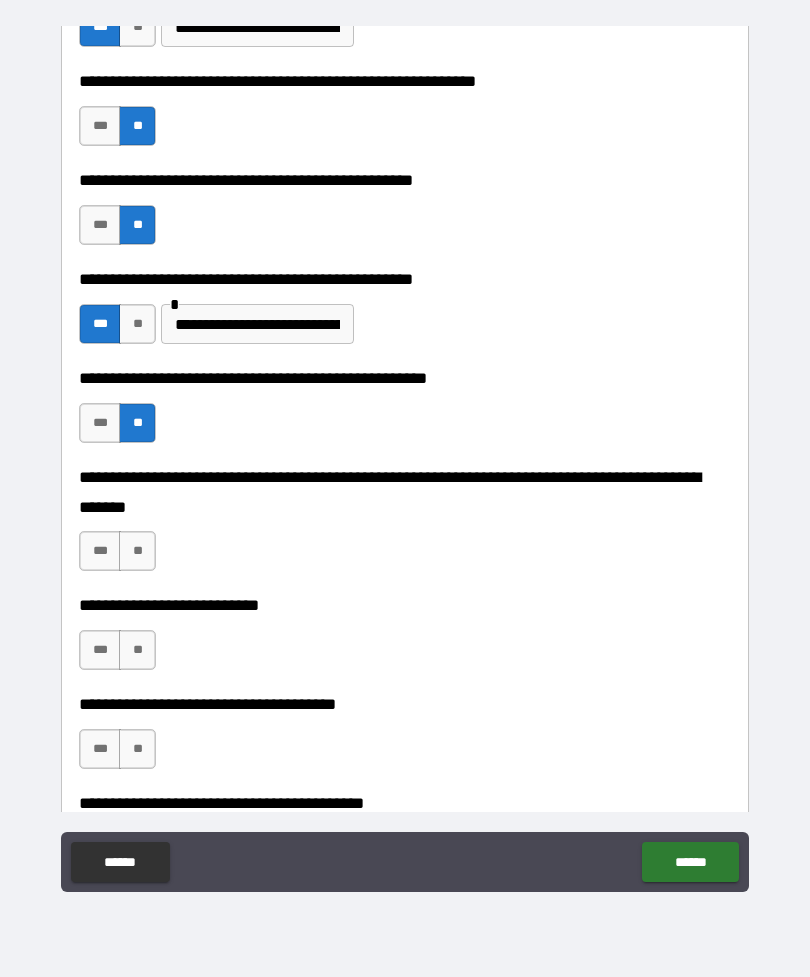 click on "**" at bounding box center (137, 551) 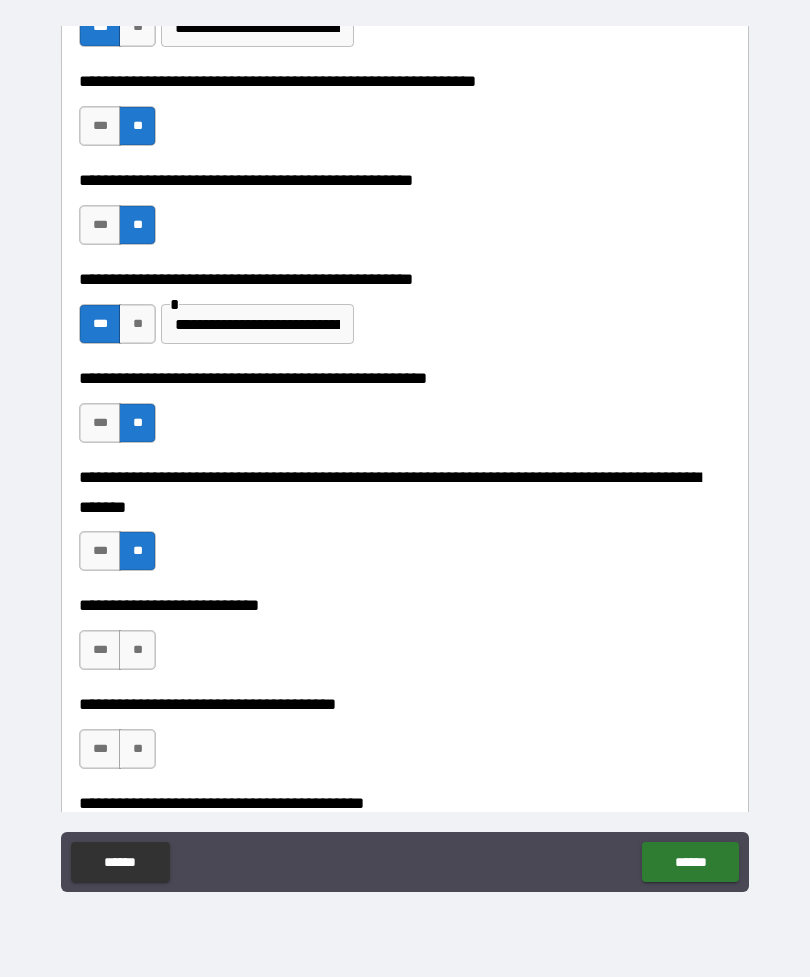 click on "**" at bounding box center [137, 650] 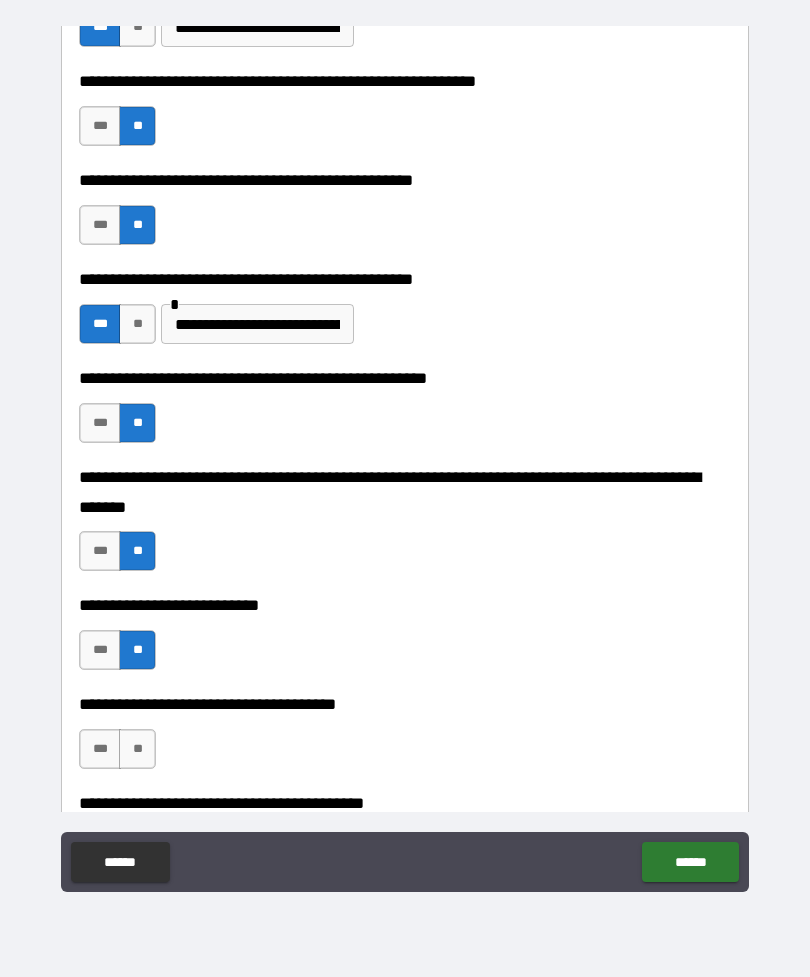 scroll, scrollTop: 755, scrollLeft: 0, axis: vertical 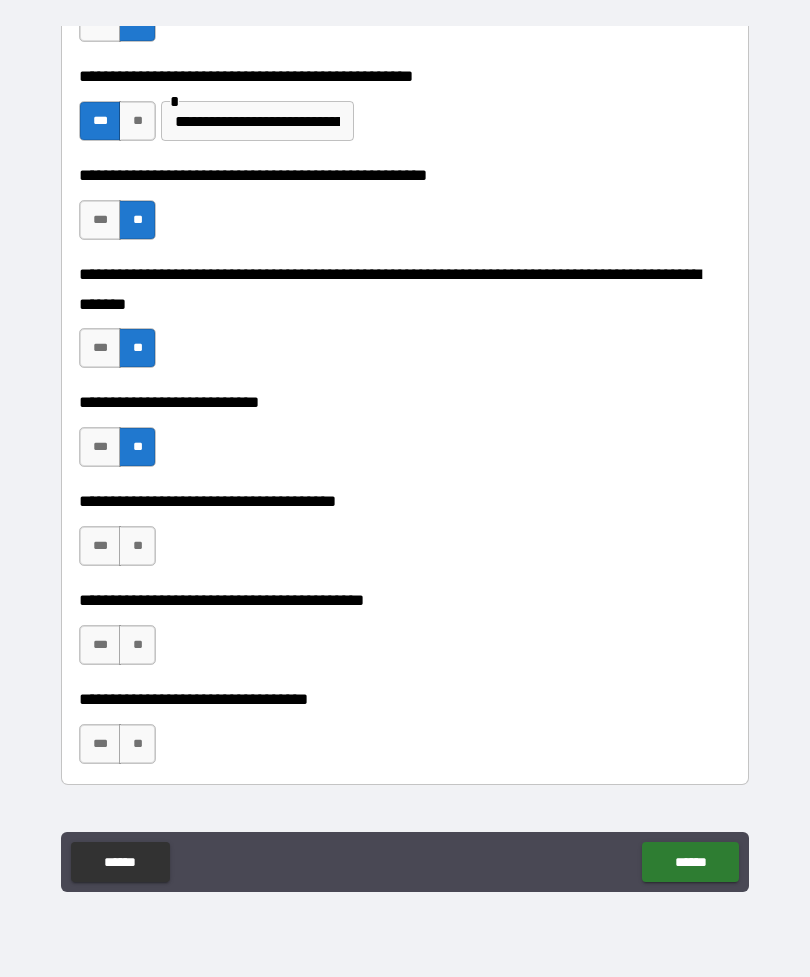 click on "**" at bounding box center (137, 546) 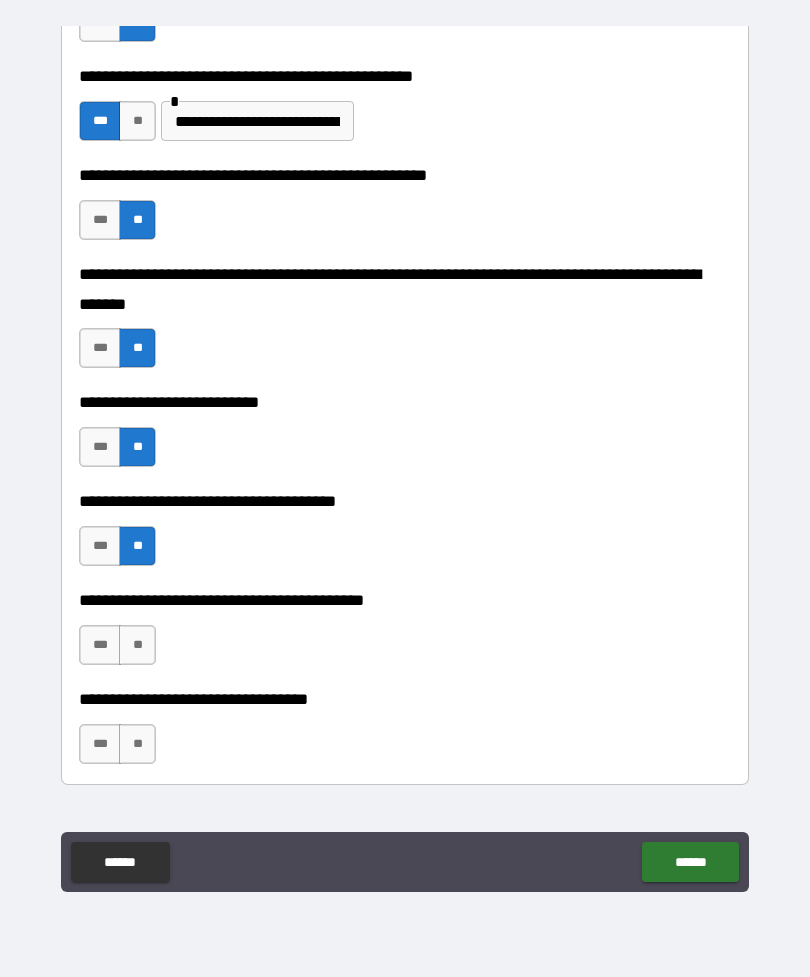 click on "**" at bounding box center (137, 645) 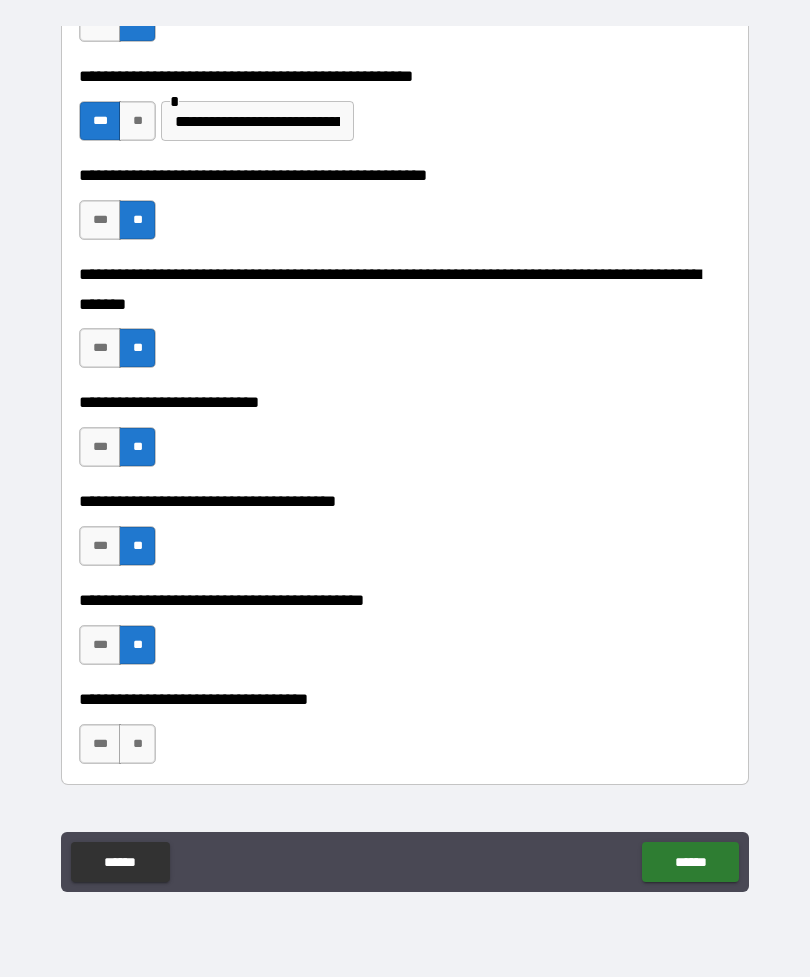 click on "**" at bounding box center [137, 744] 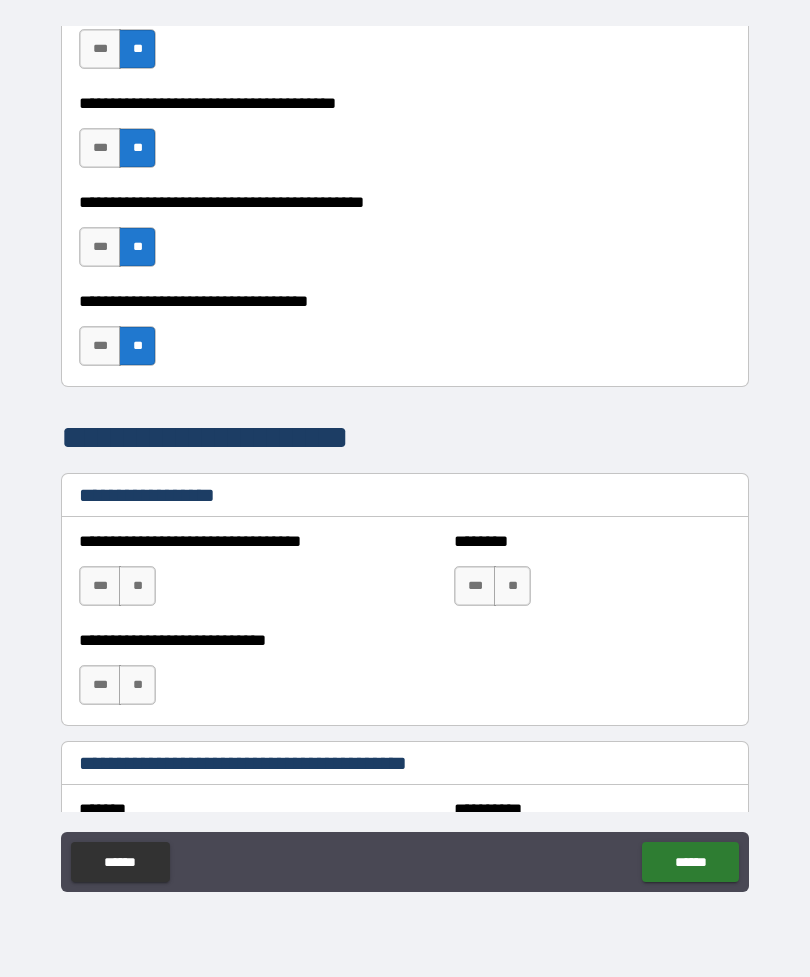 scroll, scrollTop: 1313, scrollLeft: 0, axis: vertical 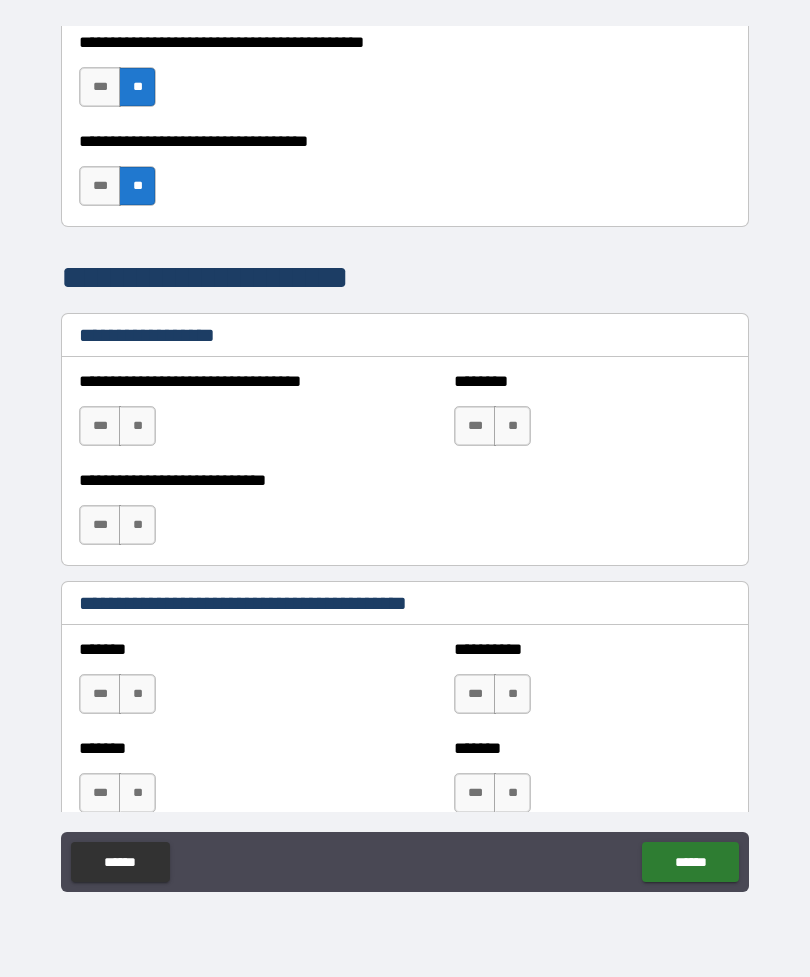 click on "**" at bounding box center [137, 426] 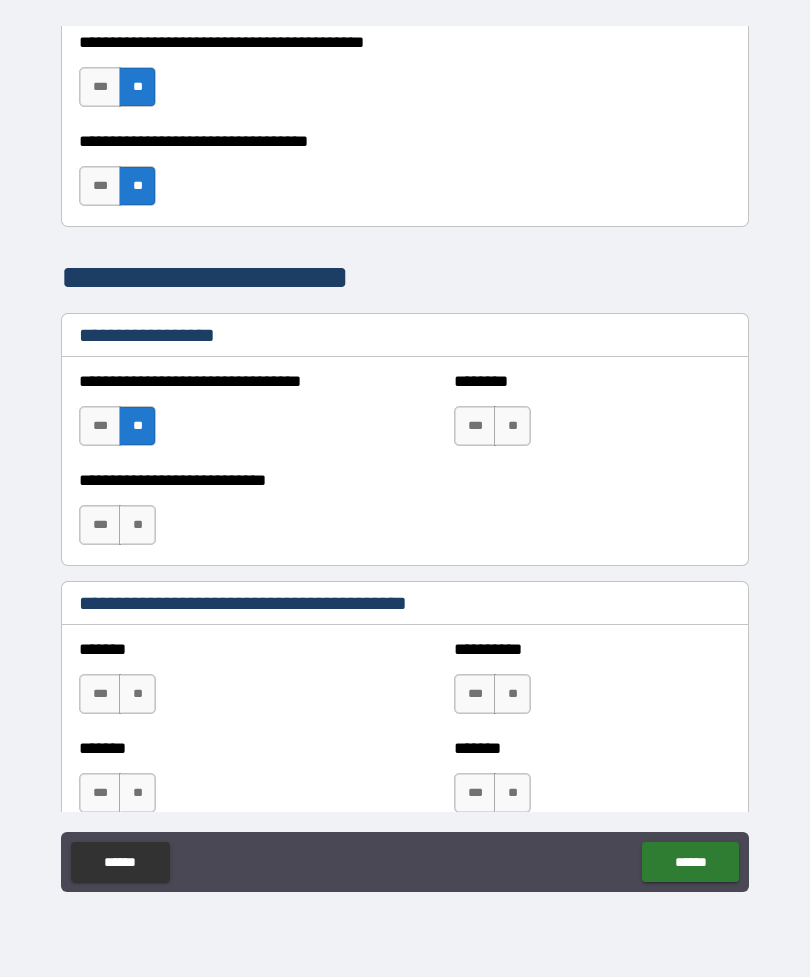 click on "**" at bounding box center [512, 426] 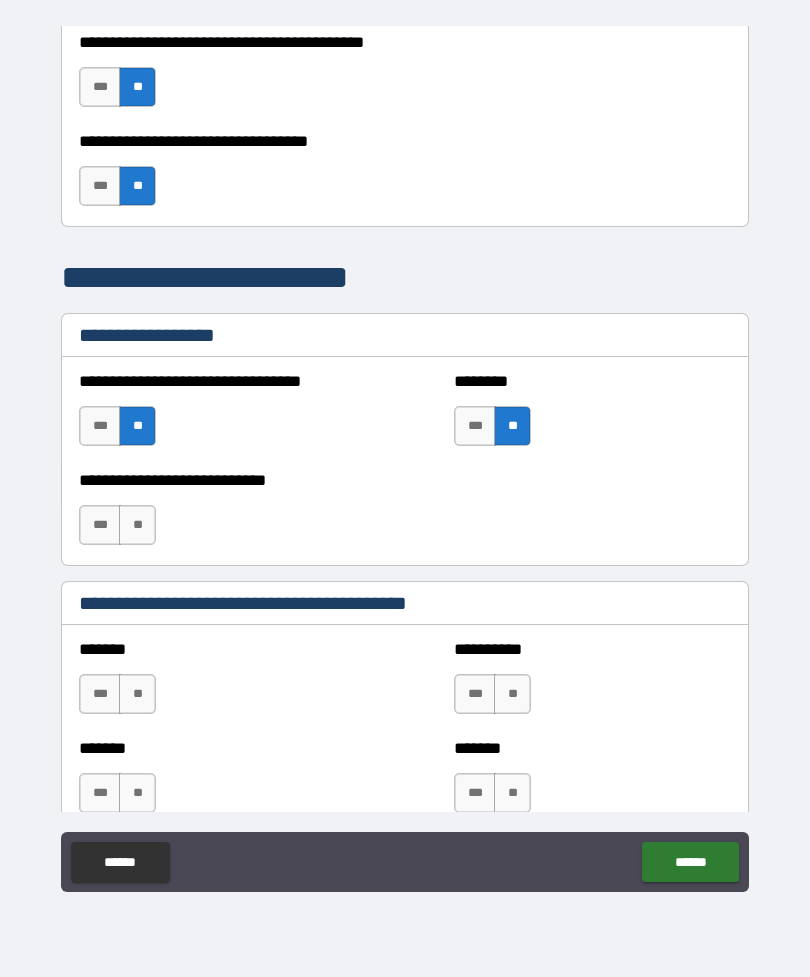 click on "**" at bounding box center (137, 525) 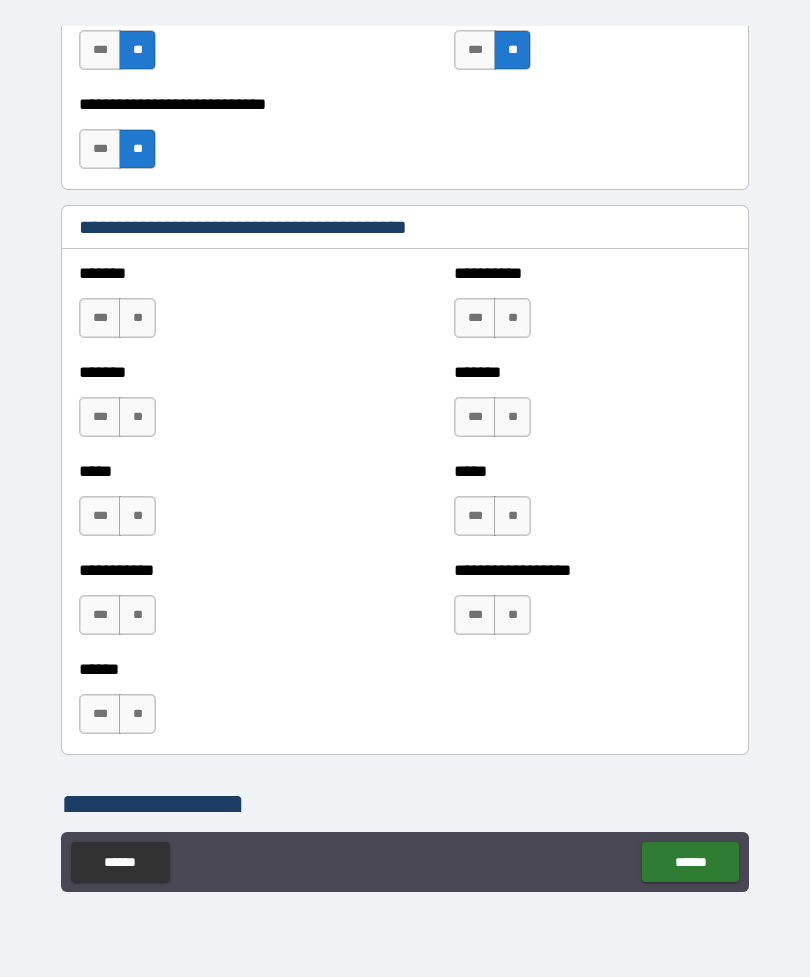 scroll, scrollTop: 1691, scrollLeft: 0, axis: vertical 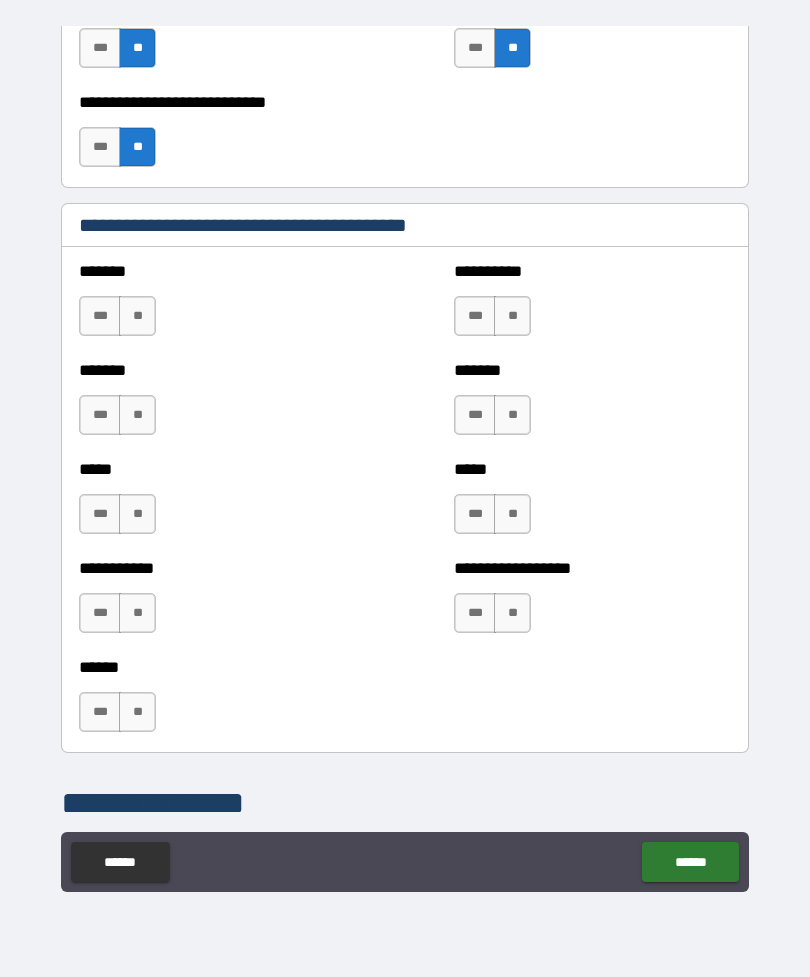 click on "***" at bounding box center [100, 316] 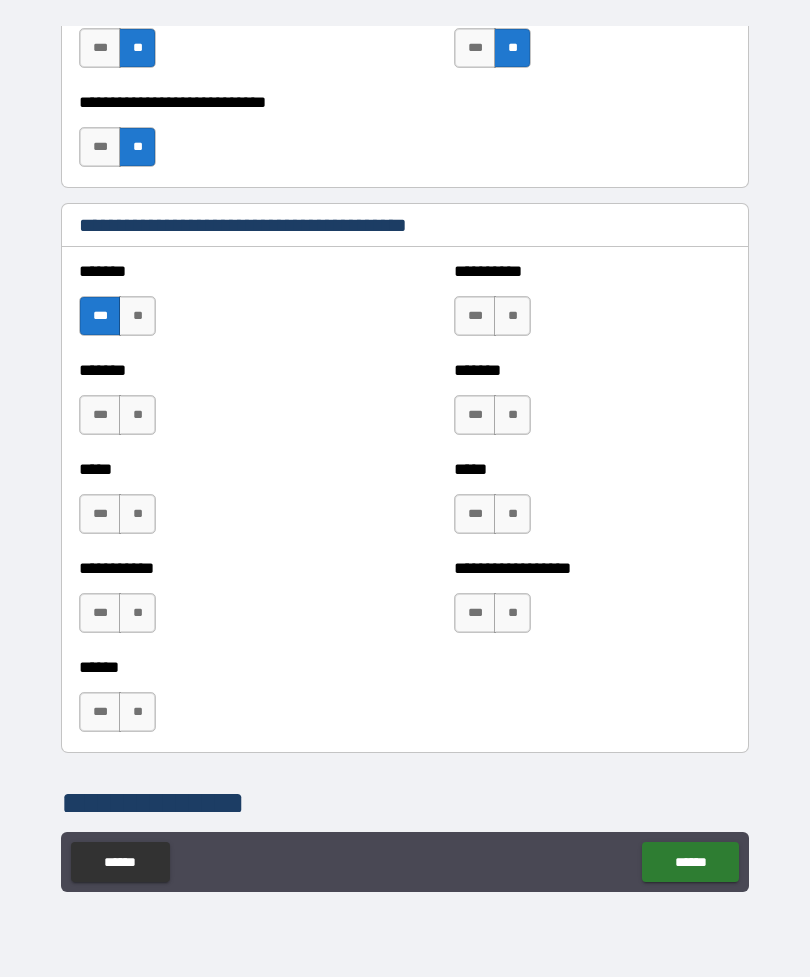 click on "**" at bounding box center (137, 415) 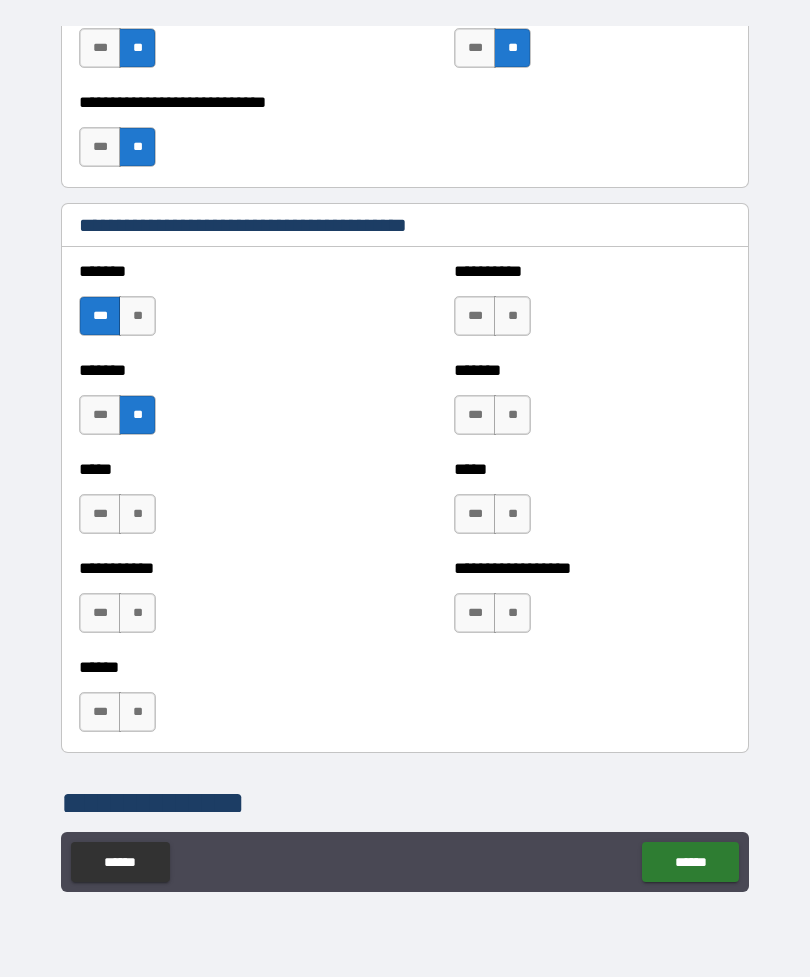 click on "**" at bounding box center (137, 514) 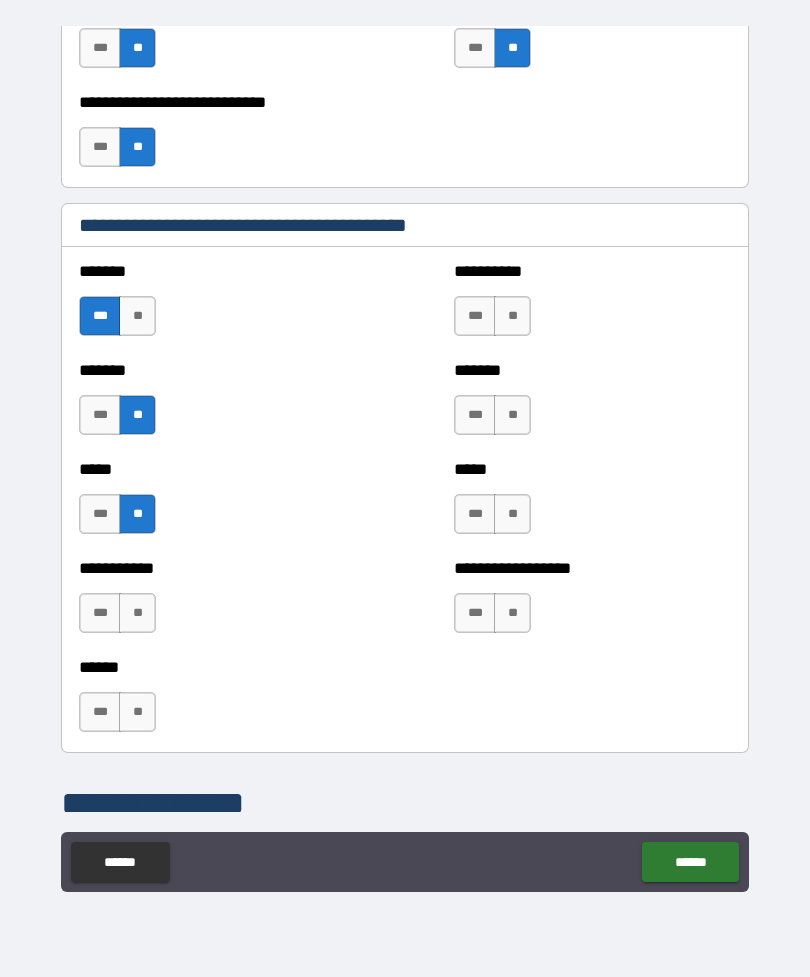 click on "**" at bounding box center (137, 613) 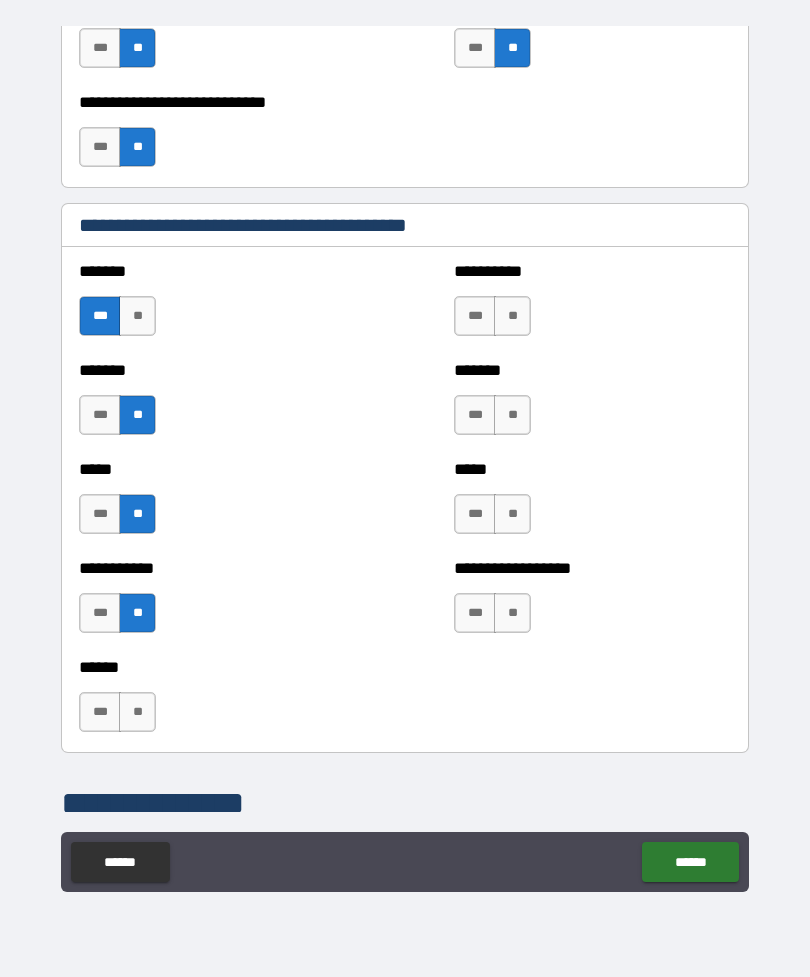 click on "**" at bounding box center (137, 712) 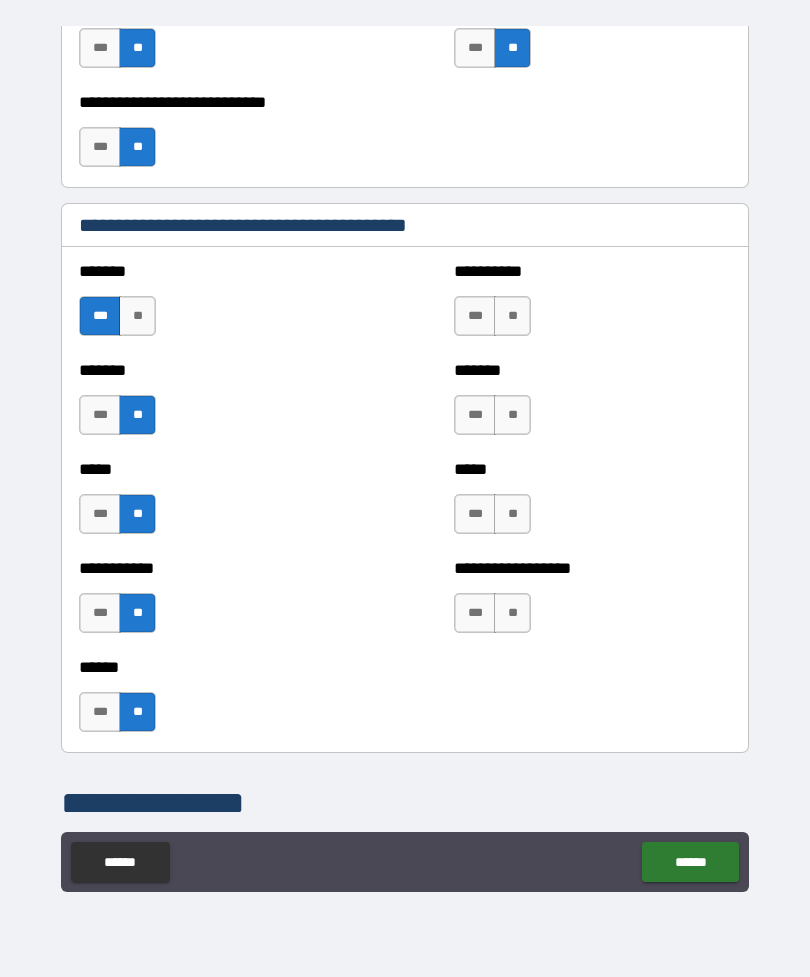 click on "**" at bounding box center [512, 613] 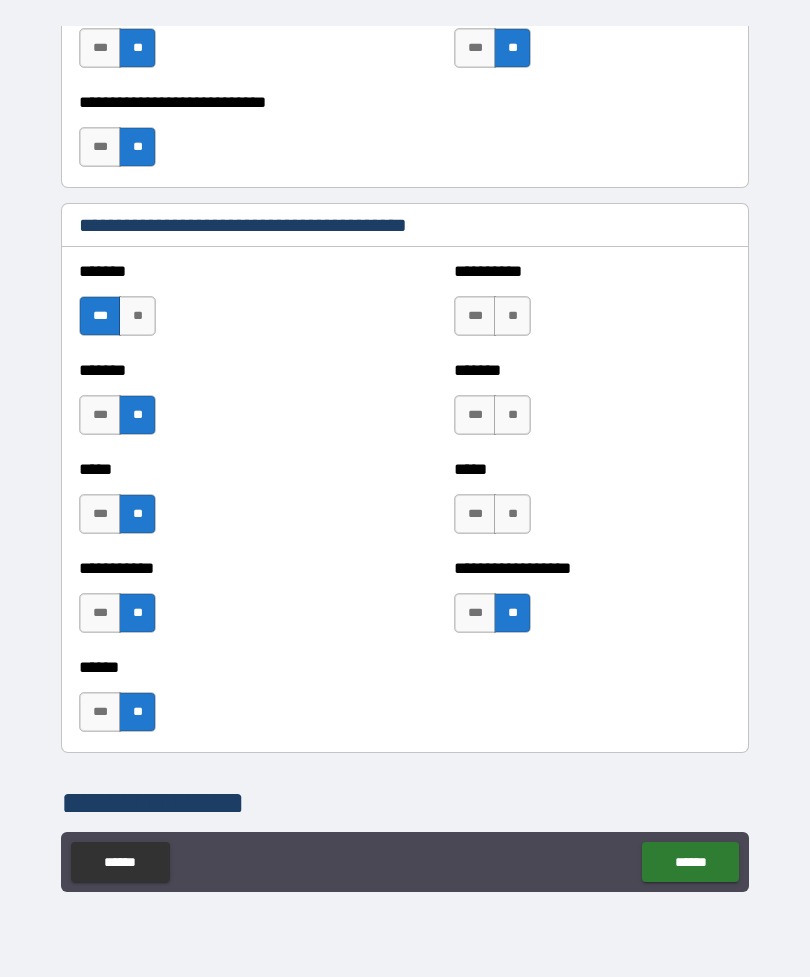 click on "**" at bounding box center [512, 514] 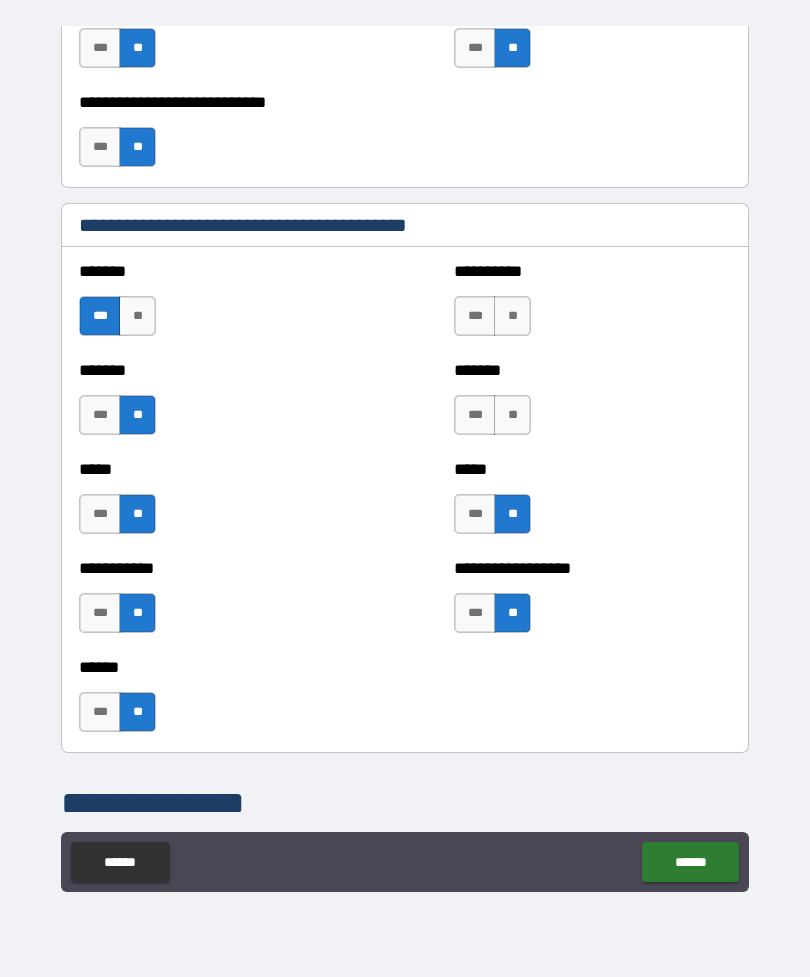 click on "**" at bounding box center (512, 415) 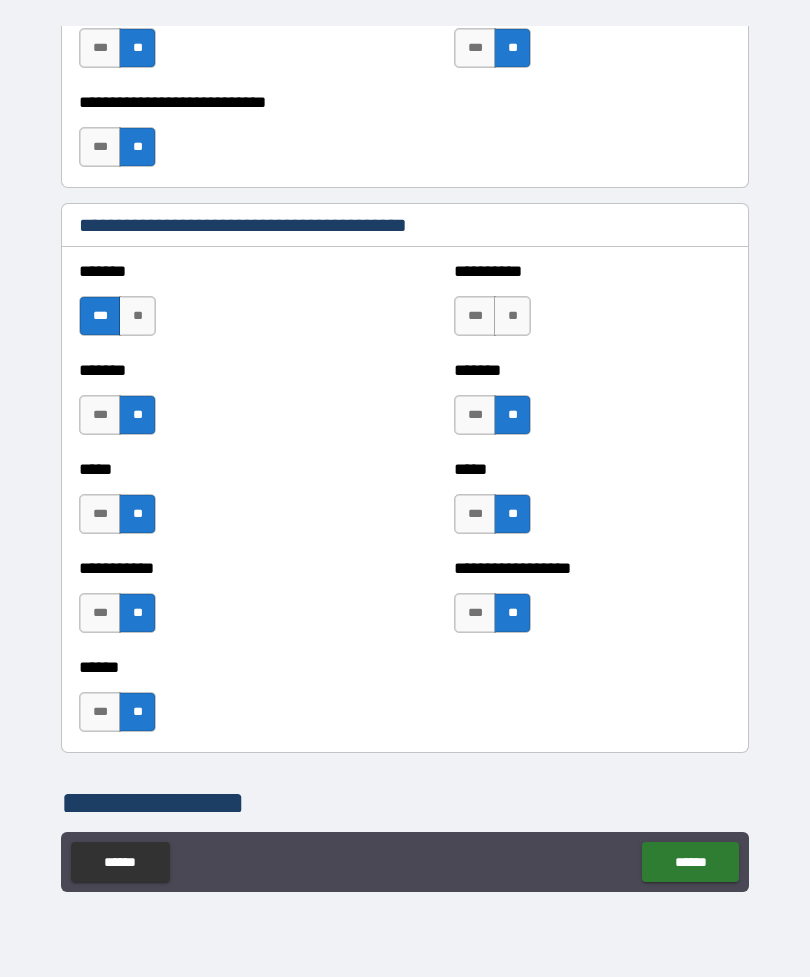 click on "**" at bounding box center (512, 316) 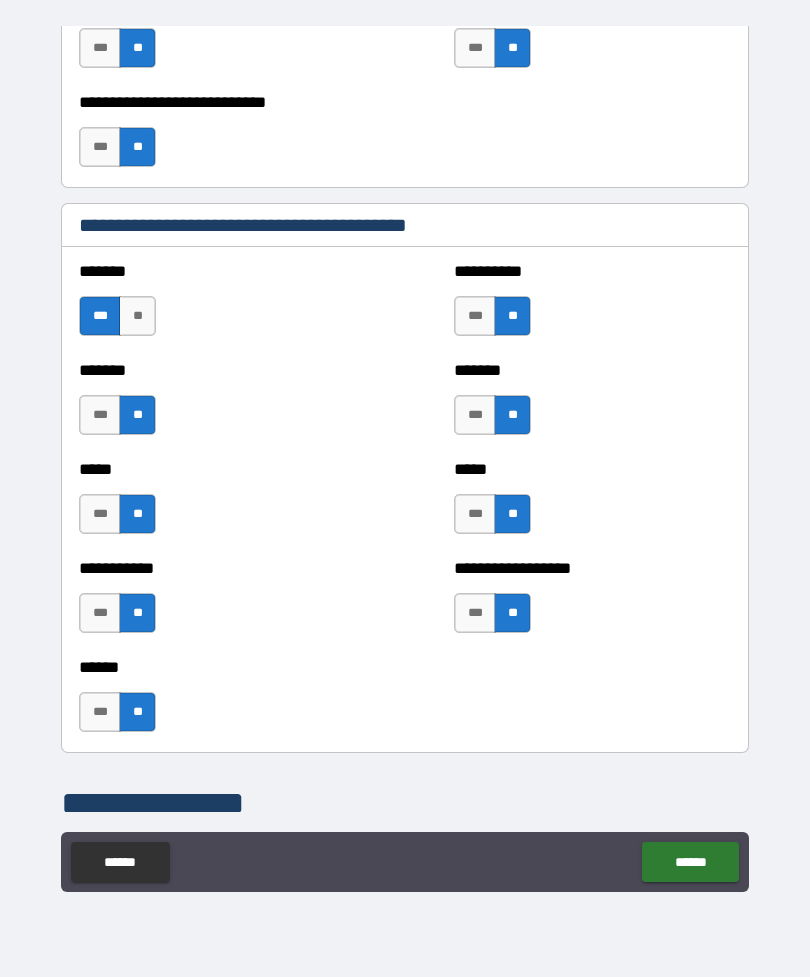 click on "**" at bounding box center [137, 316] 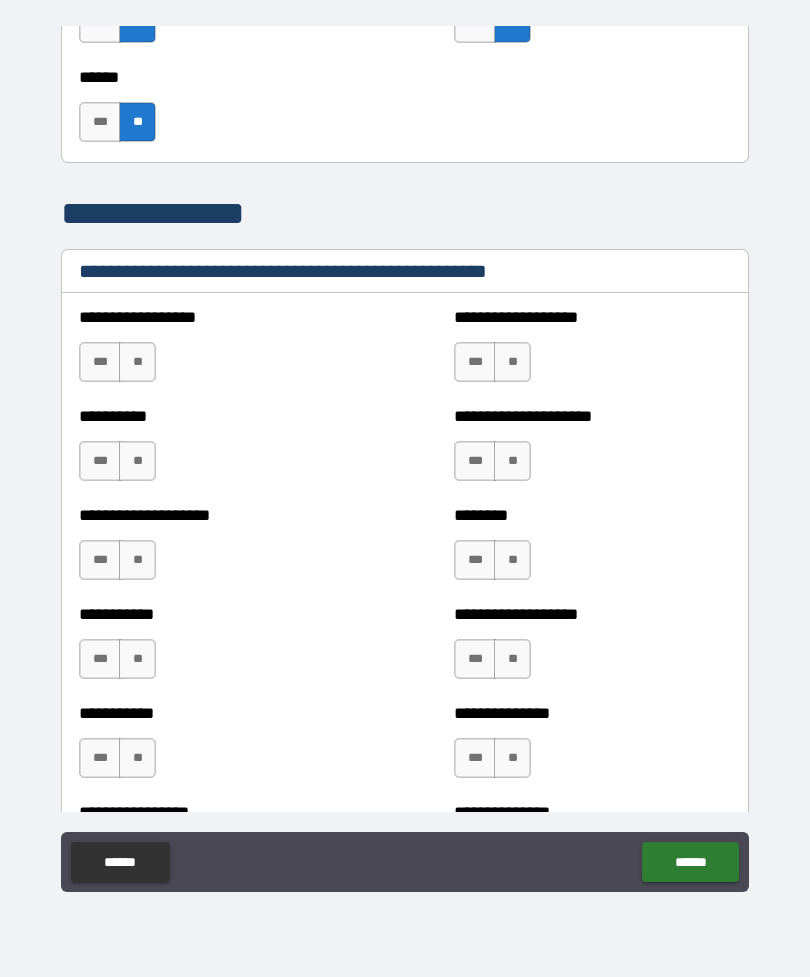 scroll, scrollTop: 2289, scrollLeft: 0, axis: vertical 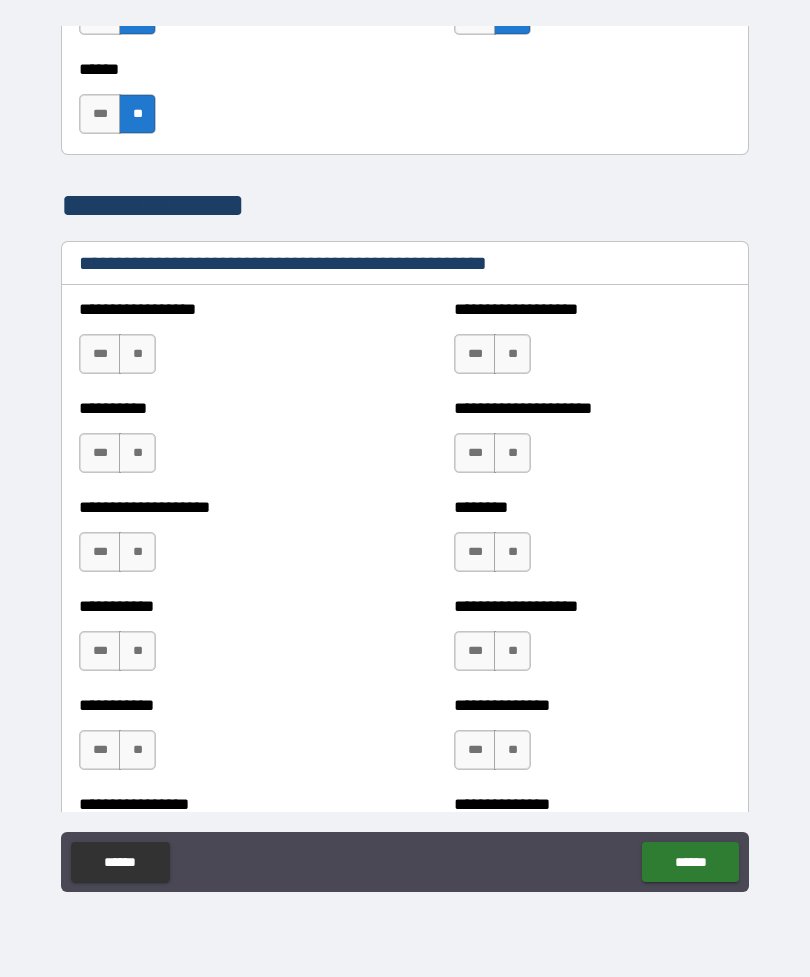 click on "**" at bounding box center [137, 354] 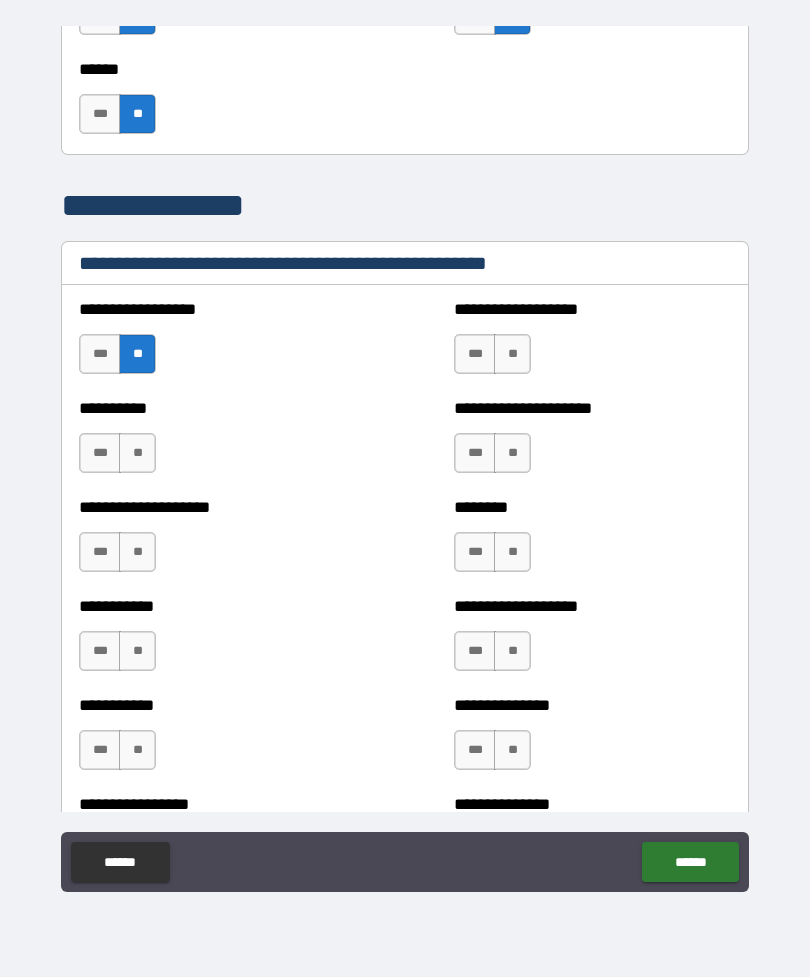 click on "**" at bounding box center [137, 453] 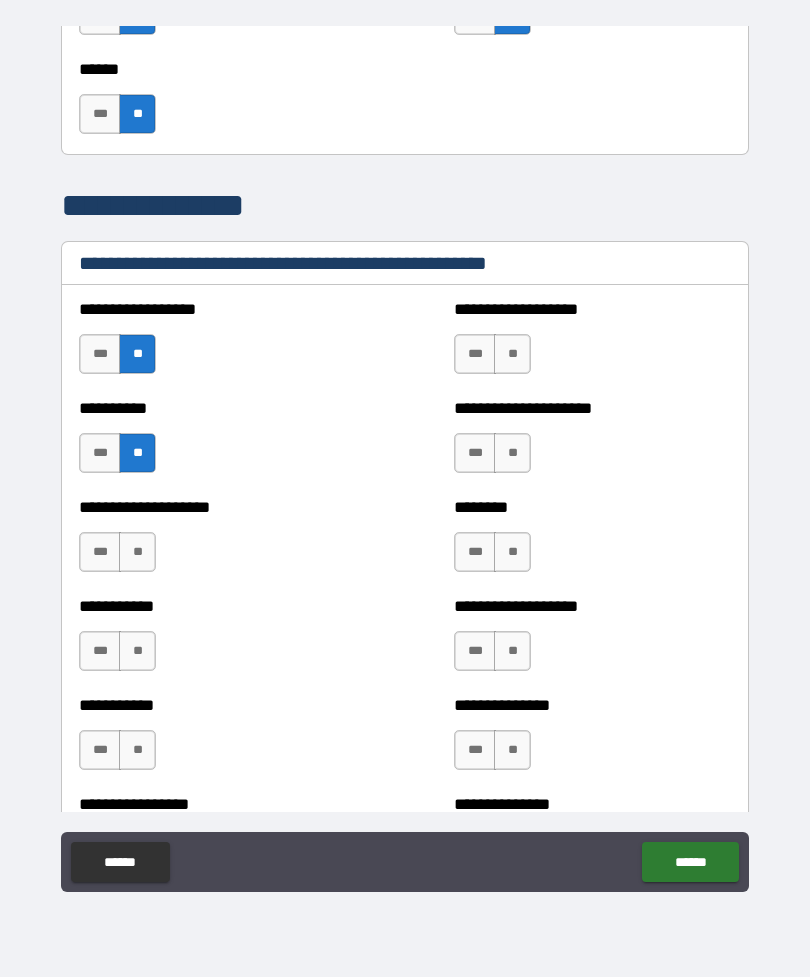click on "**" at bounding box center (137, 552) 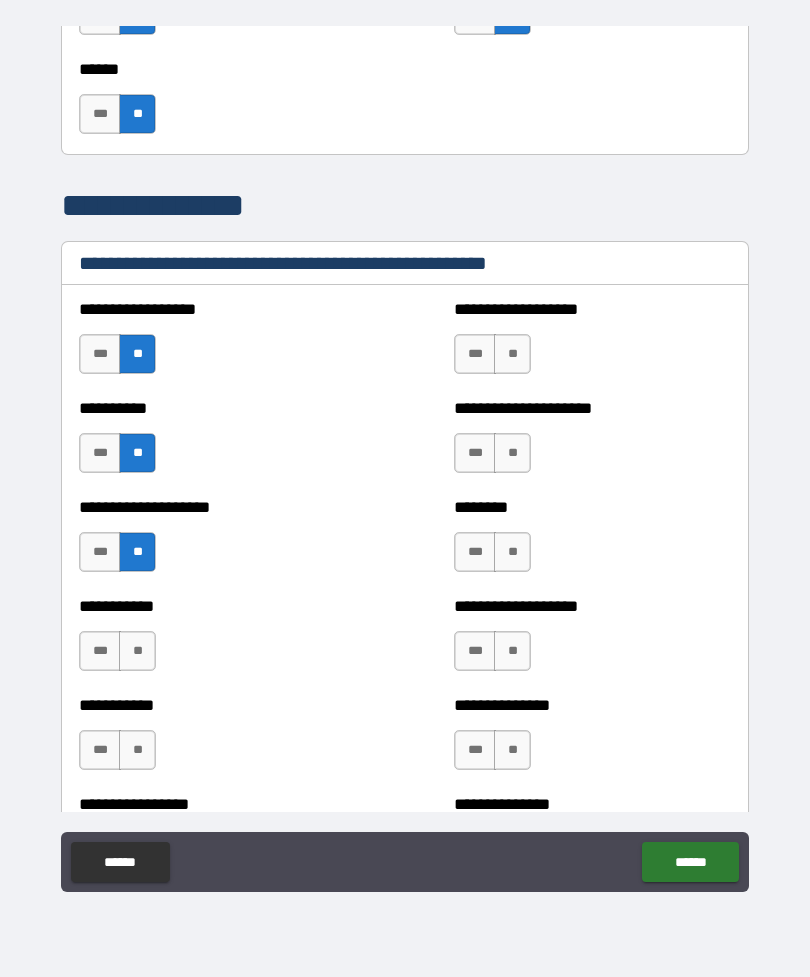 click on "**" at bounding box center [137, 651] 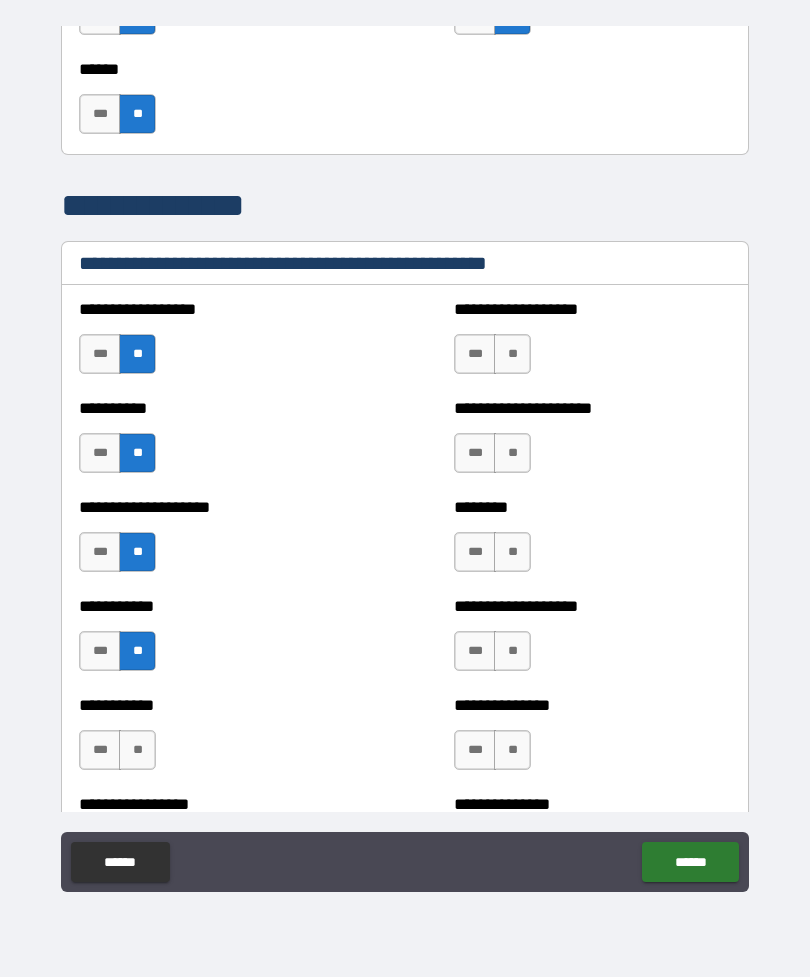 click on "**" at bounding box center (137, 750) 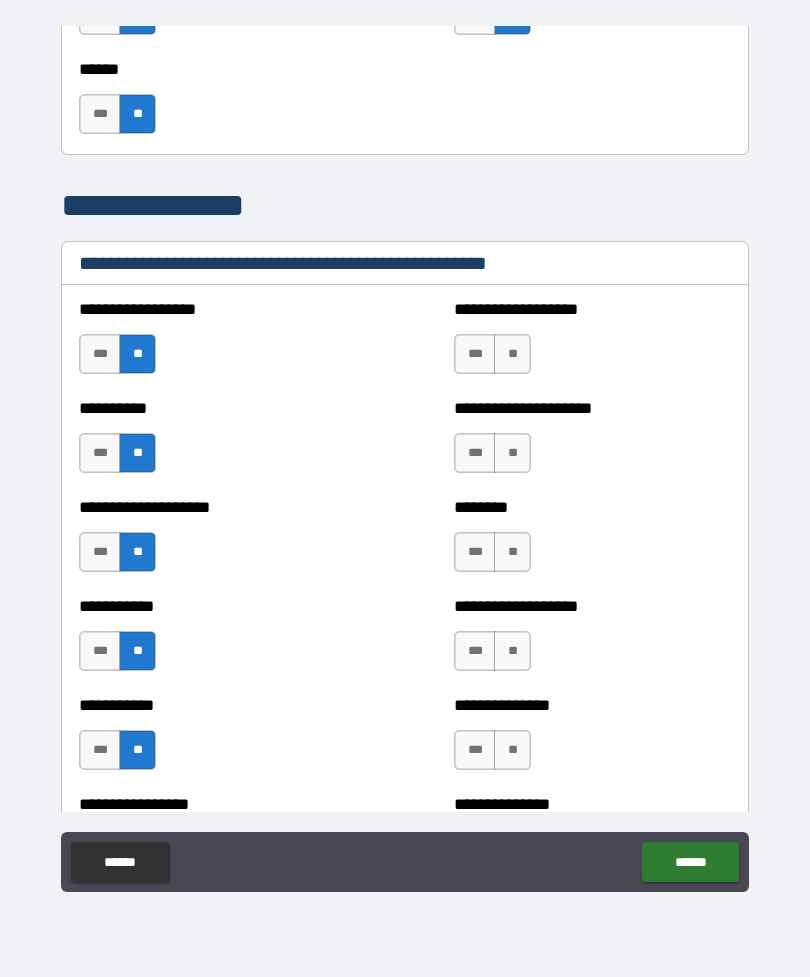 click on "**" at bounding box center (512, 354) 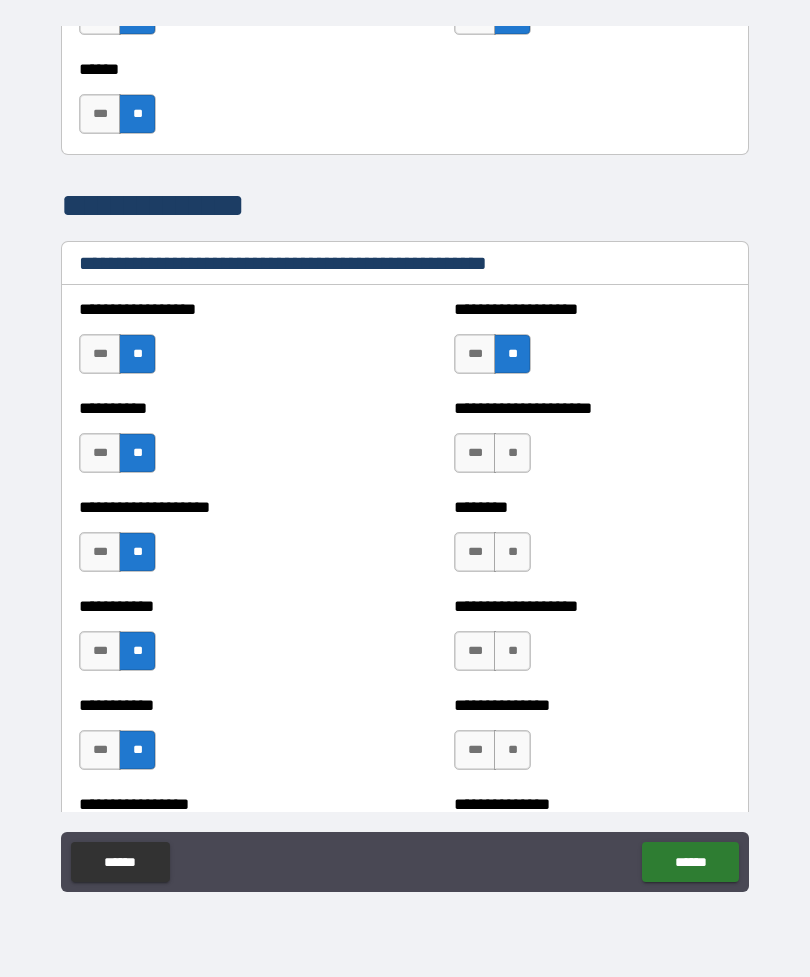 click on "**" at bounding box center [512, 453] 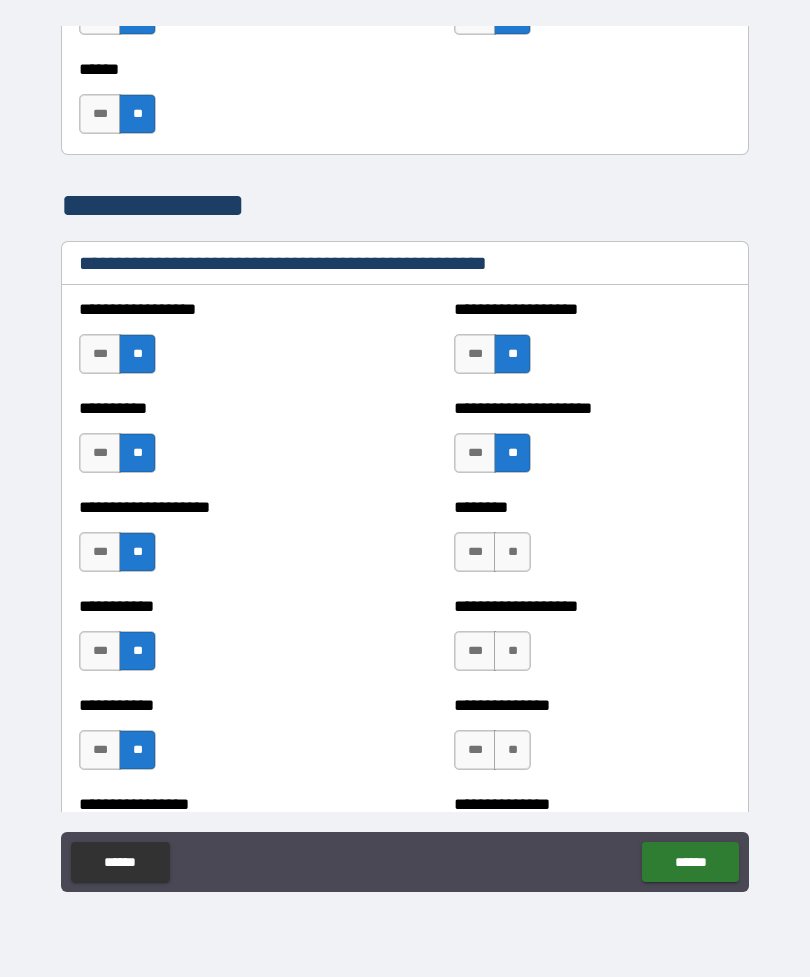 click on "**" at bounding box center [512, 552] 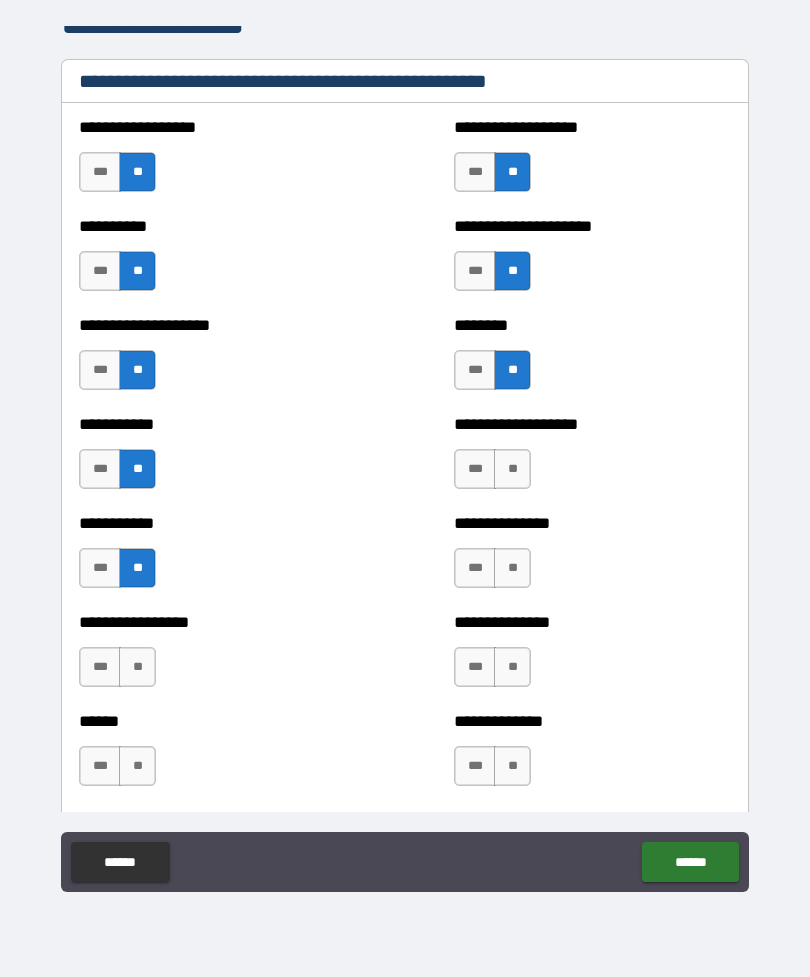 scroll, scrollTop: 2481, scrollLeft: 0, axis: vertical 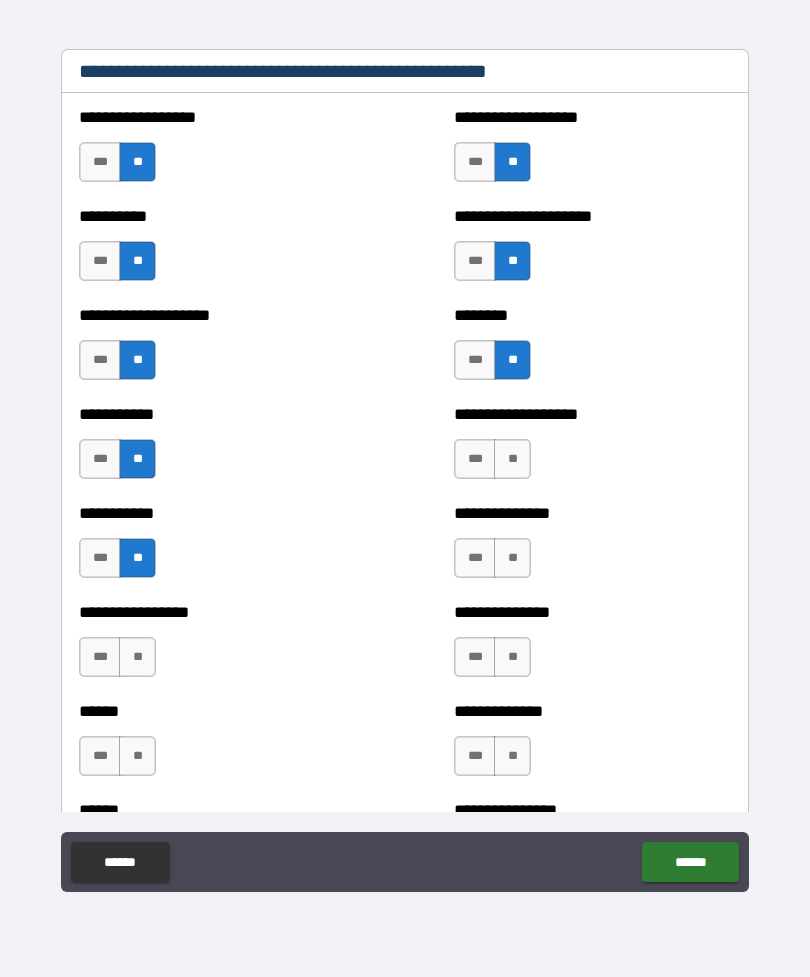 click on "**" at bounding box center (512, 459) 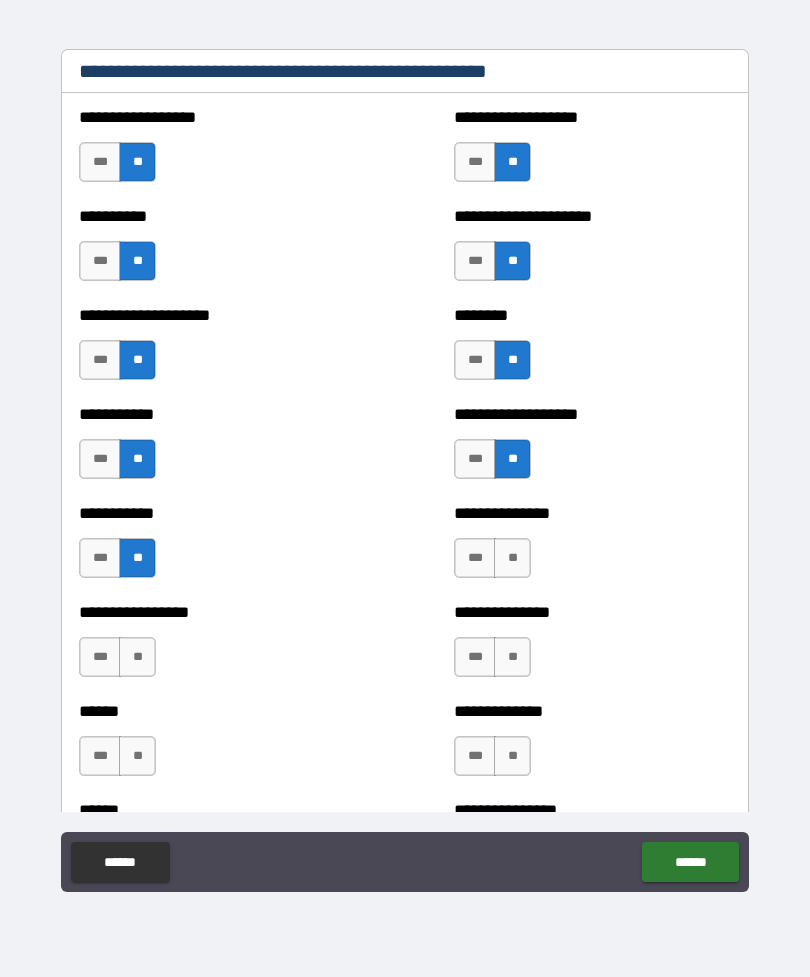 click on "**" at bounding box center [512, 558] 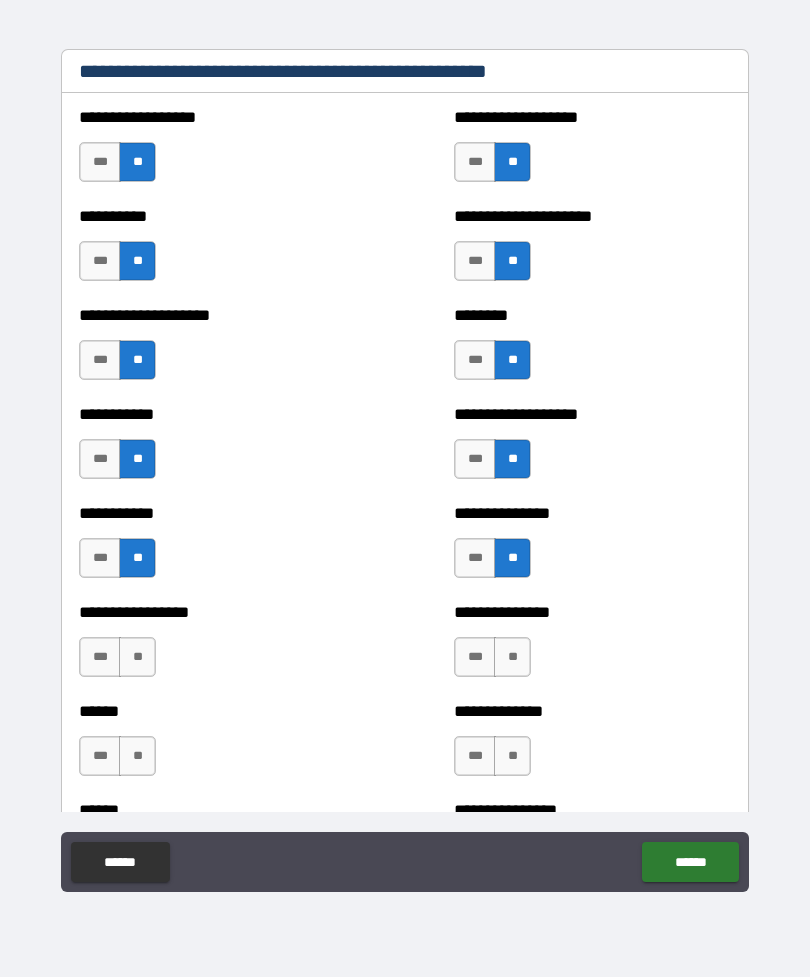 click on "**" at bounding box center [512, 657] 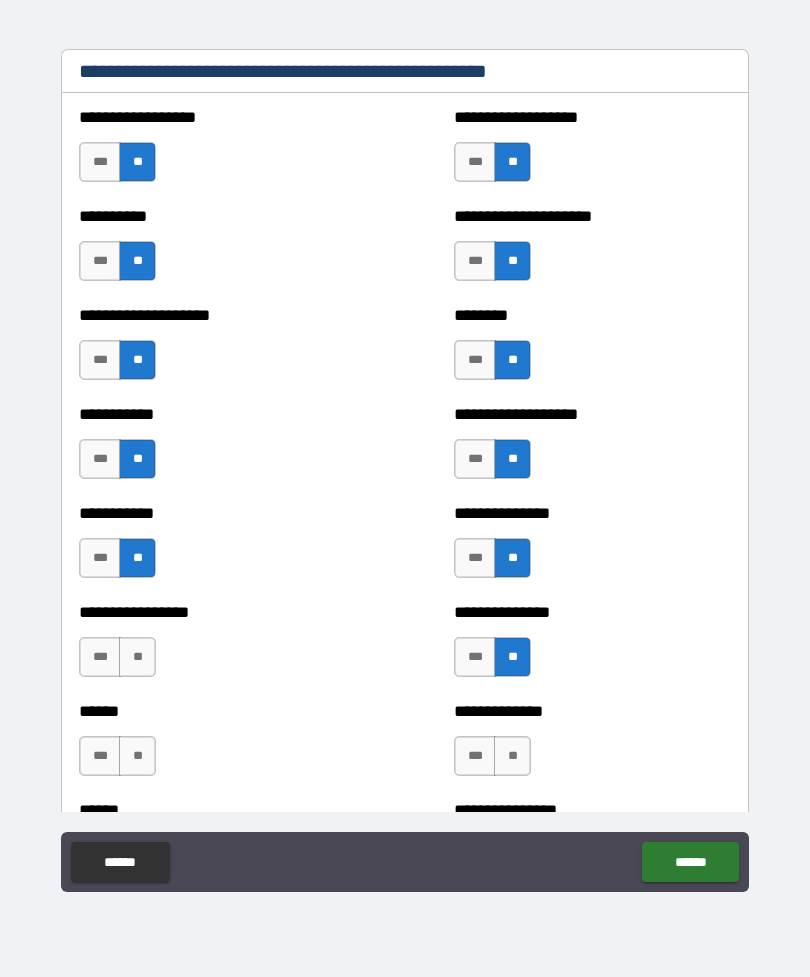 scroll, scrollTop: 2677, scrollLeft: 0, axis: vertical 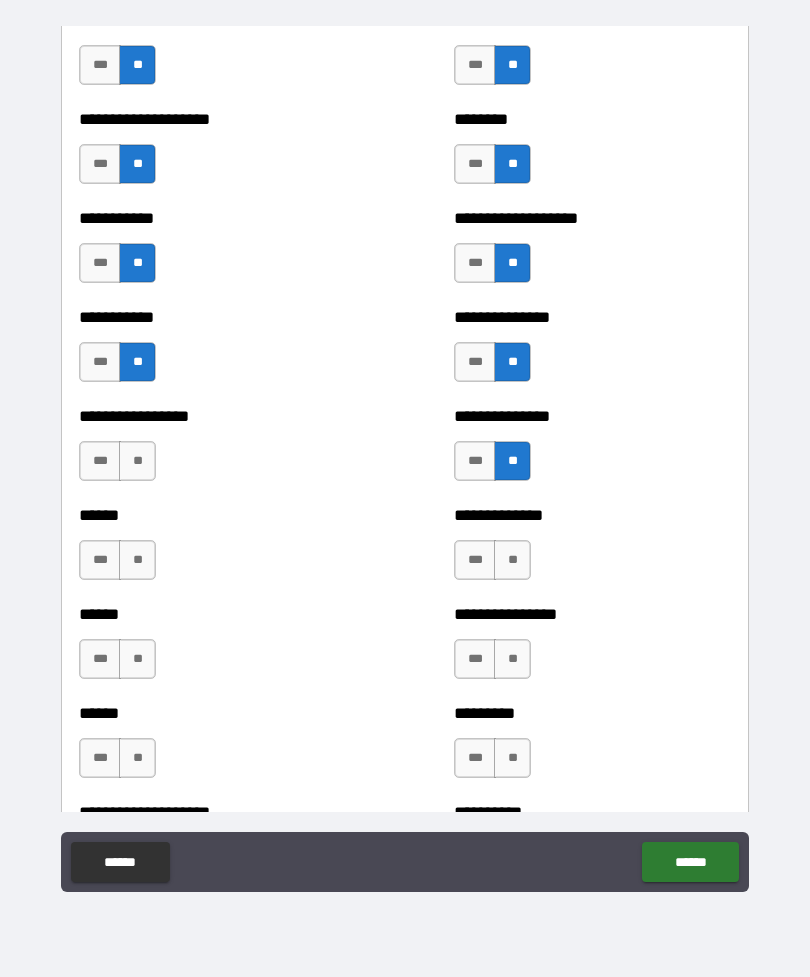 click on "**" at bounding box center (512, 560) 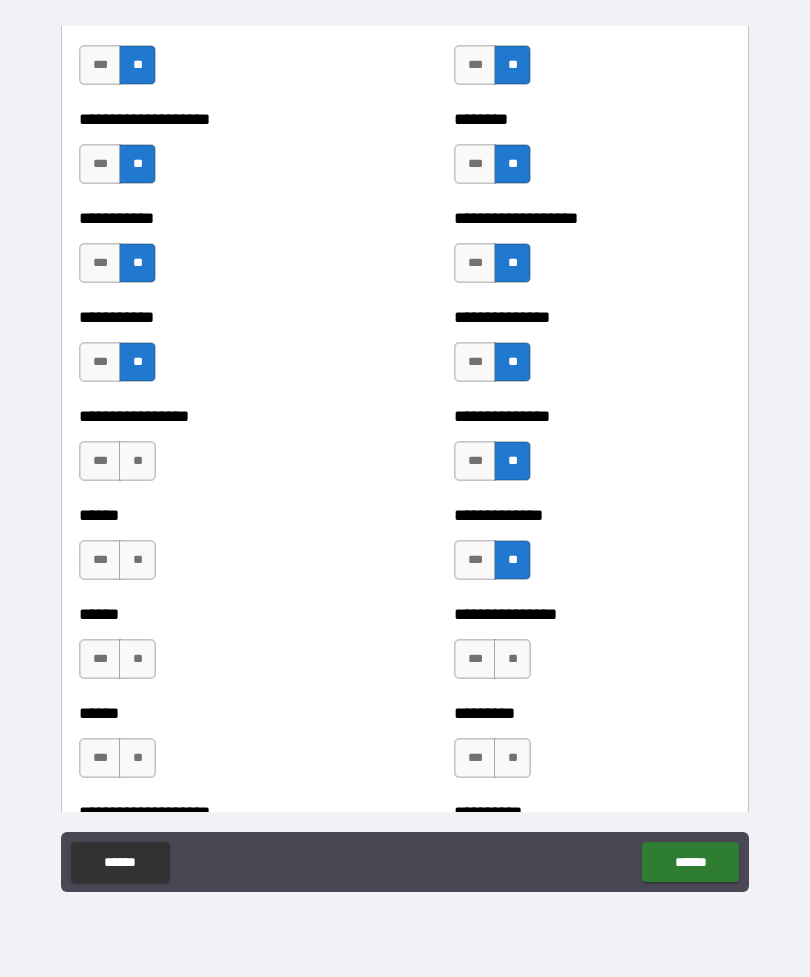 click on "***" at bounding box center [475, 560] 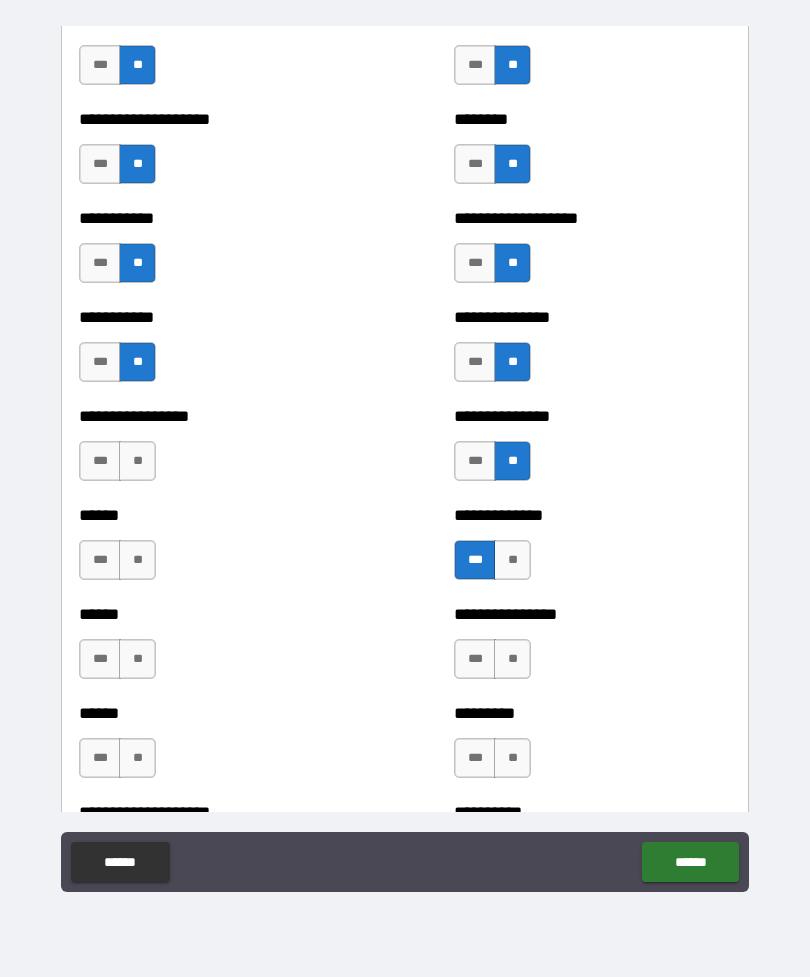 click on "**" at bounding box center [512, 659] 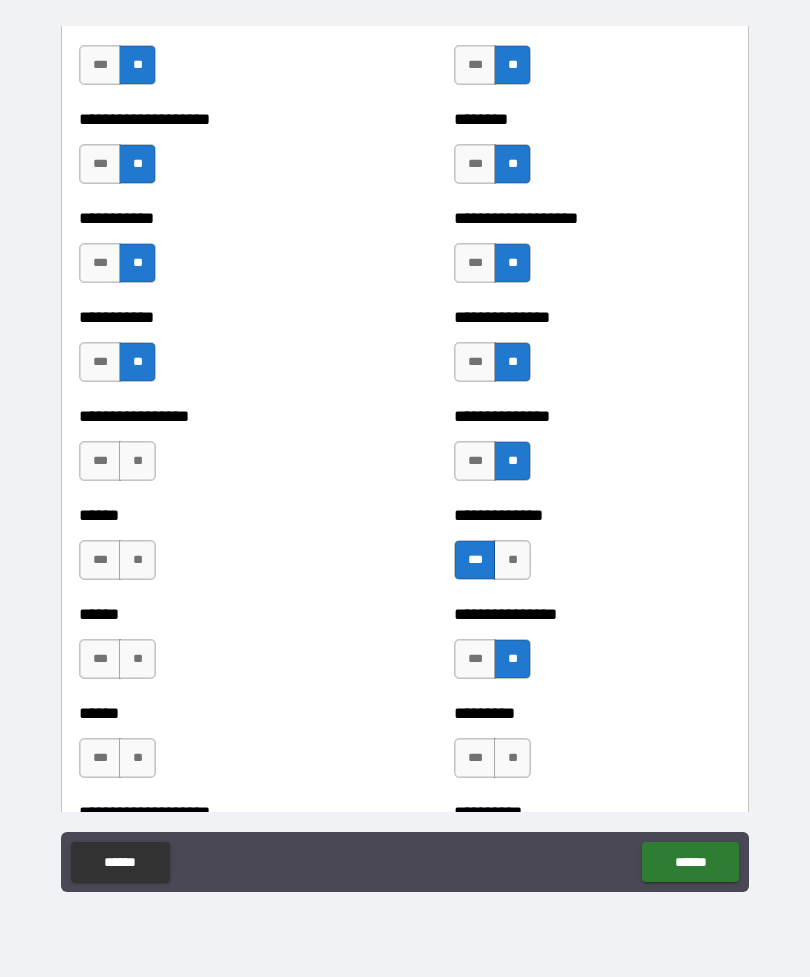 click on "**" at bounding box center (137, 560) 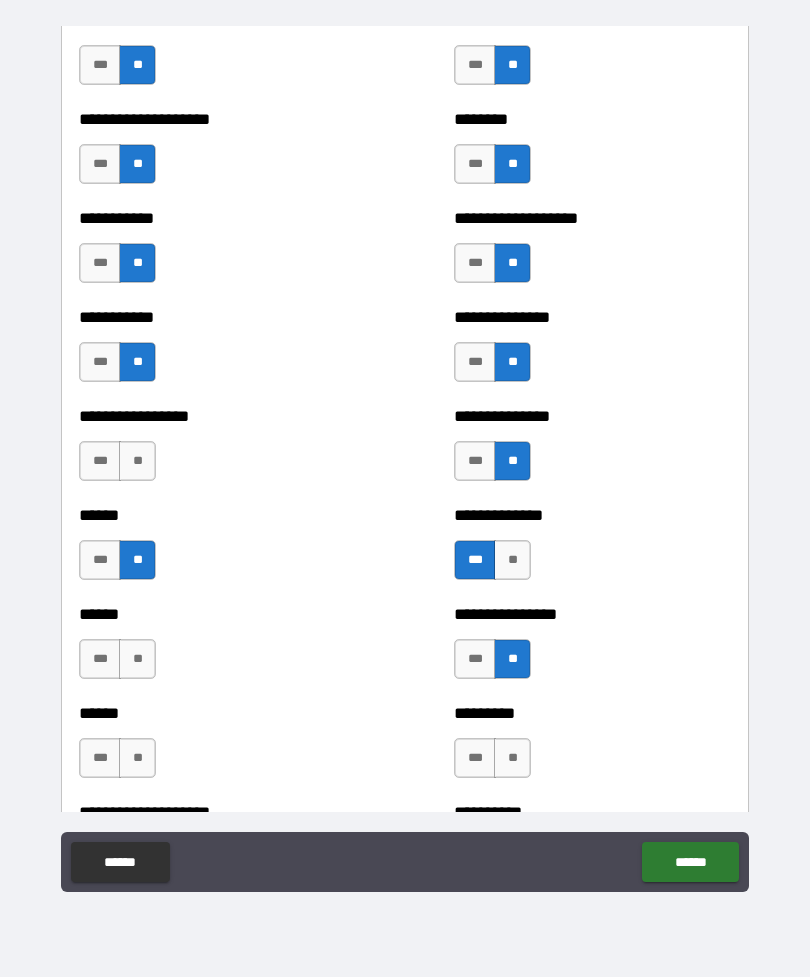 click on "***" at bounding box center (100, 560) 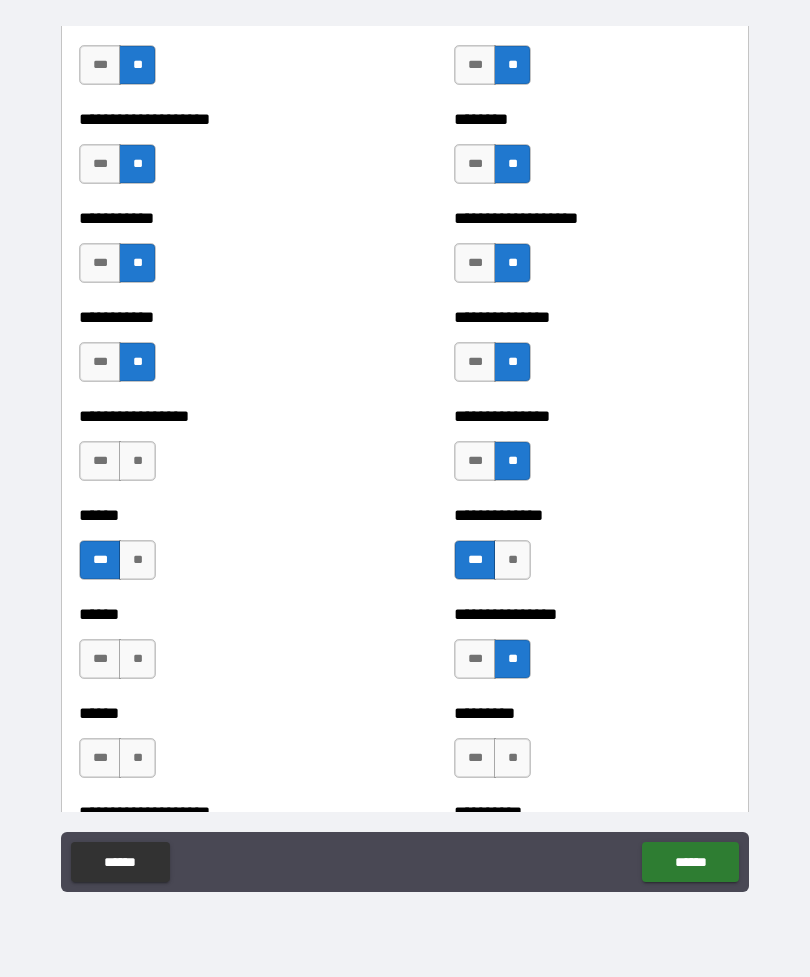 click on "**" at bounding box center (137, 461) 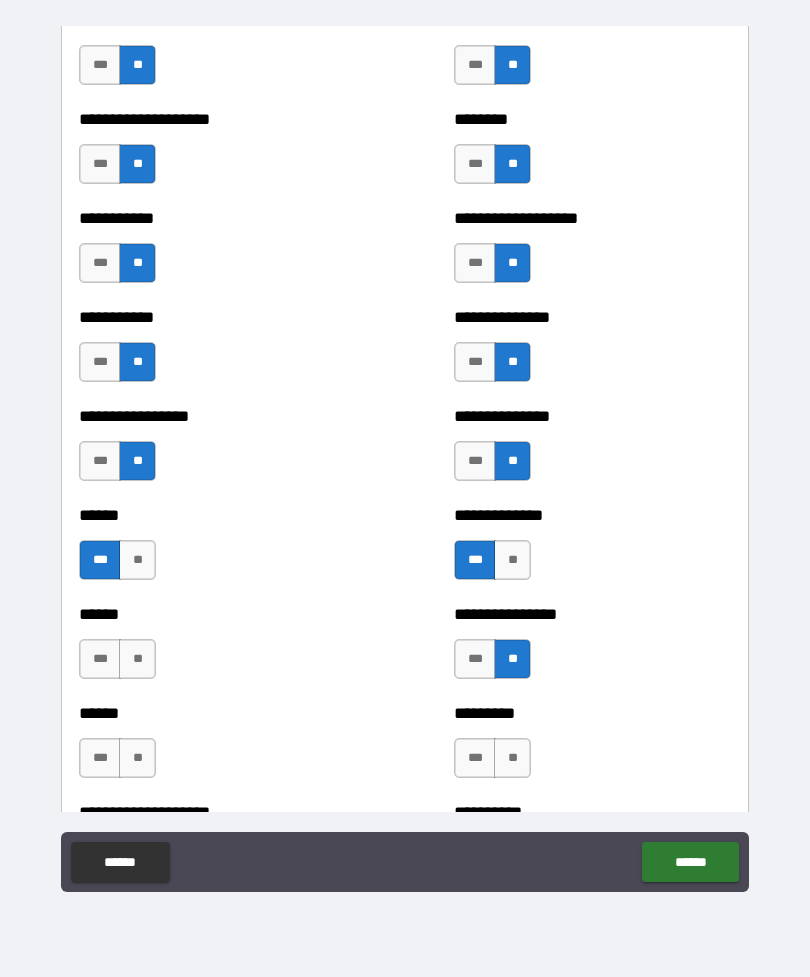 click on "**" at bounding box center [137, 659] 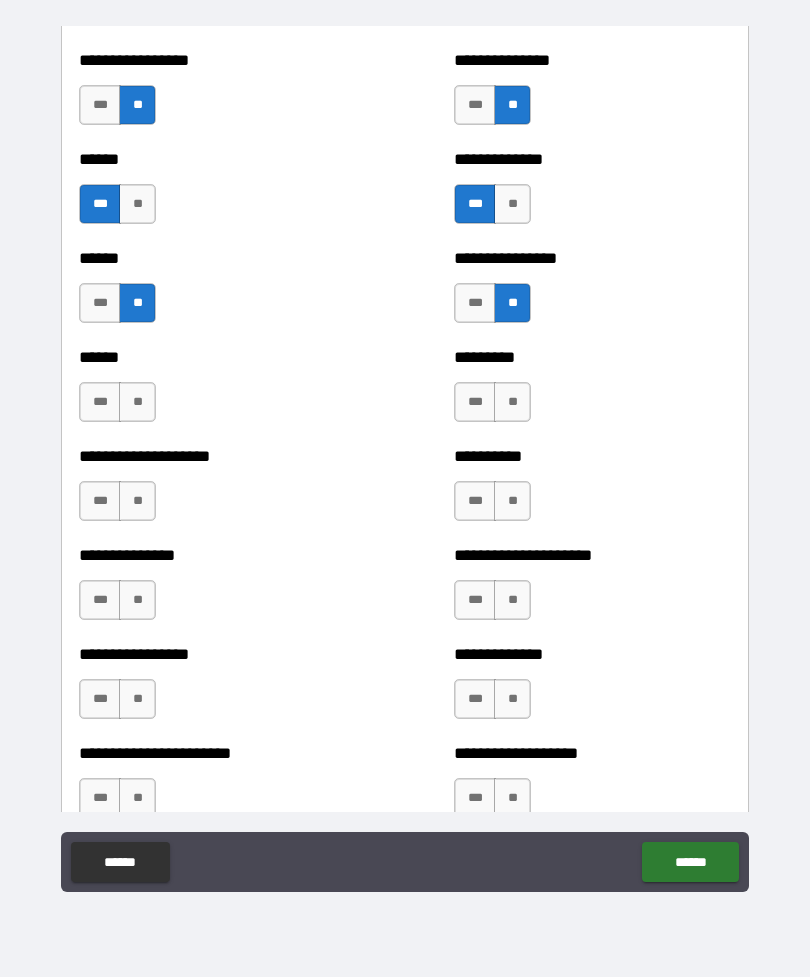 scroll, scrollTop: 3033, scrollLeft: 0, axis: vertical 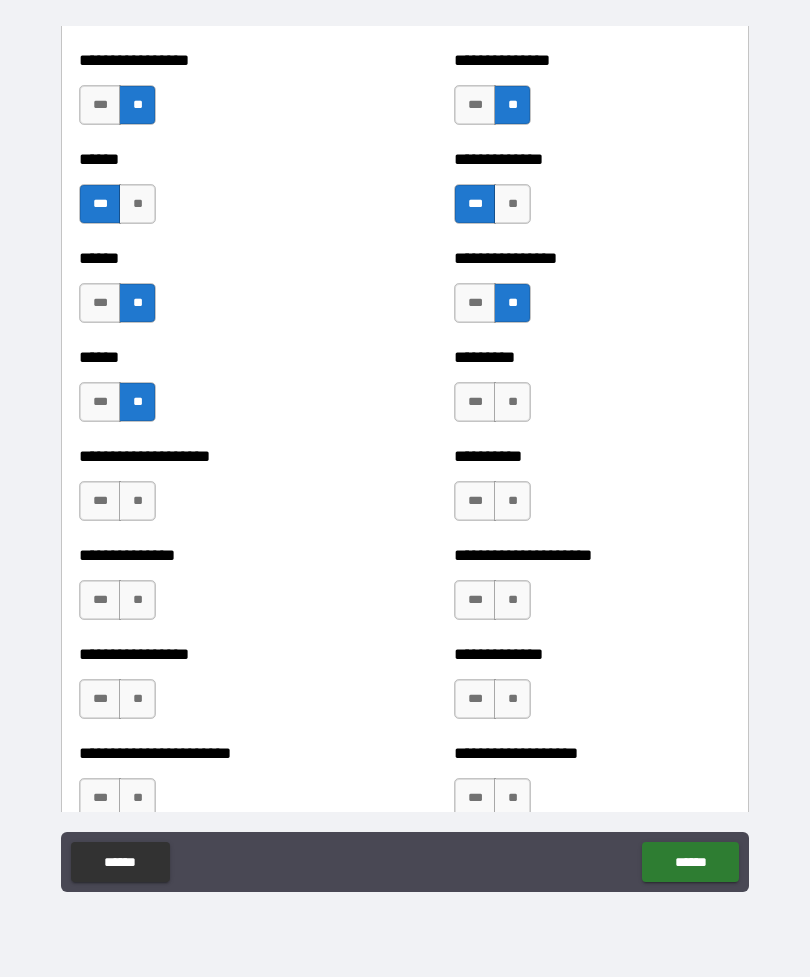 click on "**" at bounding box center (137, 501) 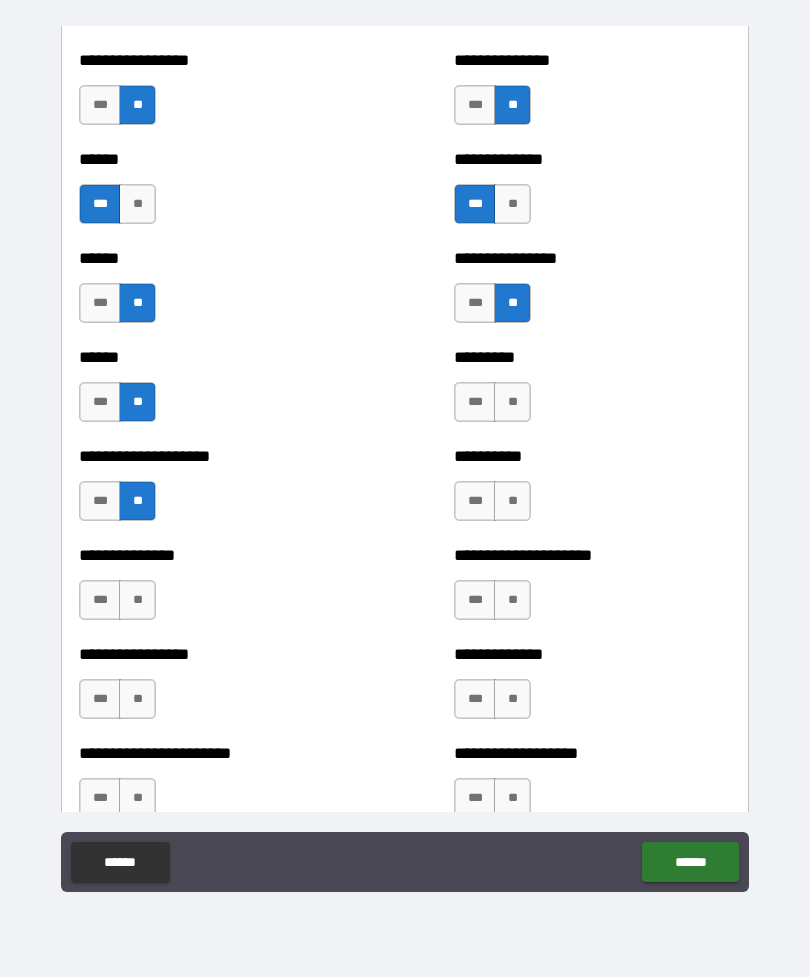 click on "**" at bounding box center [137, 600] 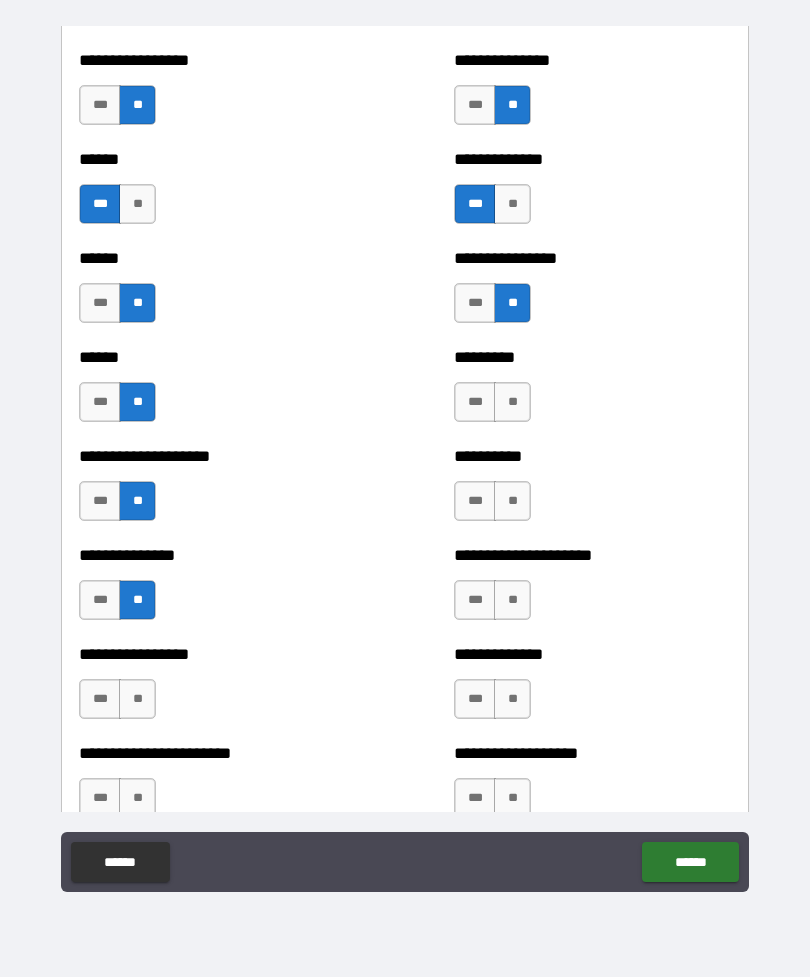click on "***" at bounding box center (100, 600) 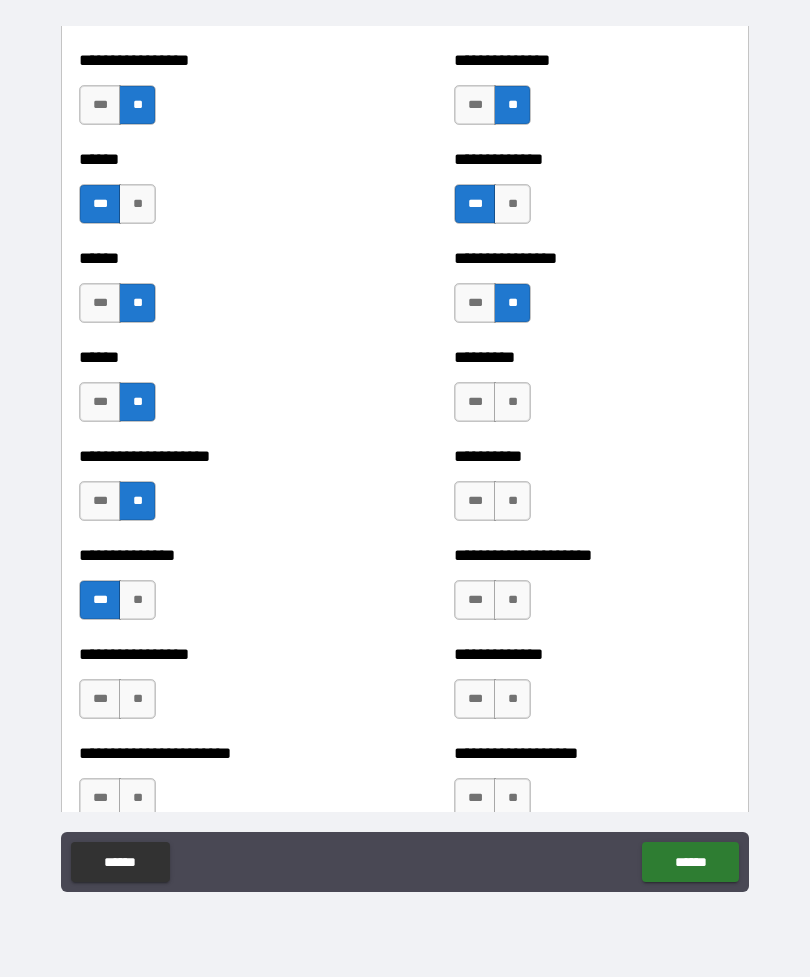 click on "***" at bounding box center (475, 501) 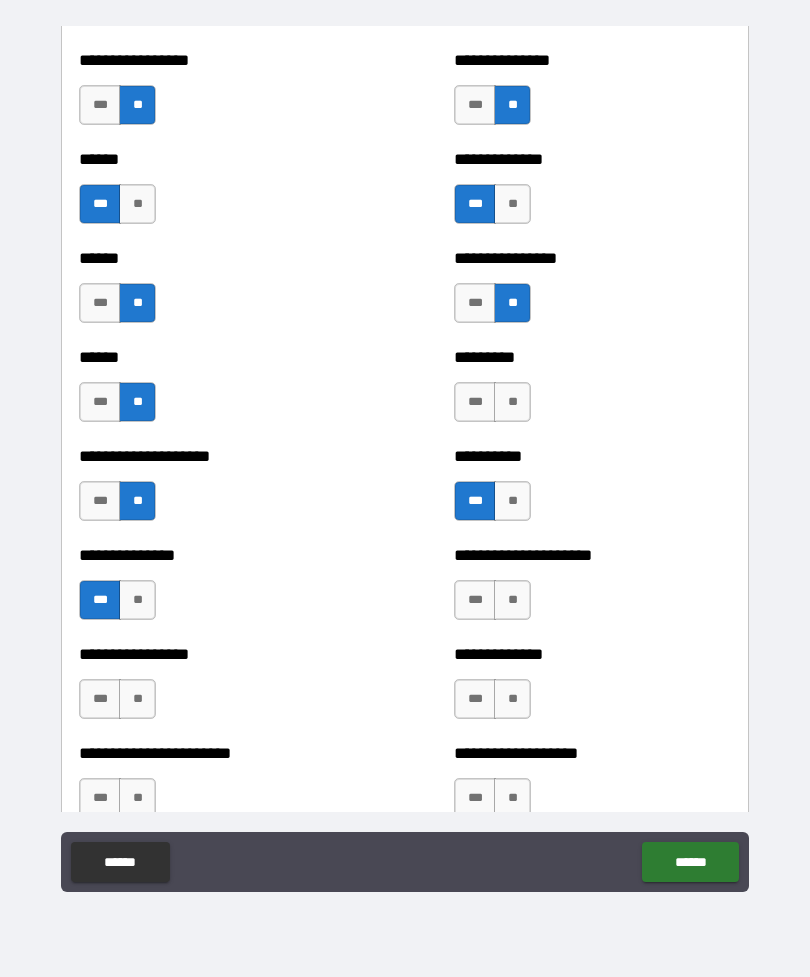 click on "**" at bounding box center [512, 402] 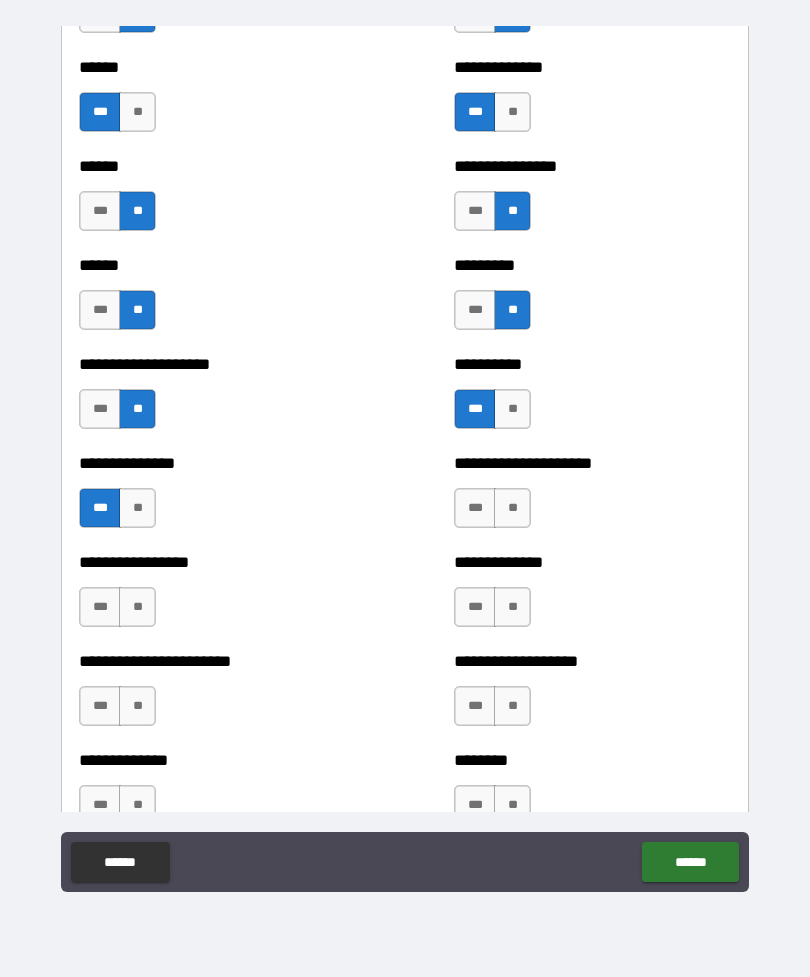 scroll, scrollTop: 3210, scrollLeft: 0, axis: vertical 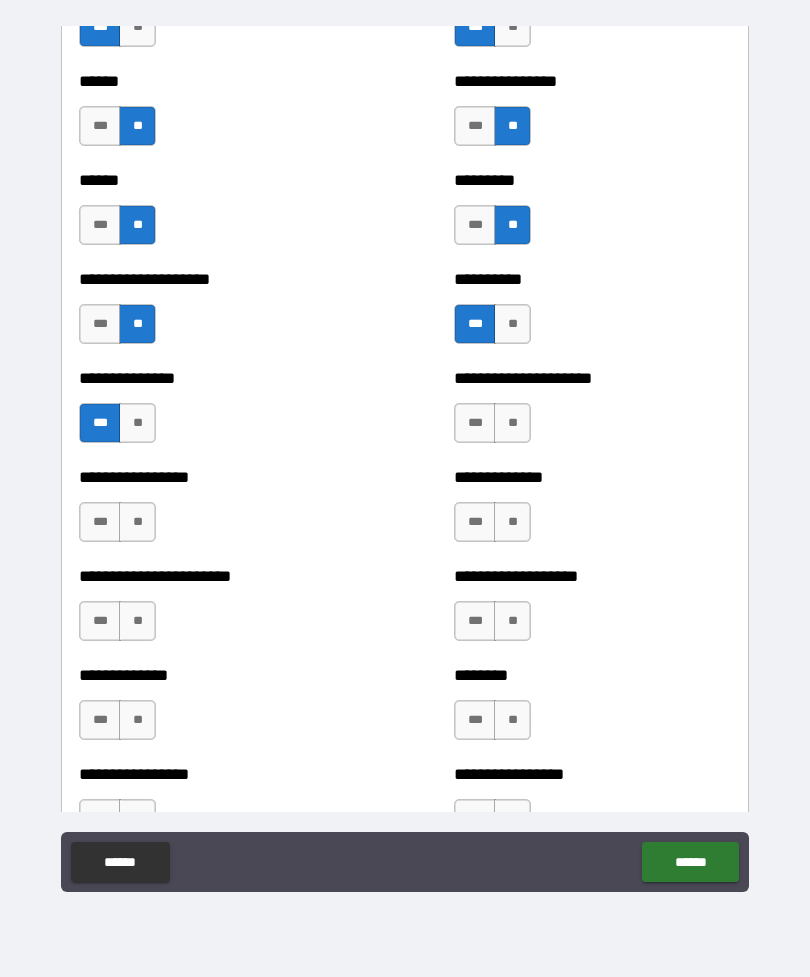 click on "**" at bounding box center (137, 522) 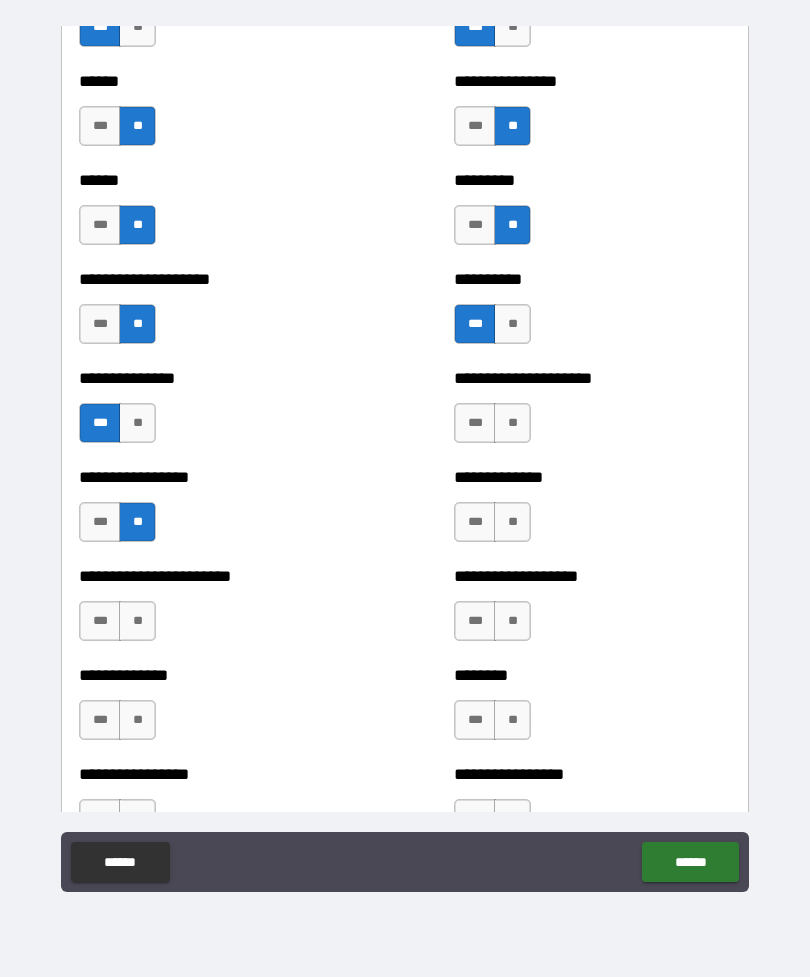 click on "**" at bounding box center (512, 423) 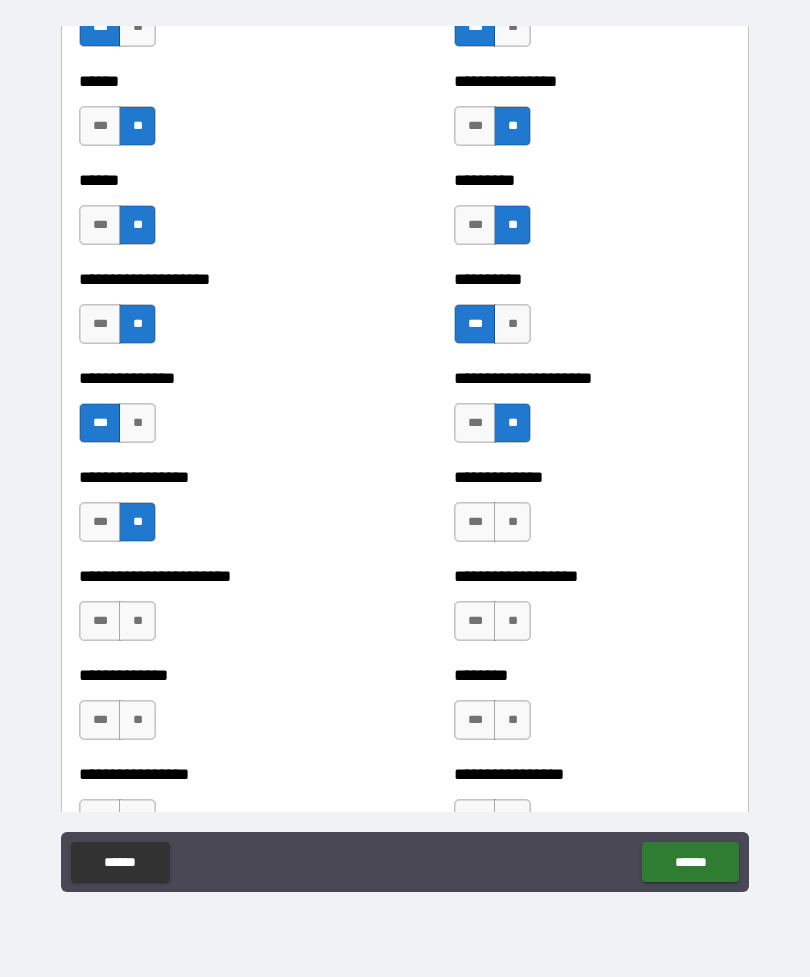 click on "**" at bounding box center (512, 522) 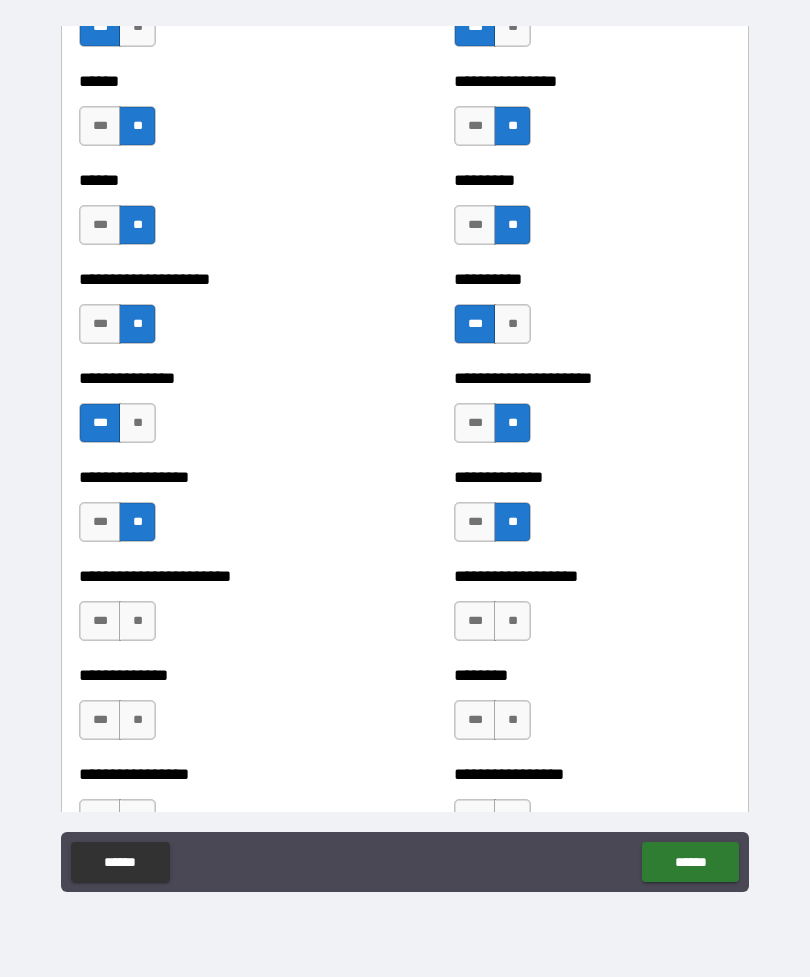 click on "**" at bounding box center [512, 621] 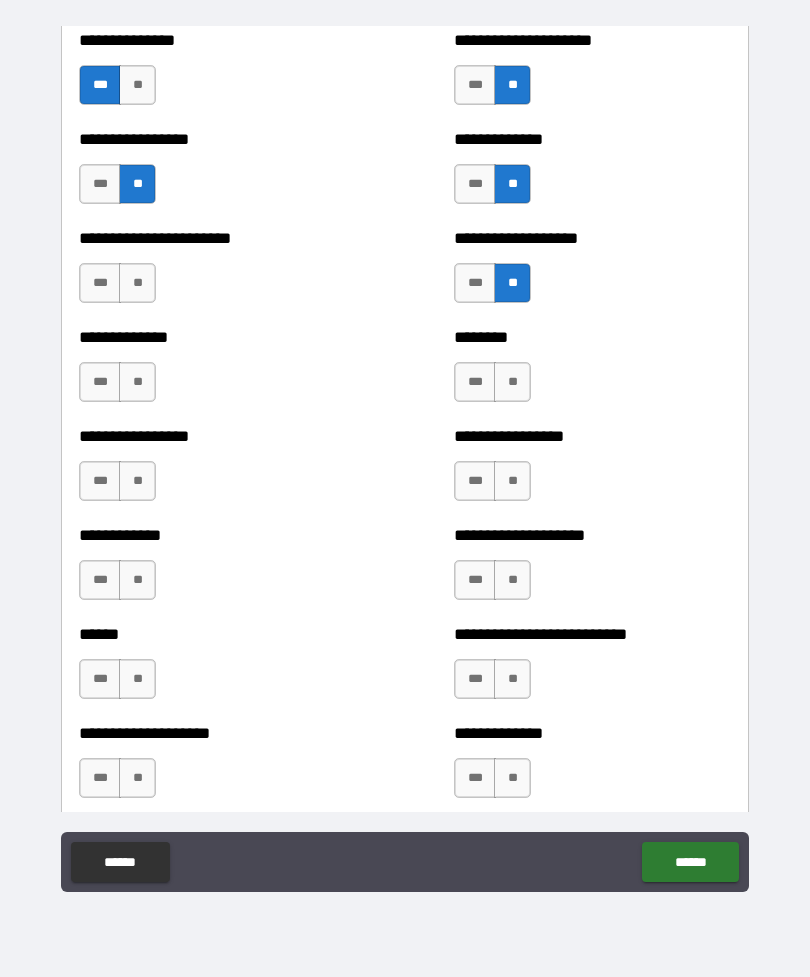 scroll, scrollTop: 3542, scrollLeft: 0, axis: vertical 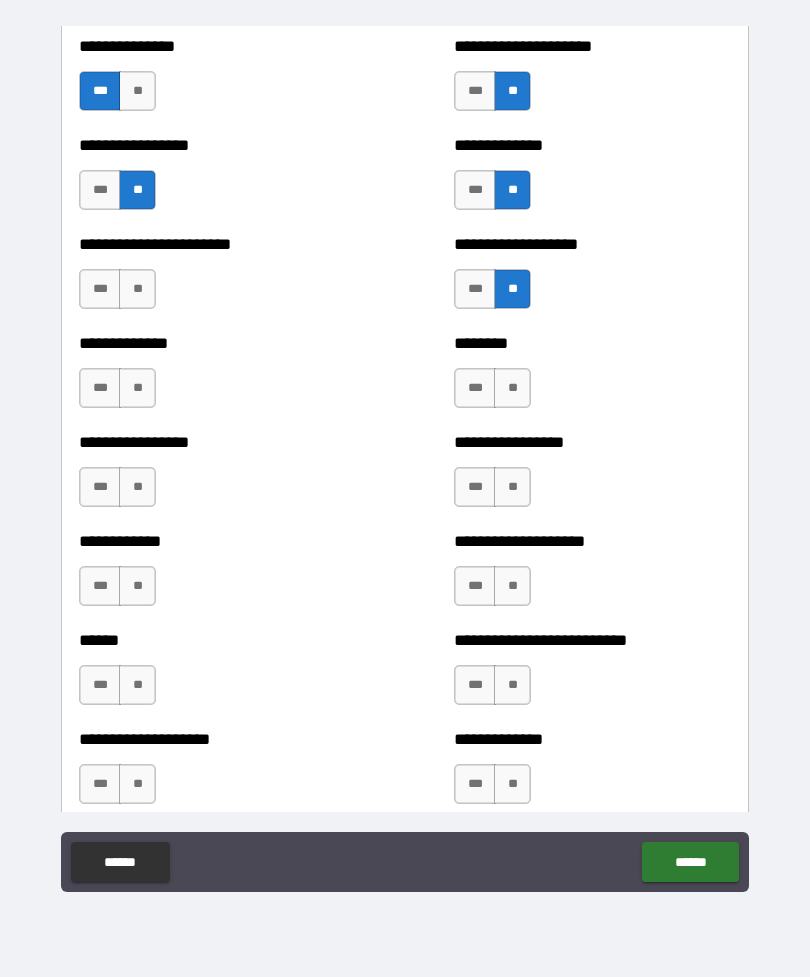 click on "**" at bounding box center (512, 388) 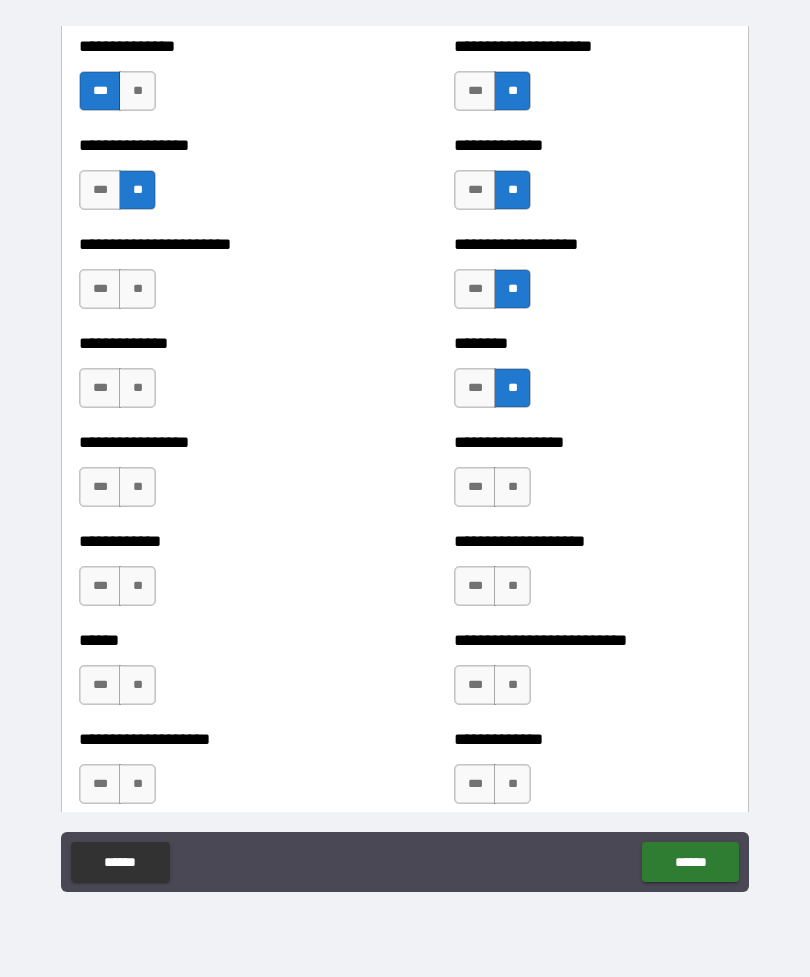 click on "**" at bounding box center [137, 388] 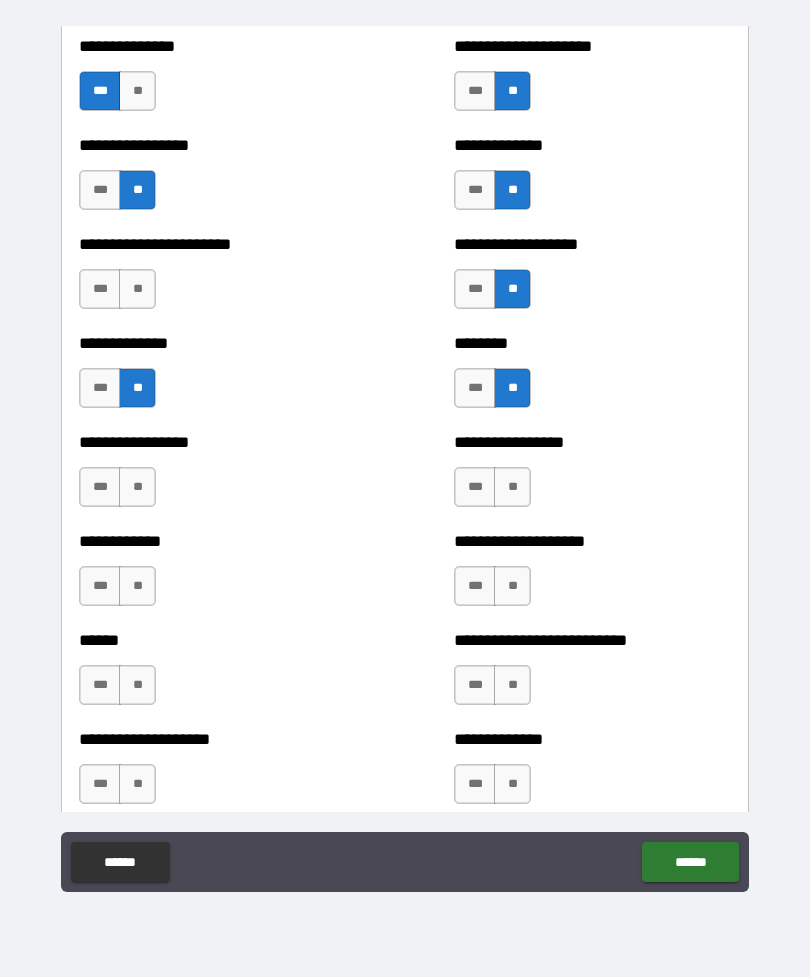 click on "**" at bounding box center [137, 289] 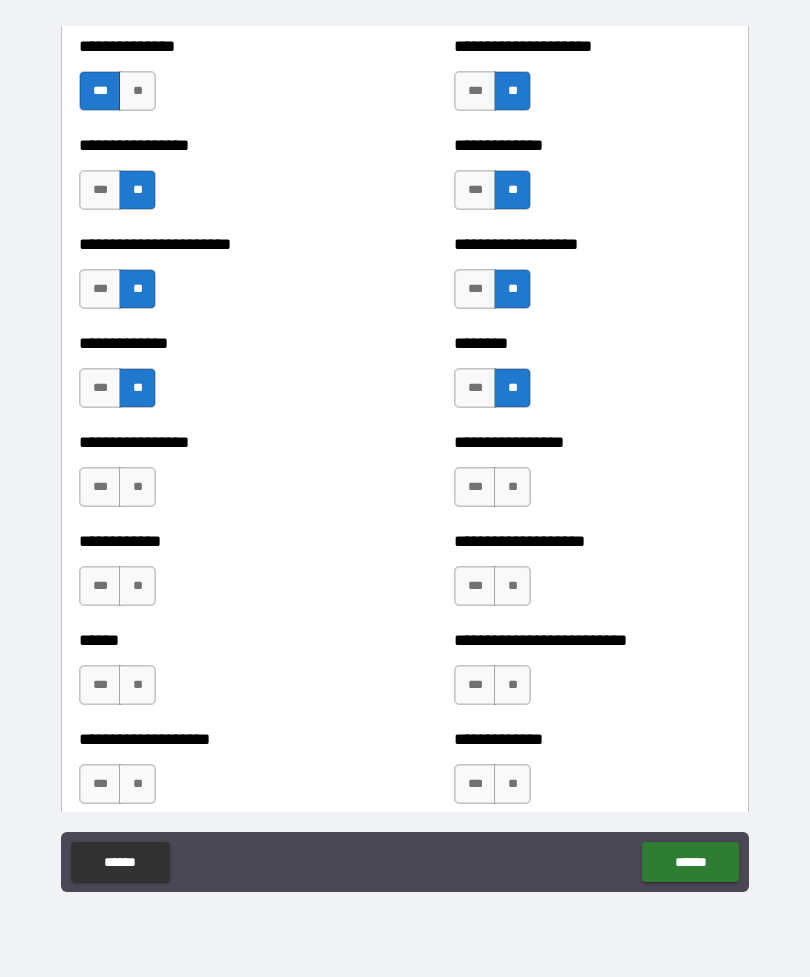 click on "**" at bounding box center (137, 487) 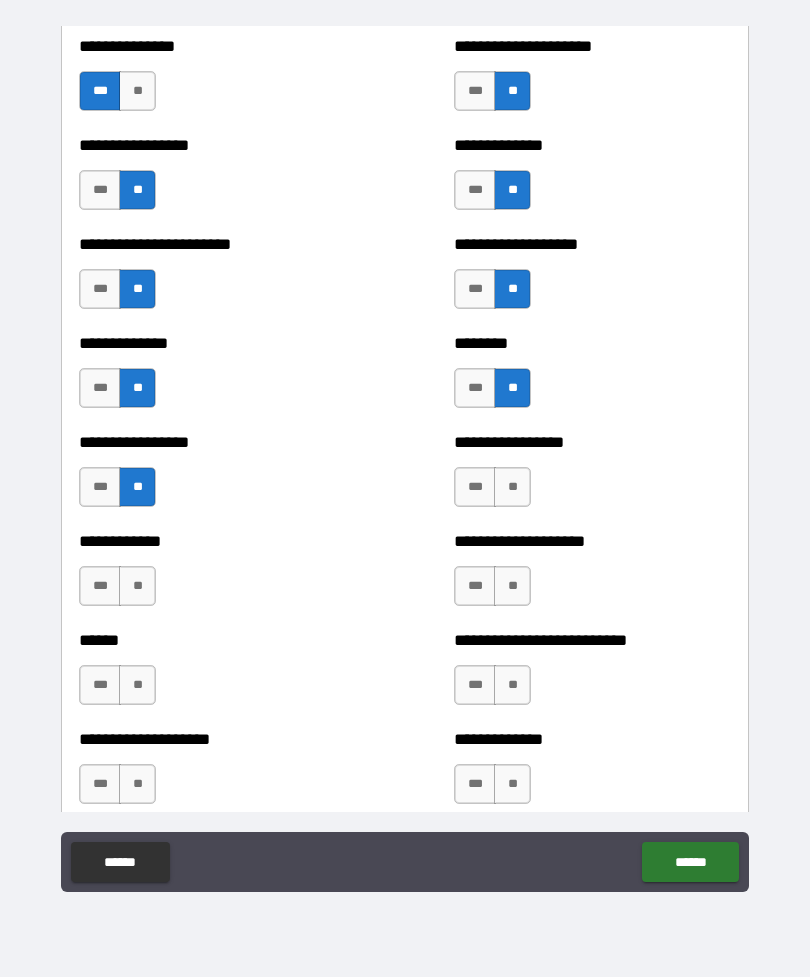 click on "**" at bounding box center (137, 586) 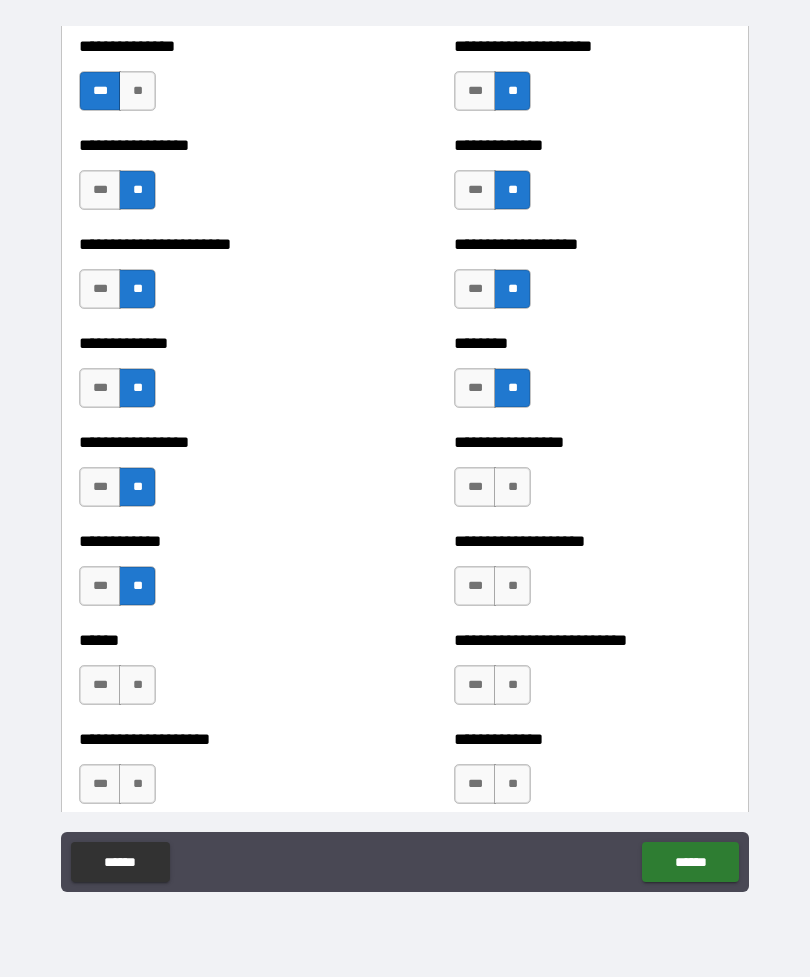 click on "***" at bounding box center [100, 685] 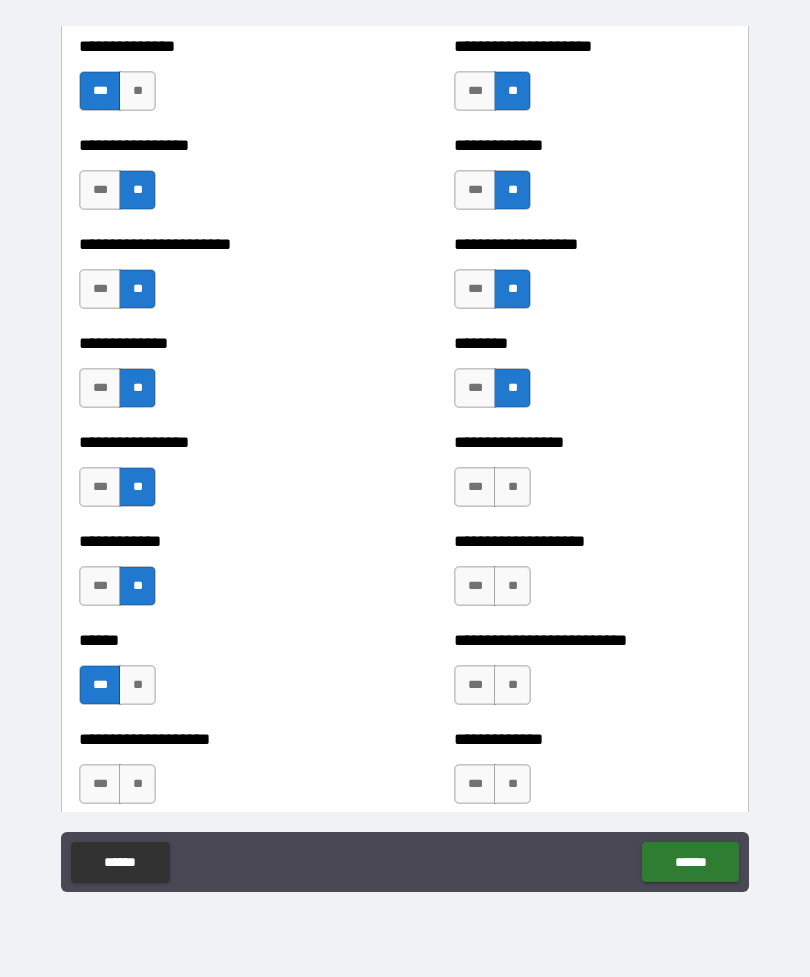 click on "**" at bounding box center [512, 487] 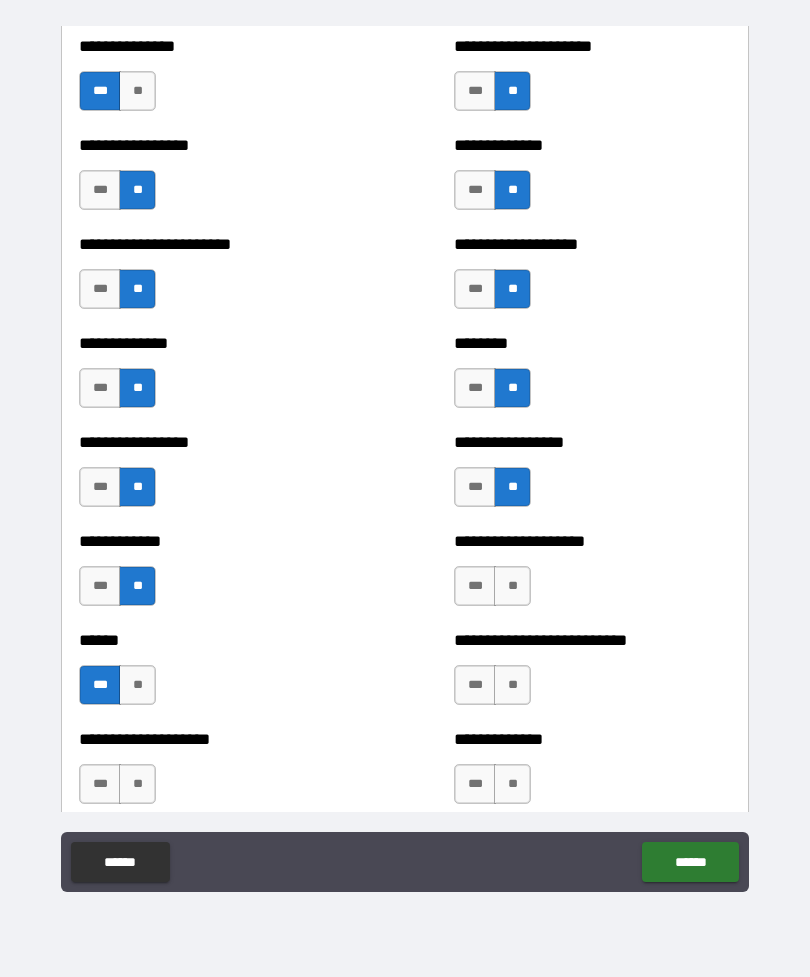 click on "**" at bounding box center (512, 586) 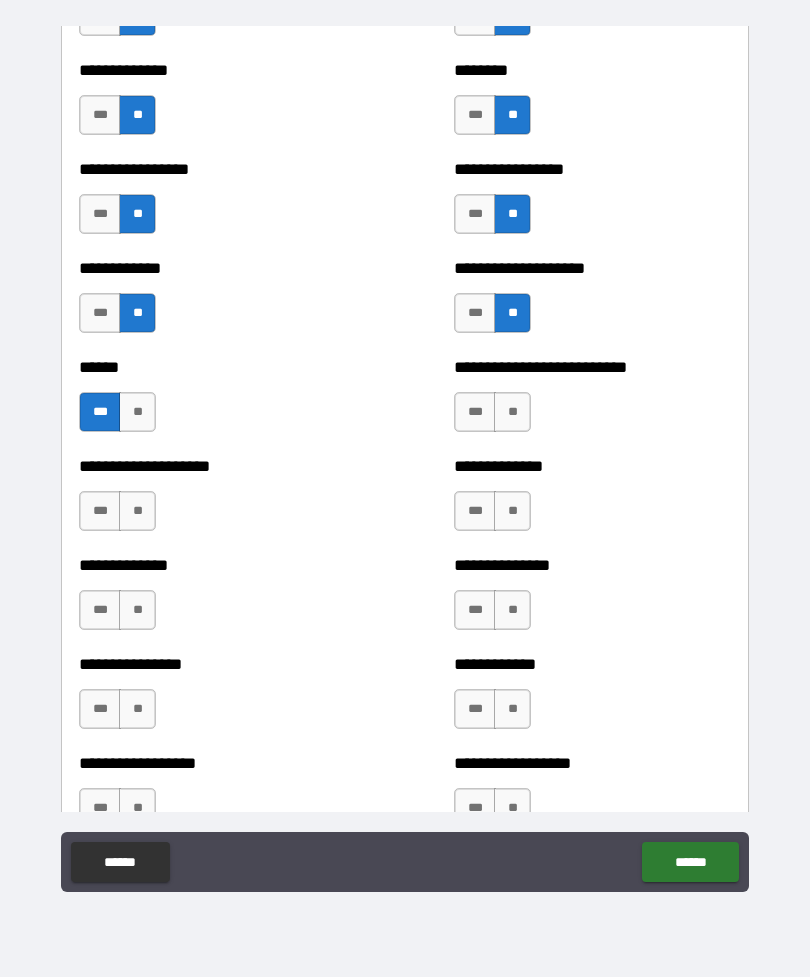 scroll, scrollTop: 3816, scrollLeft: 0, axis: vertical 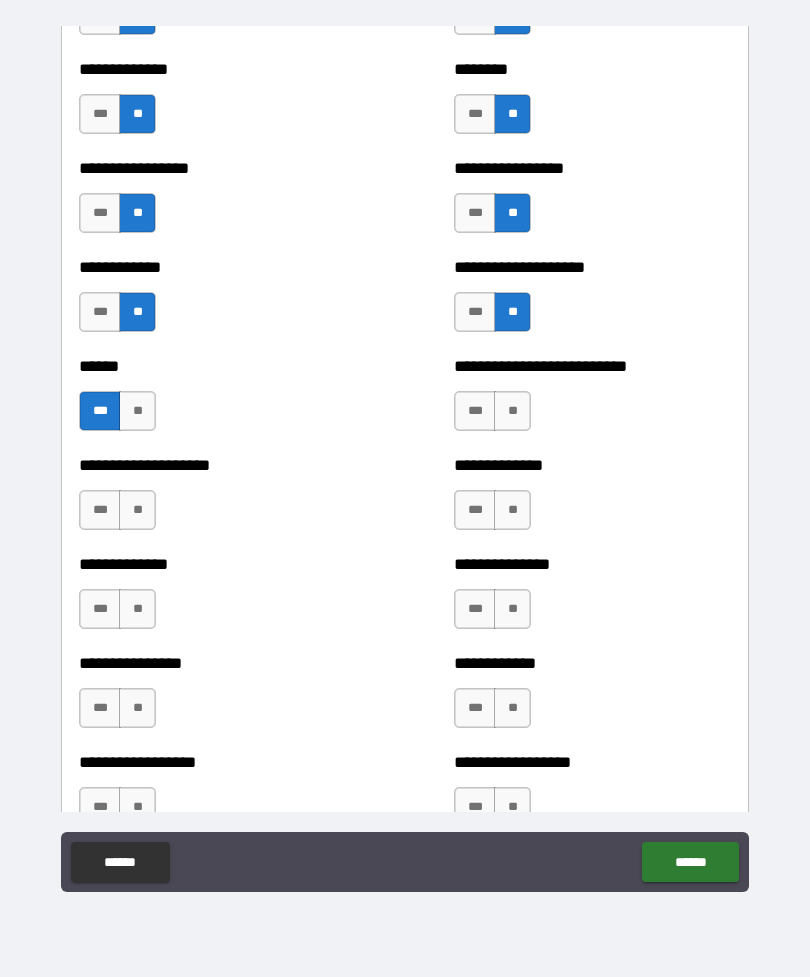 click on "**" at bounding box center (512, 411) 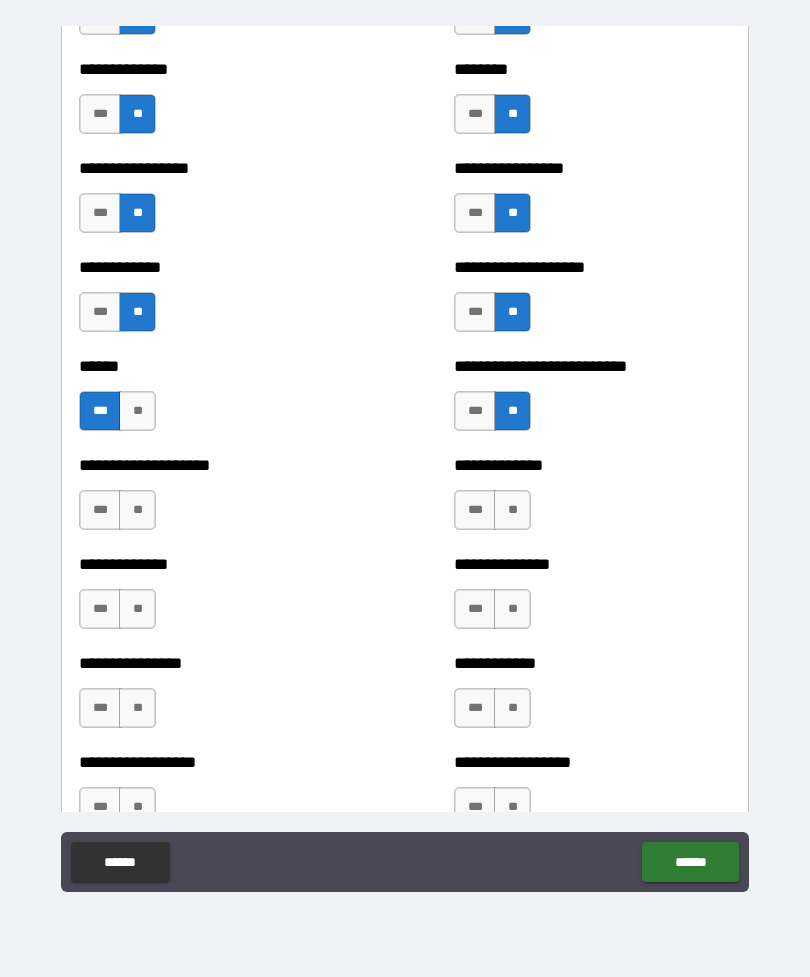 click on "**" at bounding box center [512, 510] 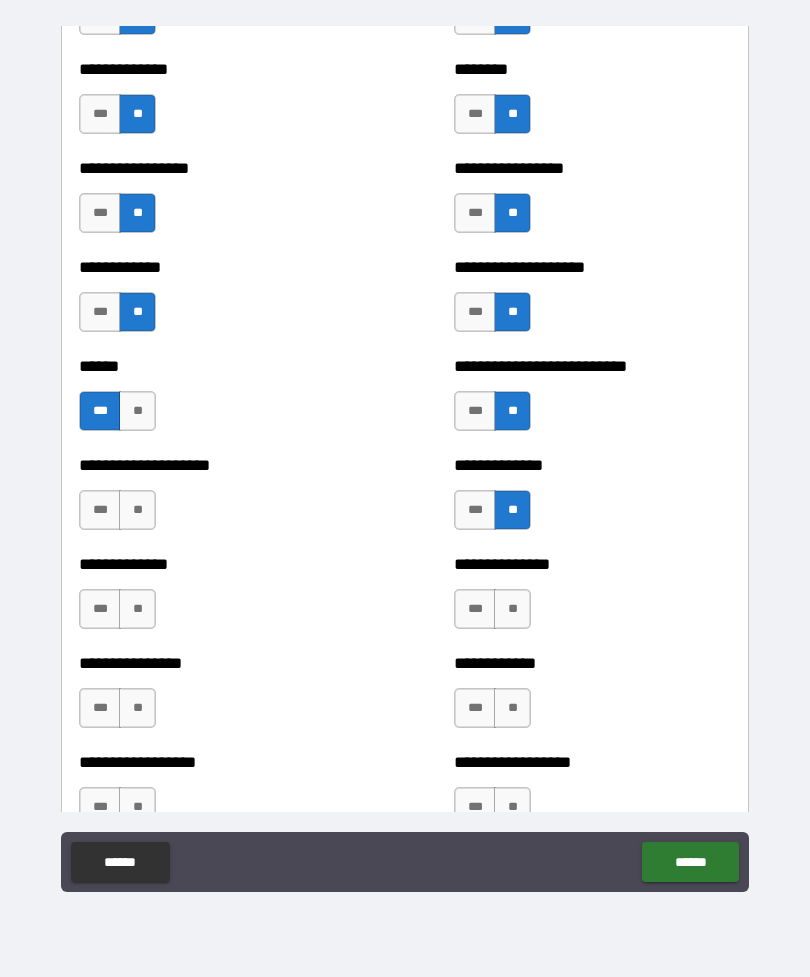 click on "**" at bounding box center [512, 609] 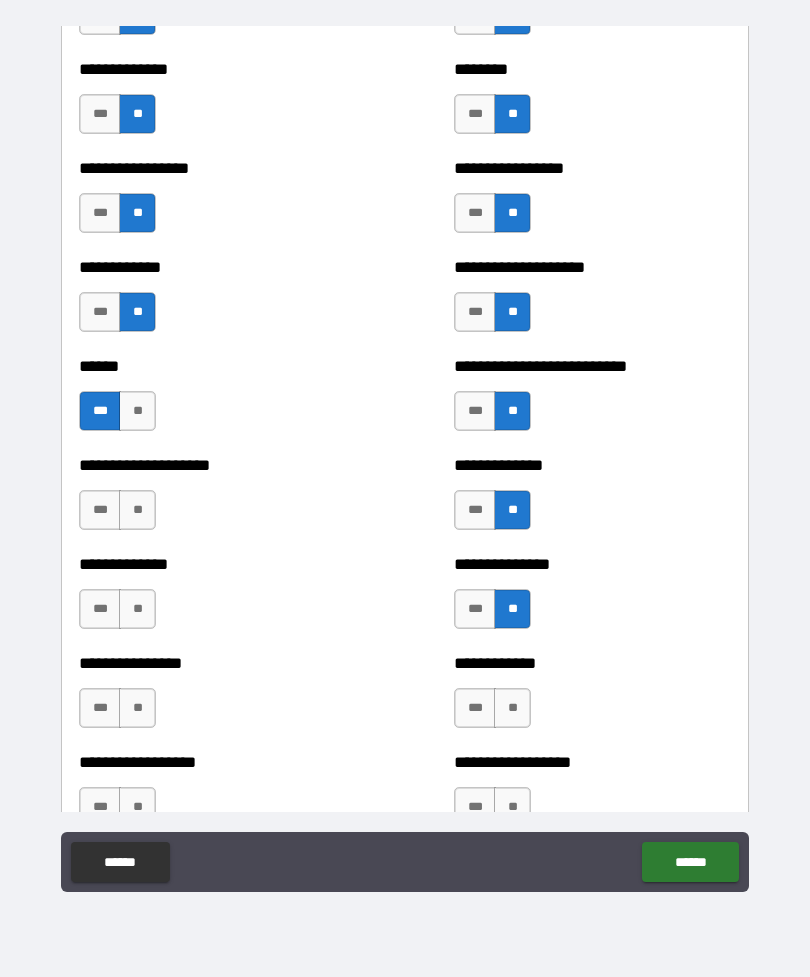 click on "**" at bounding box center [512, 708] 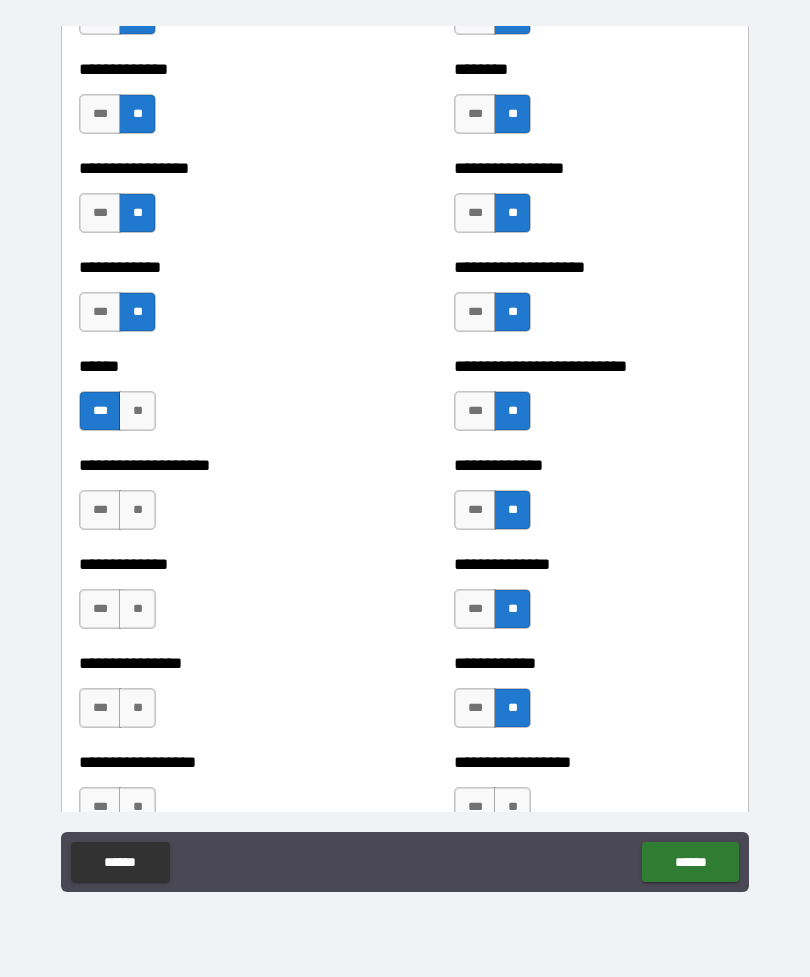 click on "**" at bounding box center (137, 708) 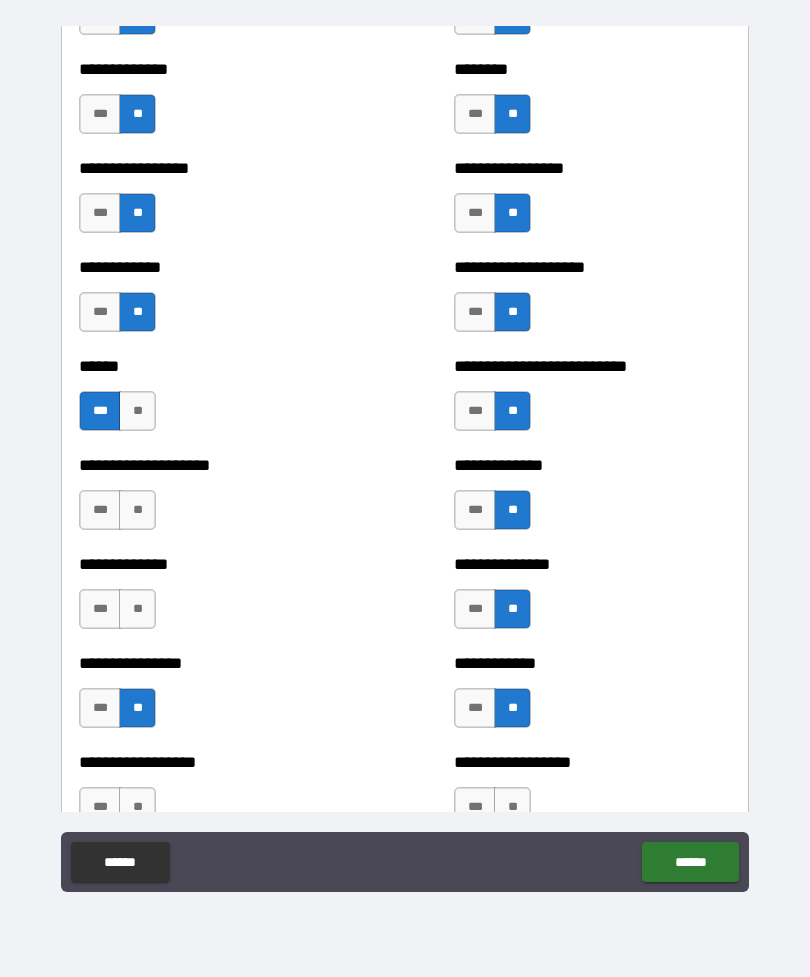 click on "**" at bounding box center [137, 609] 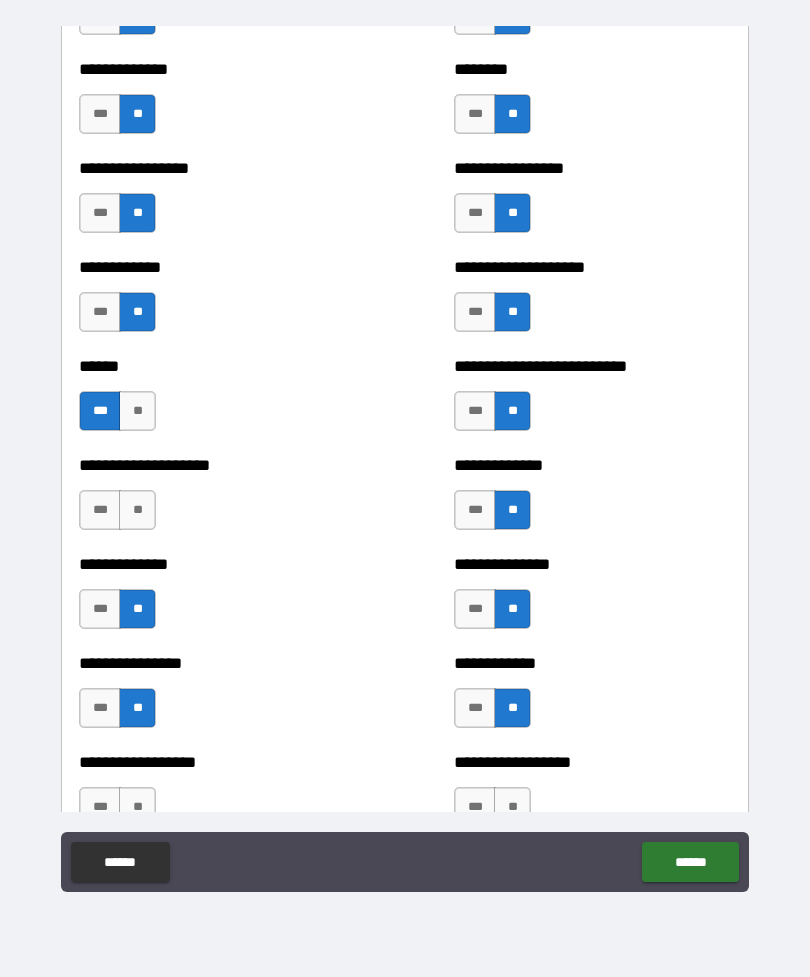 click on "**" at bounding box center [137, 510] 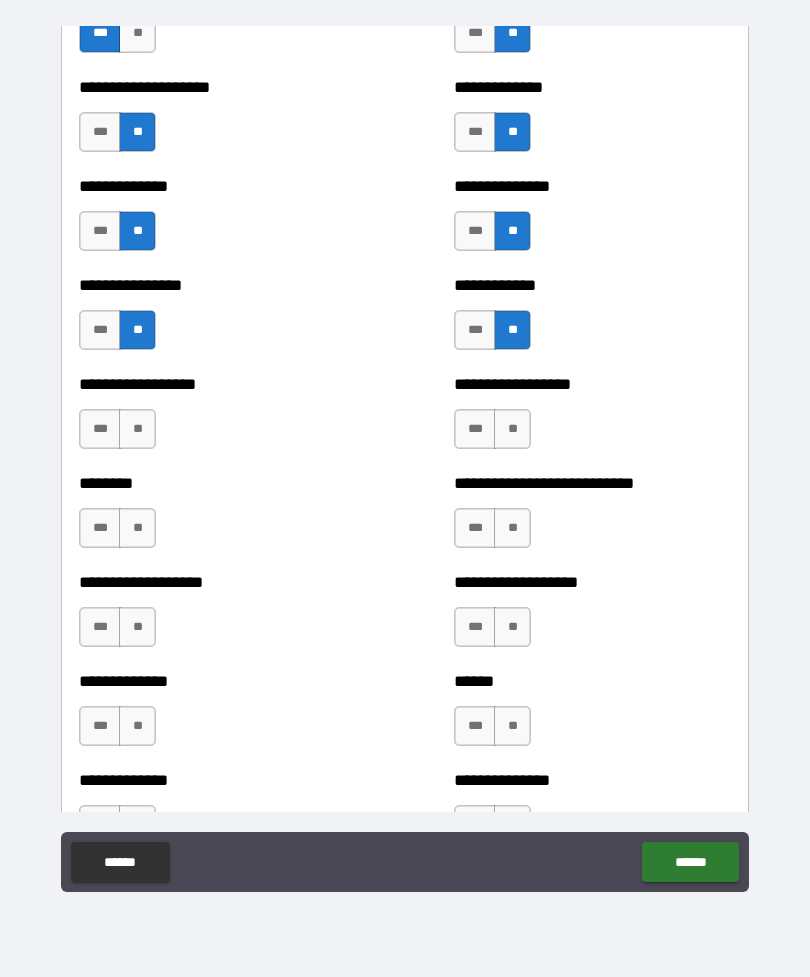 scroll, scrollTop: 4193, scrollLeft: 0, axis: vertical 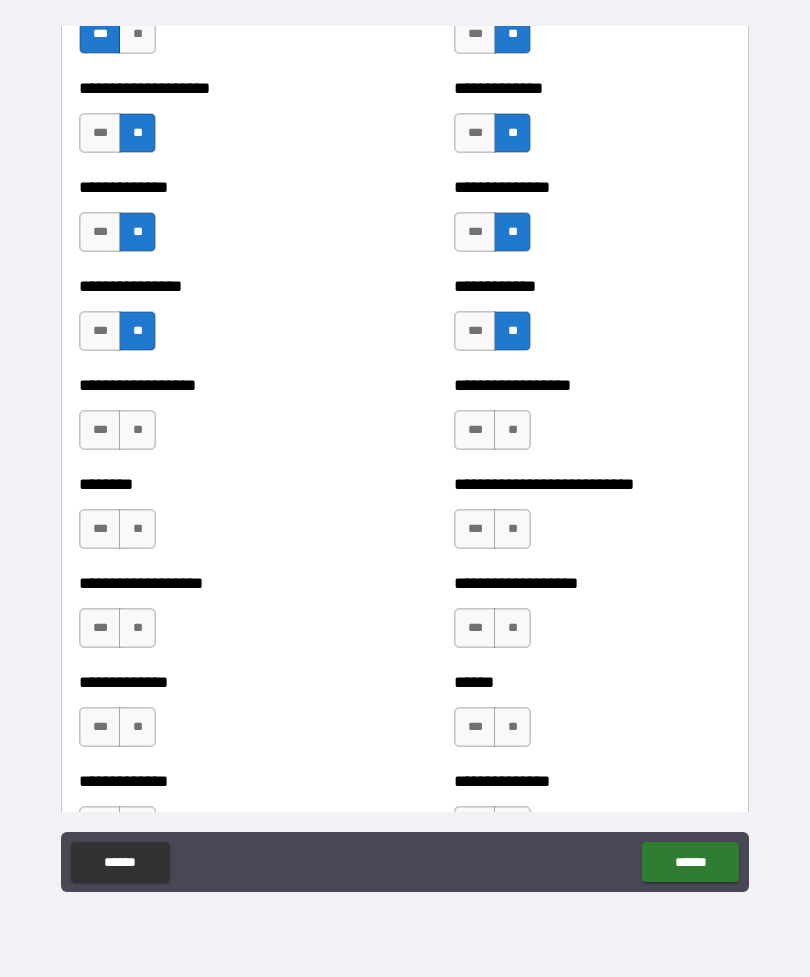 click on "**" at bounding box center [137, 430] 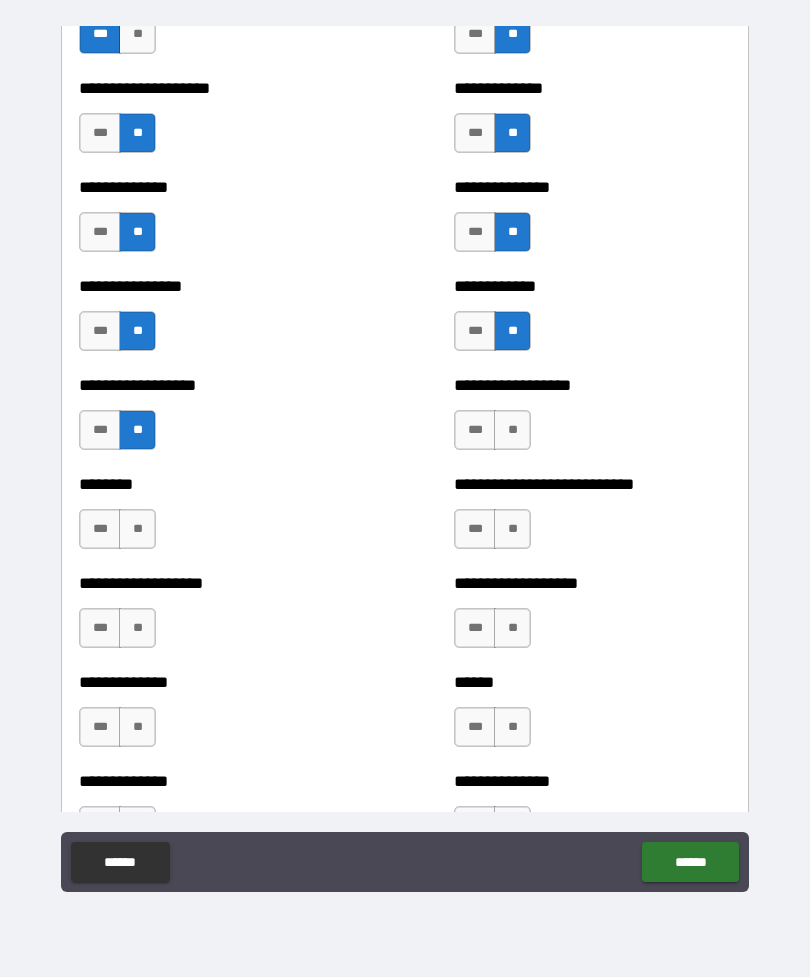 click on "**" at bounding box center [137, 529] 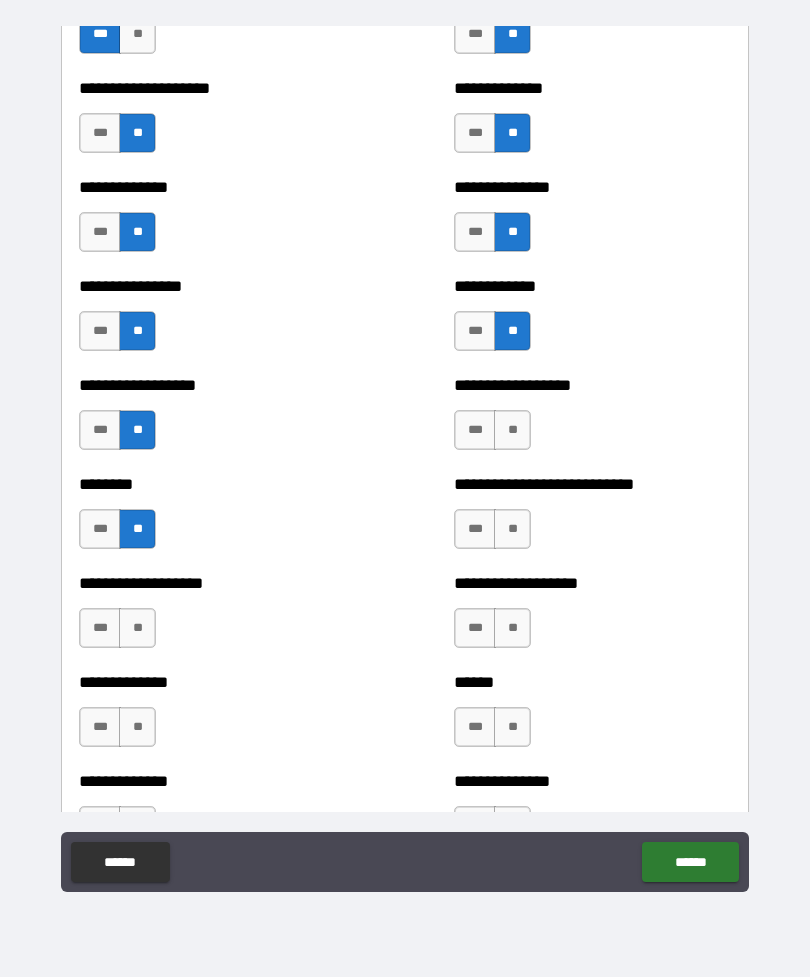 click on "**" at bounding box center [137, 628] 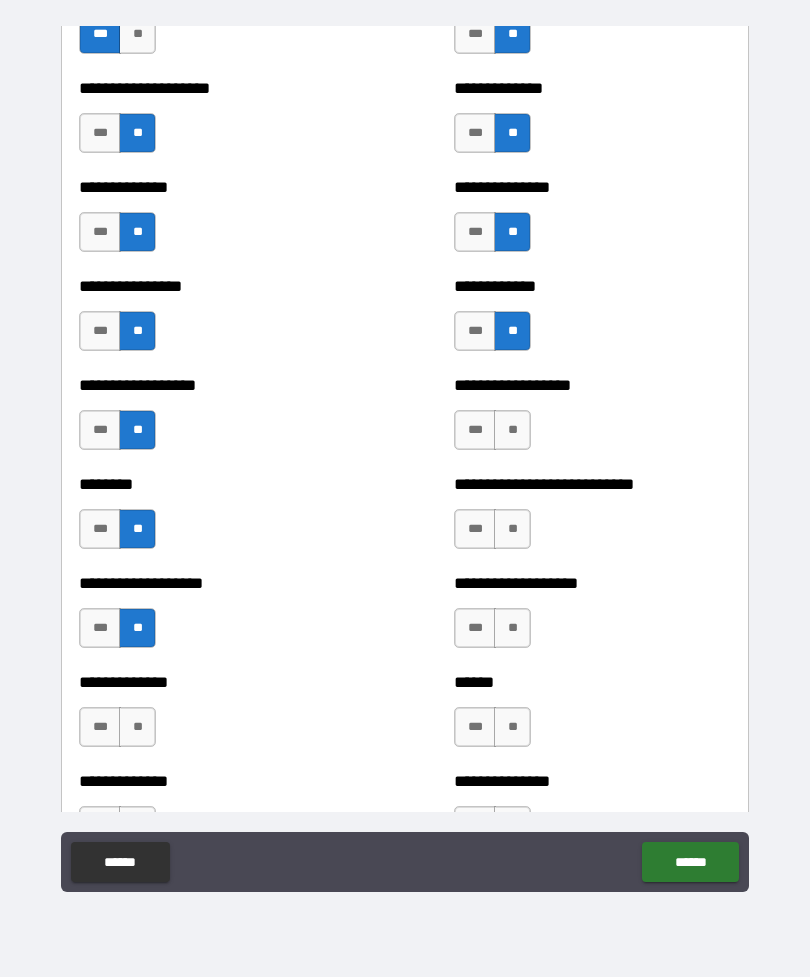 click on "**" at bounding box center [137, 727] 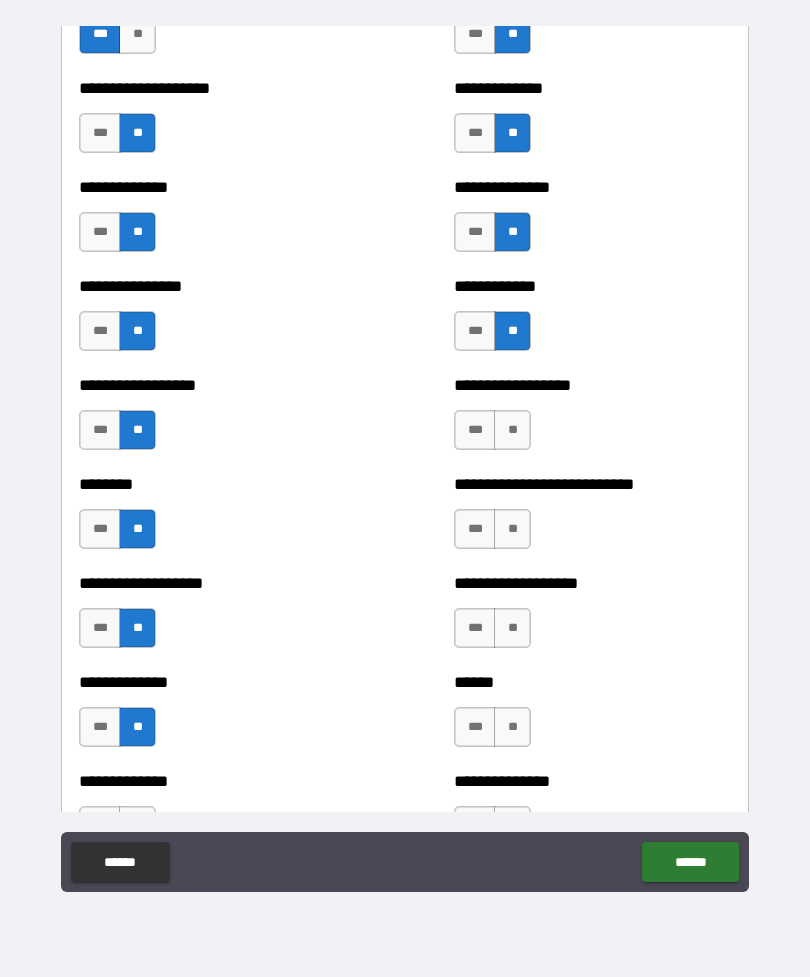 click on "**" at bounding box center (512, 727) 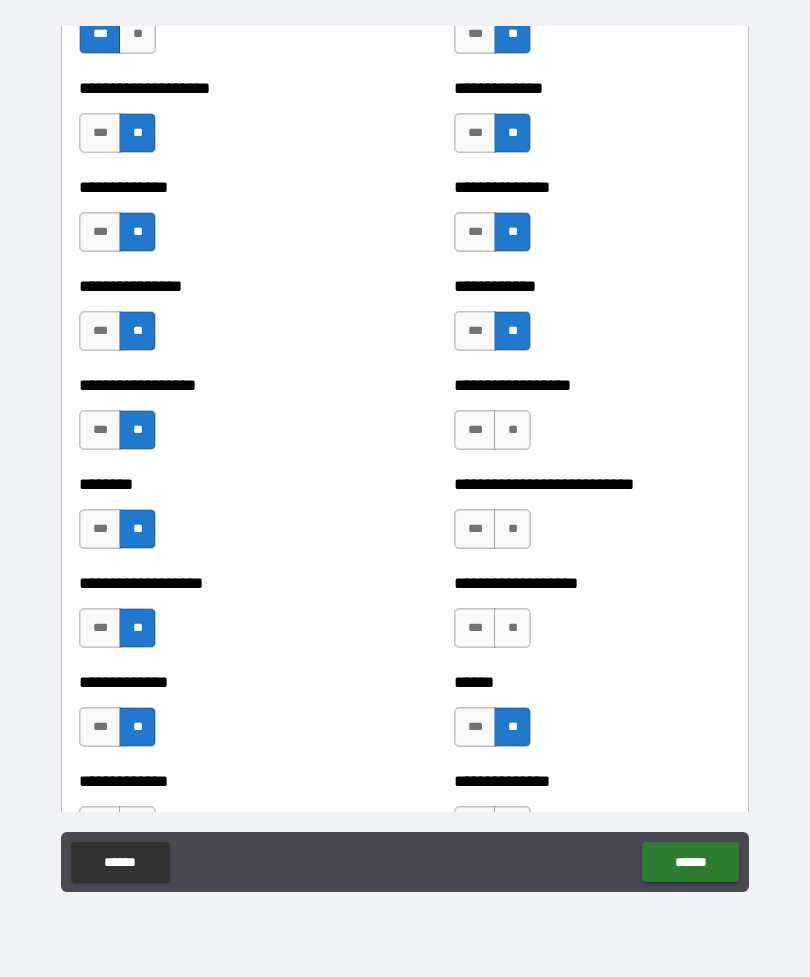 click on "**" at bounding box center (512, 628) 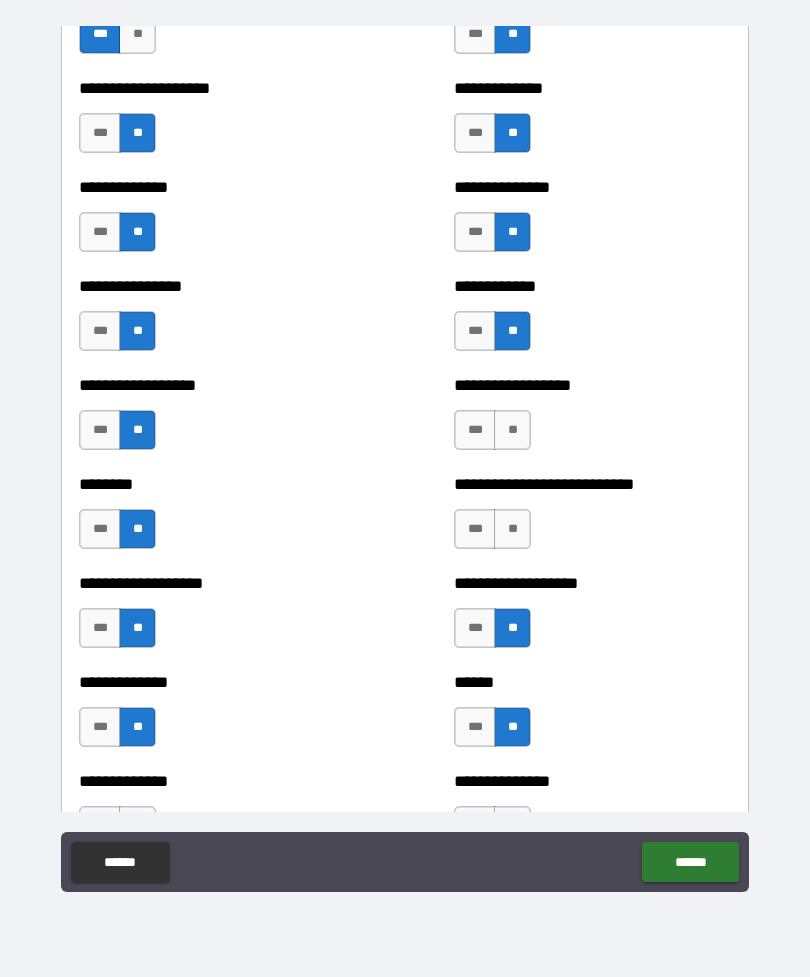 click on "**" at bounding box center (512, 529) 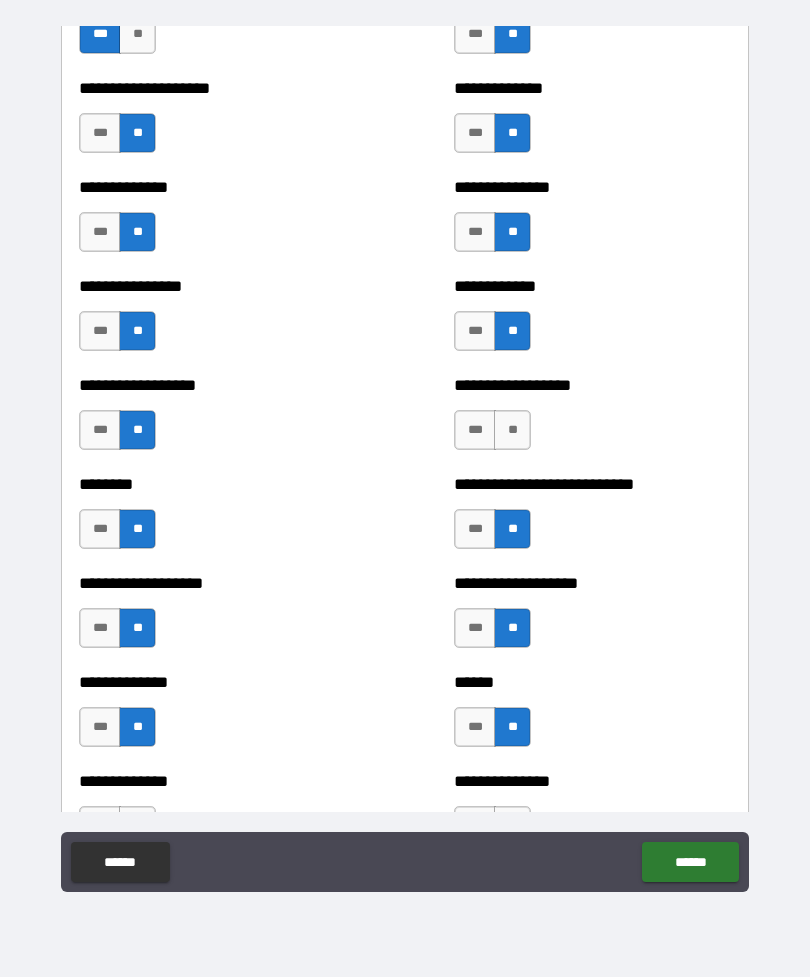 click on "**" at bounding box center [512, 430] 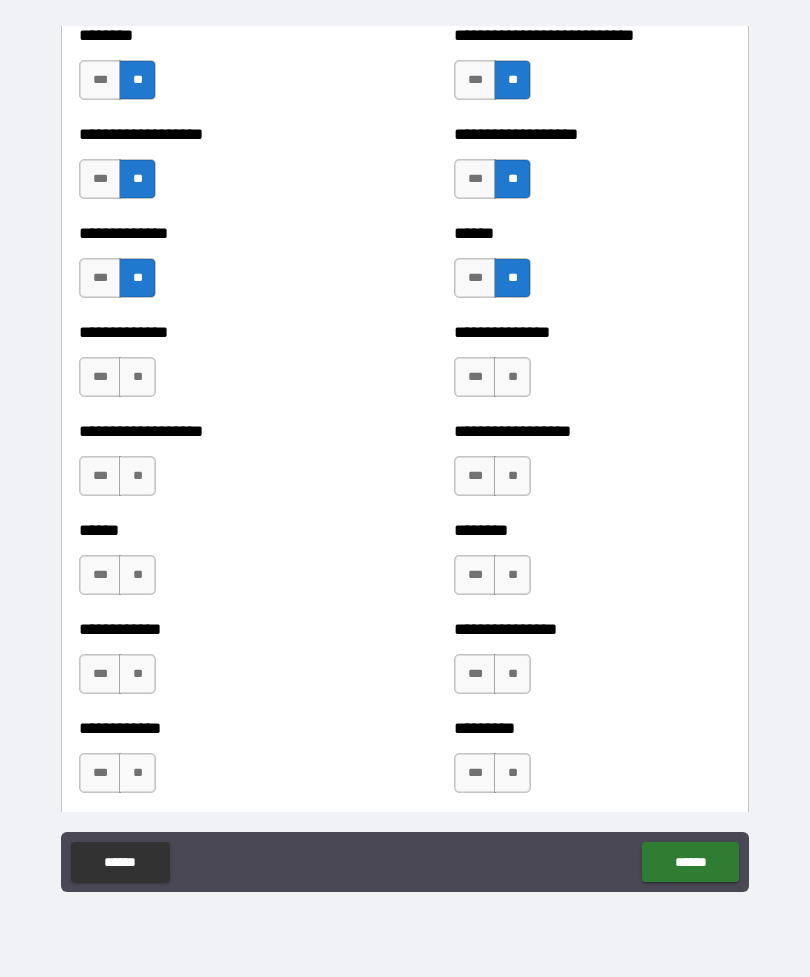 scroll, scrollTop: 4682, scrollLeft: 0, axis: vertical 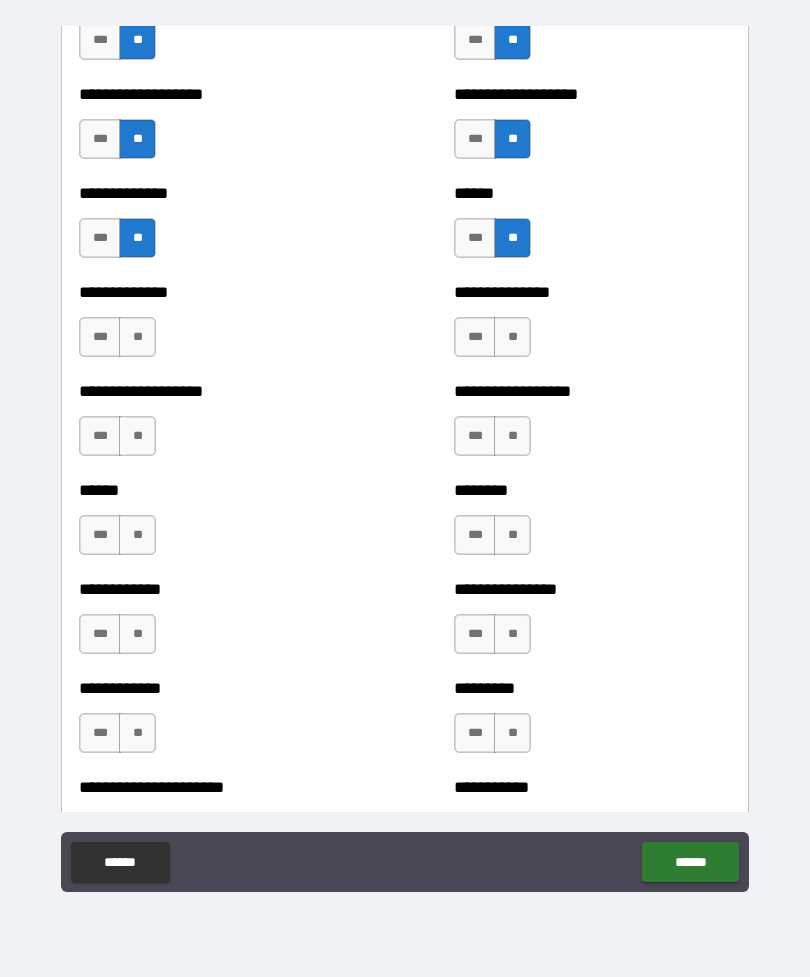 click on "**" at bounding box center [512, 337] 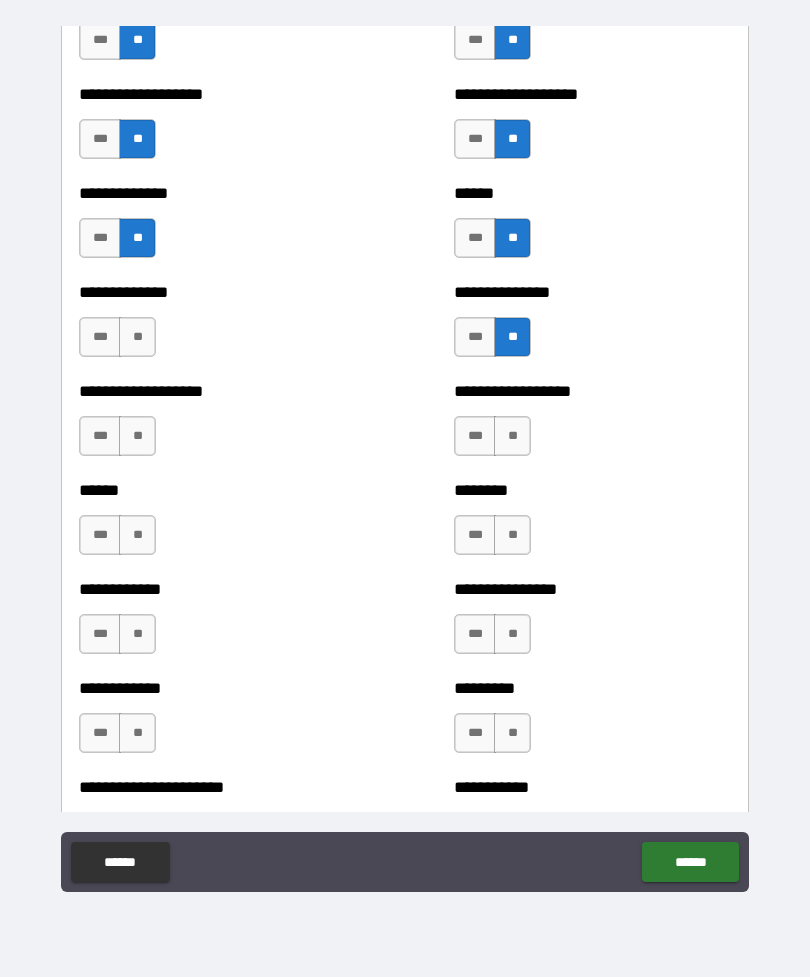 click on "*** **" at bounding box center (495, 441) 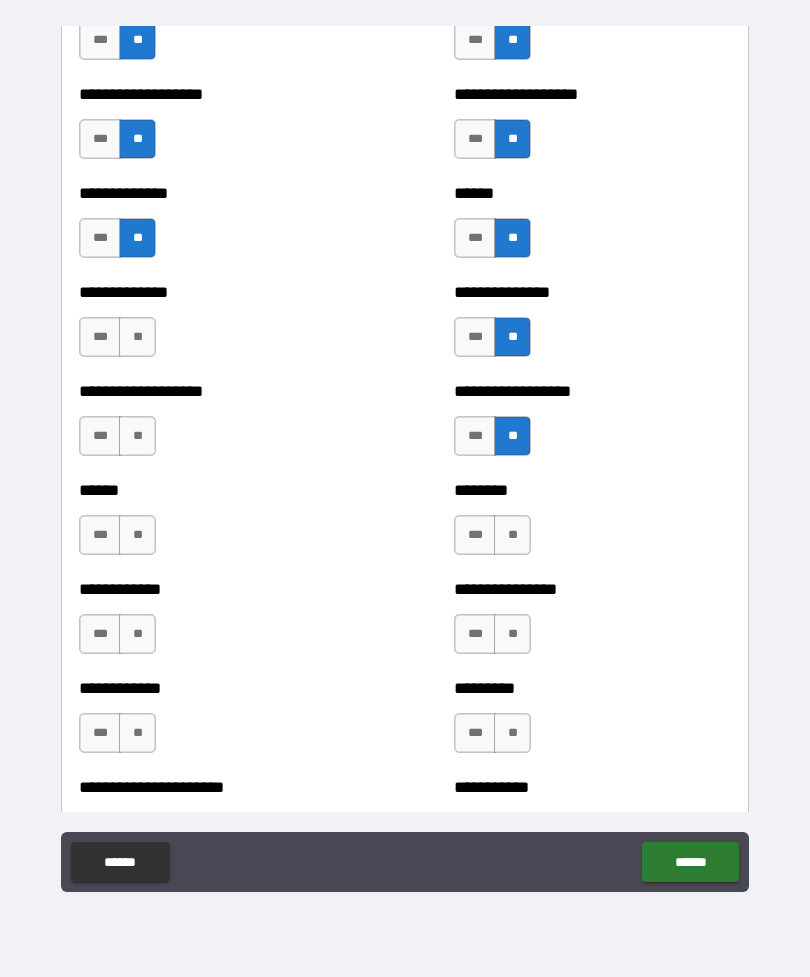 click on "**" at bounding box center (512, 535) 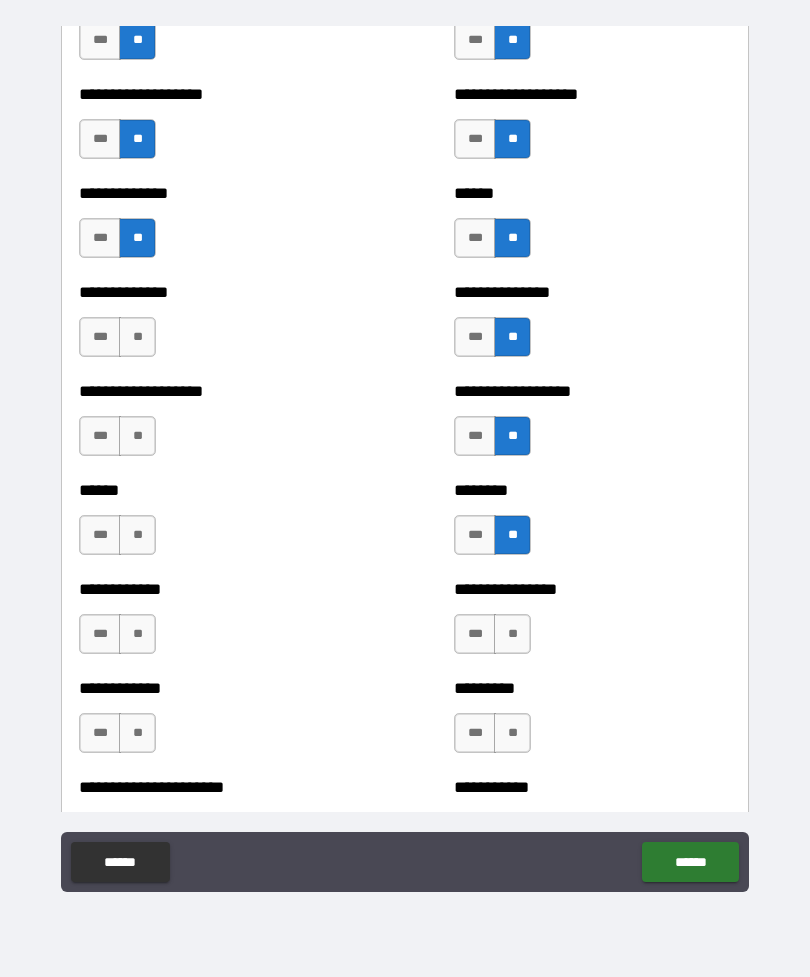 click on "**" at bounding box center (512, 634) 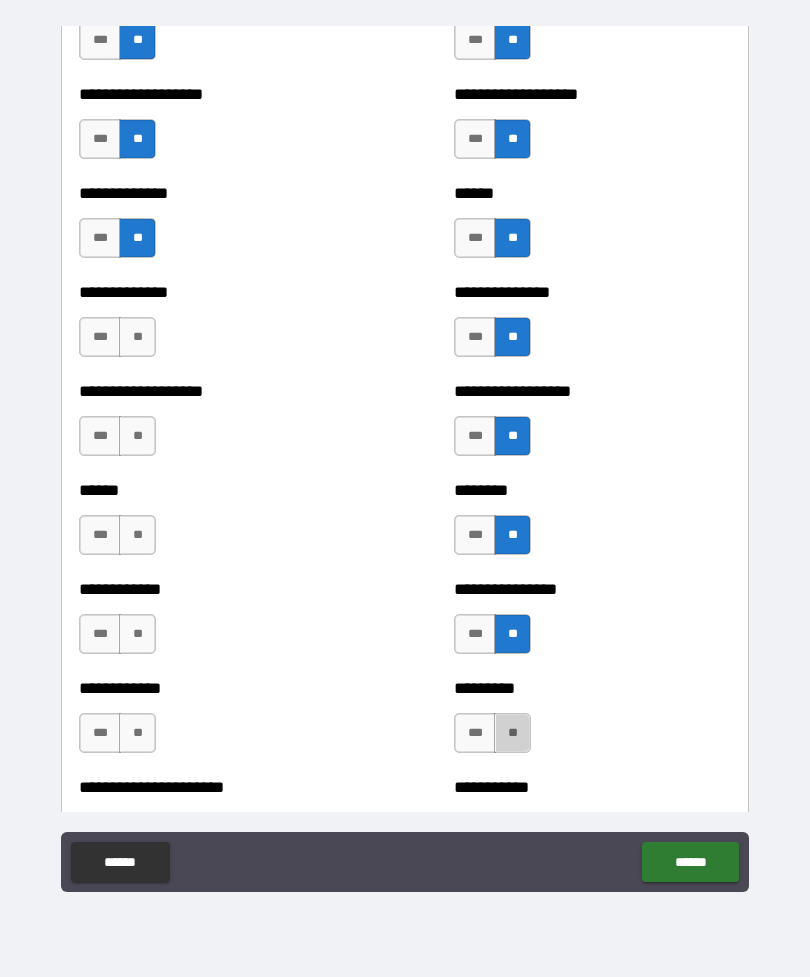 click on "**" at bounding box center (512, 733) 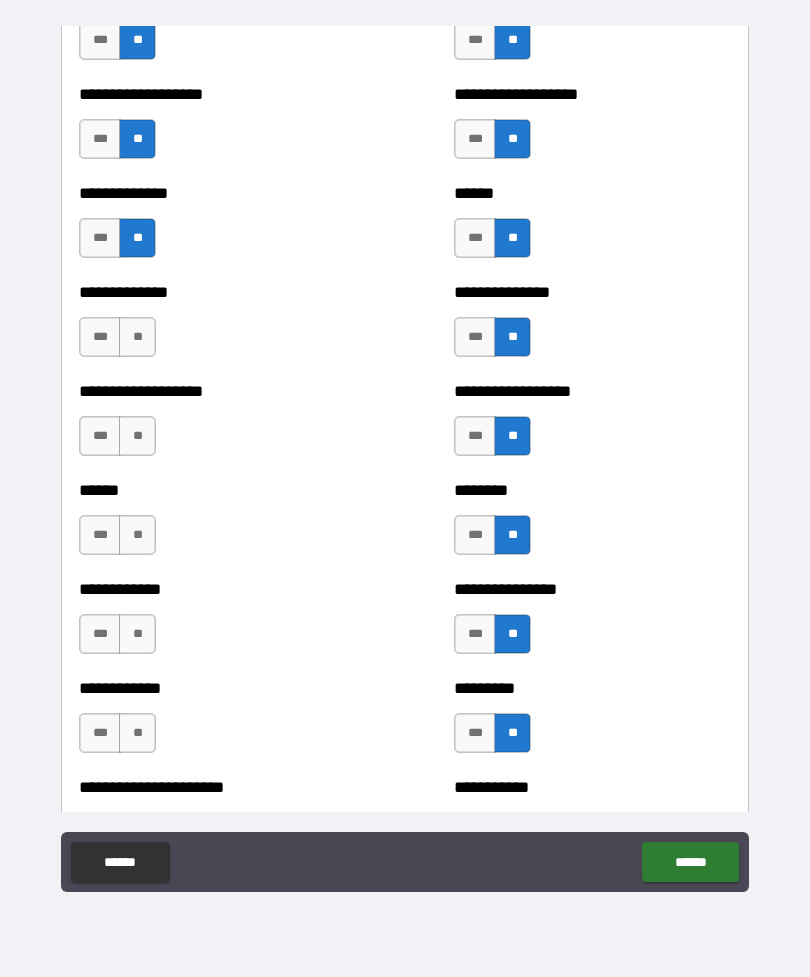 click on "***" at bounding box center [475, 733] 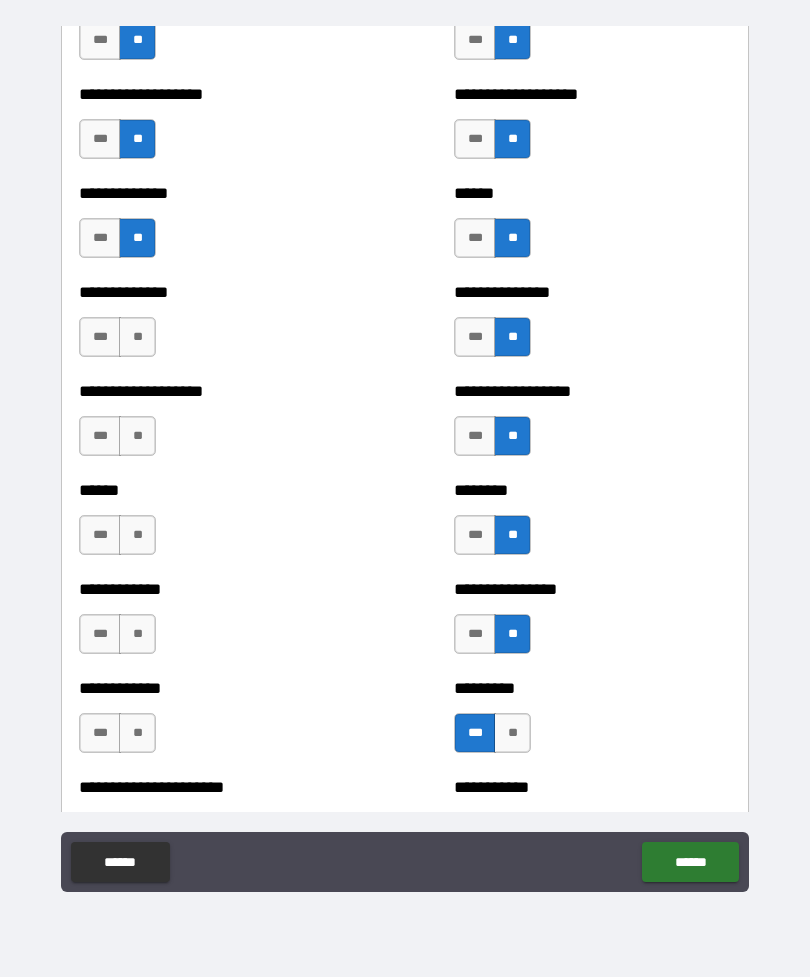click on "***" at bounding box center [100, 733] 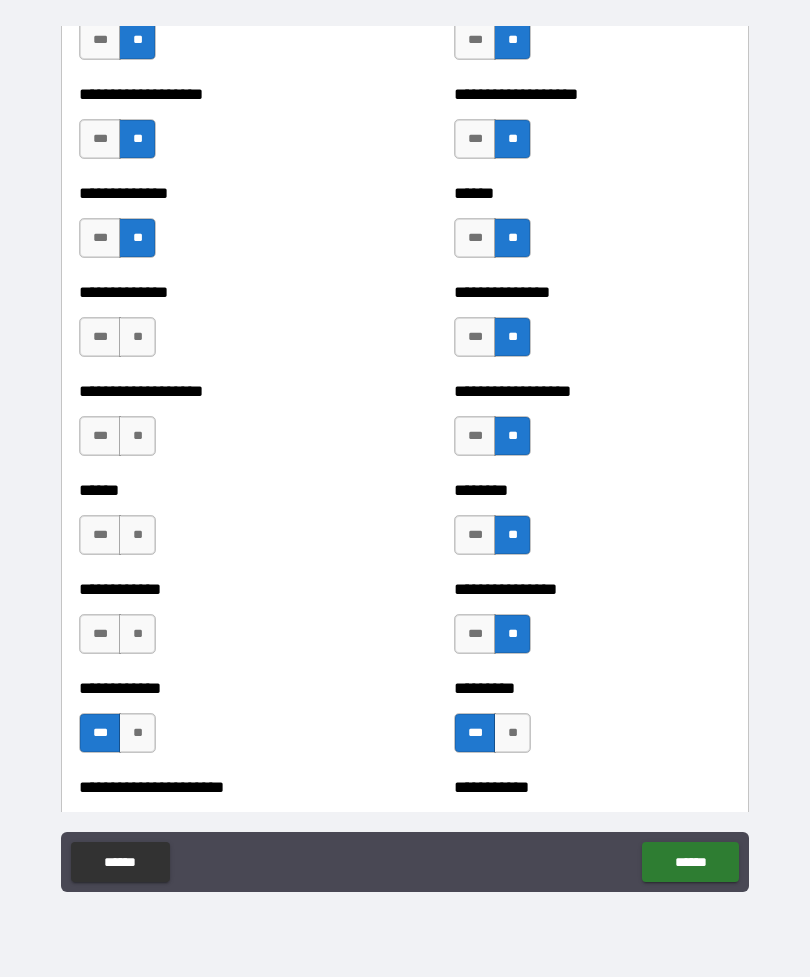 click on "**" at bounding box center (137, 634) 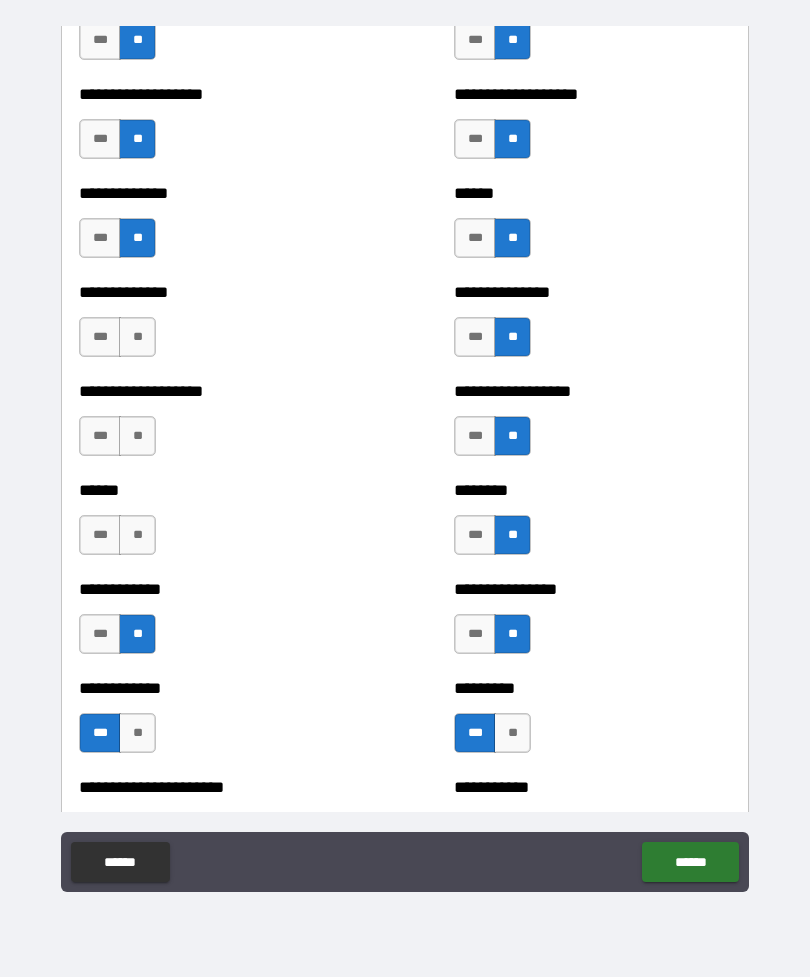 click on "***" at bounding box center [100, 535] 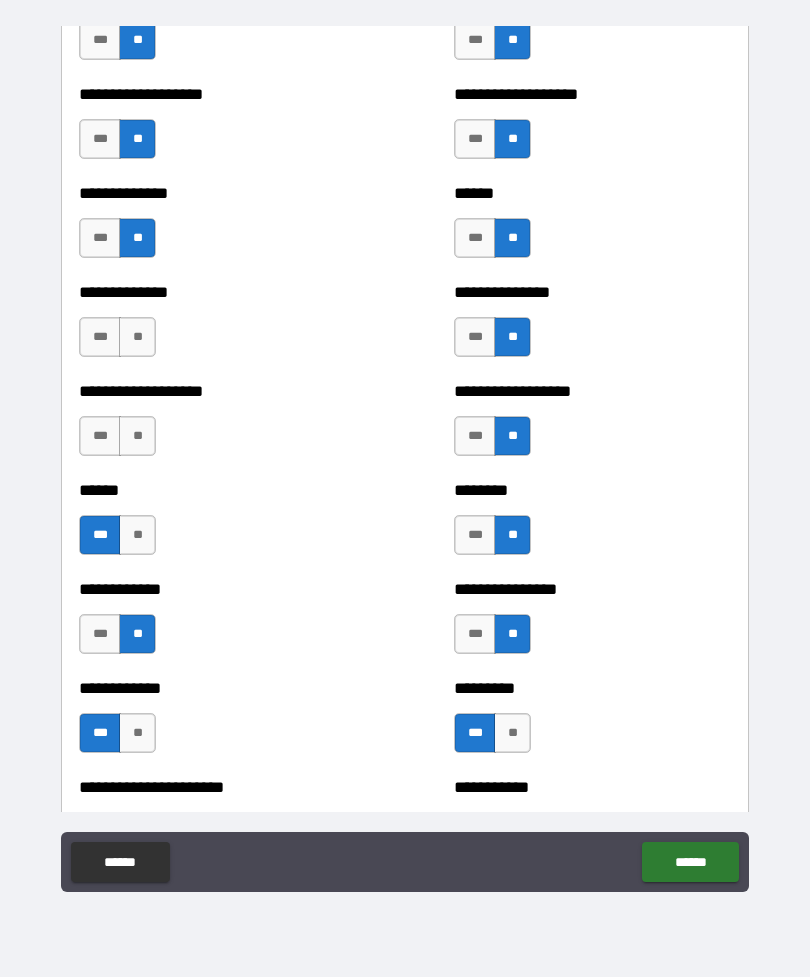 click on "**" at bounding box center (137, 436) 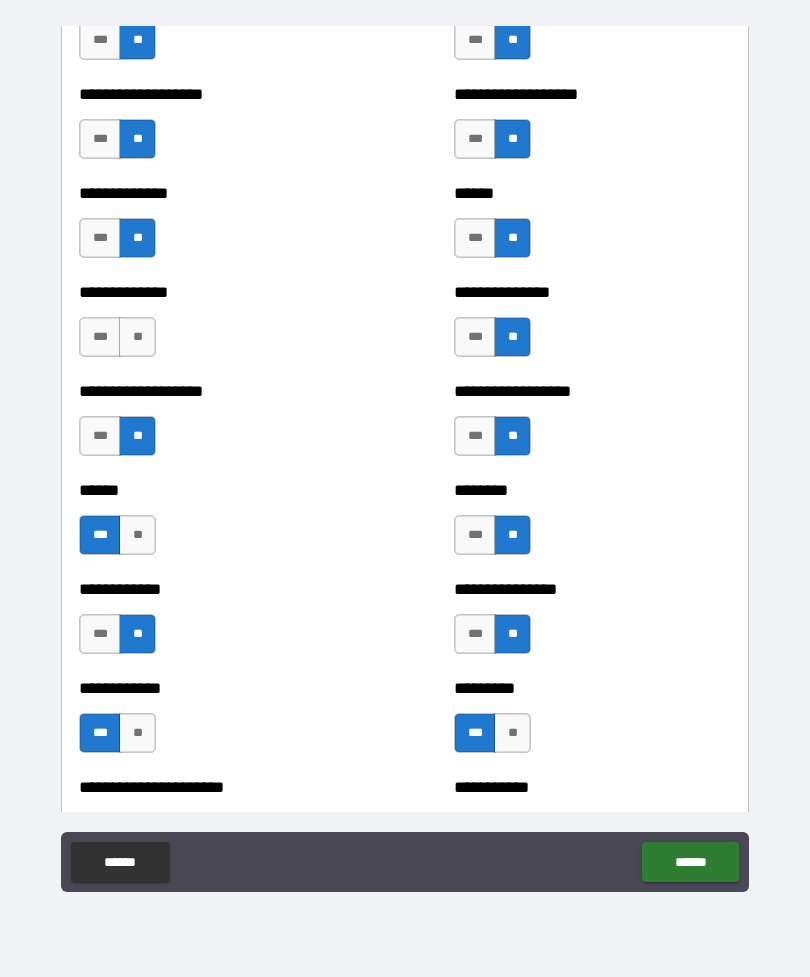 click on "**" at bounding box center [137, 337] 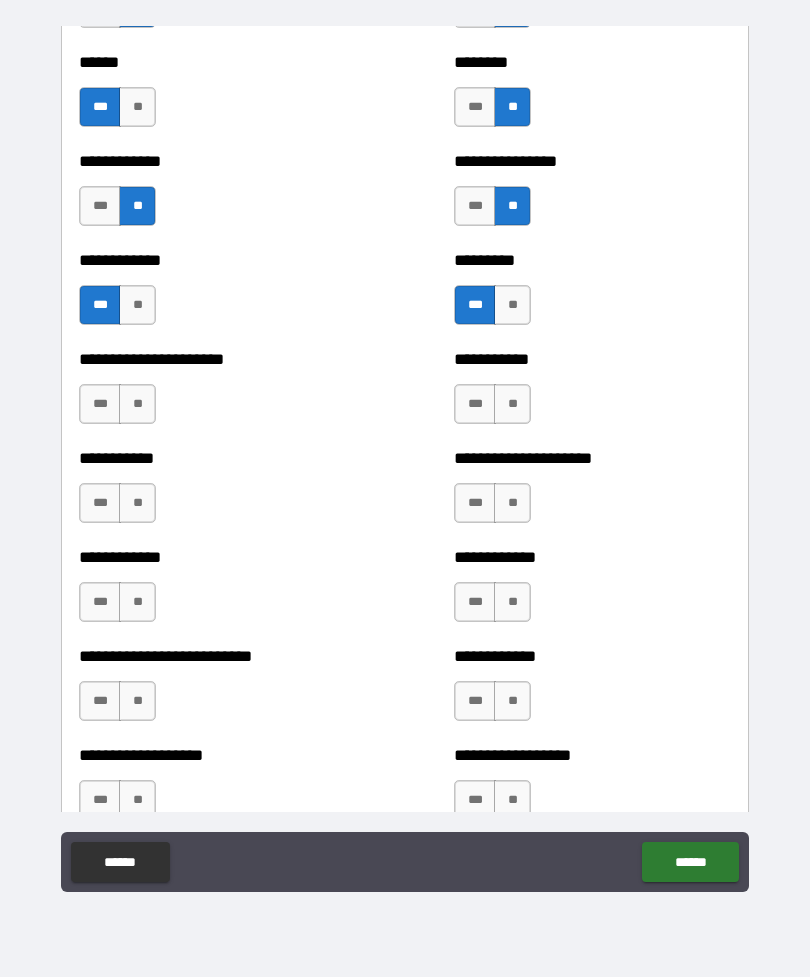 scroll, scrollTop: 5112, scrollLeft: 0, axis: vertical 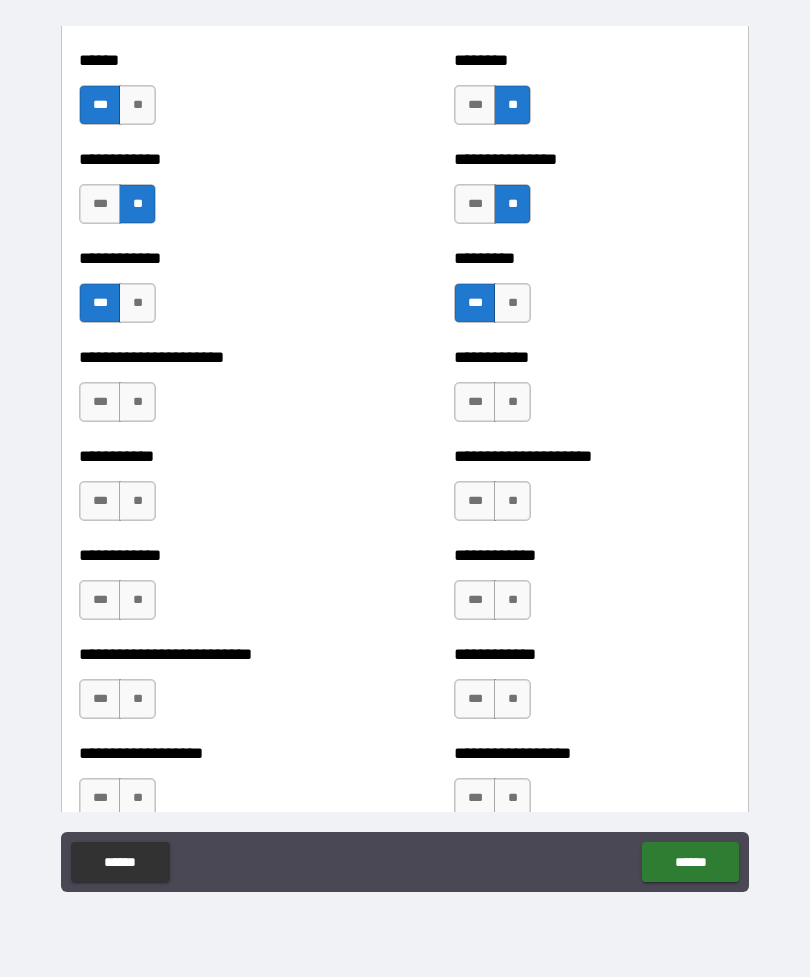 click on "**" at bounding box center (137, 402) 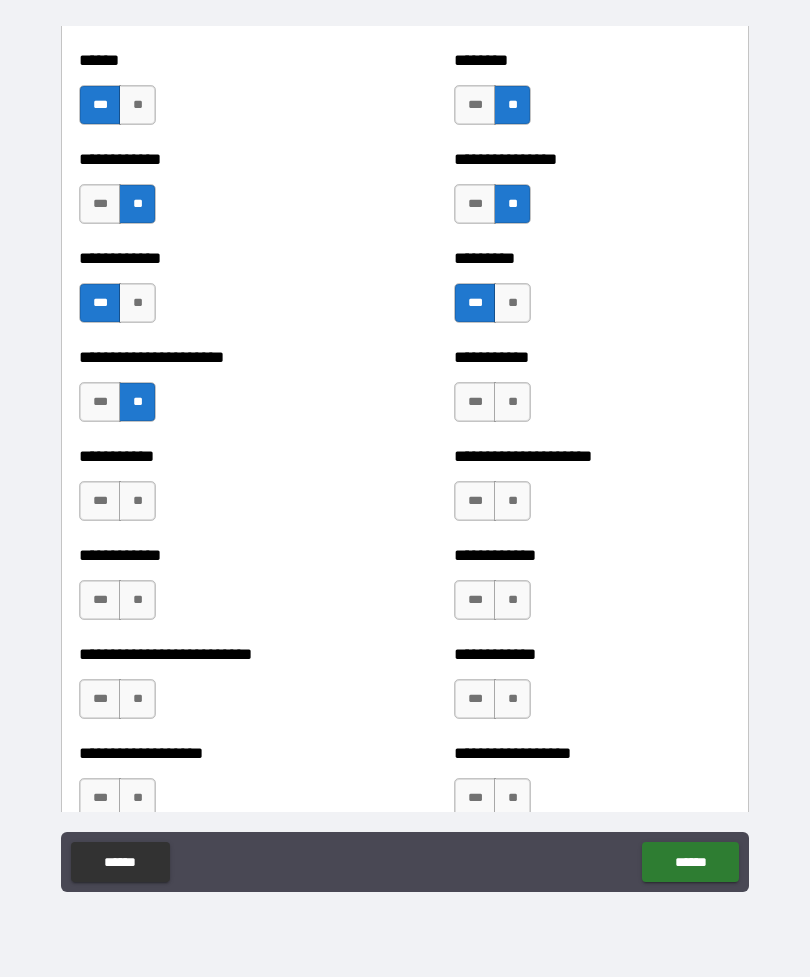 click on "**" at bounding box center (137, 501) 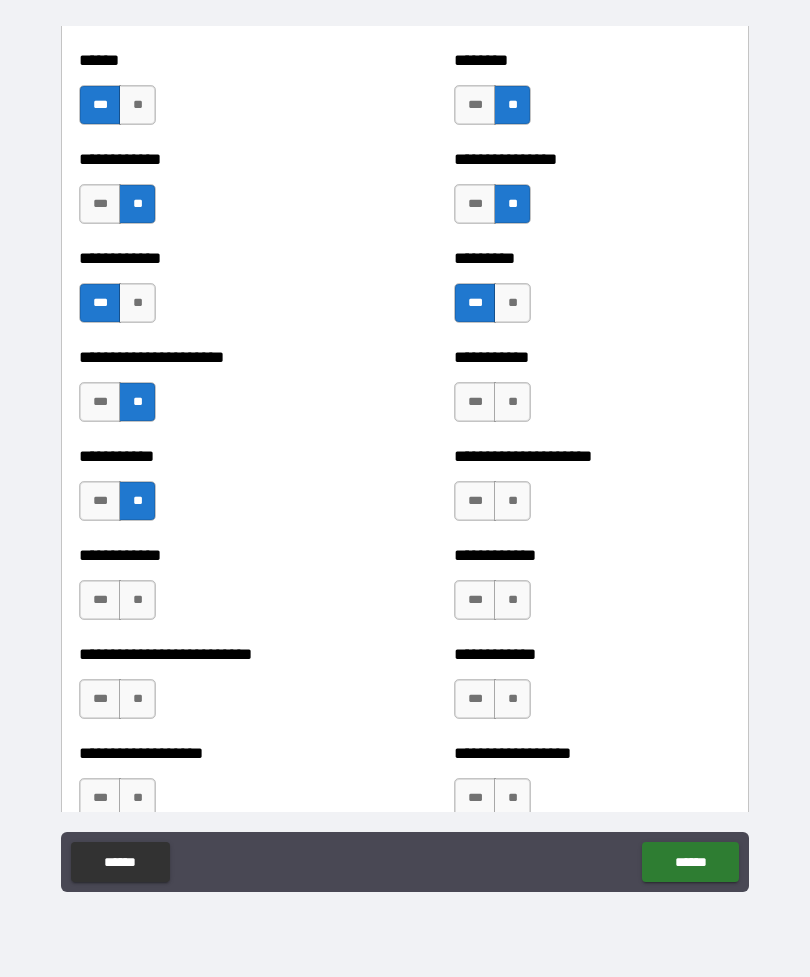 click on "**" at bounding box center (137, 600) 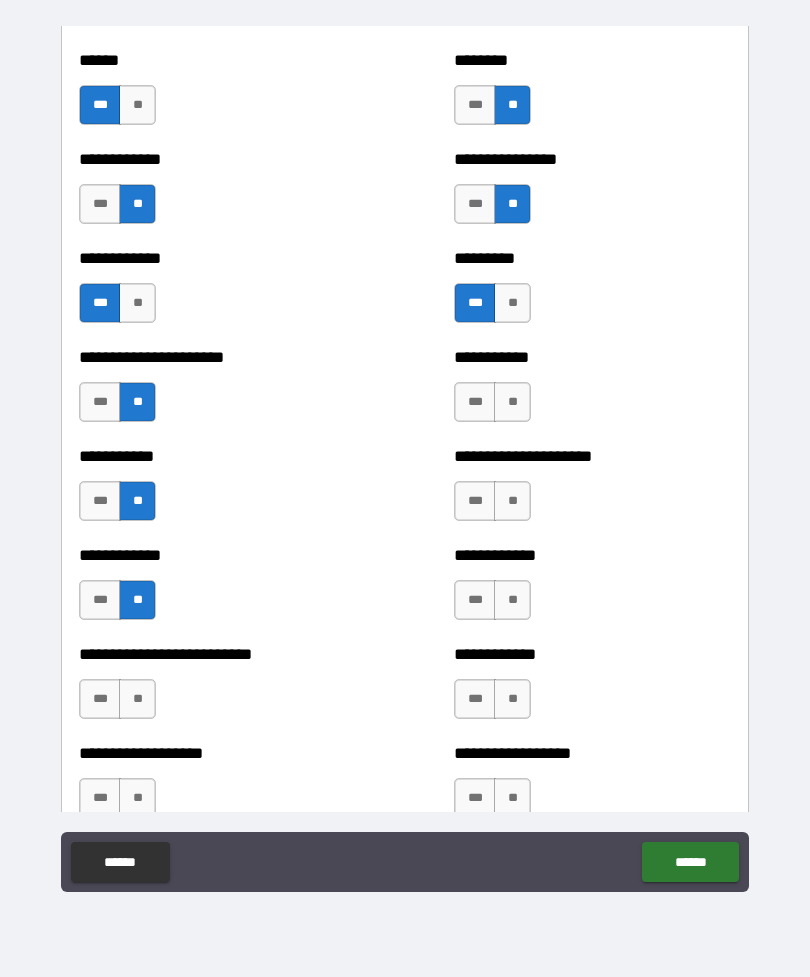 click on "**" at bounding box center [137, 699] 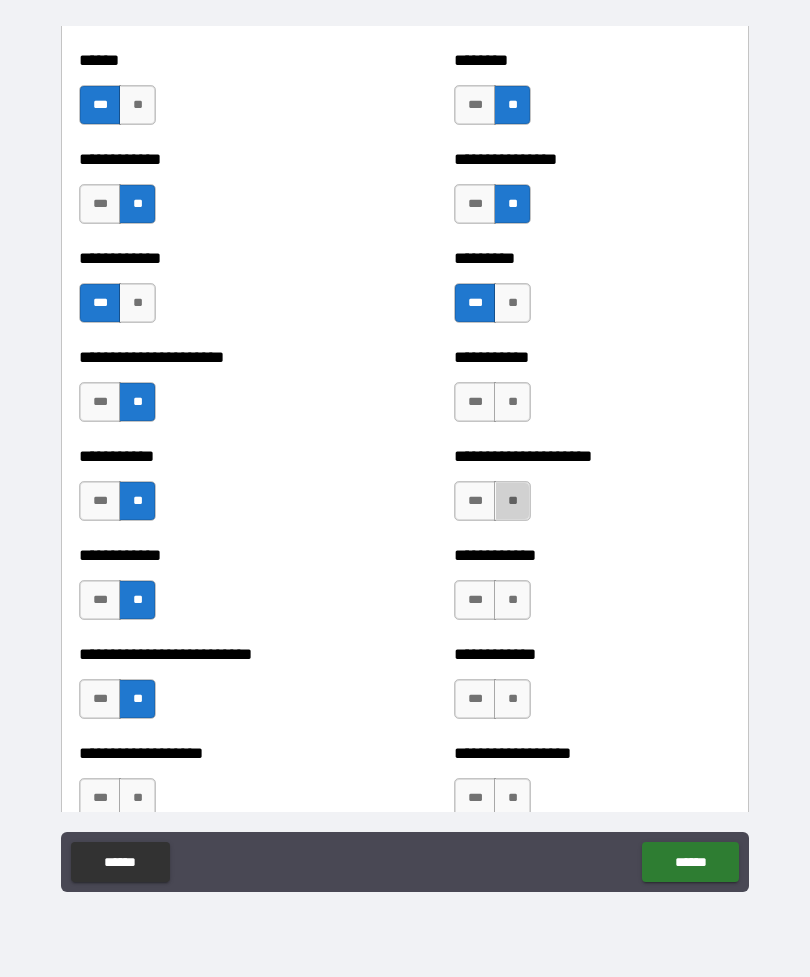 click on "**" at bounding box center [512, 501] 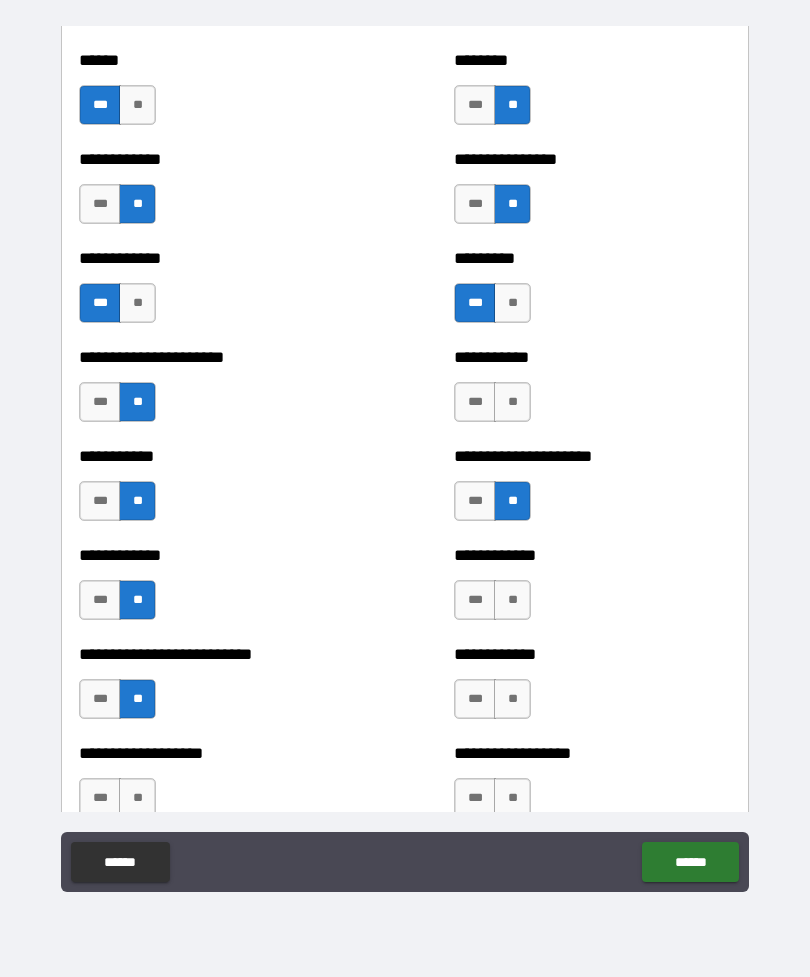 click on "**" at bounding box center (512, 402) 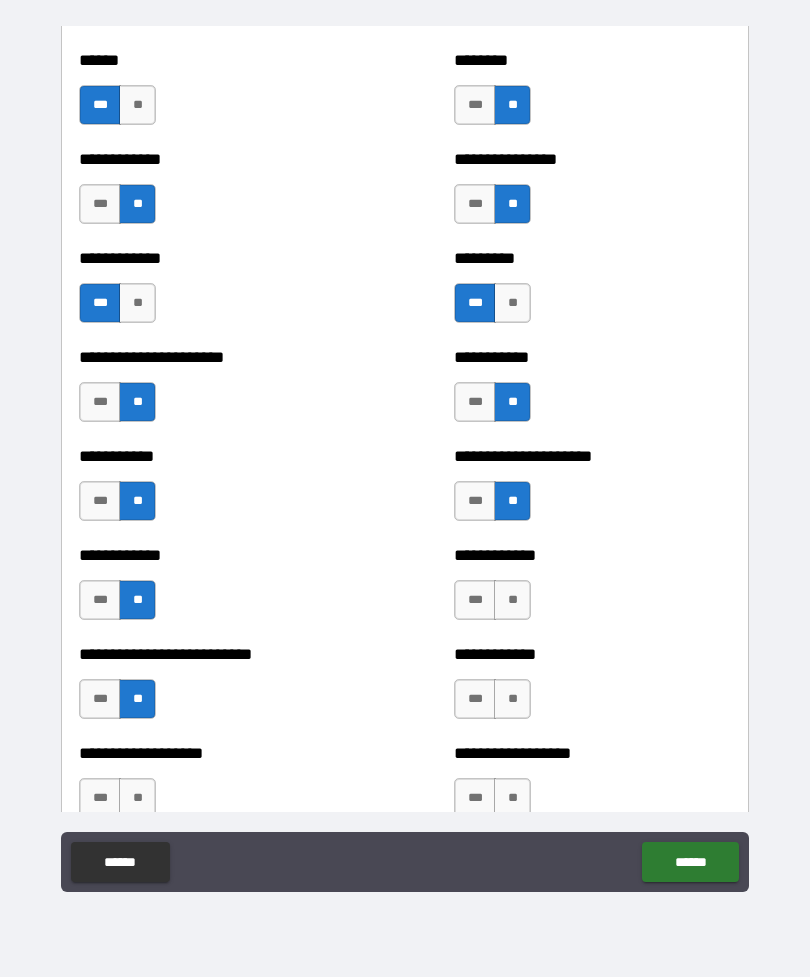 click on "**" at bounding box center (512, 600) 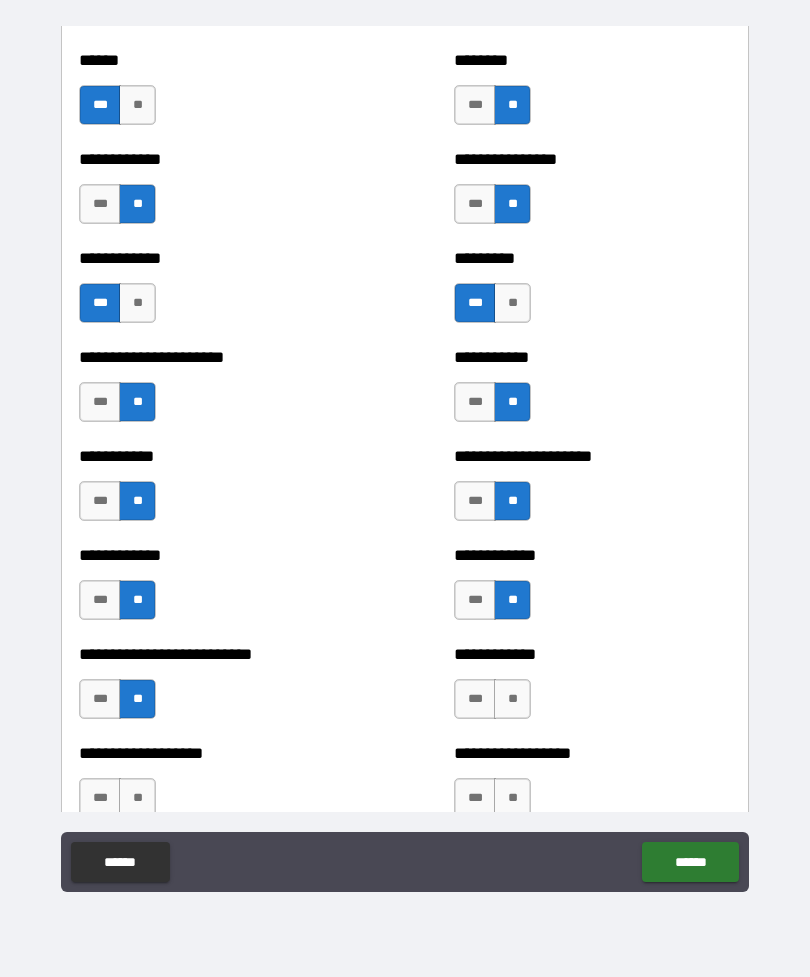 click on "**" at bounding box center (512, 699) 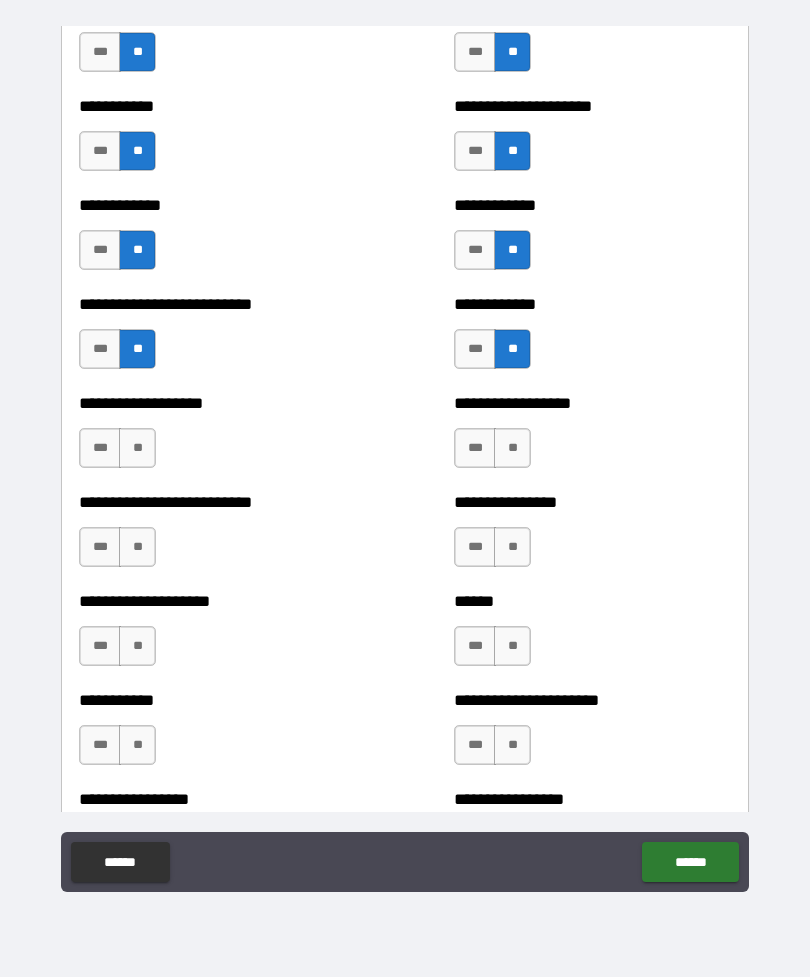 scroll, scrollTop: 5560, scrollLeft: 0, axis: vertical 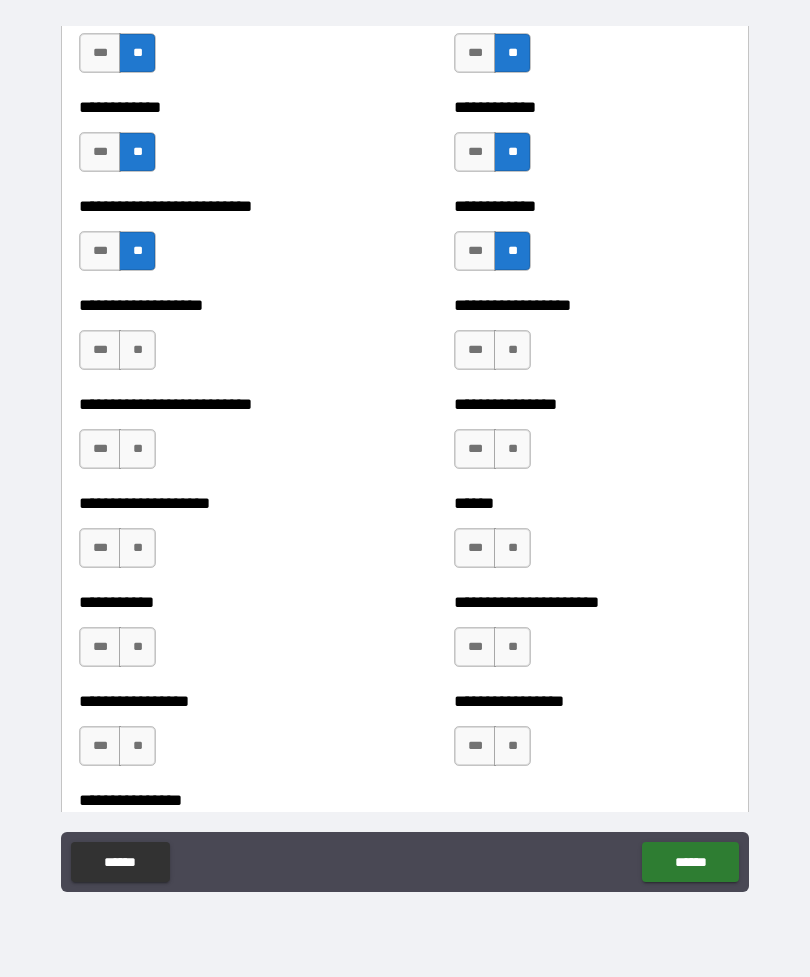 click on "***" at bounding box center (475, 350) 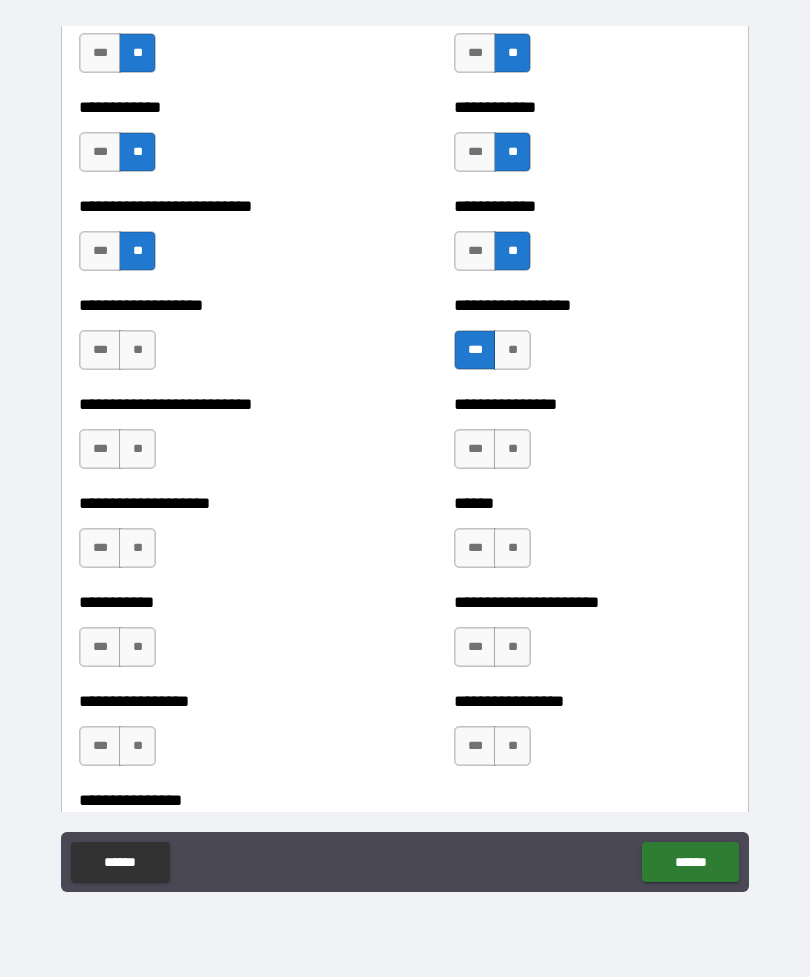 click on "**" at bounding box center (512, 449) 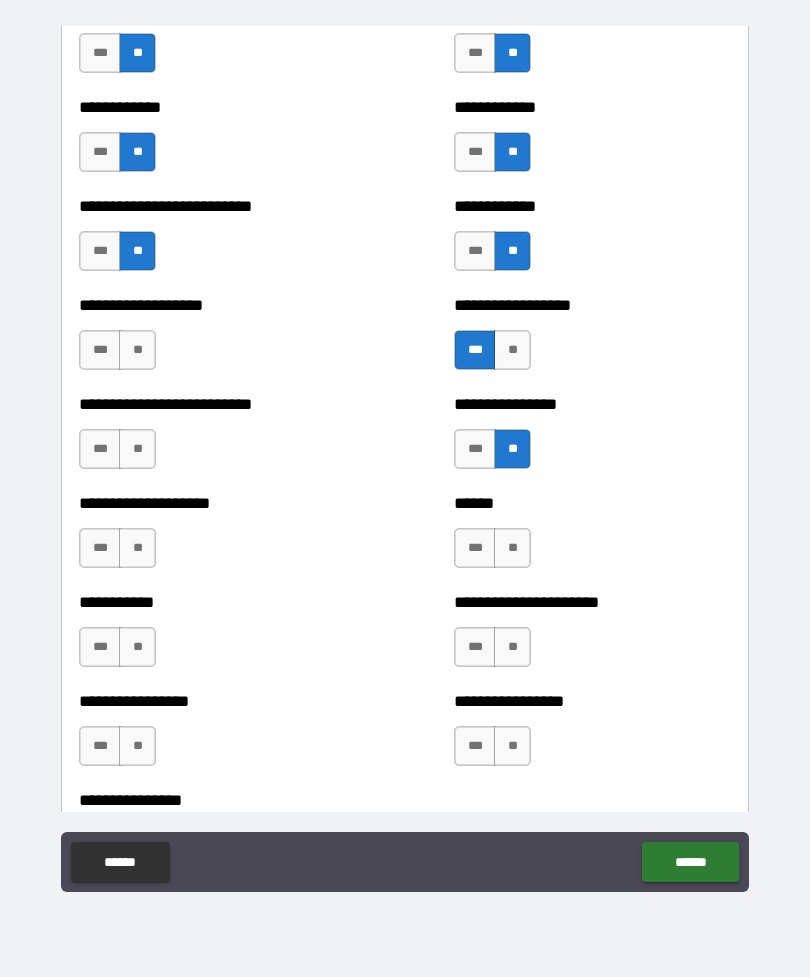 click on "**" at bounding box center (512, 548) 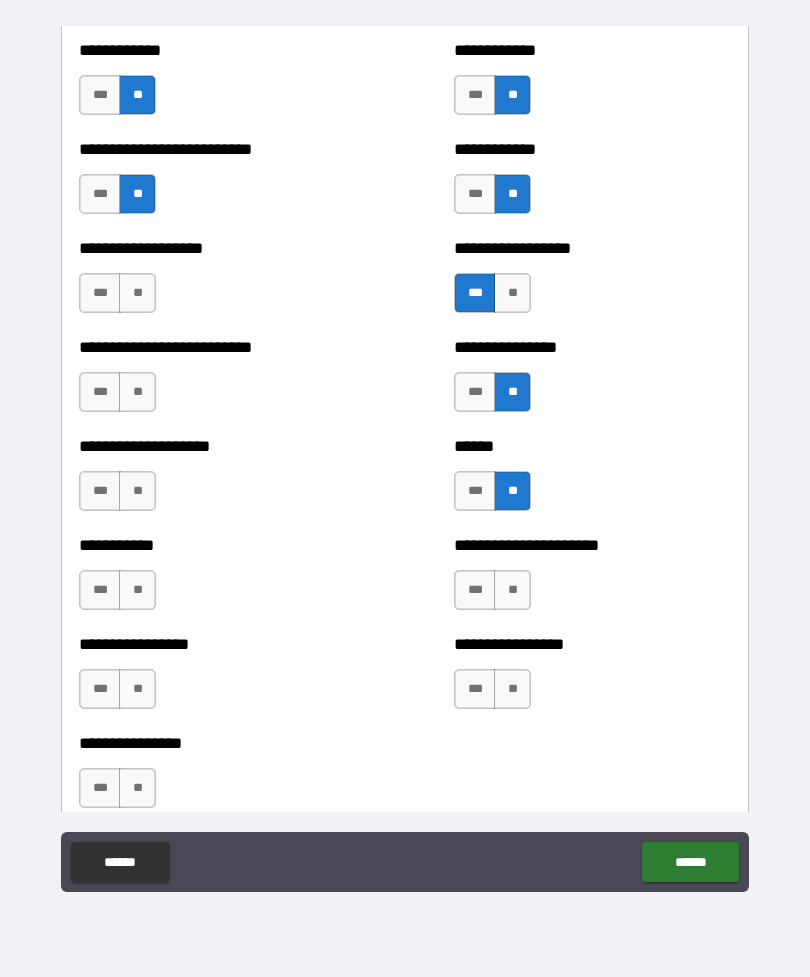 scroll, scrollTop: 5618, scrollLeft: 0, axis: vertical 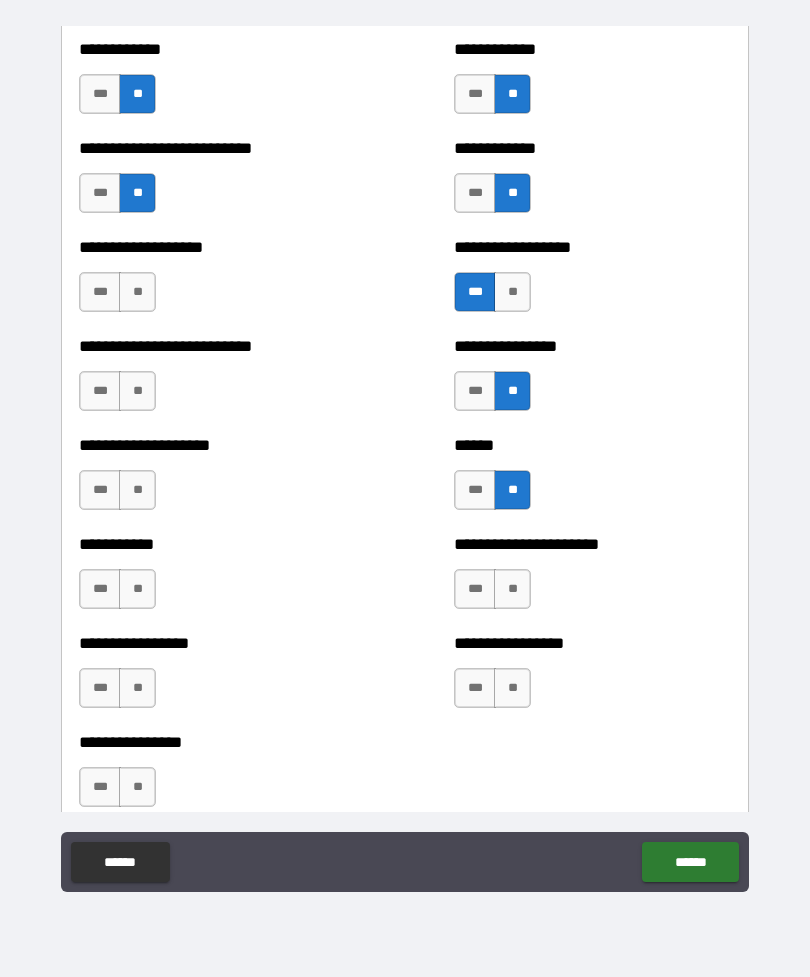 click on "**" at bounding box center (137, 490) 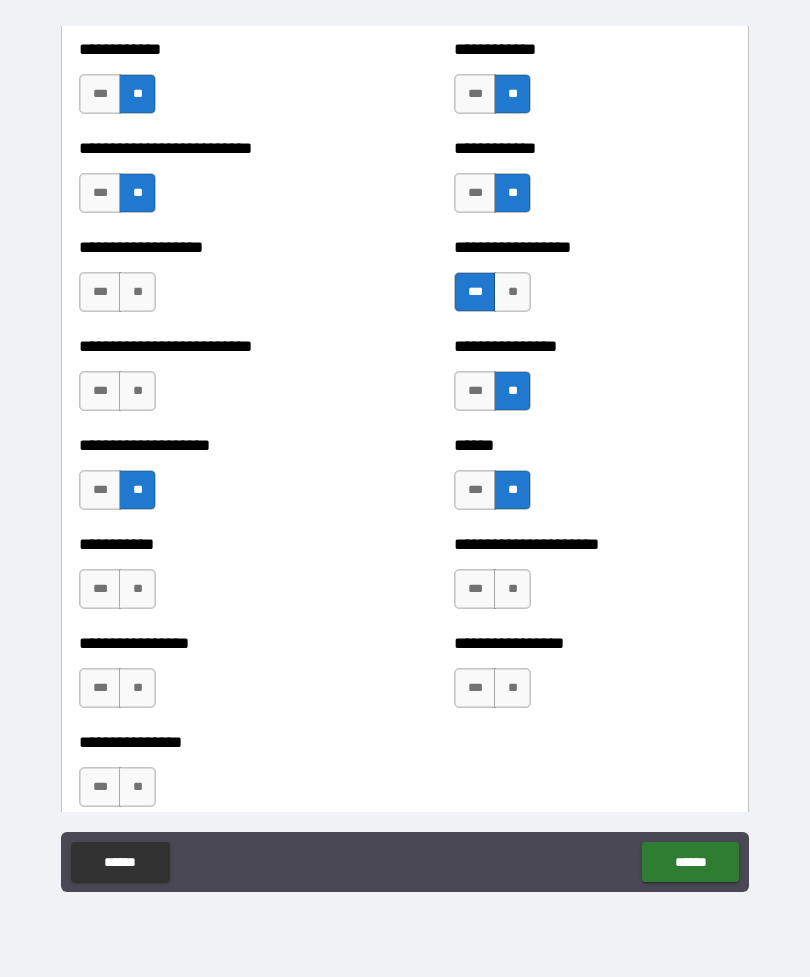 click on "**" at bounding box center [137, 589] 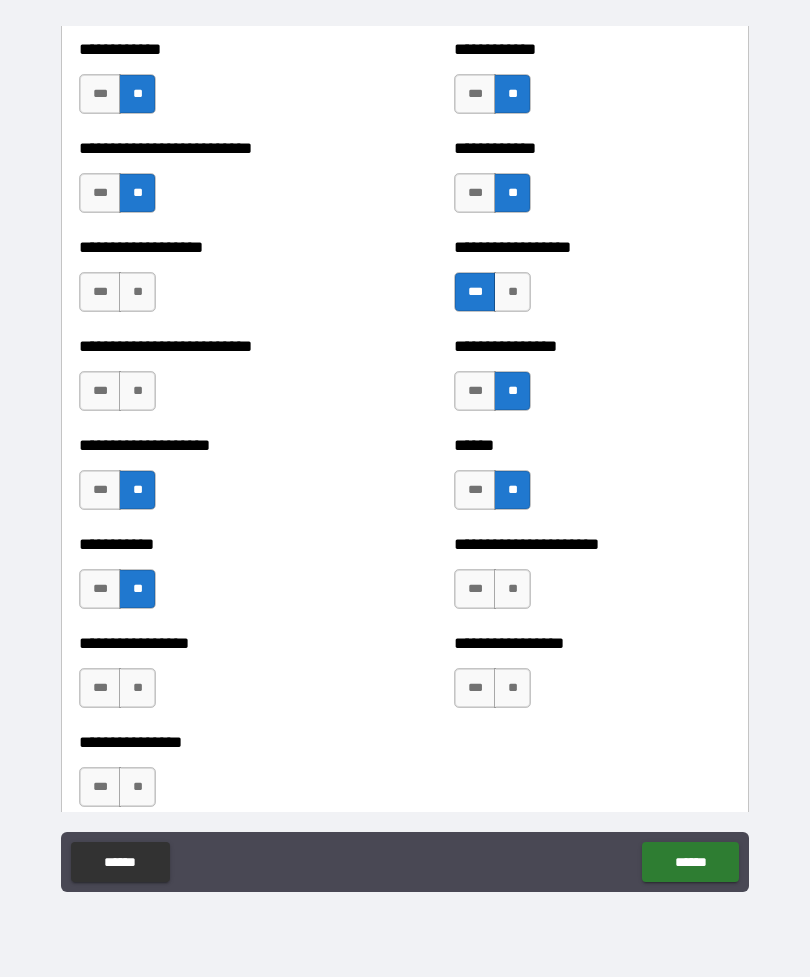 click on "**" at bounding box center (137, 688) 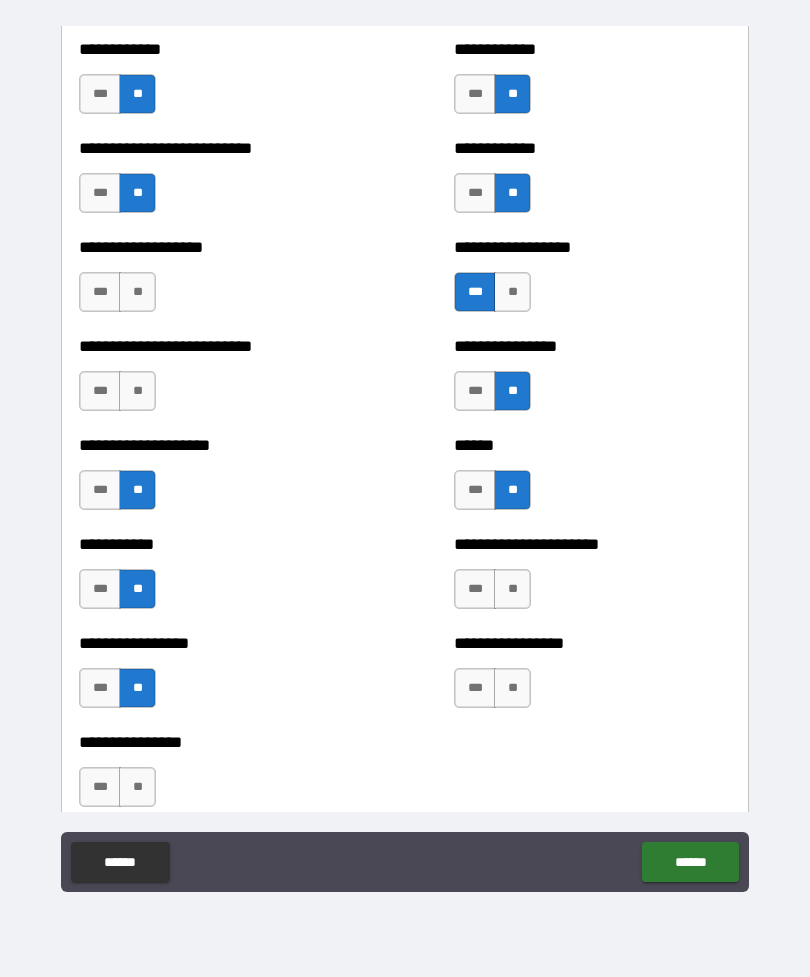 click on "**" at bounding box center [137, 391] 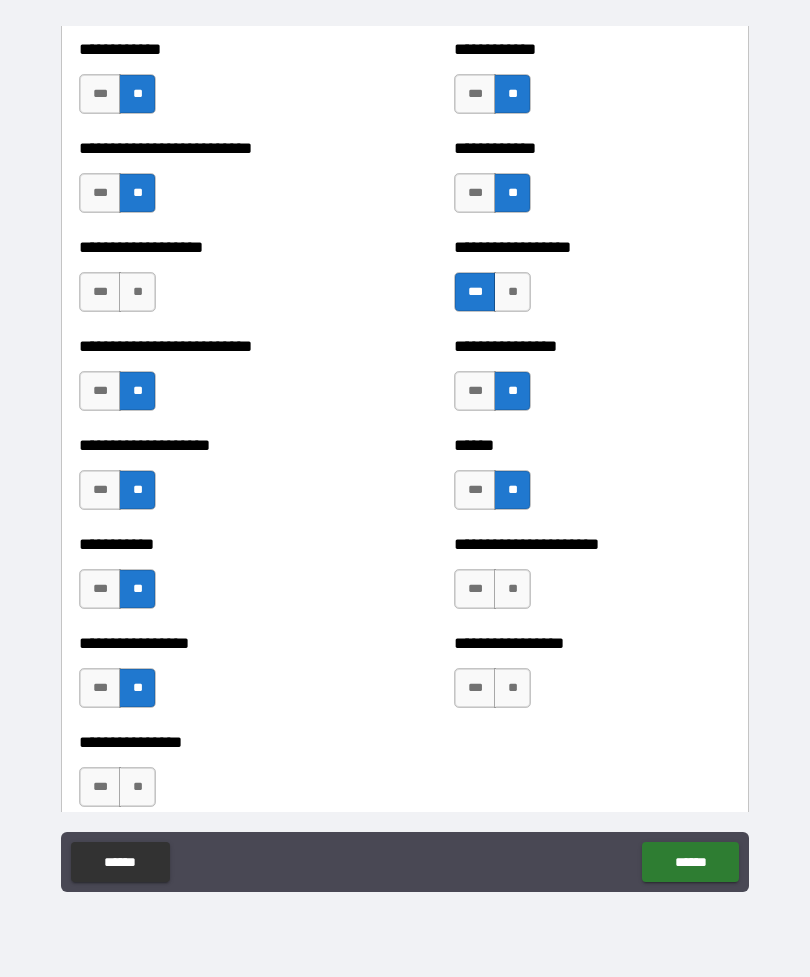 click on "**" at bounding box center (137, 292) 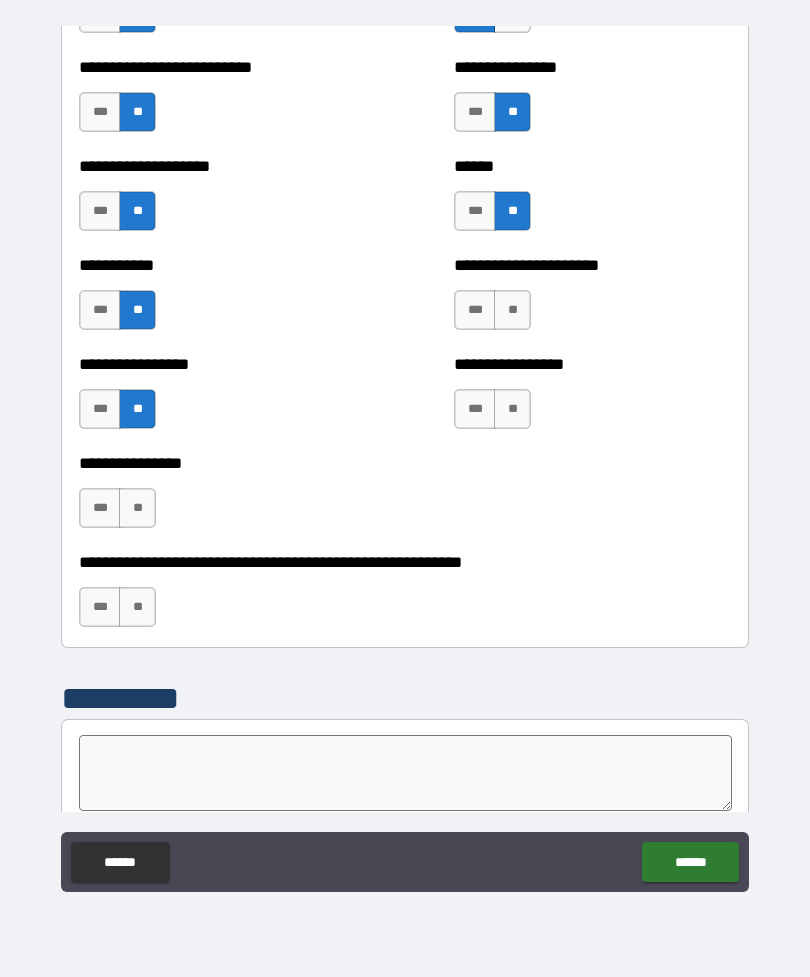 scroll, scrollTop: 5907, scrollLeft: 0, axis: vertical 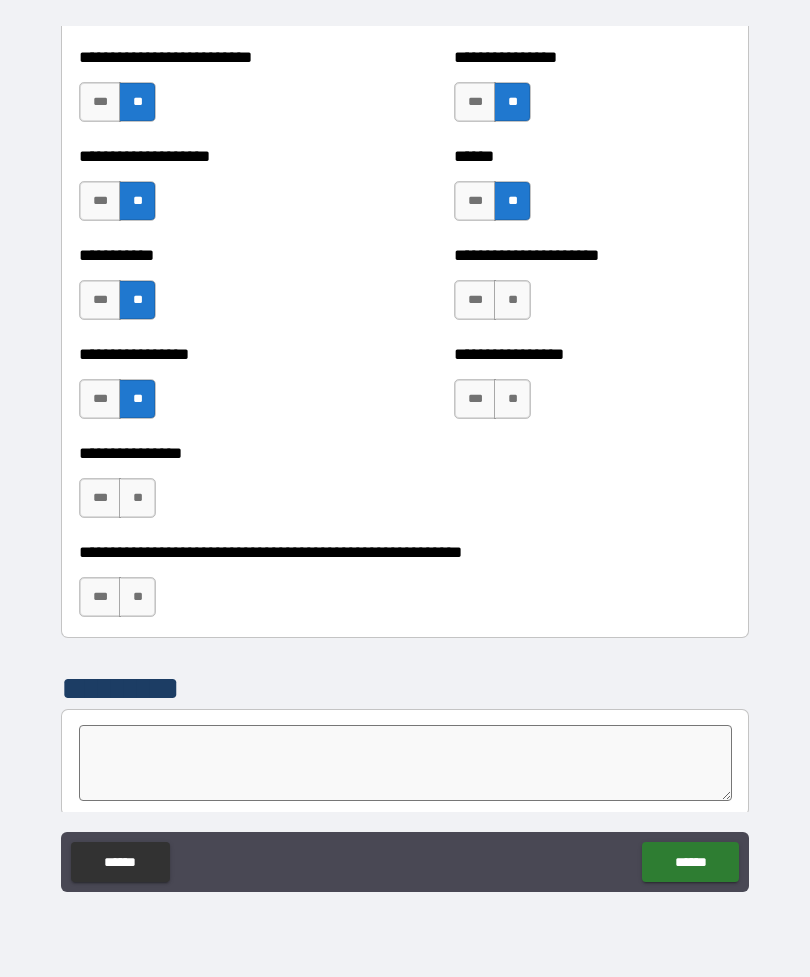 click on "**" at bounding box center [137, 498] 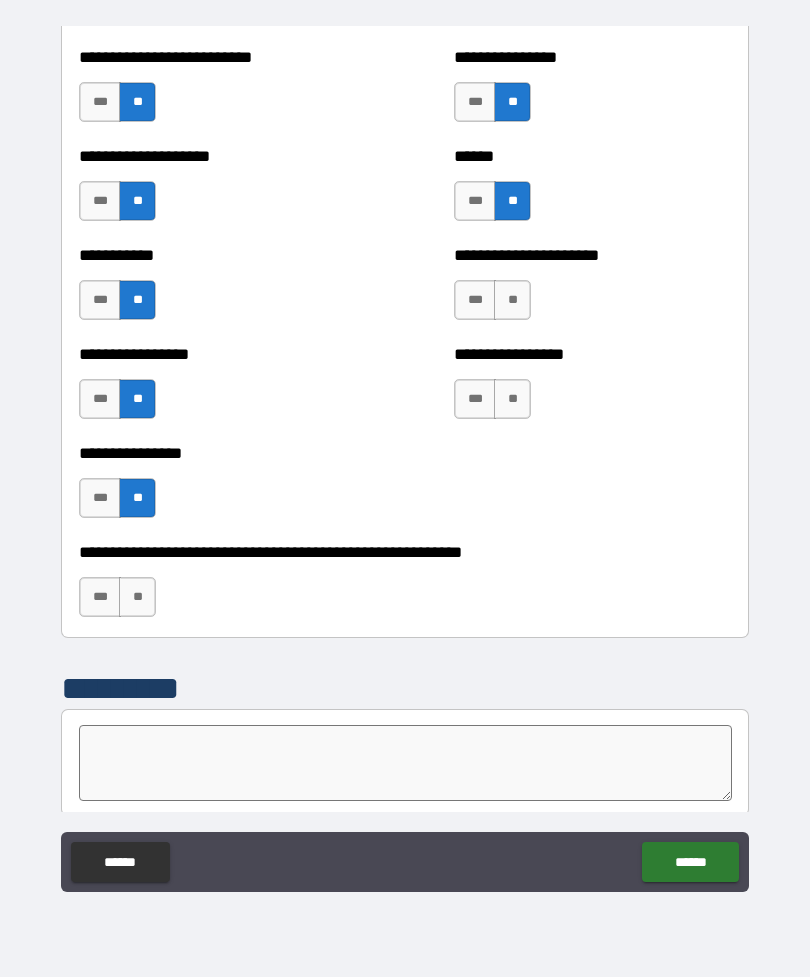 click on "**" at bounding box center (137, 597) 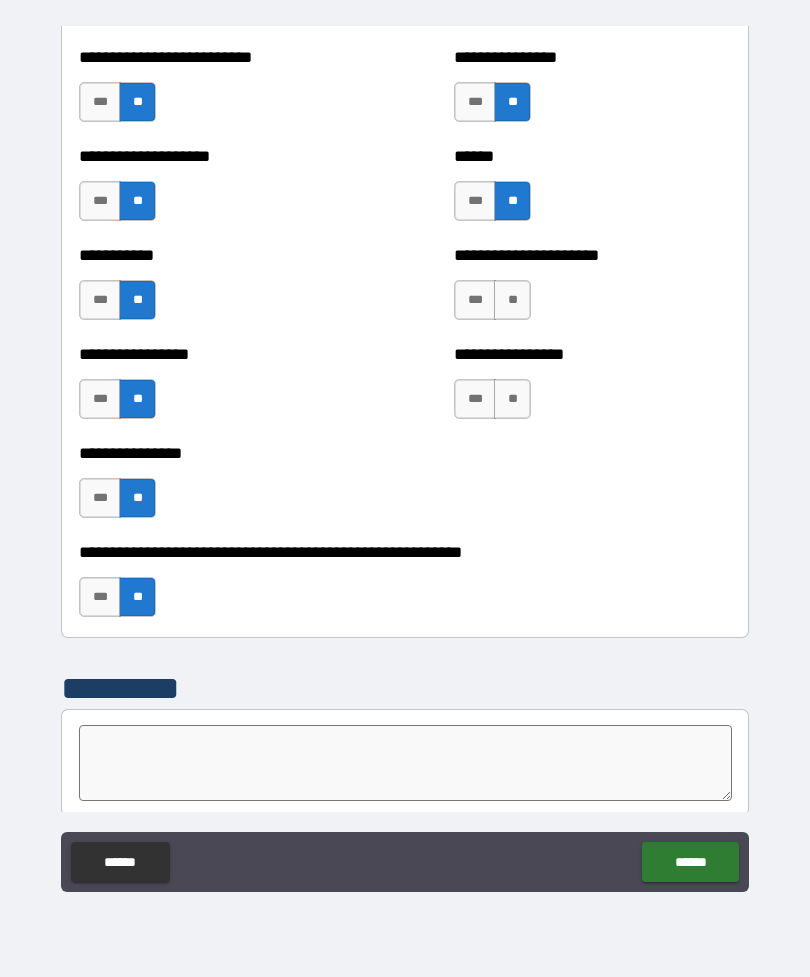 click on "**" at bounding box center (512, 399) 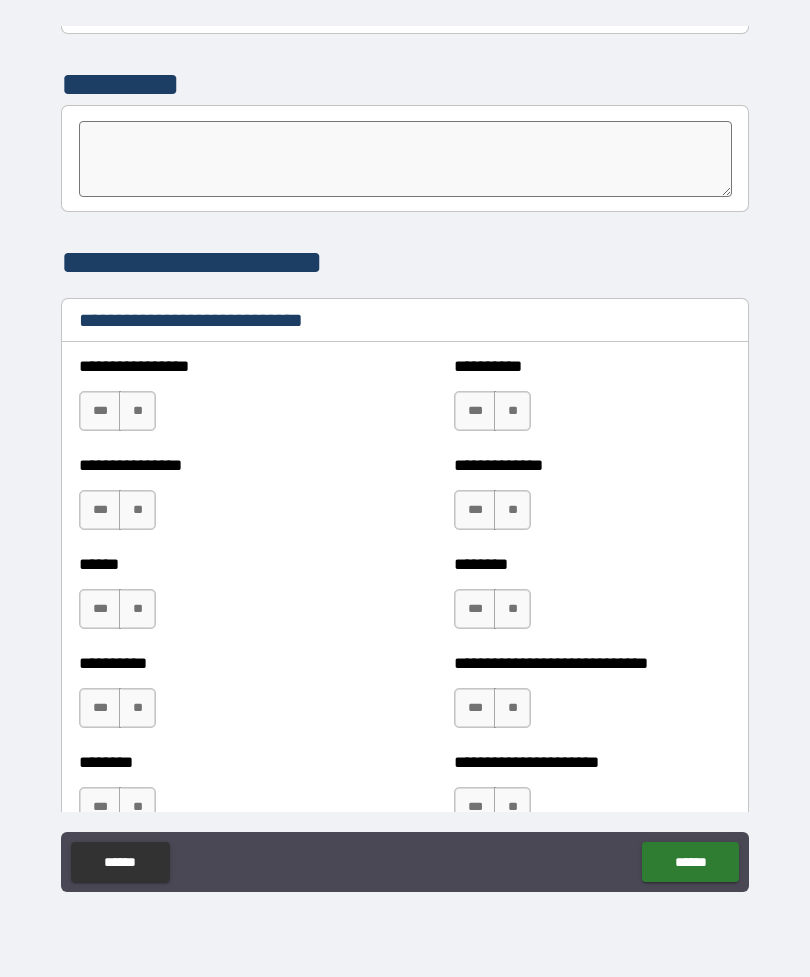 scroll, scrollTop: 6512, scrollLeft: 0, axis: vertical 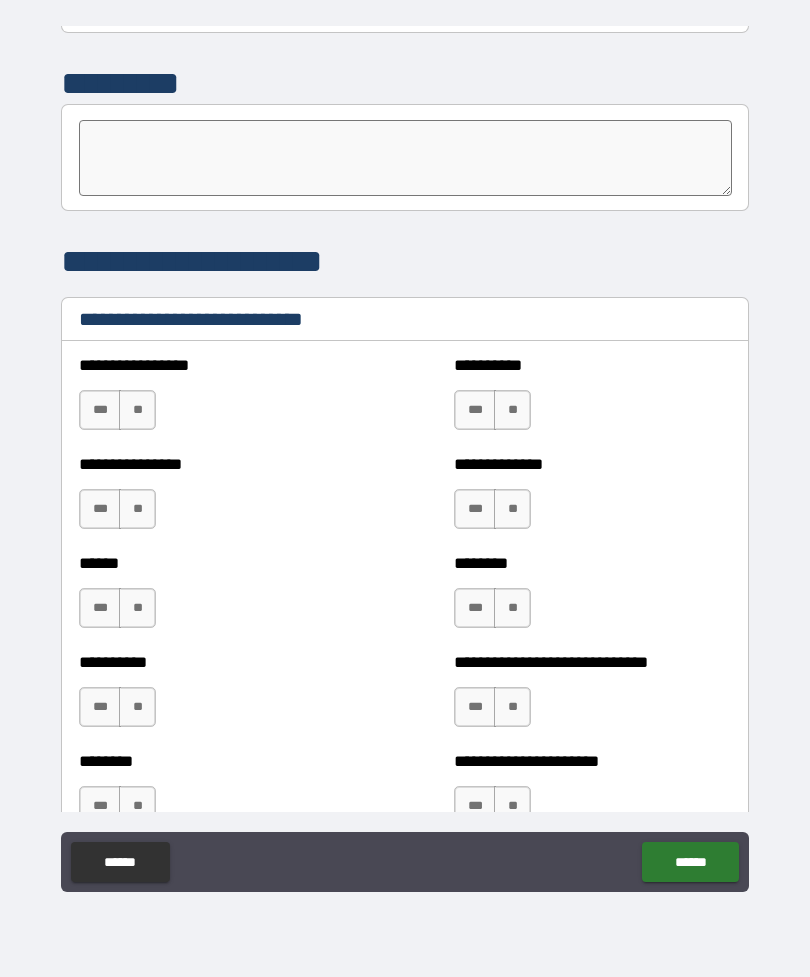 click on "**" at bounding box center (137, 410) 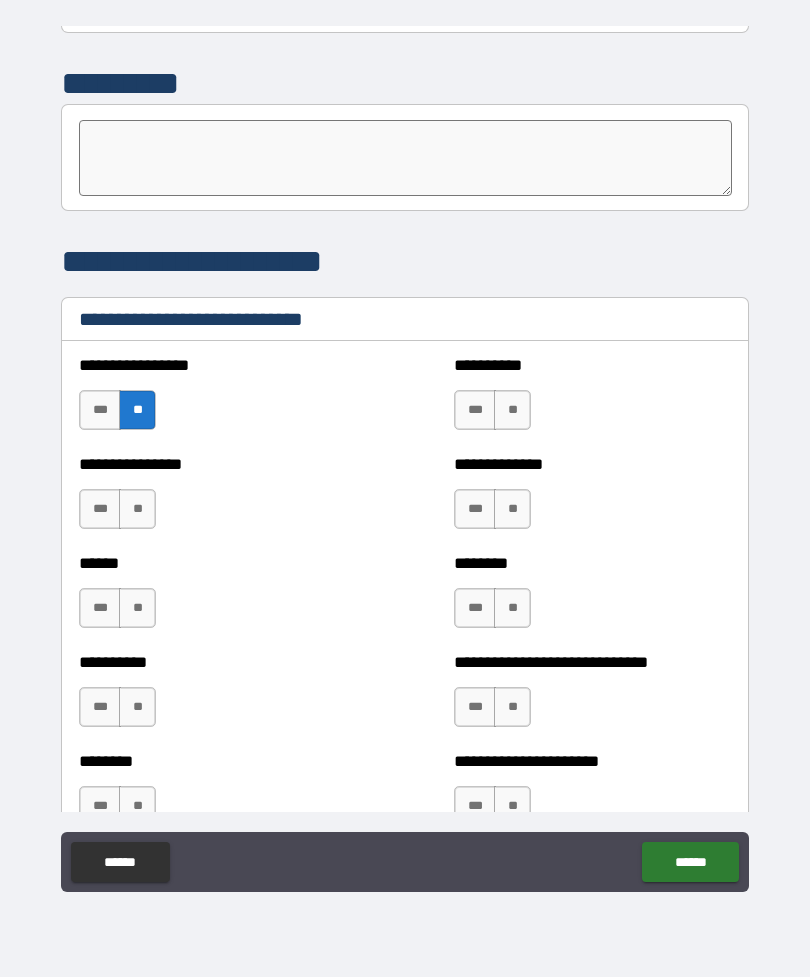 click on "**" at bounding box center [137, 509] 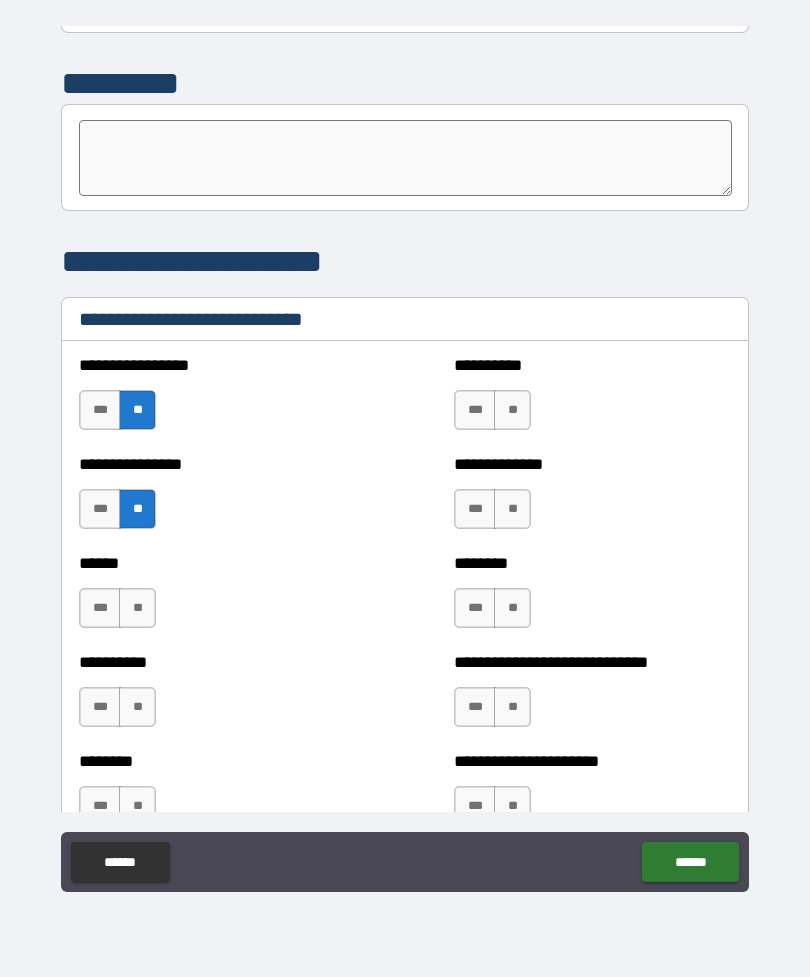 click on "**" at bounding box center [137, 608] 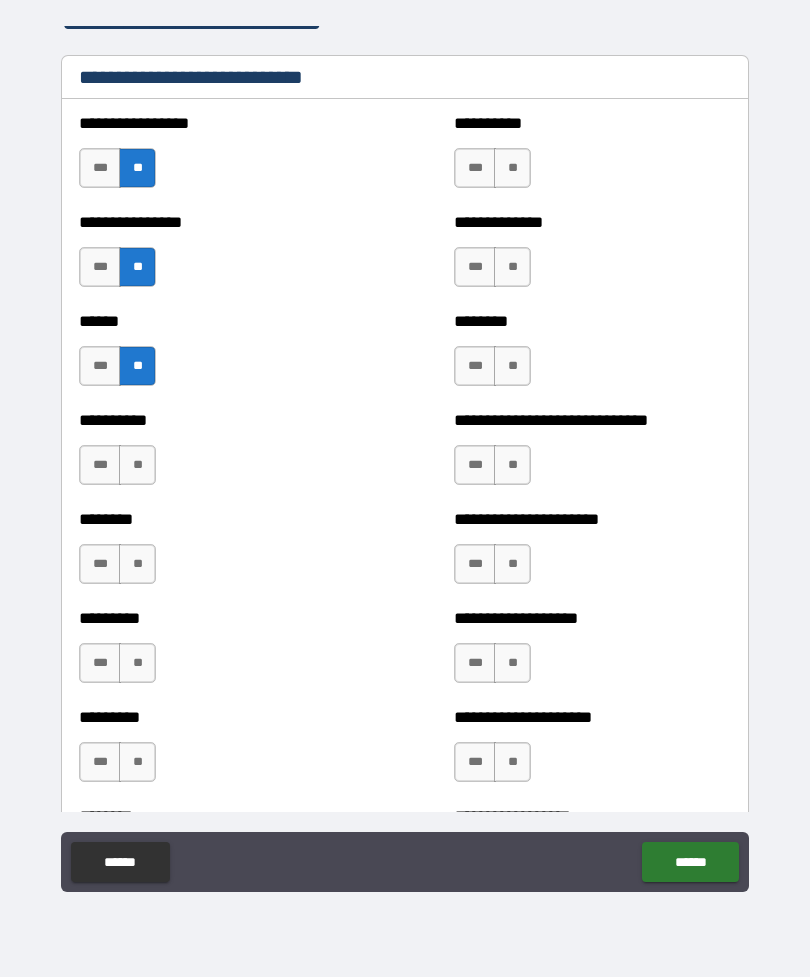 scroll, scrollTop: 6769, scrollLeft: 0, axis: vertical 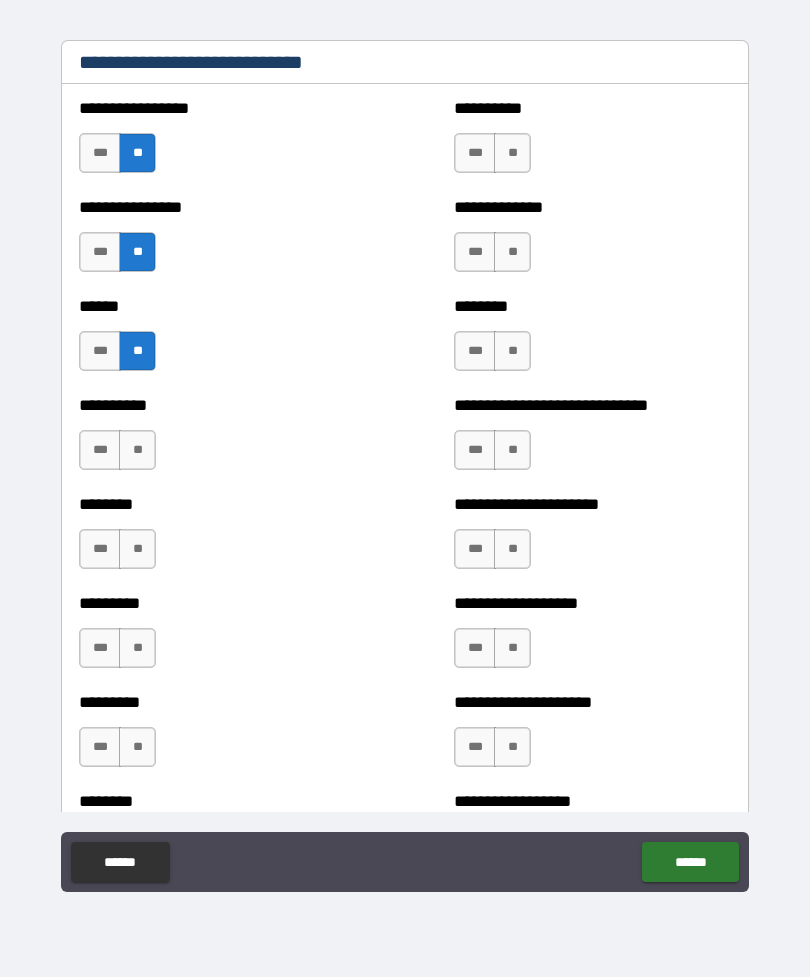 click on "**" at bounding box center [137, 450] 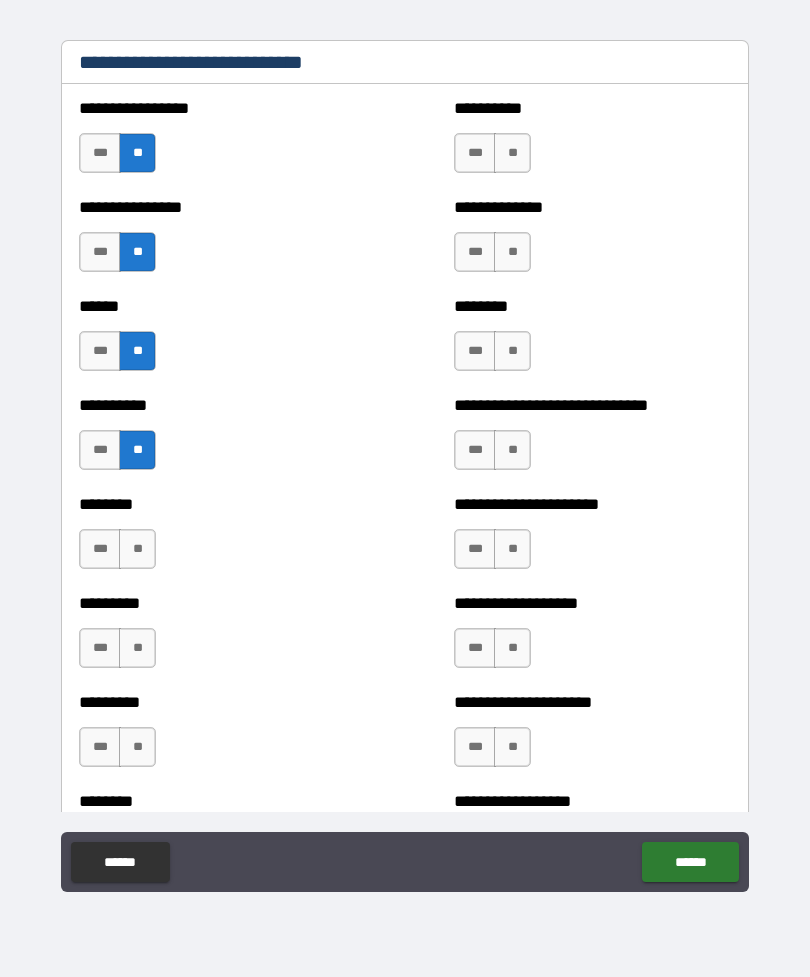click on "**" at bounding box center (137, 549) 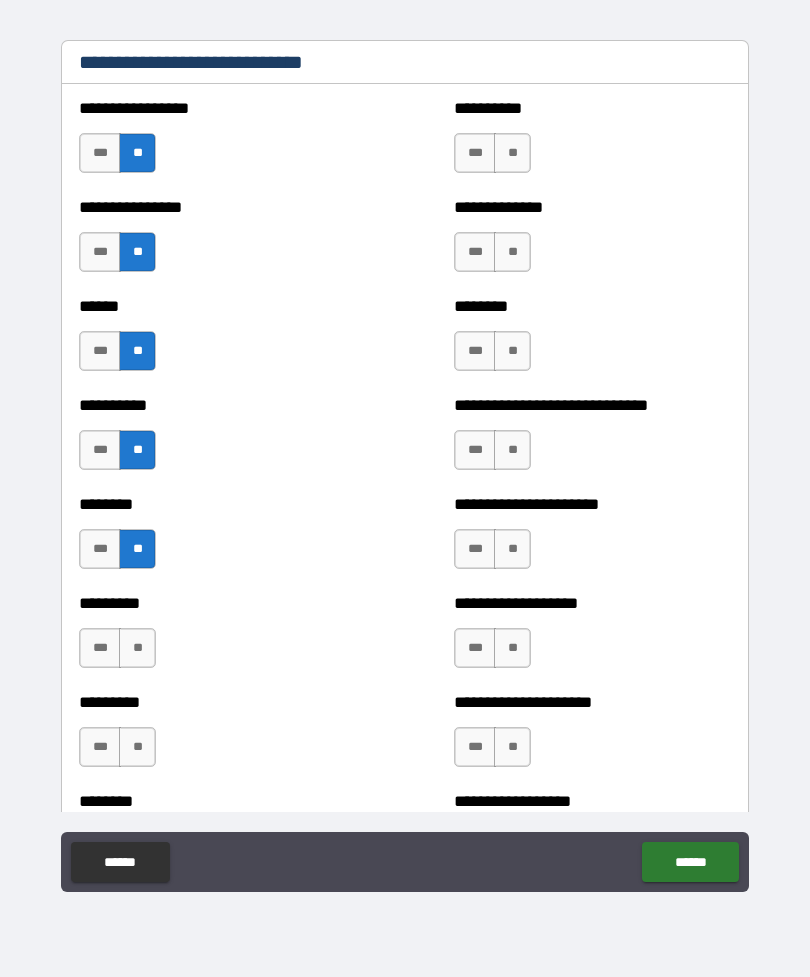 click on "**" at bounding box center (137, 648) 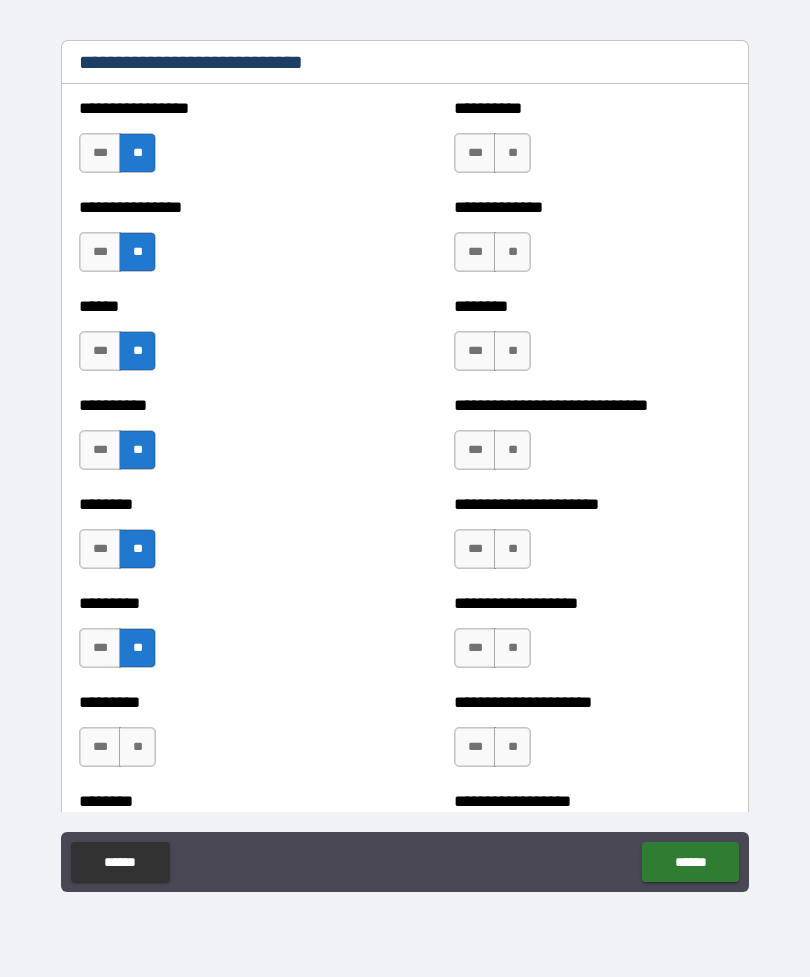 click on "**" at bounding box center [137, 747] 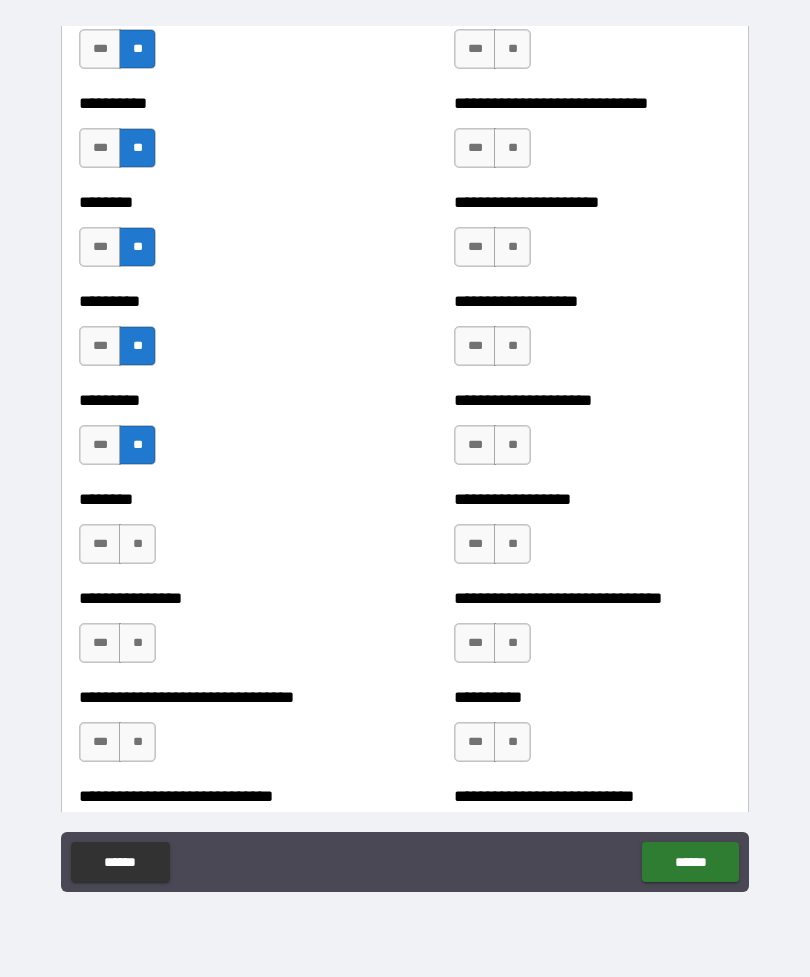 scroll, scrollTop: 7080, scrollLeft: 0, axis: vertical 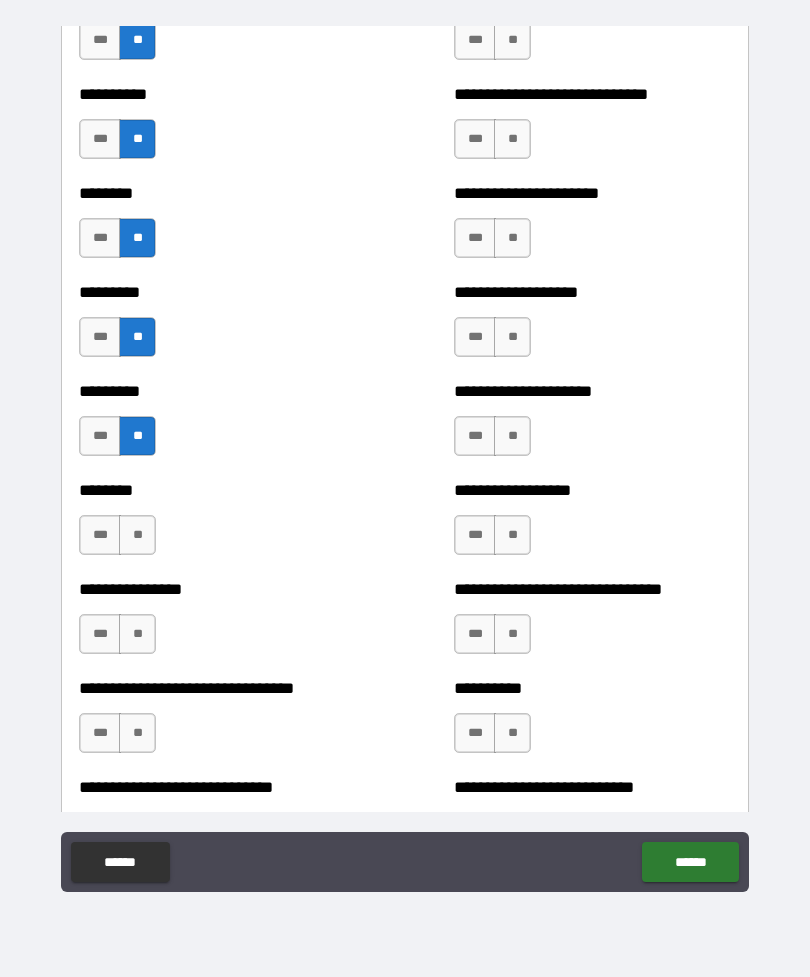 click on "***" at bounding box center [100, 436] 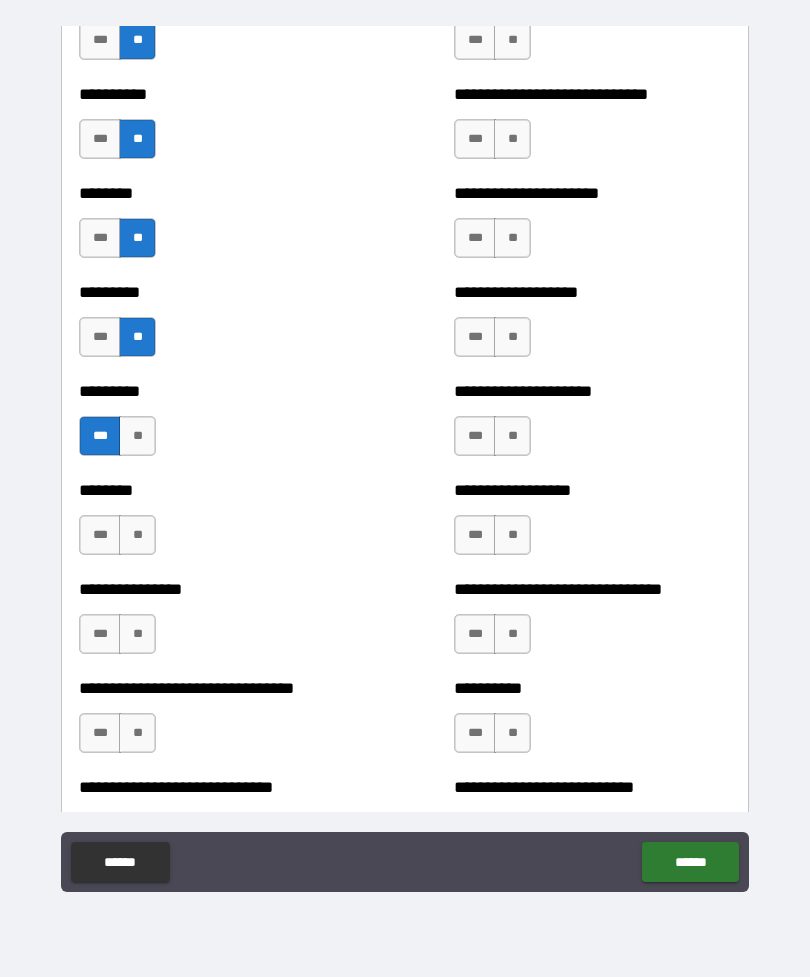 click on "**" at bounding box center [137, 436] 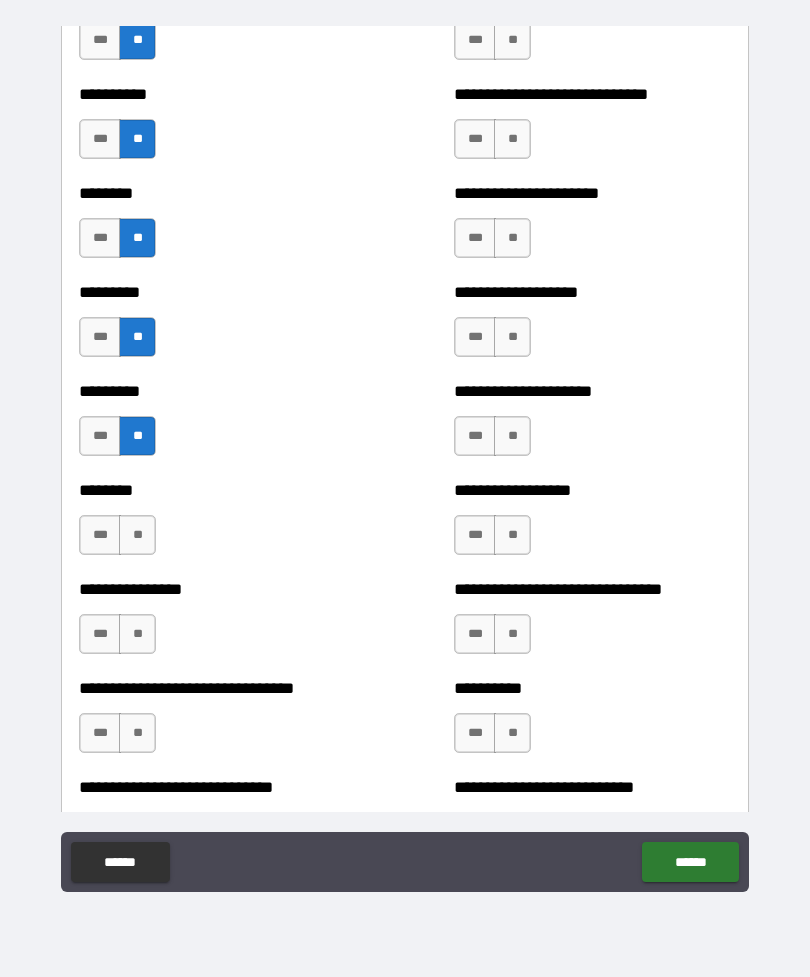 click on "**" at bounding box center (137, 535) 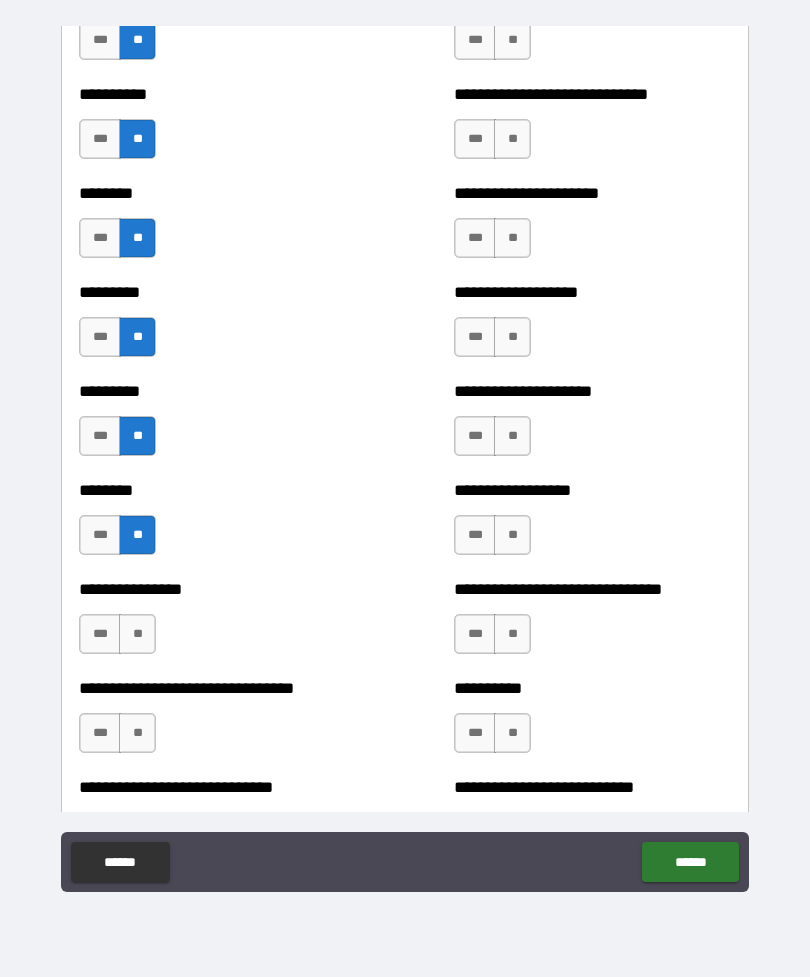 click on "**" at bounding box center [137, 634] 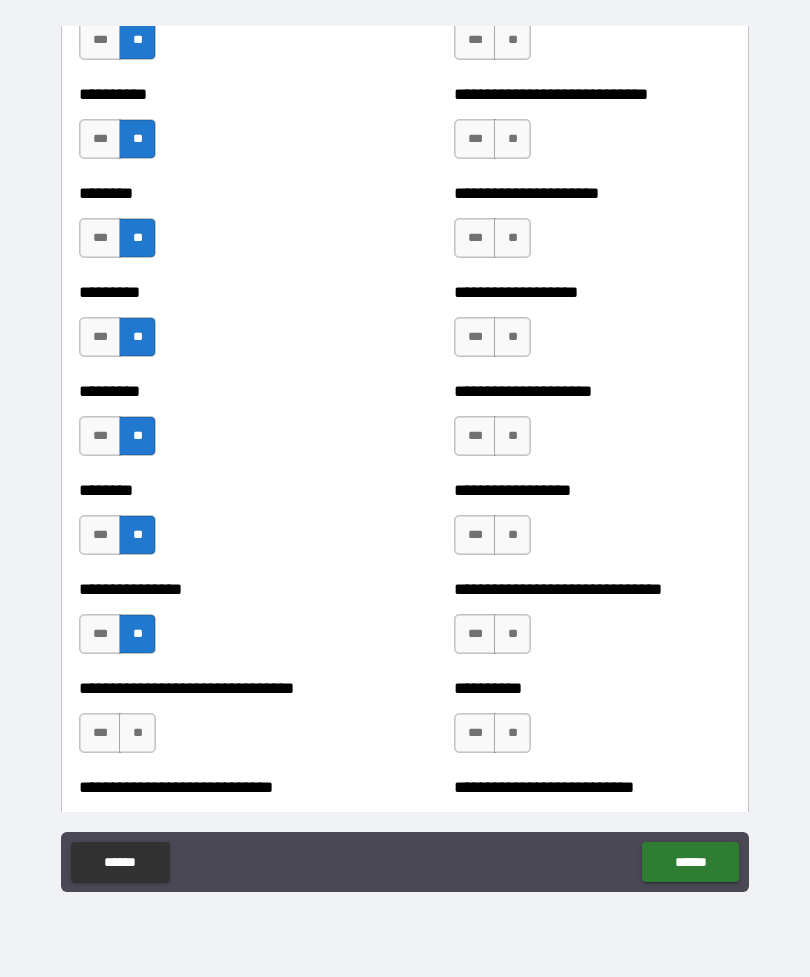 click on "**" at bounding box center [137, 733] 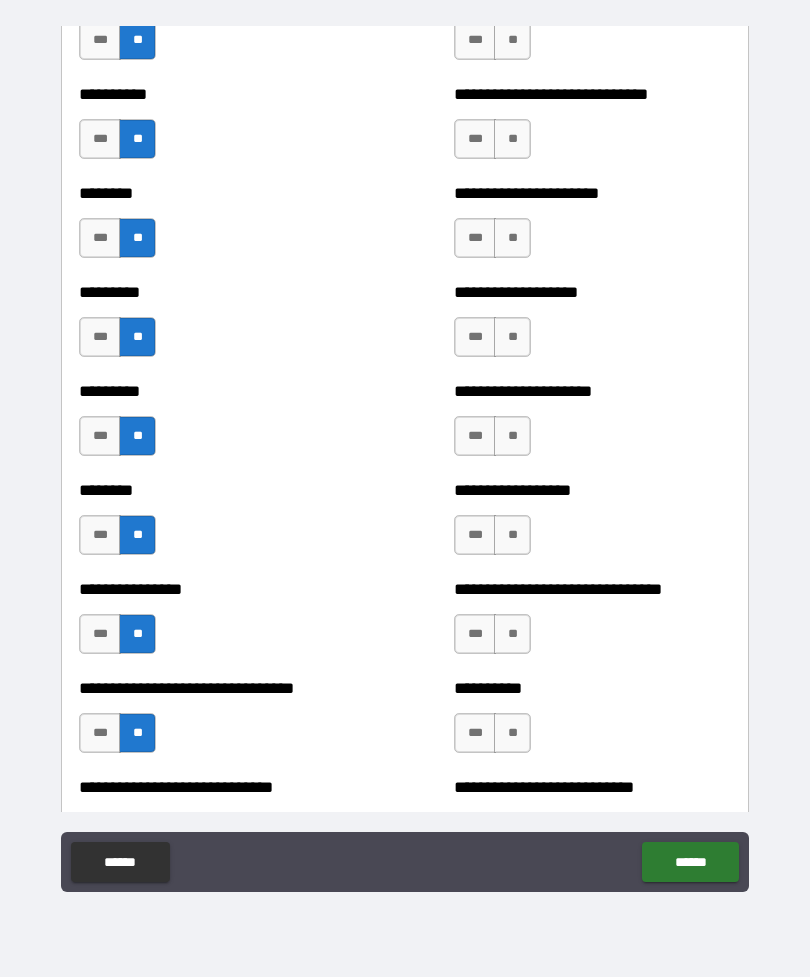 scroll, scrollTop: 7284, scrollLeft: 0, axis: vertical 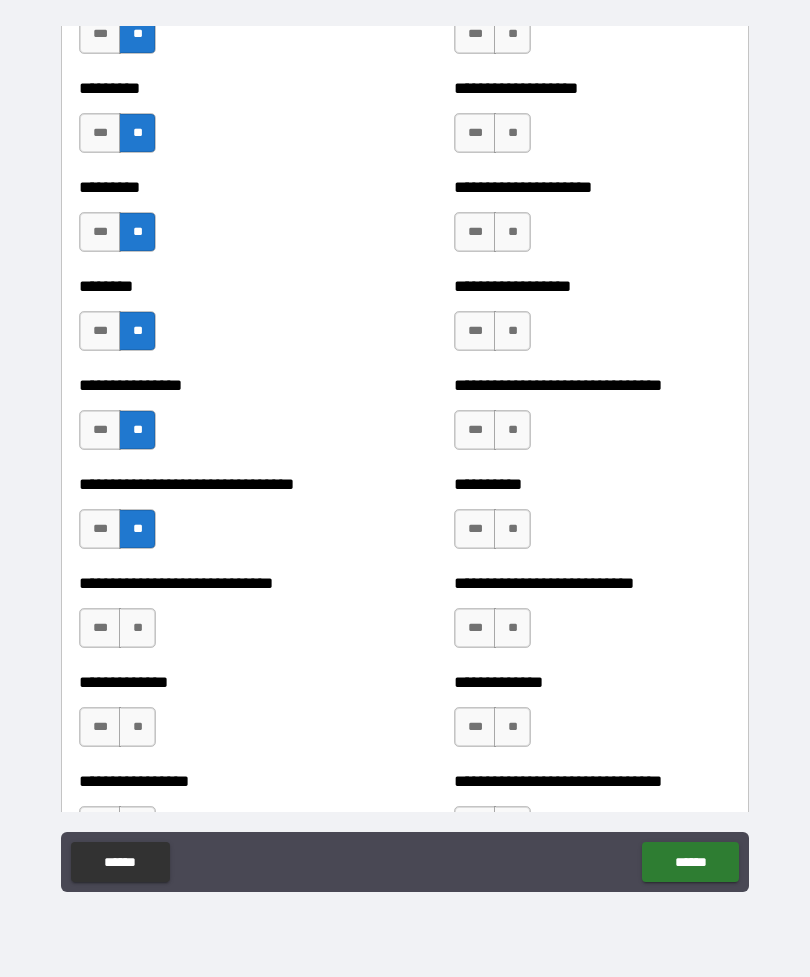 click on "**" at bounding box center [137, 628] 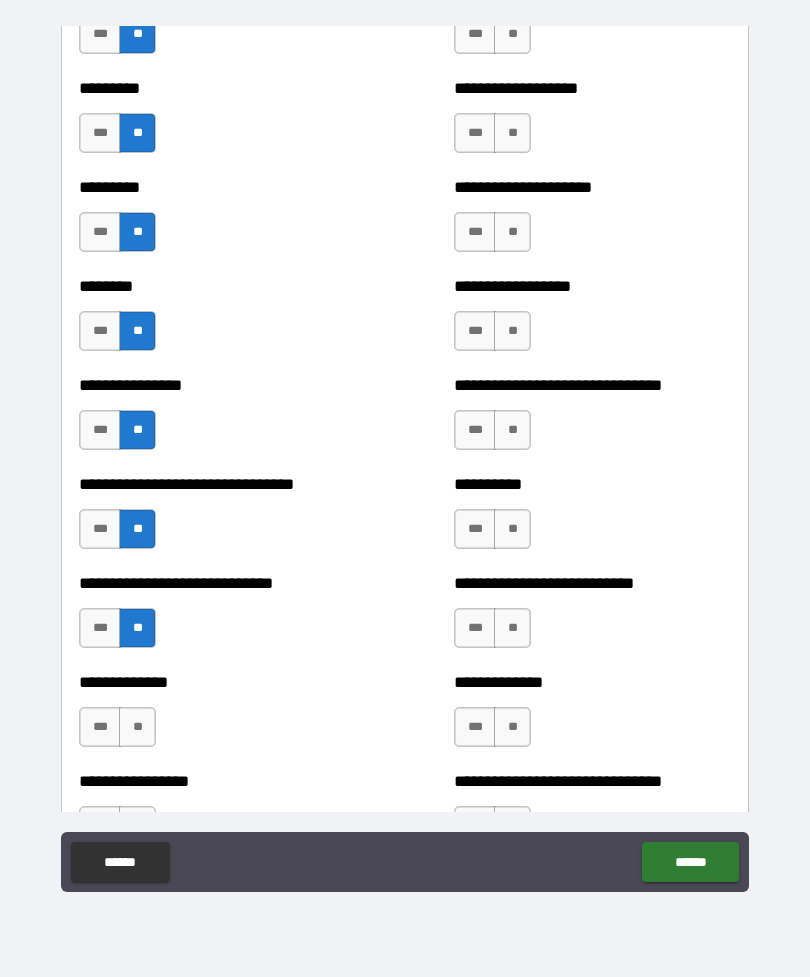 click on "**" at bounding box center (137, 727) 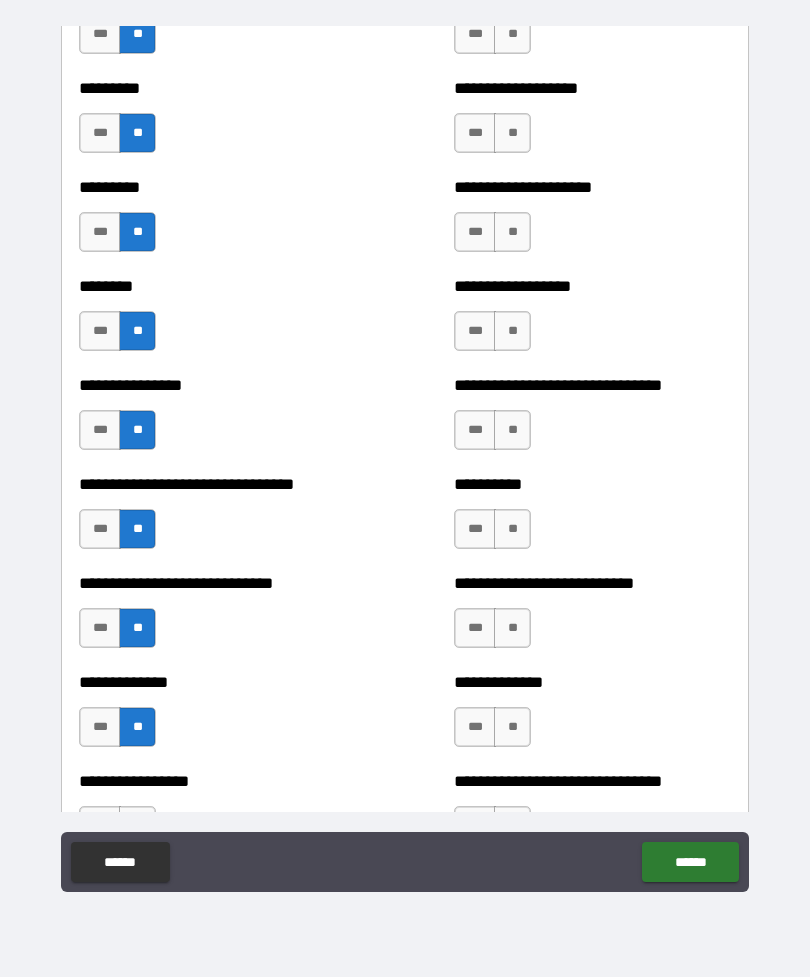 click on "**" at bounding box center [512, 727] 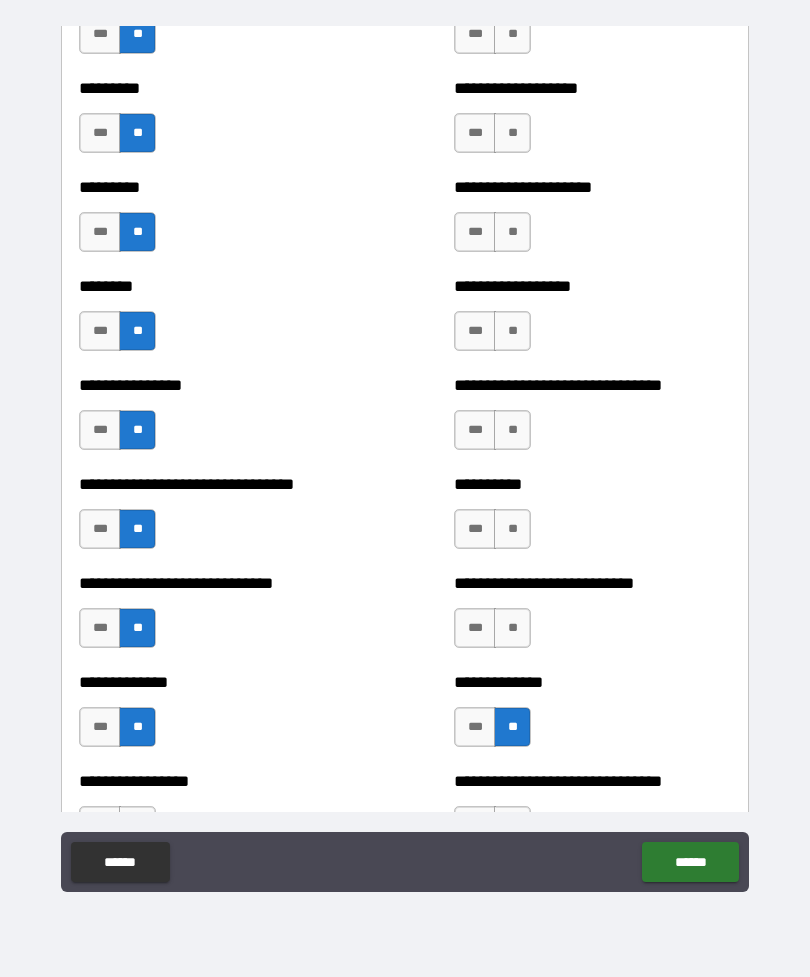 click on "**********" at bounding box center [592, 618] 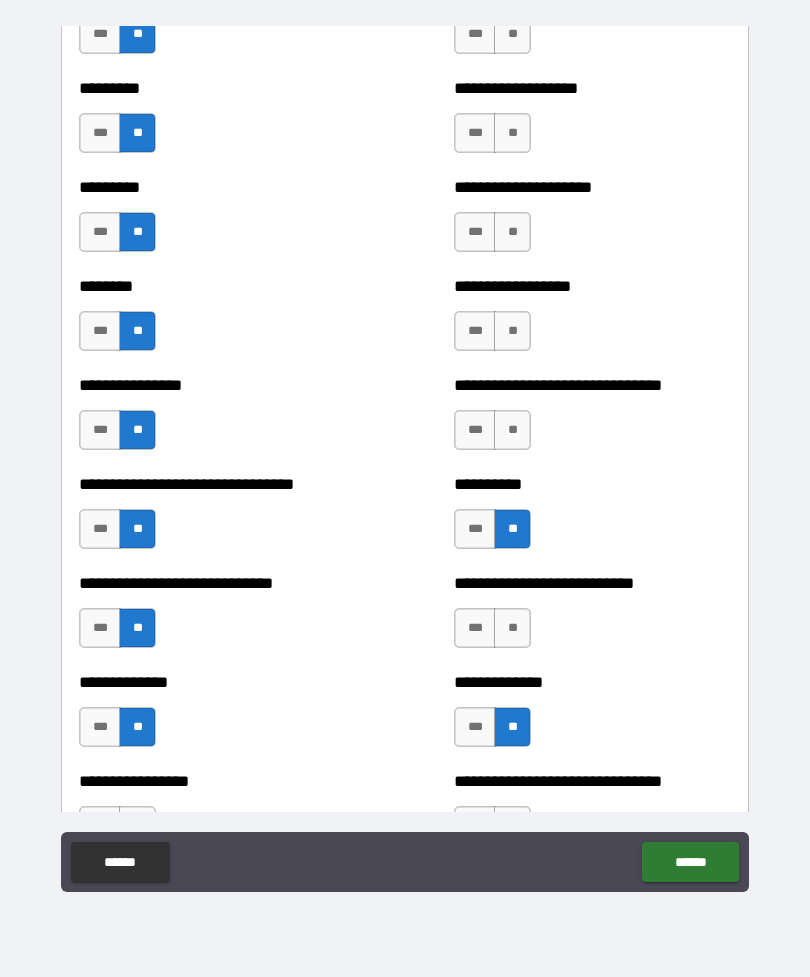 click on "**" at bounding box center [512, 628] 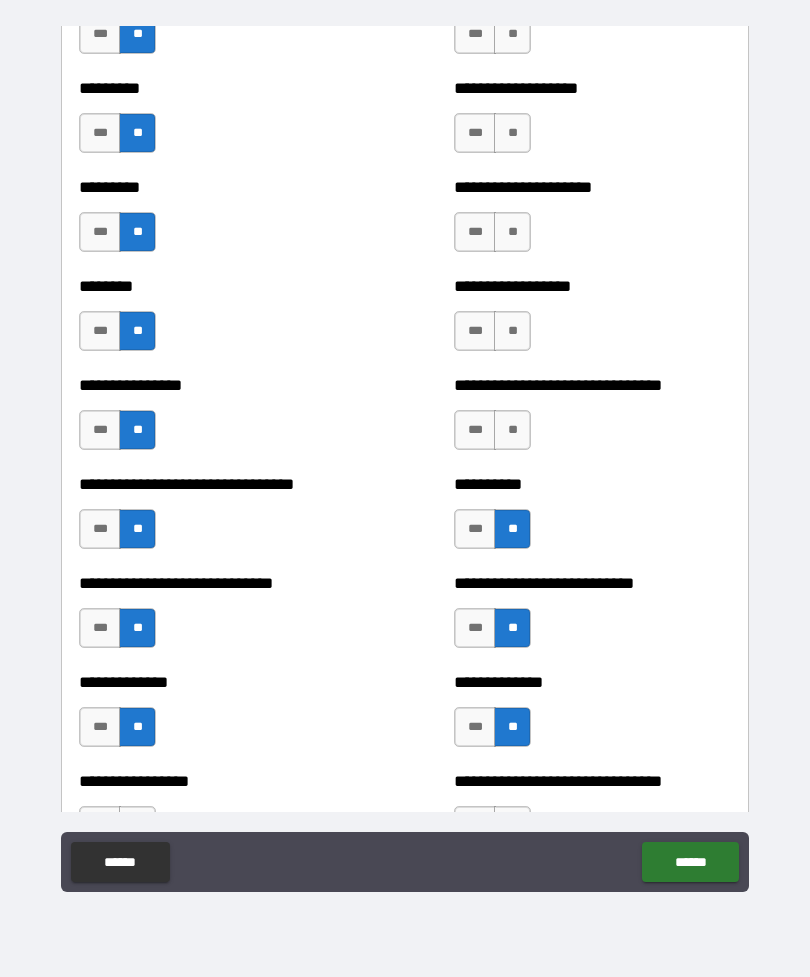 click on "**" at bounding box center [512, 430] 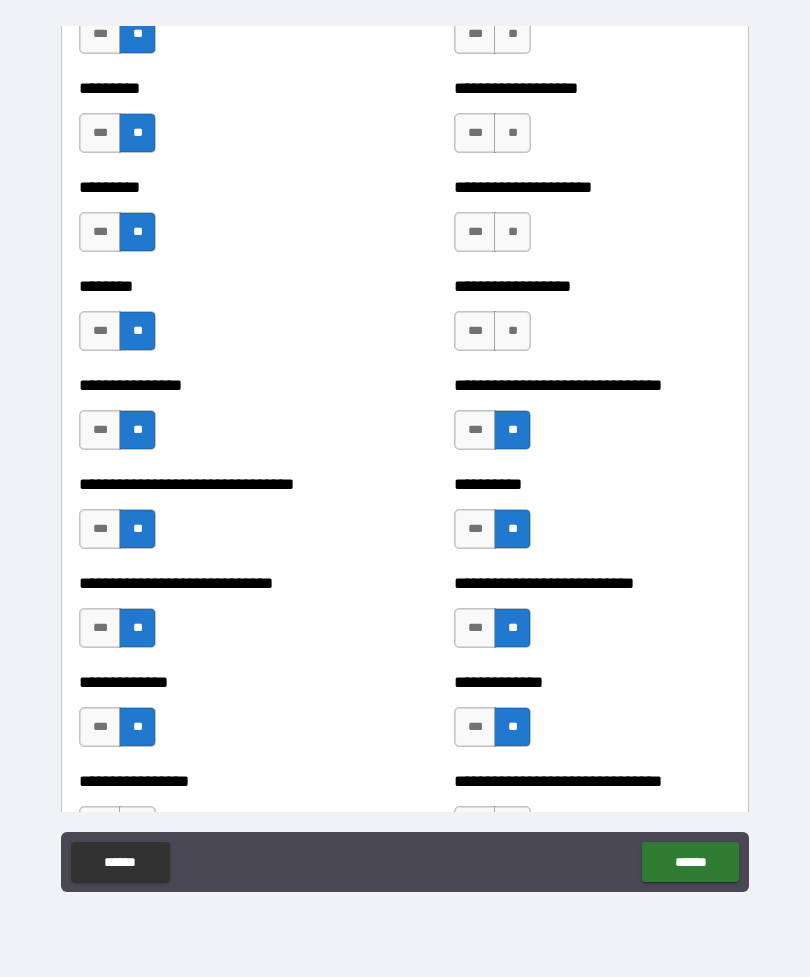 click on "**" at bounding box center [512, 331] 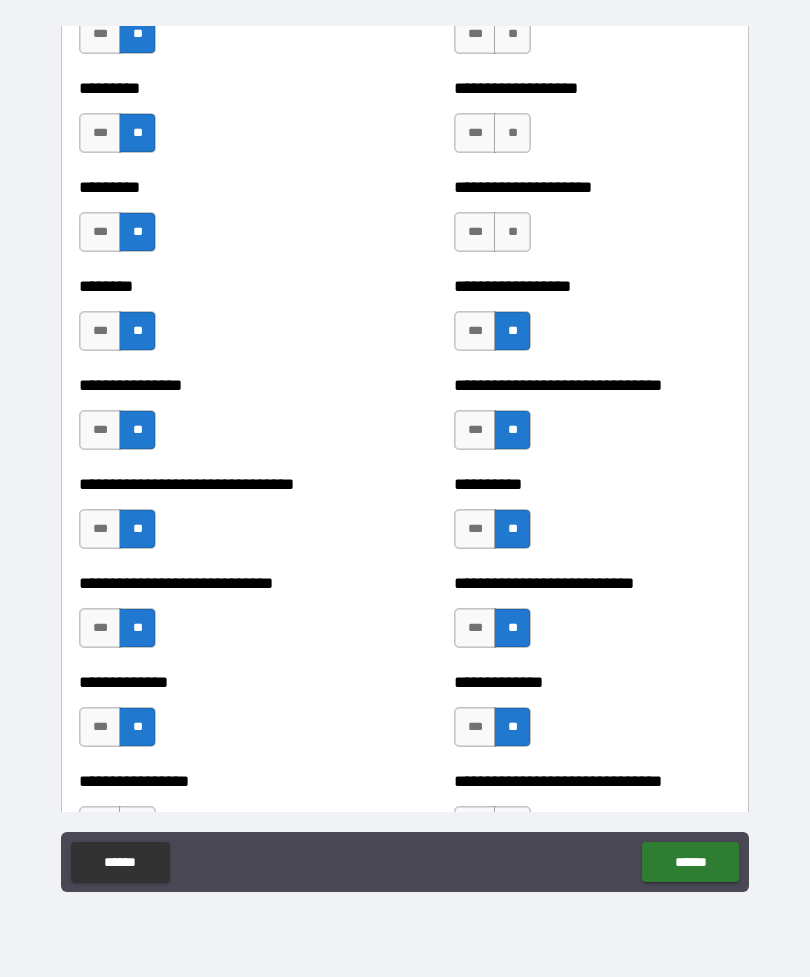 click on "**" at bounding box center [512, 232] 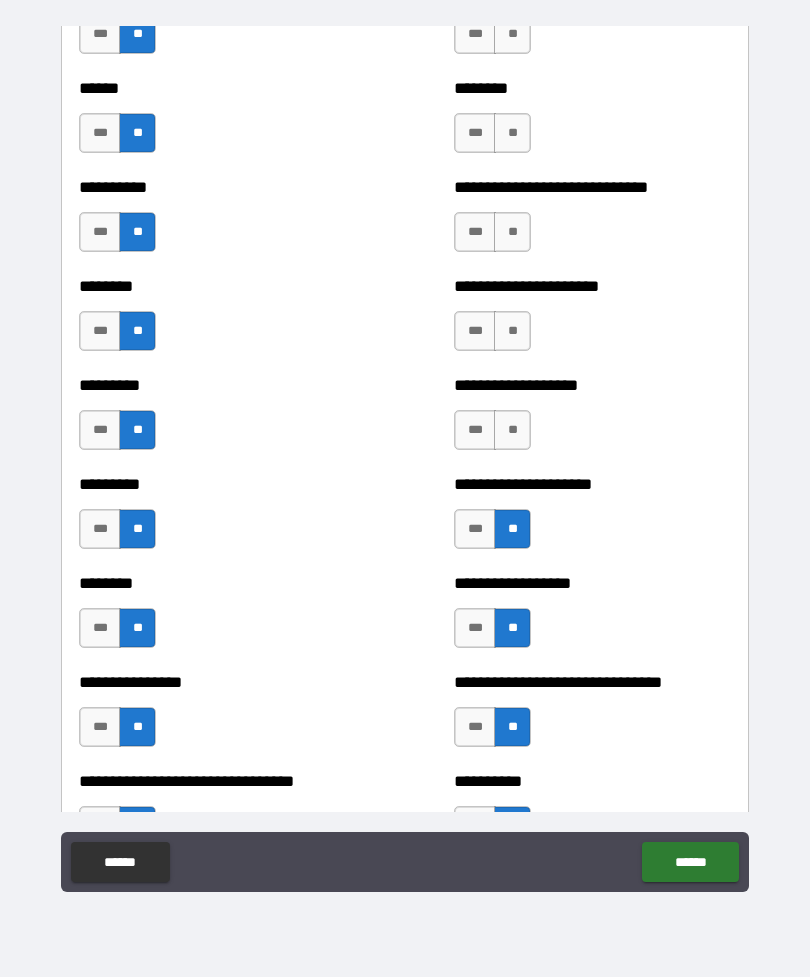 scroll, scrollTop: 6977, scrollLeft: 0, axis: vertical 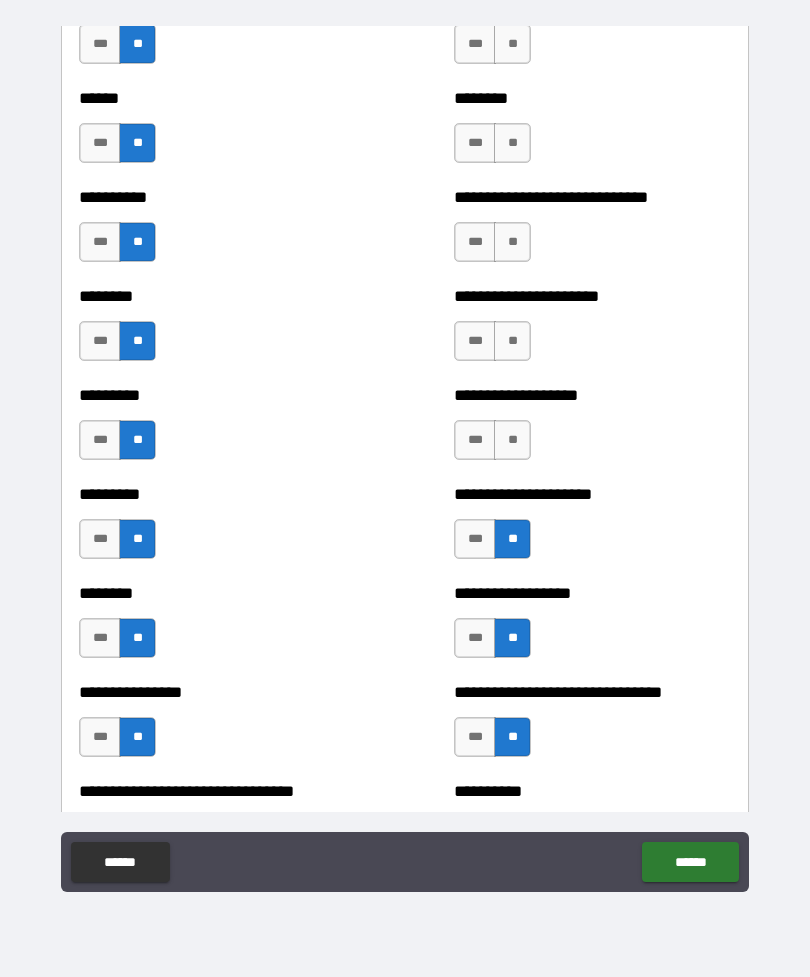 click on "**" at bounding box center (512, 440) 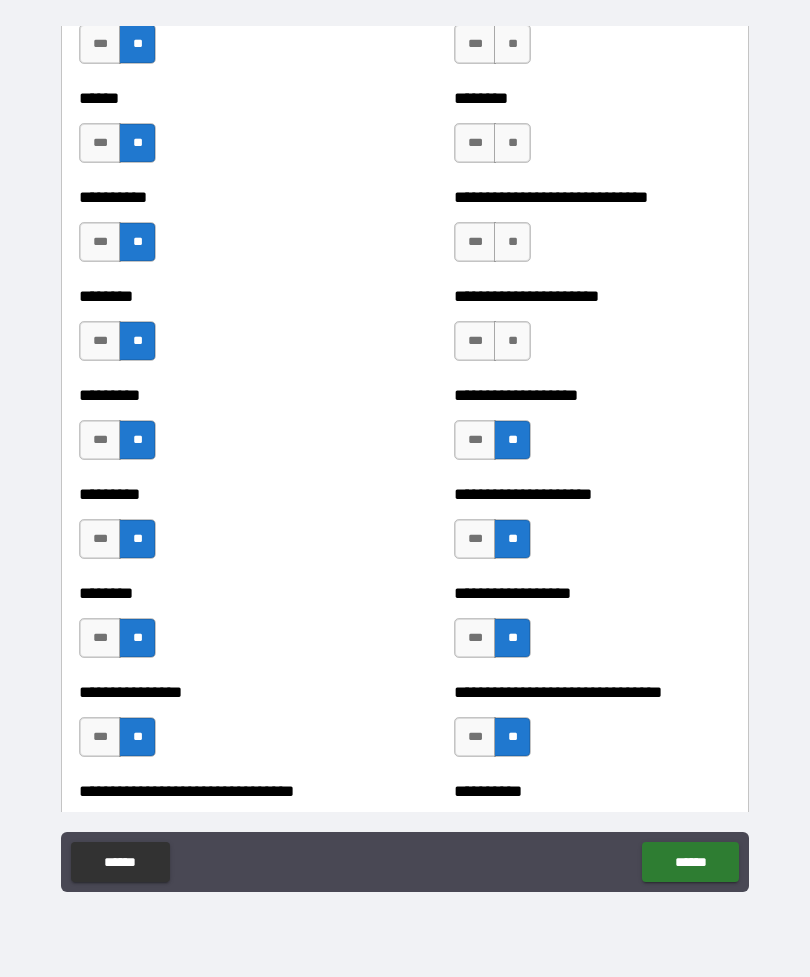 click on "**" at bounding box center [512, 341] 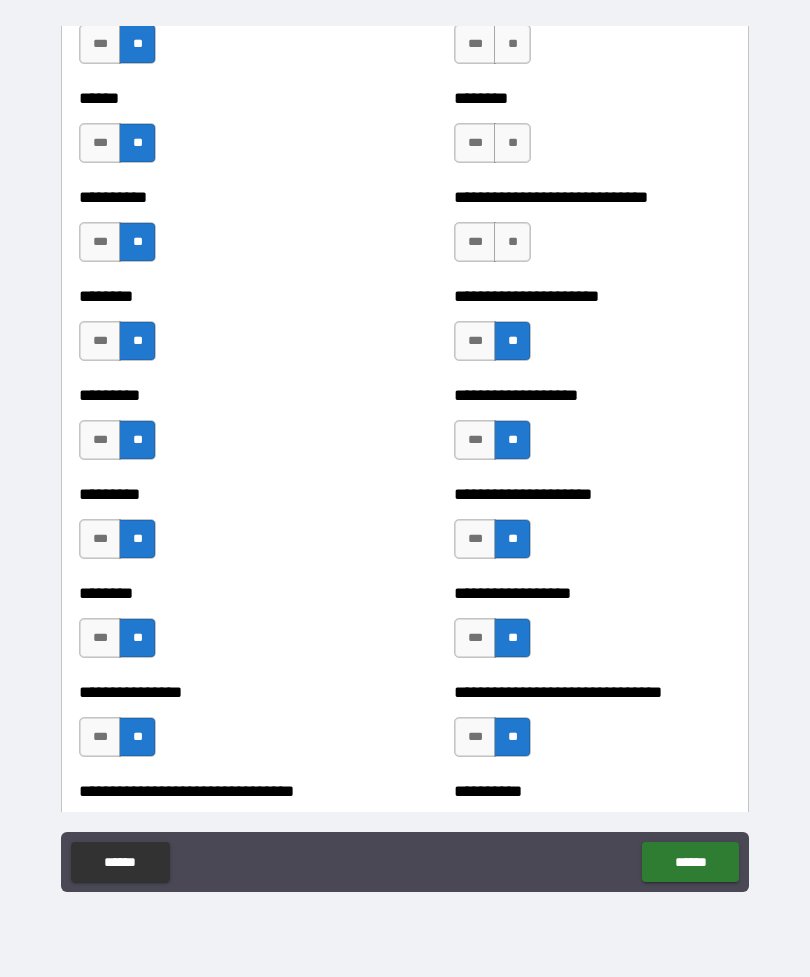 click on "**" at bounding box center (512, 242) 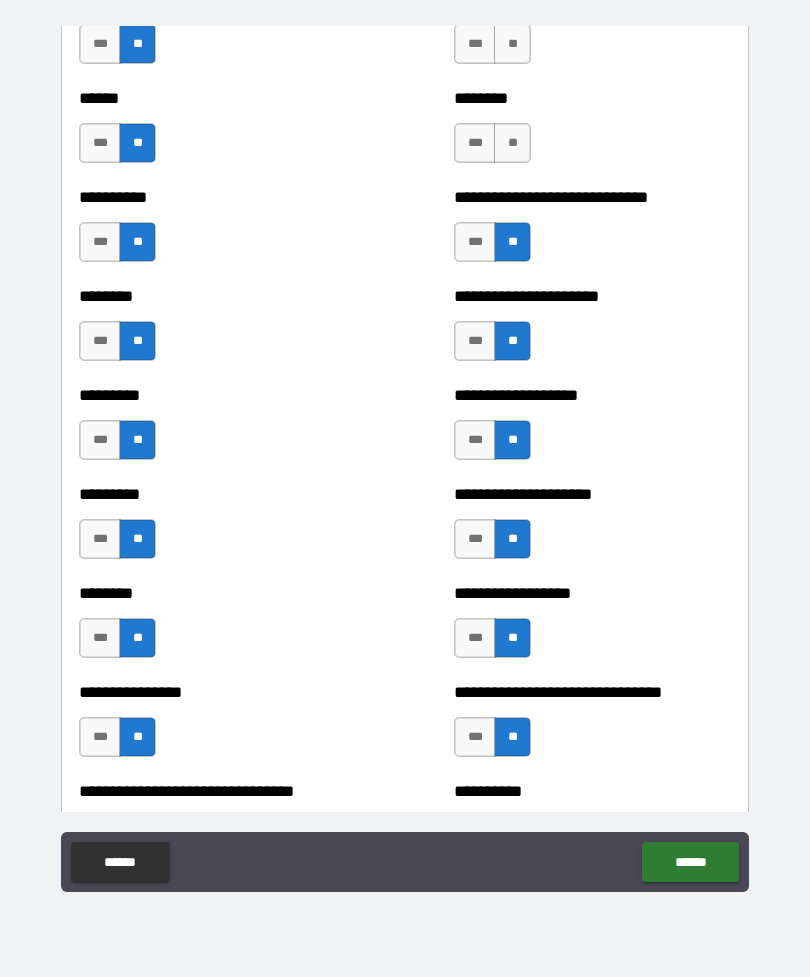 click on "**" at bounding box center (512, 143) 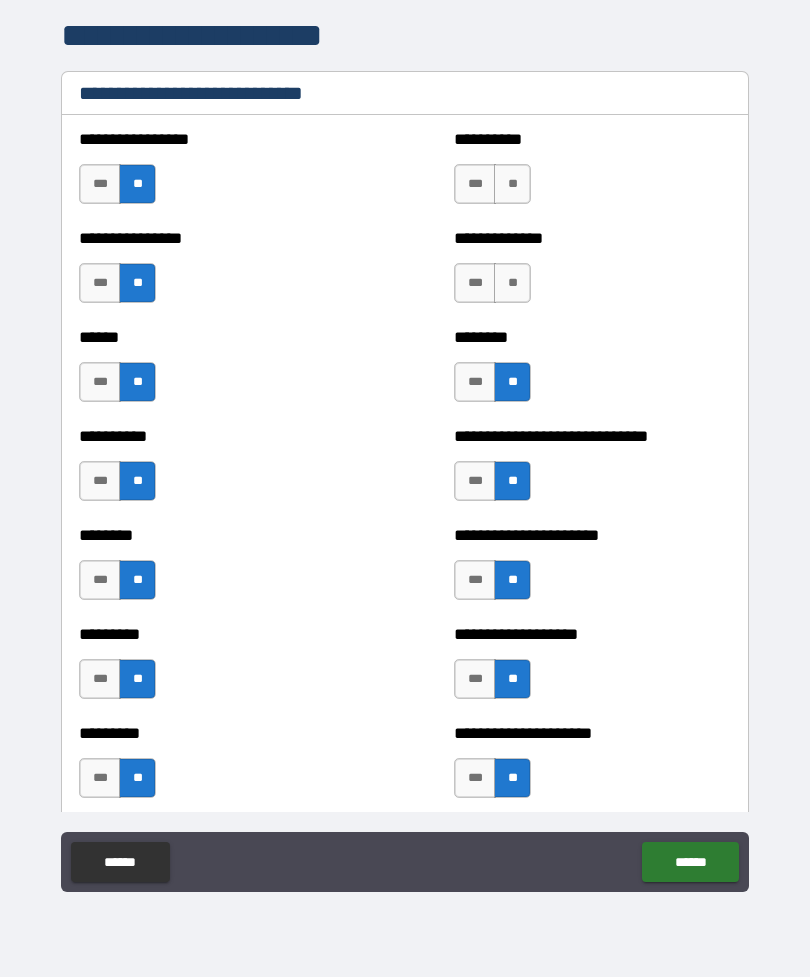 scroll, scrollTop: 6706, scrollLeft: 0, axis: vertical 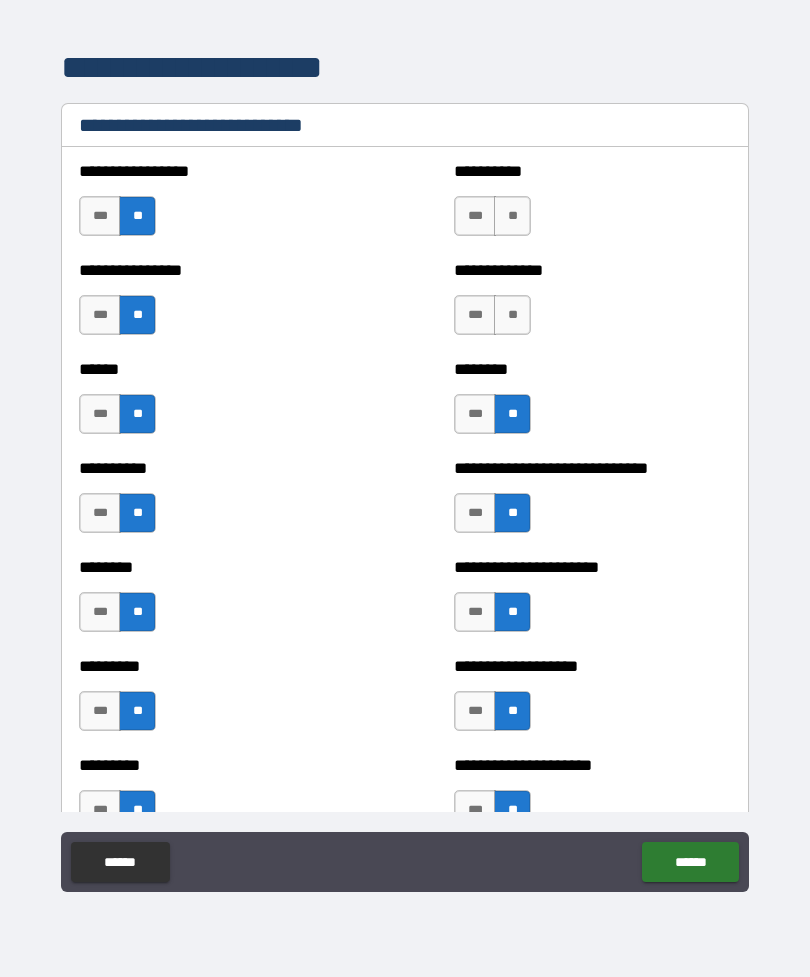 click on "**" at bounding box center [512, 315] 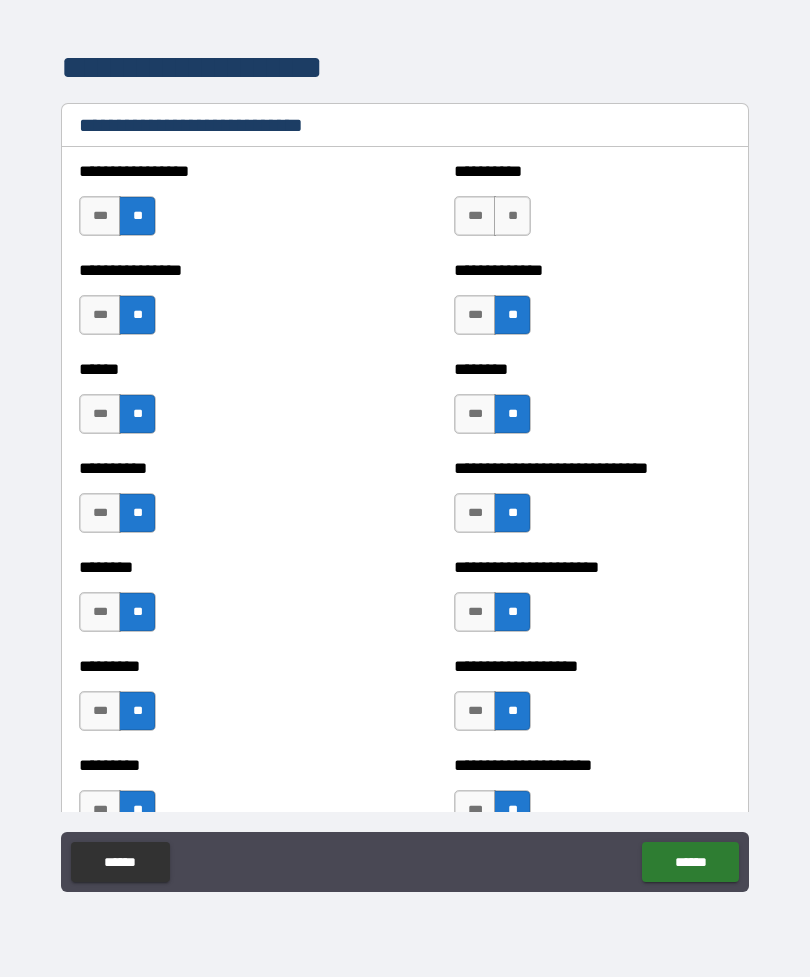 click on "**" at bounding box center (512, 216) 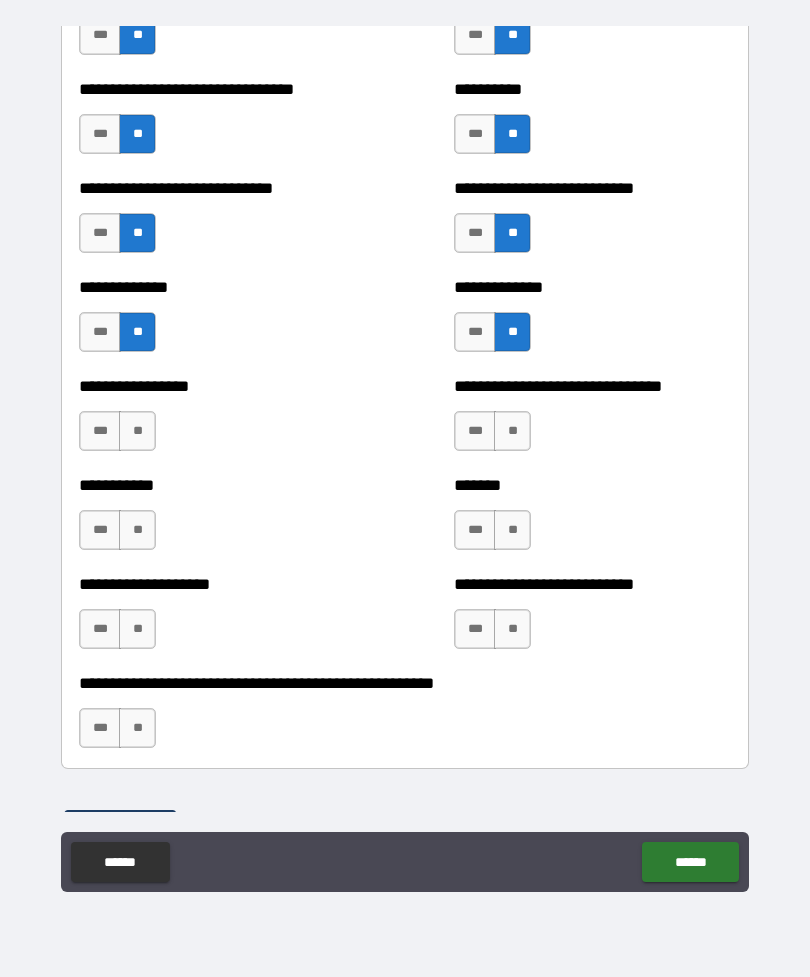scroll, scrollTop: 7679, scrollLeft: 0, axis: vertical 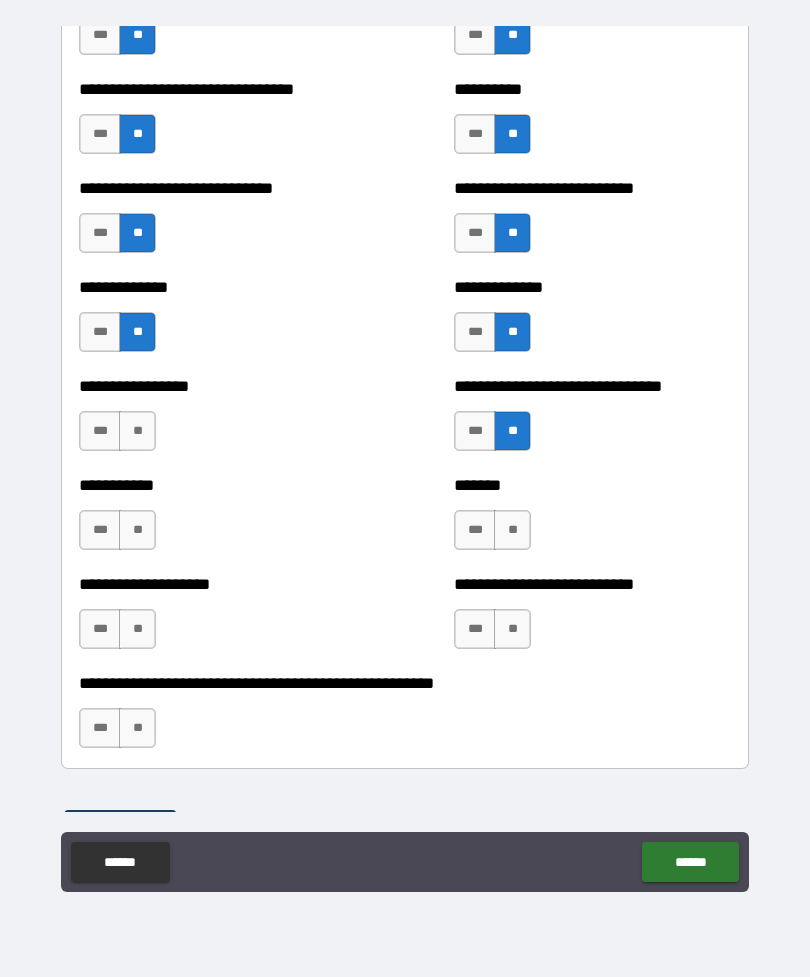 click on "**" at bounding box center [512, 530] 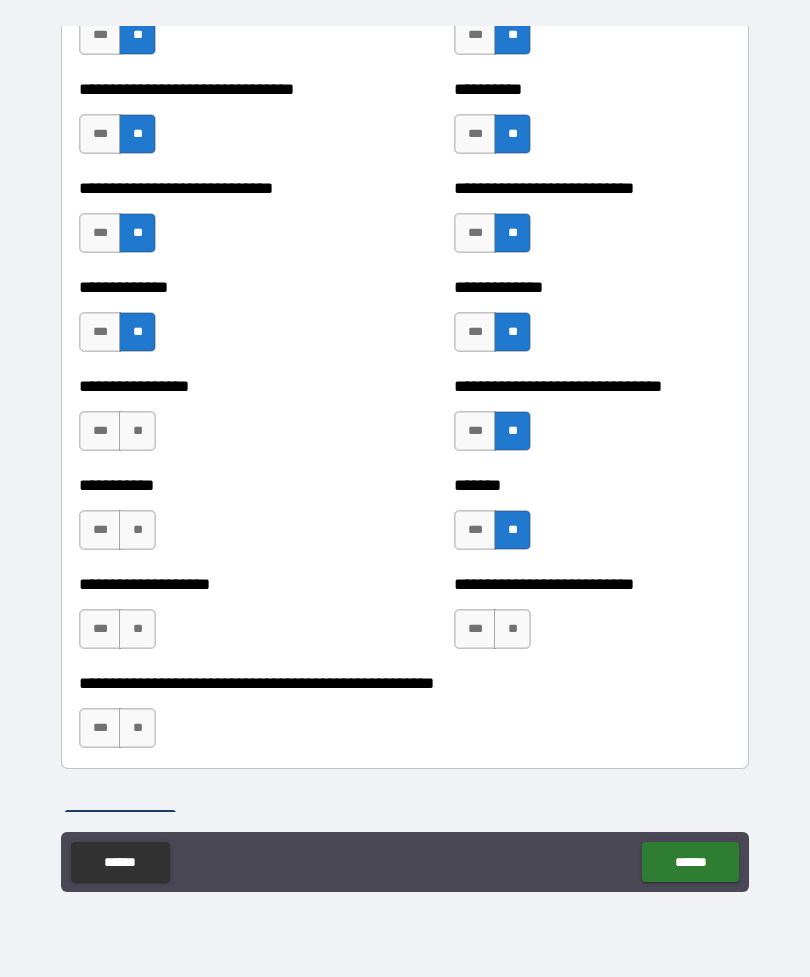 click on "**" at bounding box center (512, 629) 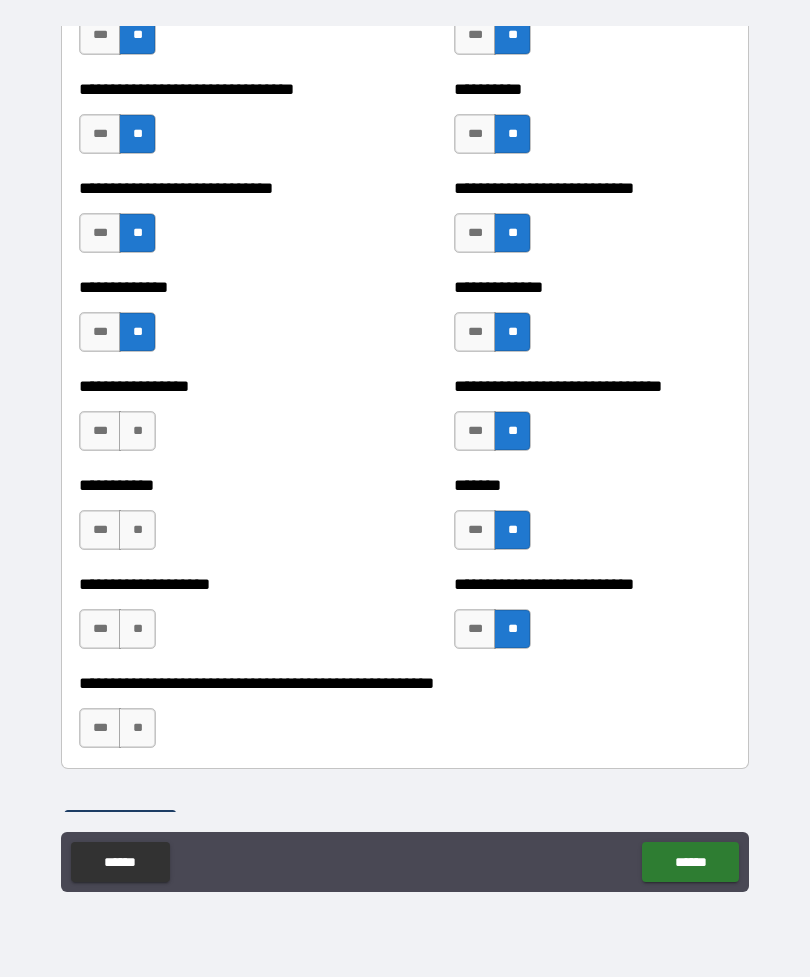click on "**" at bounding box center [137, 728] 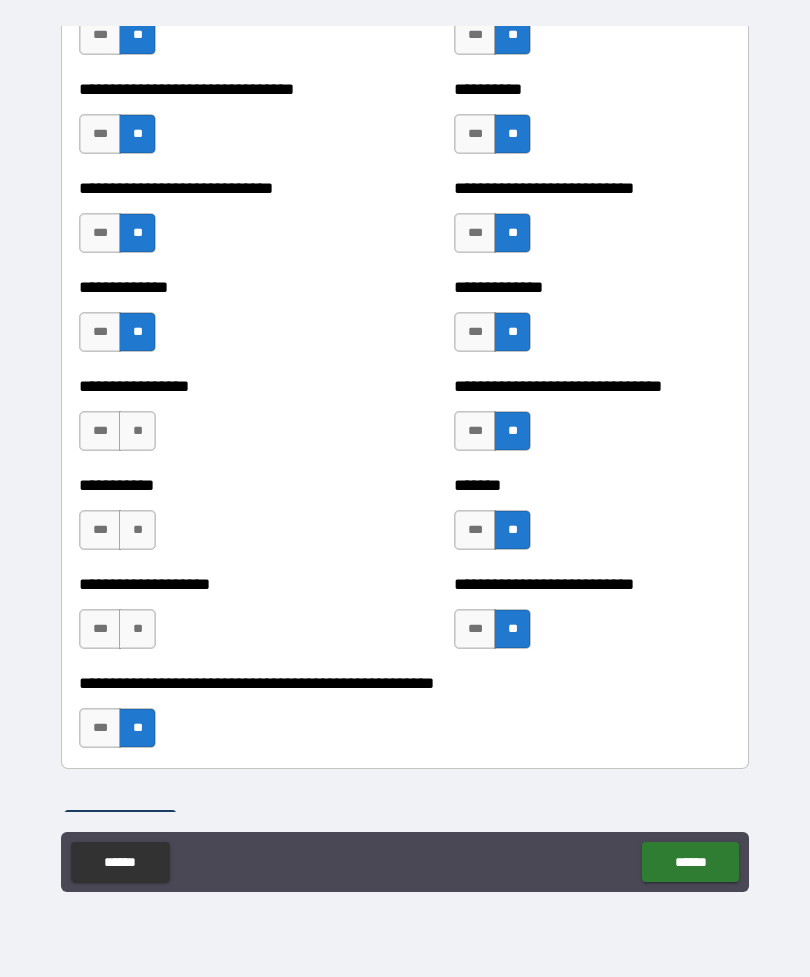 click on "**" at bounding box center [137, 629] 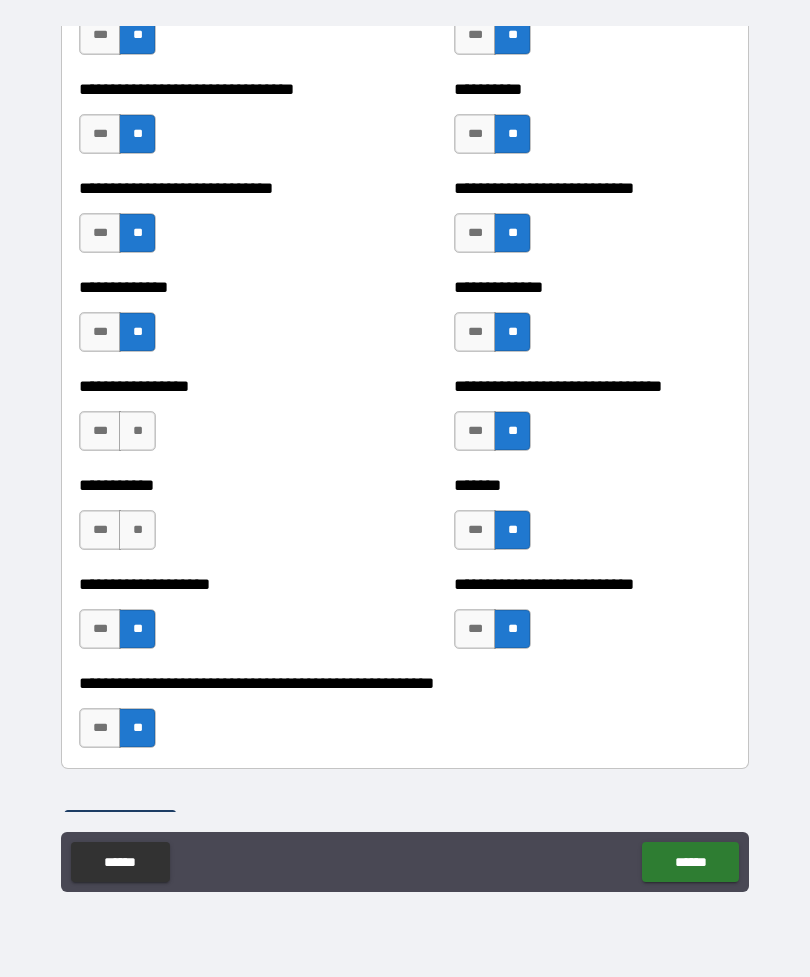 click on "**" at bounding box center (137, 530) 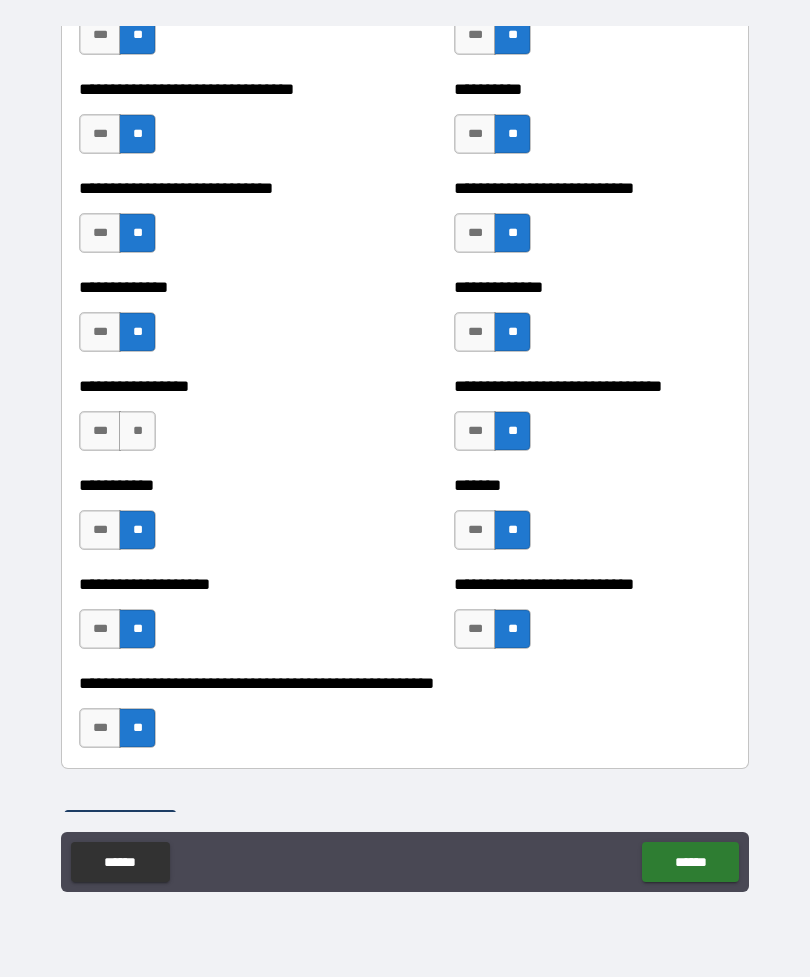 click on "**" at bounding box center [137, 431] 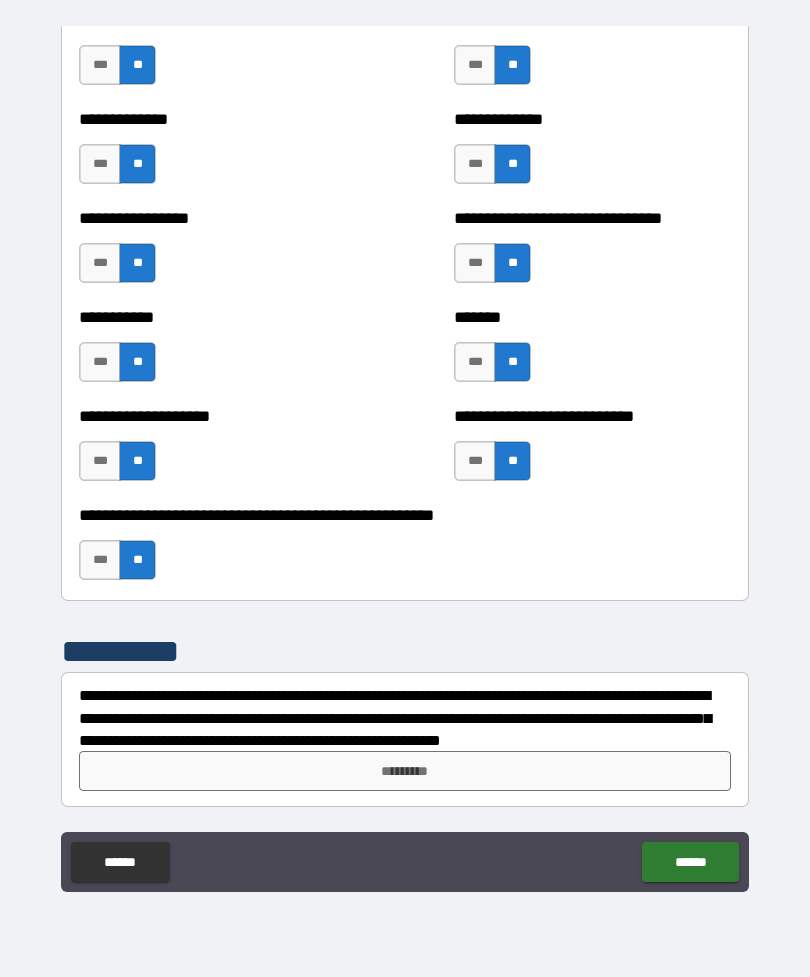 scroll, scrollTop: 7847, scrollLeft: 0, axis: vertical 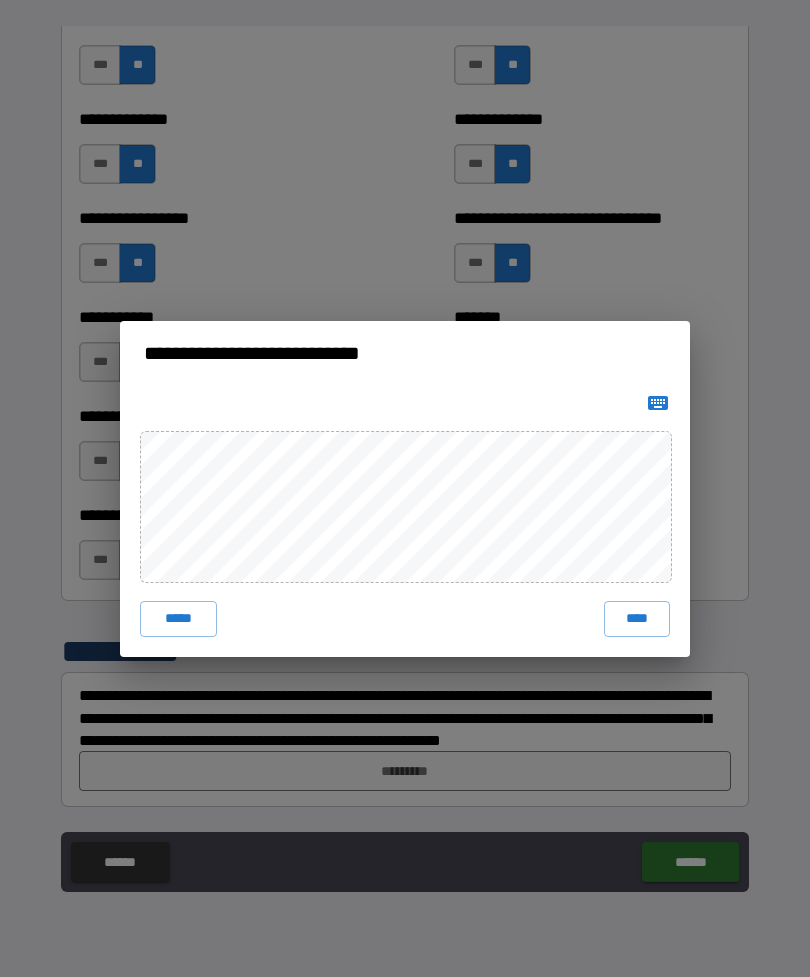 click on "****" at bounding box center (637, 619) 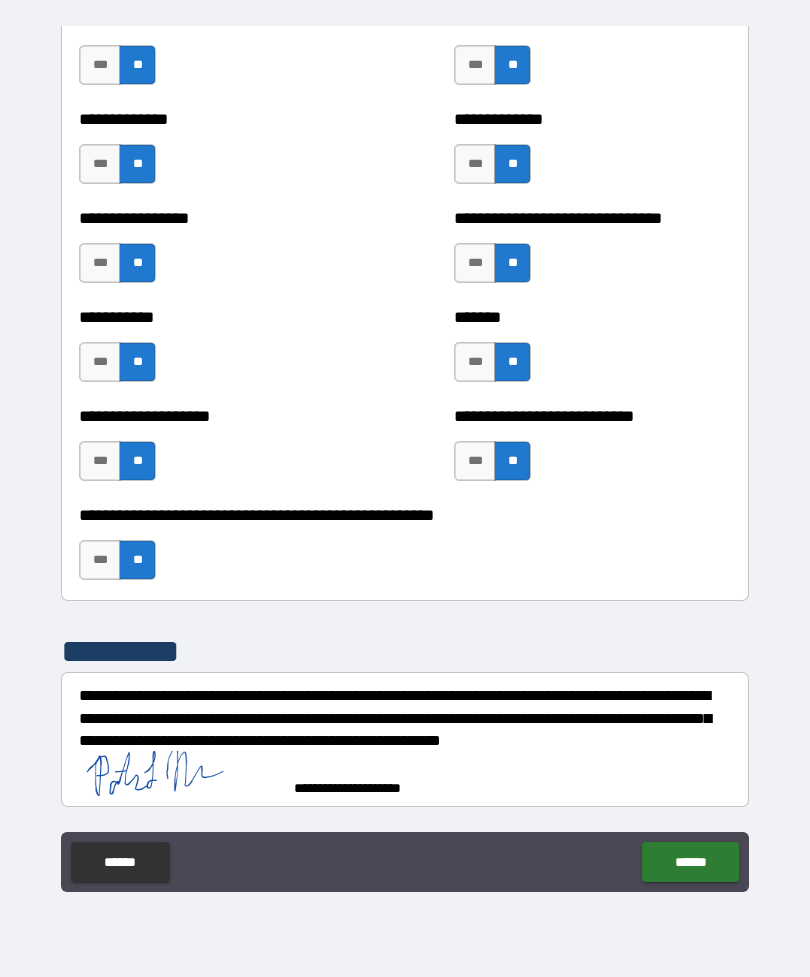 scroll, scrollTop: 7837, scrollLeft: 0, axis: vertical 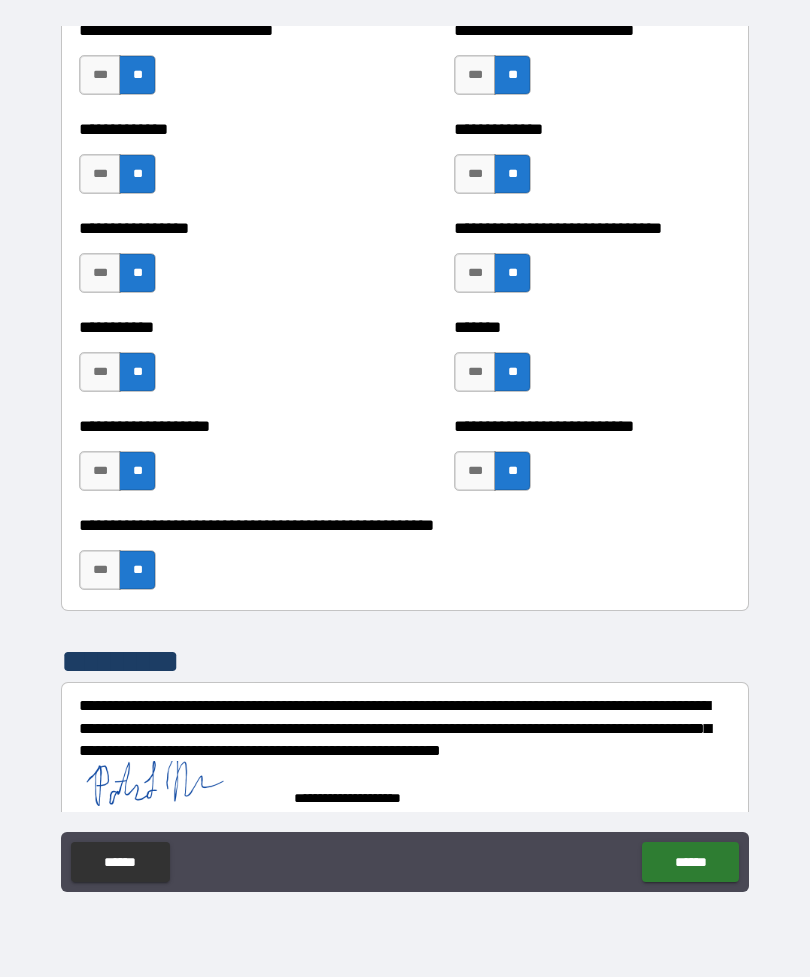 click on "******" at bounding box center [690, 862] 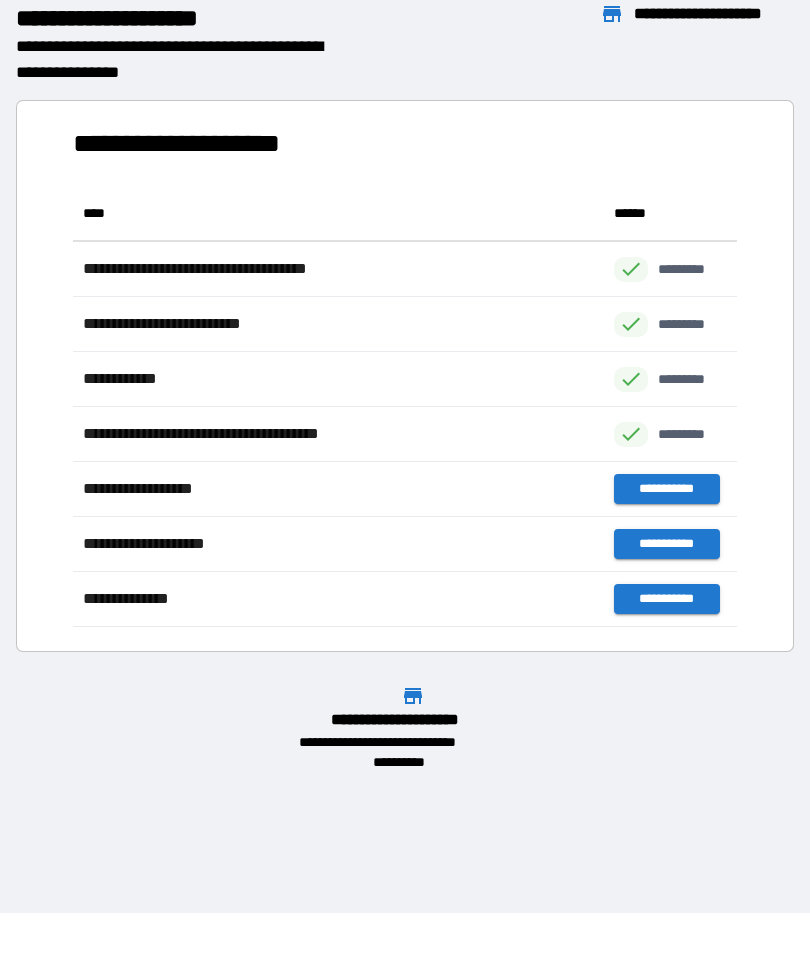 scroll, scrollTop: 1, scrollLeft: 1, axis: both 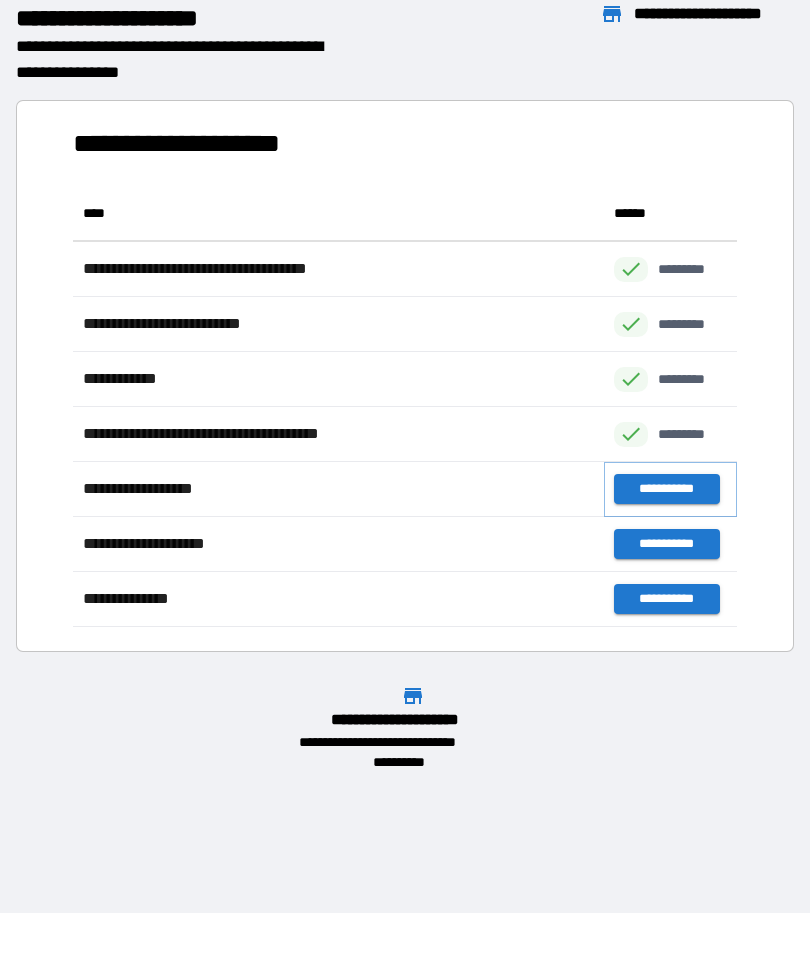 click on "**********" at bounding box center [666, 489] 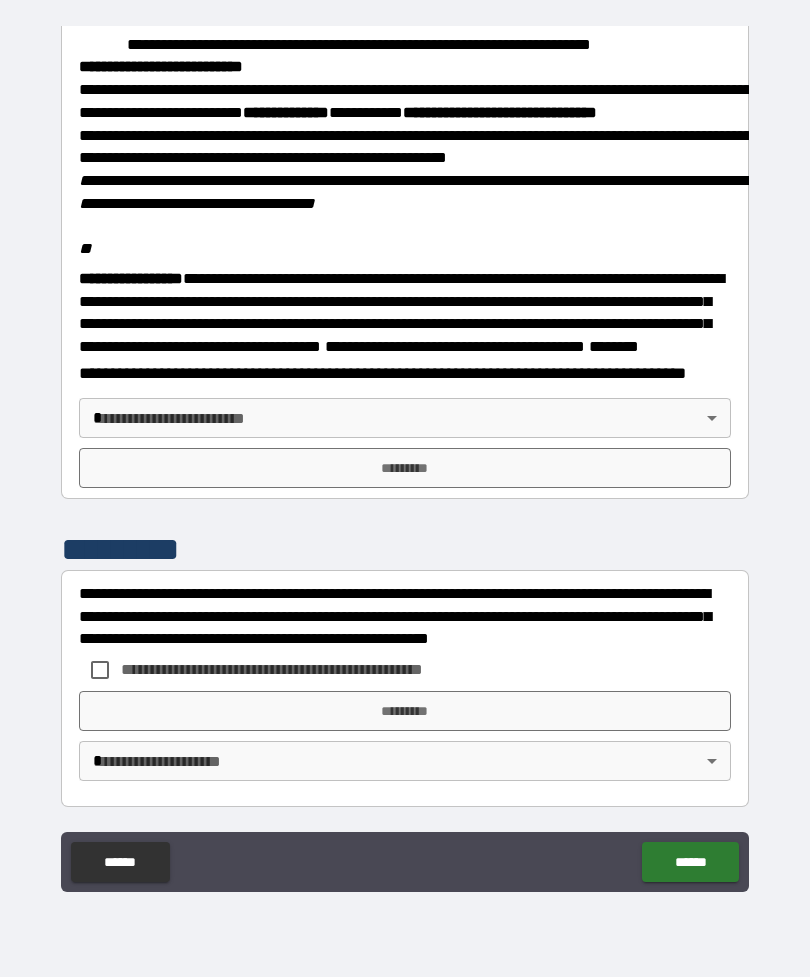 scroll, scrollTop: 2323, scrollLeft: 0, axis: vertical 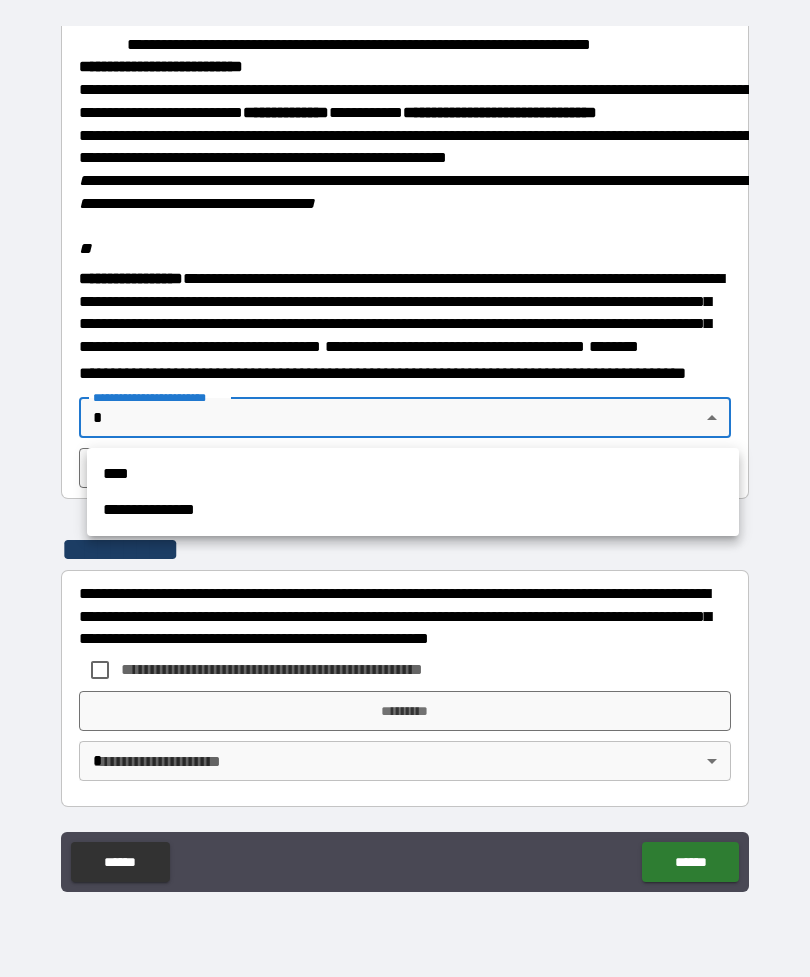 click on "****" at bounding box center [413, 474] 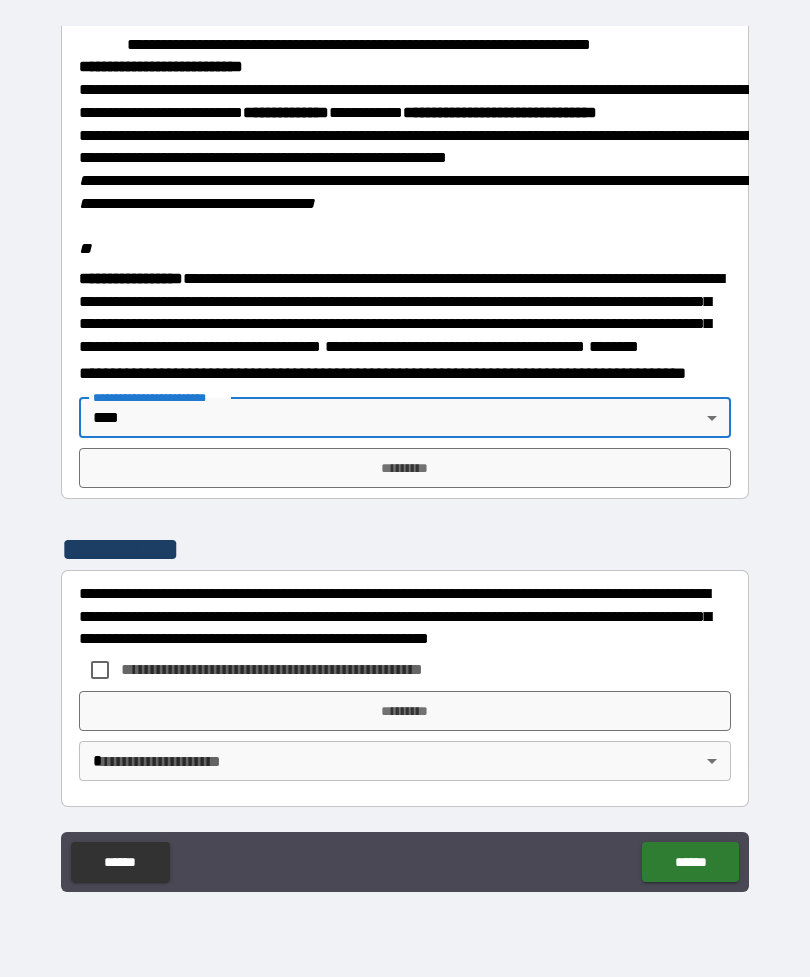 click on "*********" at bounding box center (405, 468) 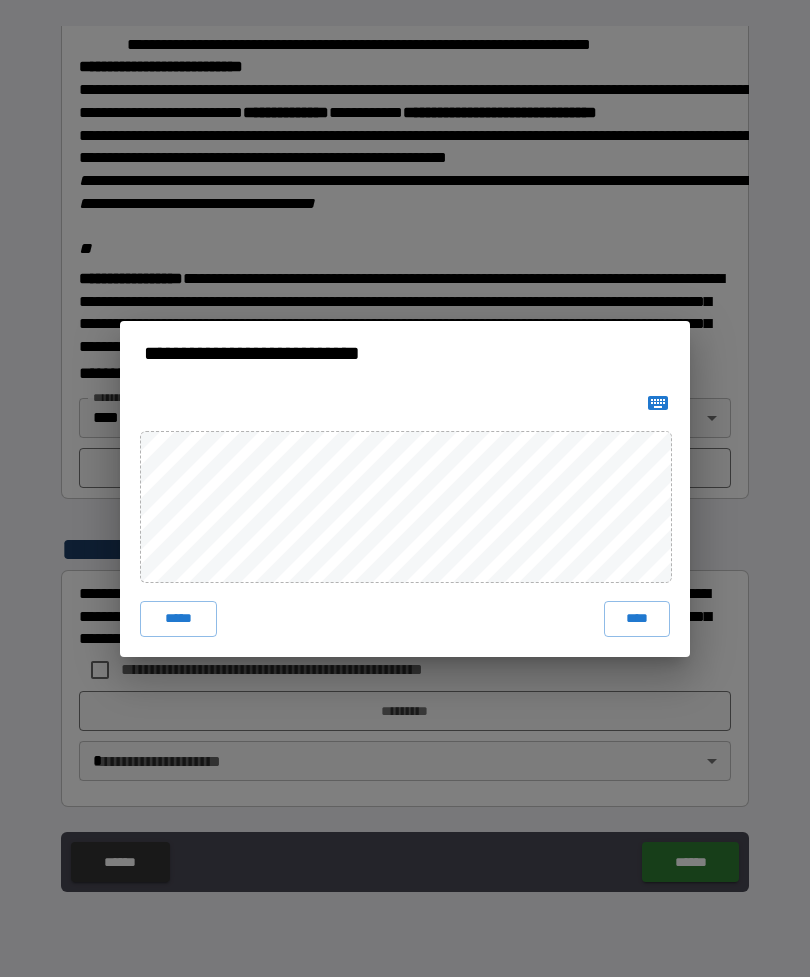click on "****" at bounding box center [637, 619] 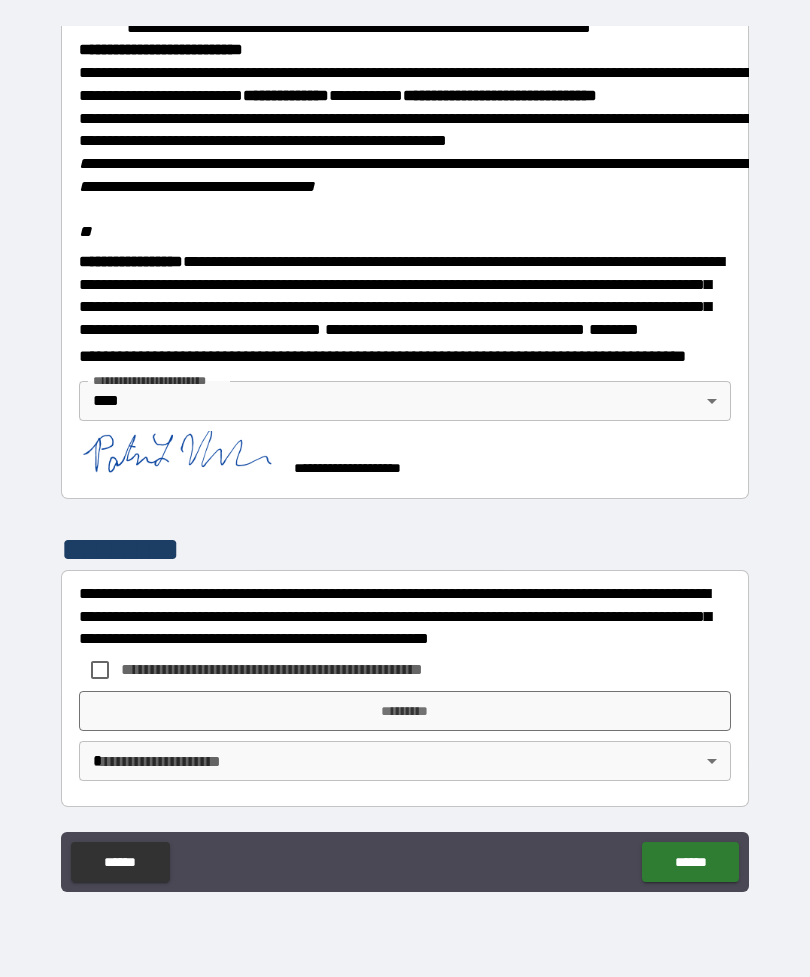 scroll, scrollTop: 2313, scrollLeft: 0, axis: vertical 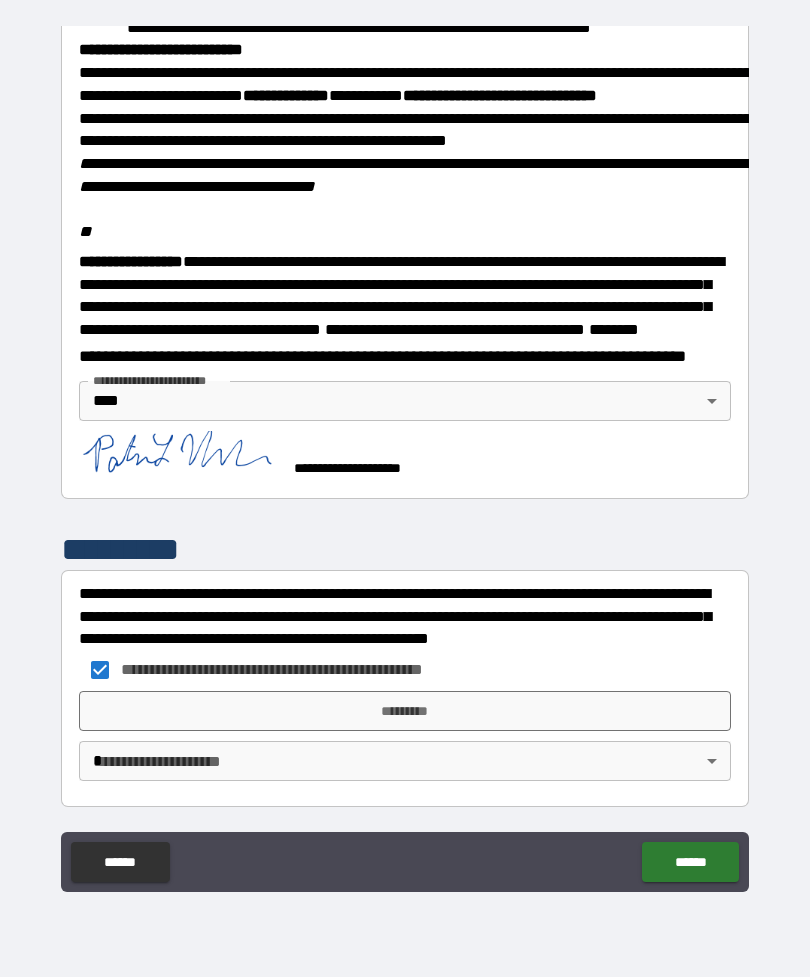 click on "*********" at bounding box center (405, 711) 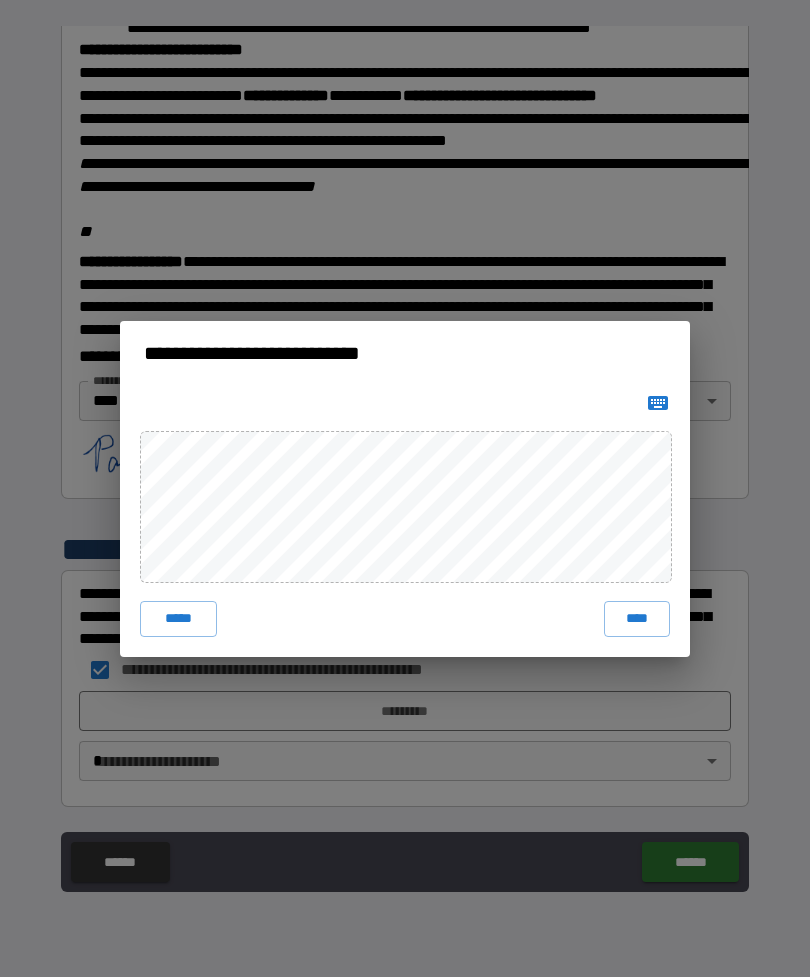 click on "****" at bounding box center [637, 619] 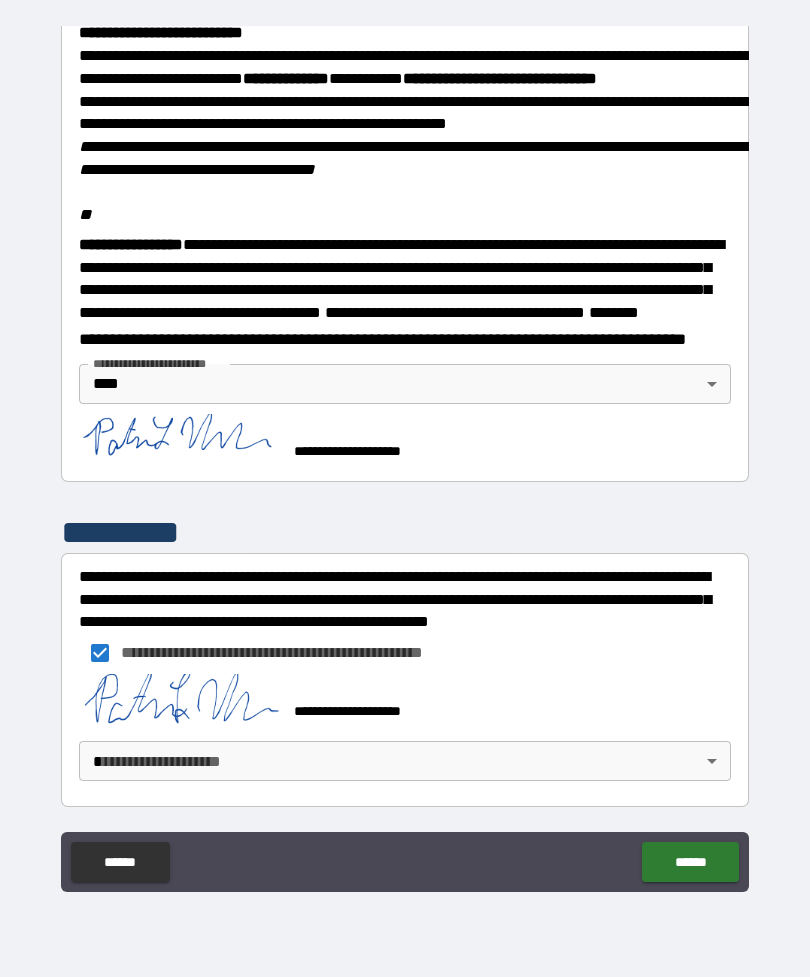 click on "**********" at bounding box center [405, 456] 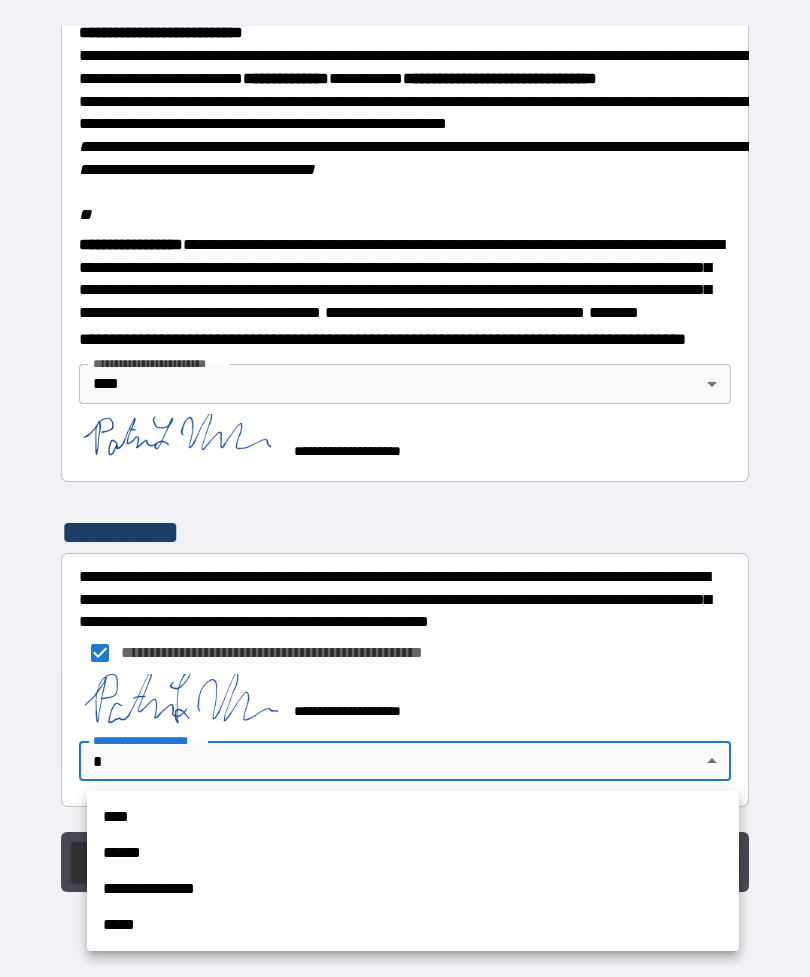 click on "****" at bounding box center (413, 817) 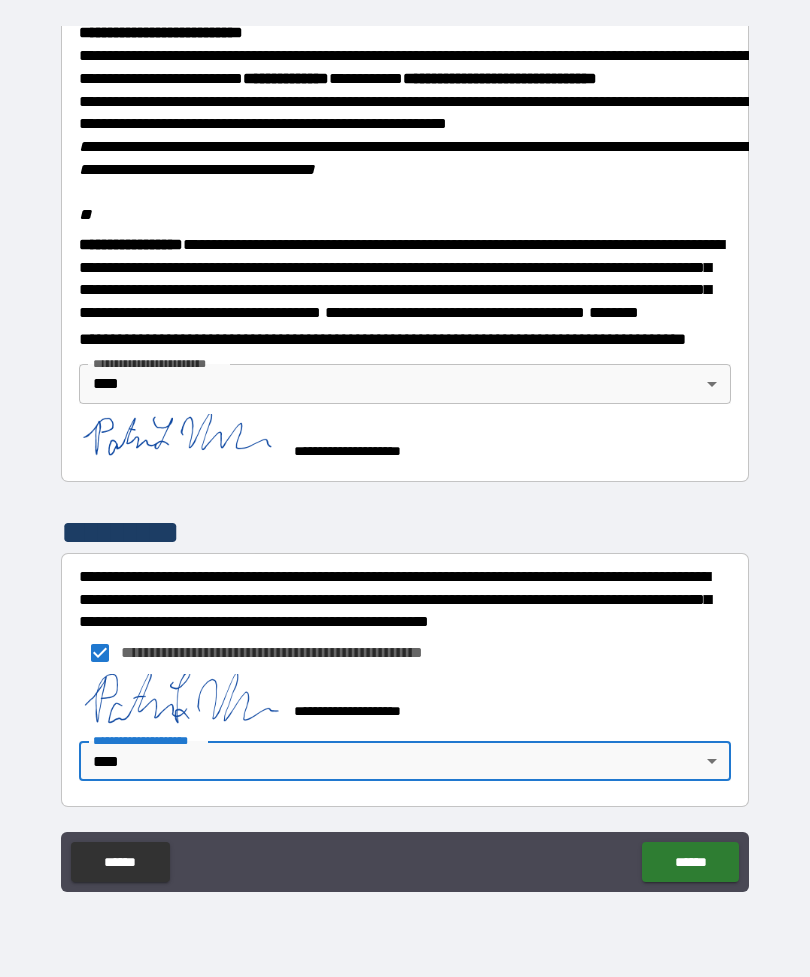 click on "******" at bounding box center [690, 862] 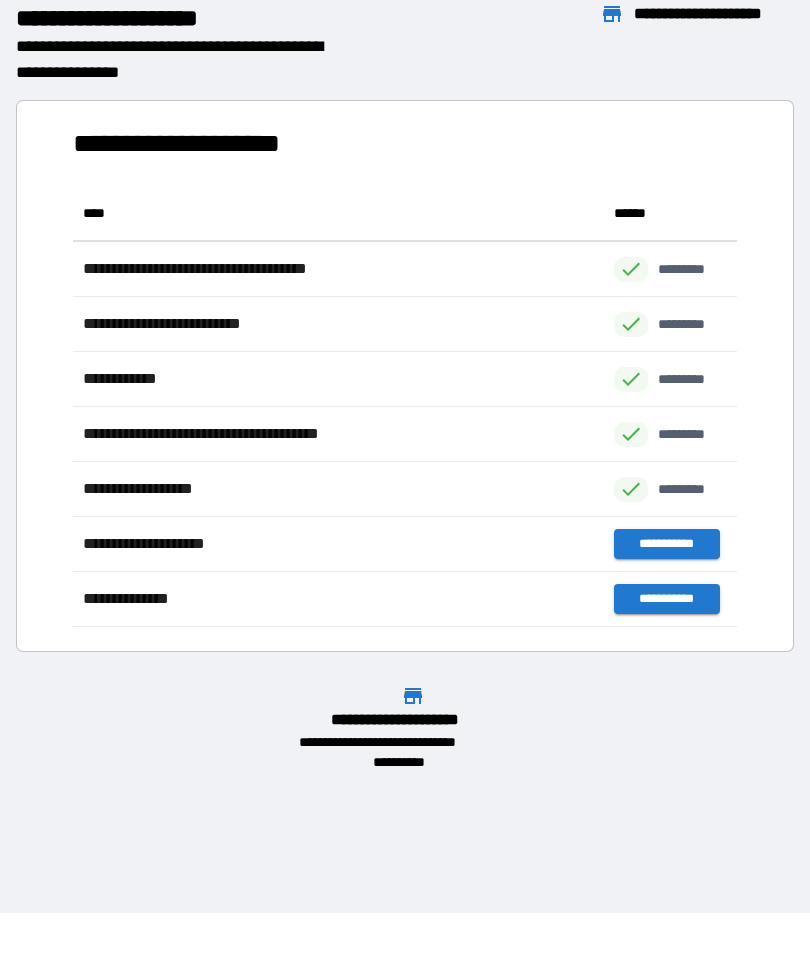 scroll, scrollTop: 441, scrollLeft: 664, axis: both 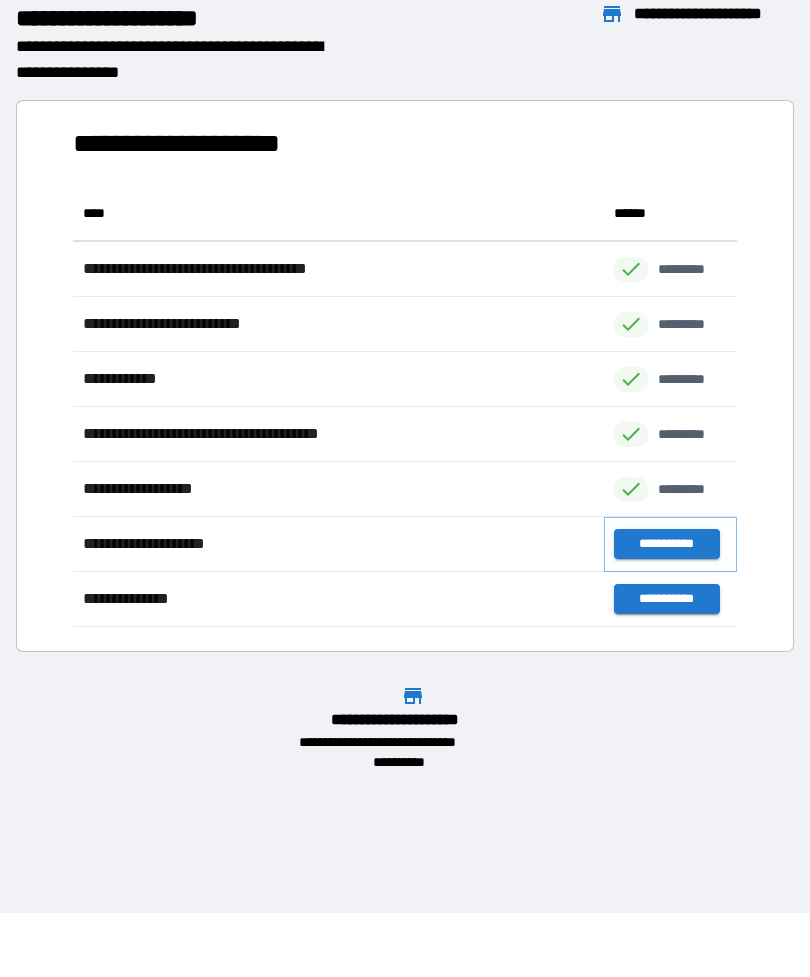 click on "**********" at bounding box center [666, 544] 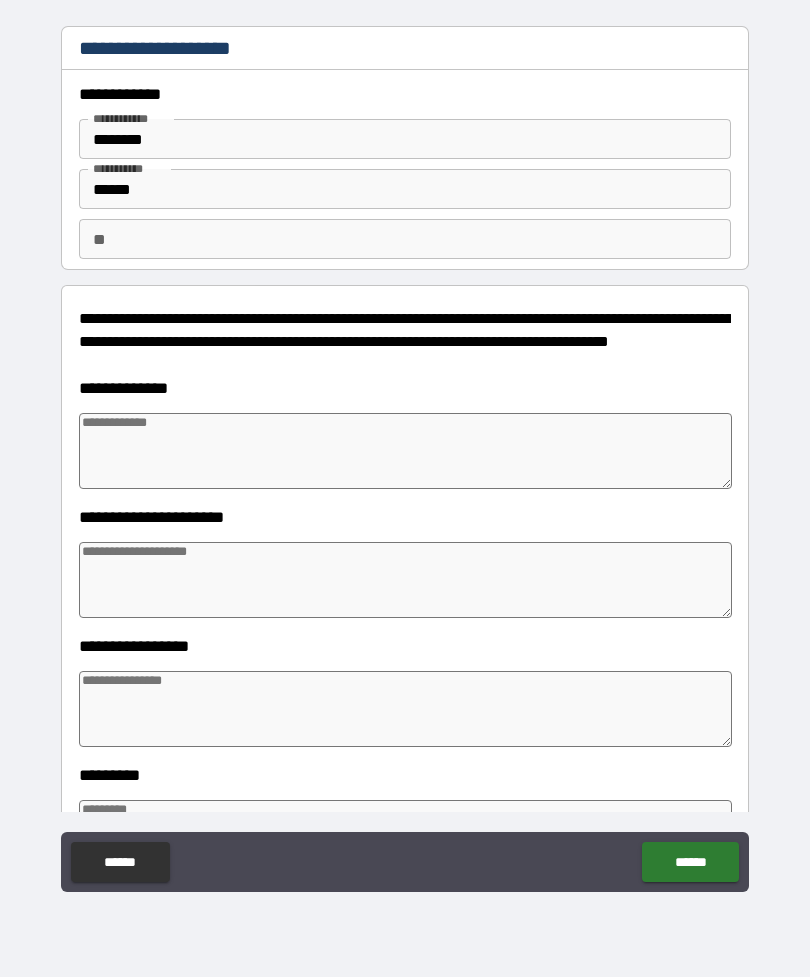 click at bounding box center (405, 451) 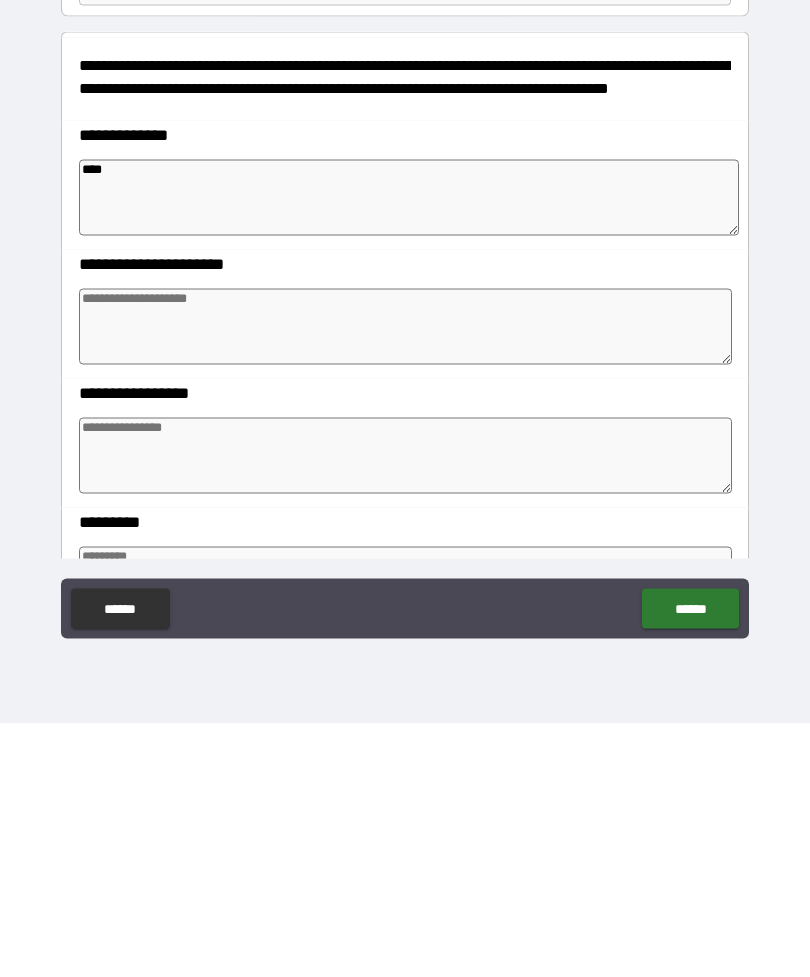 click on "****" at bounding box center (409, 451) 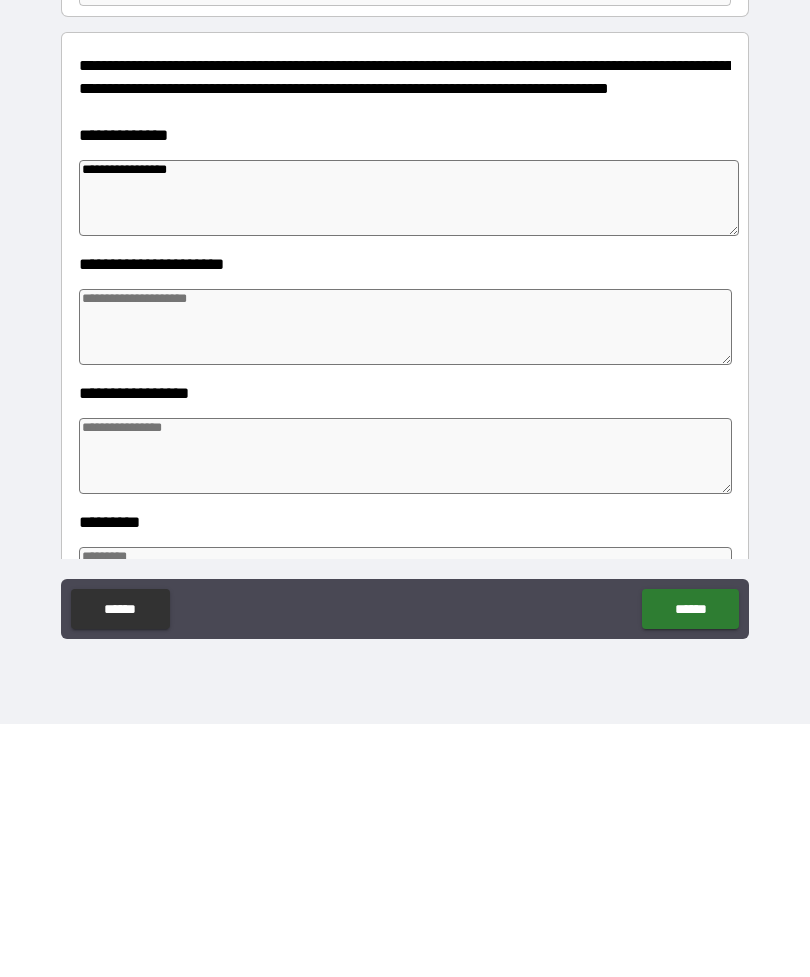 click at bounding box center (405, 580) 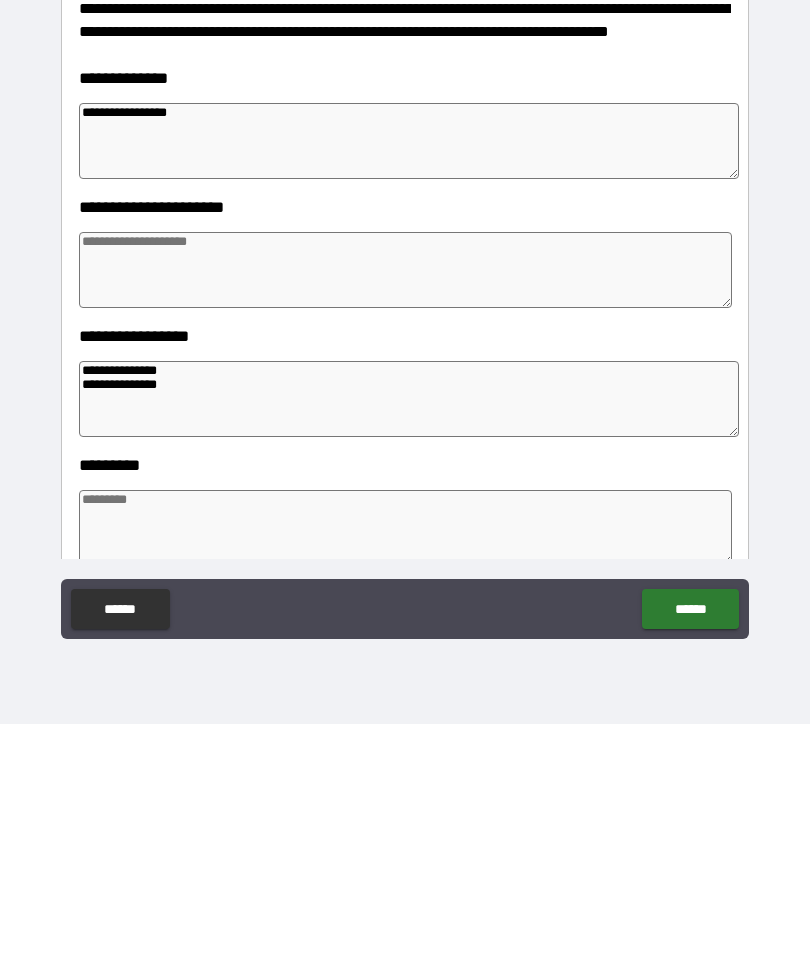 scroll, scrollTop: 106, scrollLeft: 0, axis: vertical 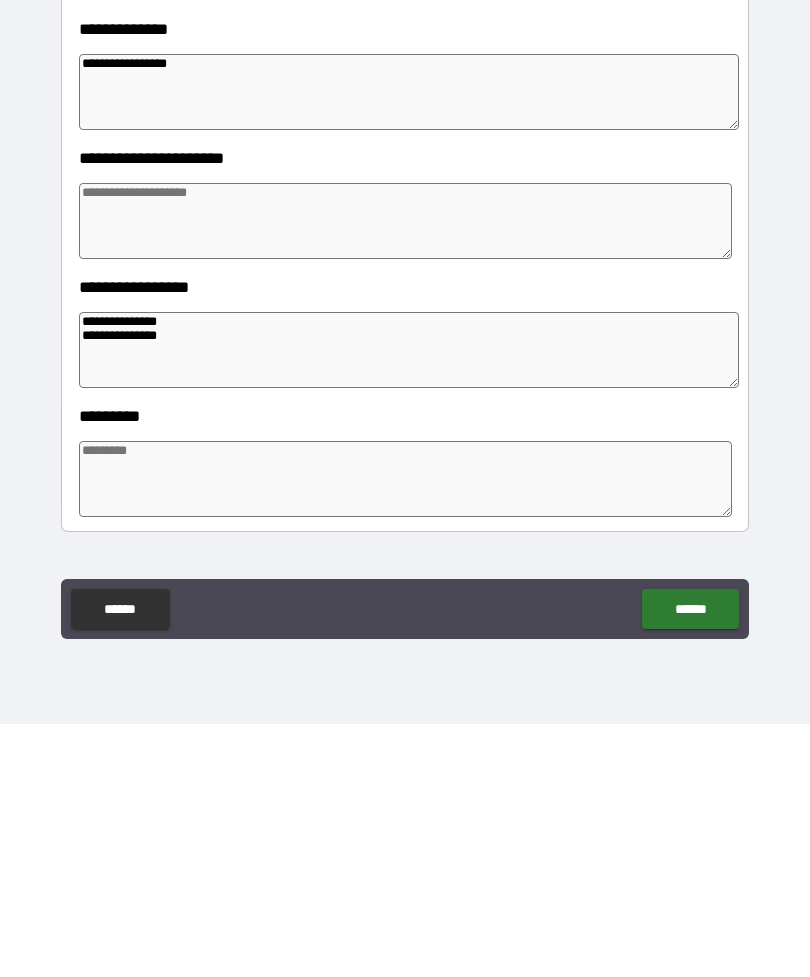 click at bounding box center (405, 474) 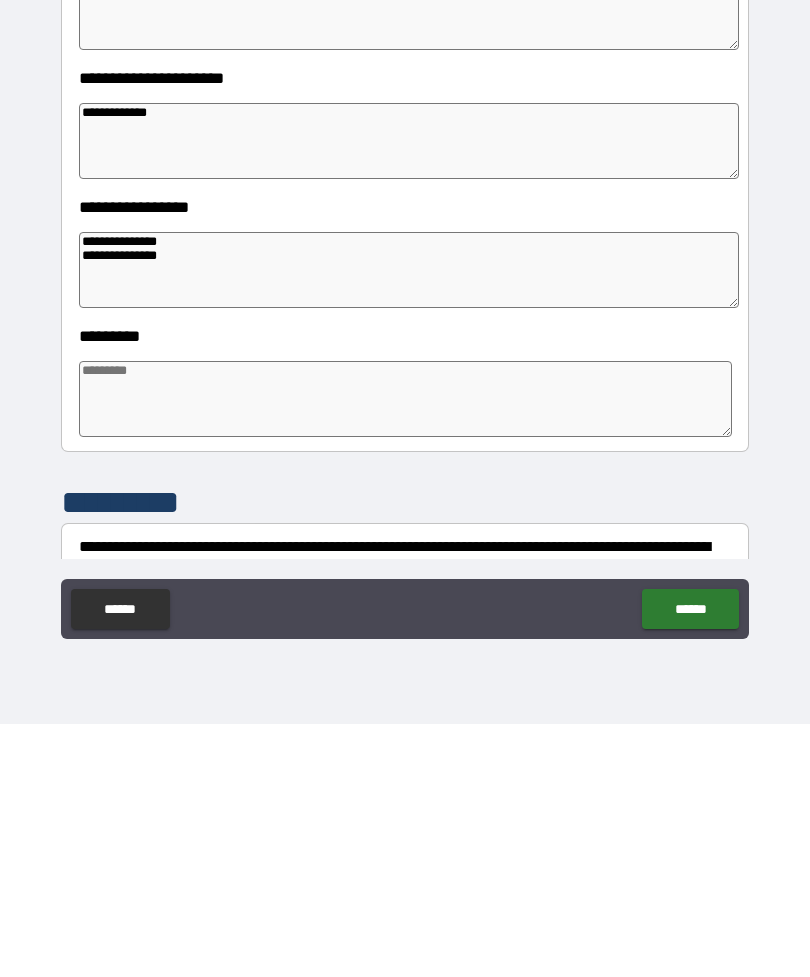 scroll, scrollTop: 199, scrollLeft: 0, axis: vertical 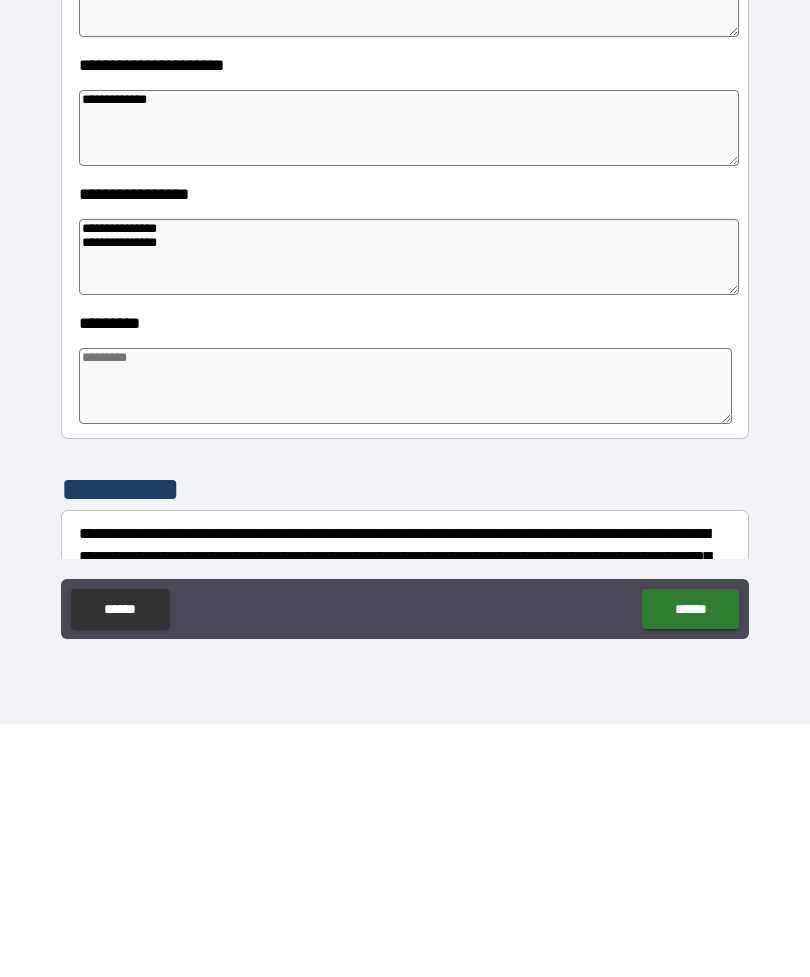 click at bounding box center (405, 639) 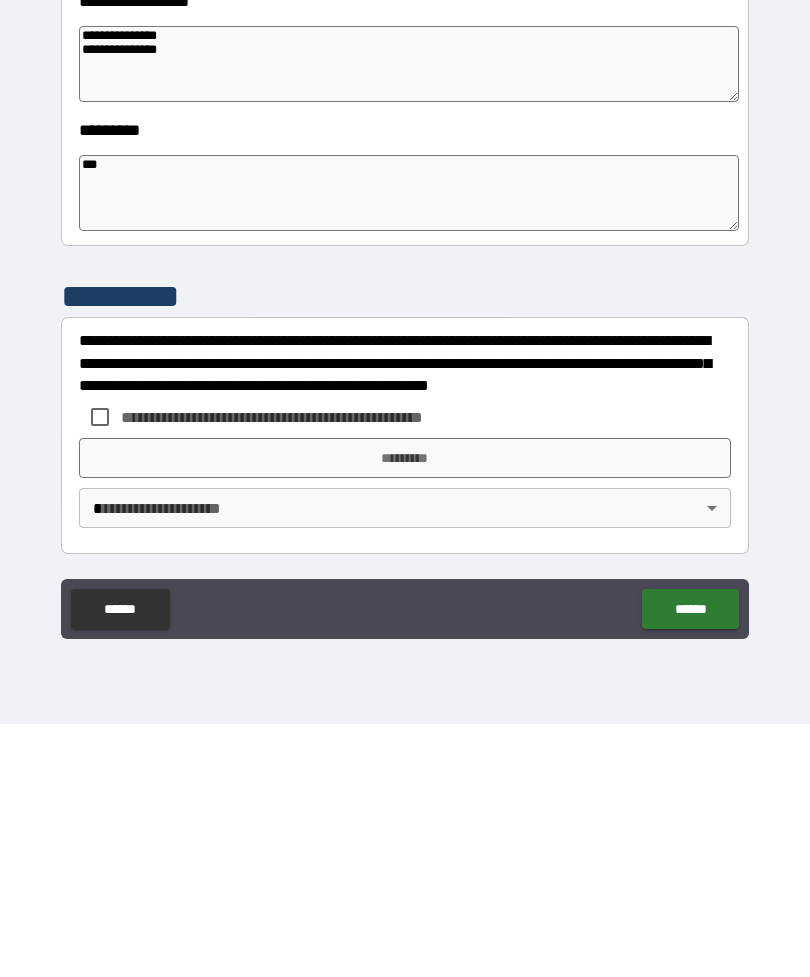 scroll, scrollTop: 392, scrollLeft: 0, axis: vertical 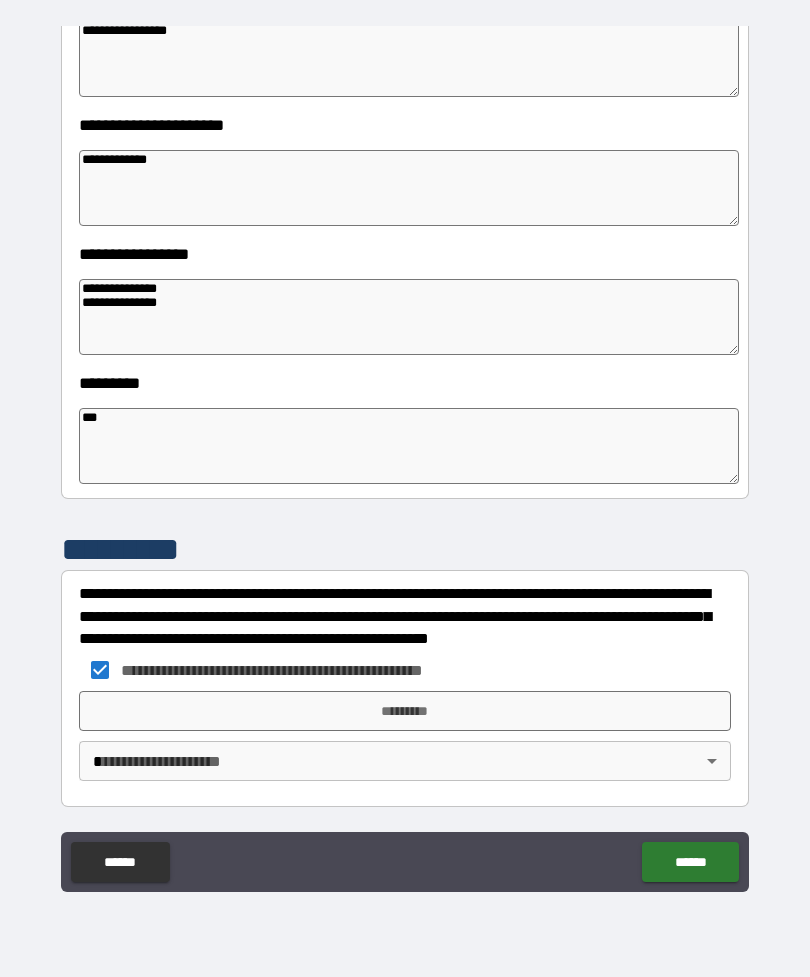 click on "*********" at bounding box center [405, 711] 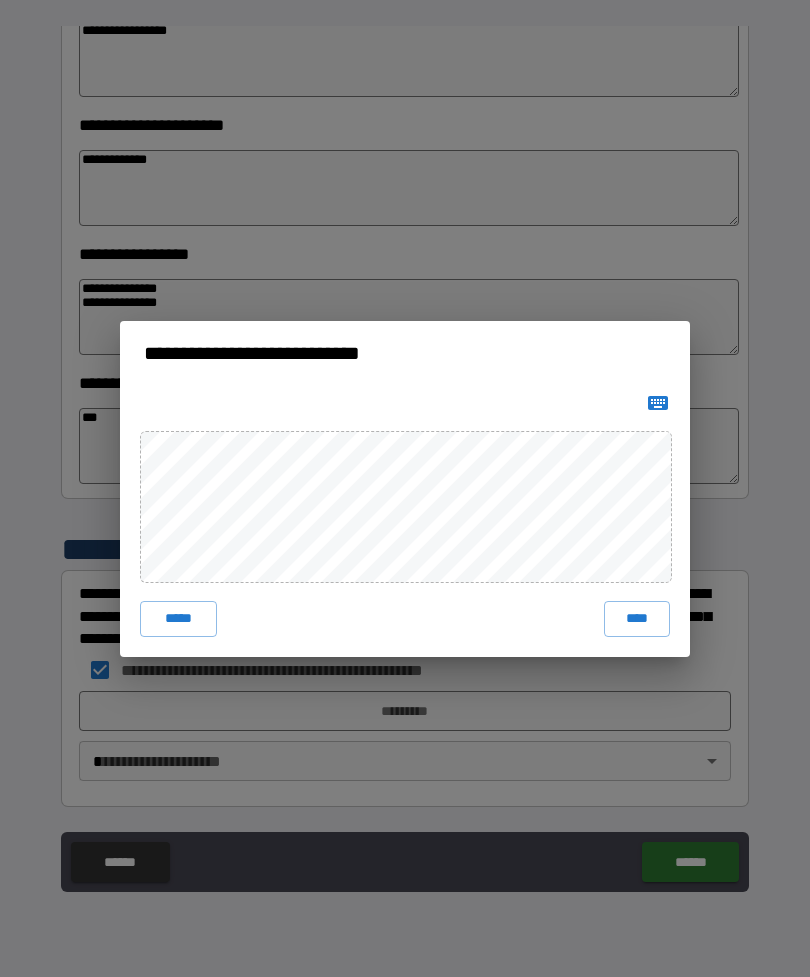 click on "****" at bounding box center (637, 619) 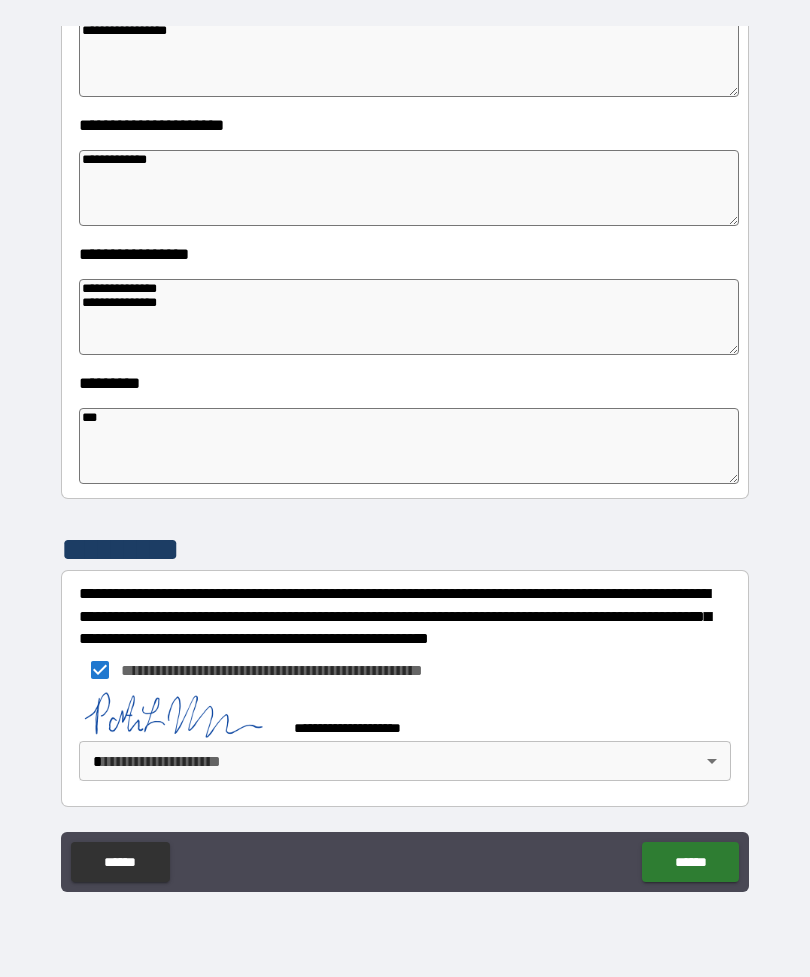 scroll, scrollTop: 382, scrollLeft: 0, axis: vertical 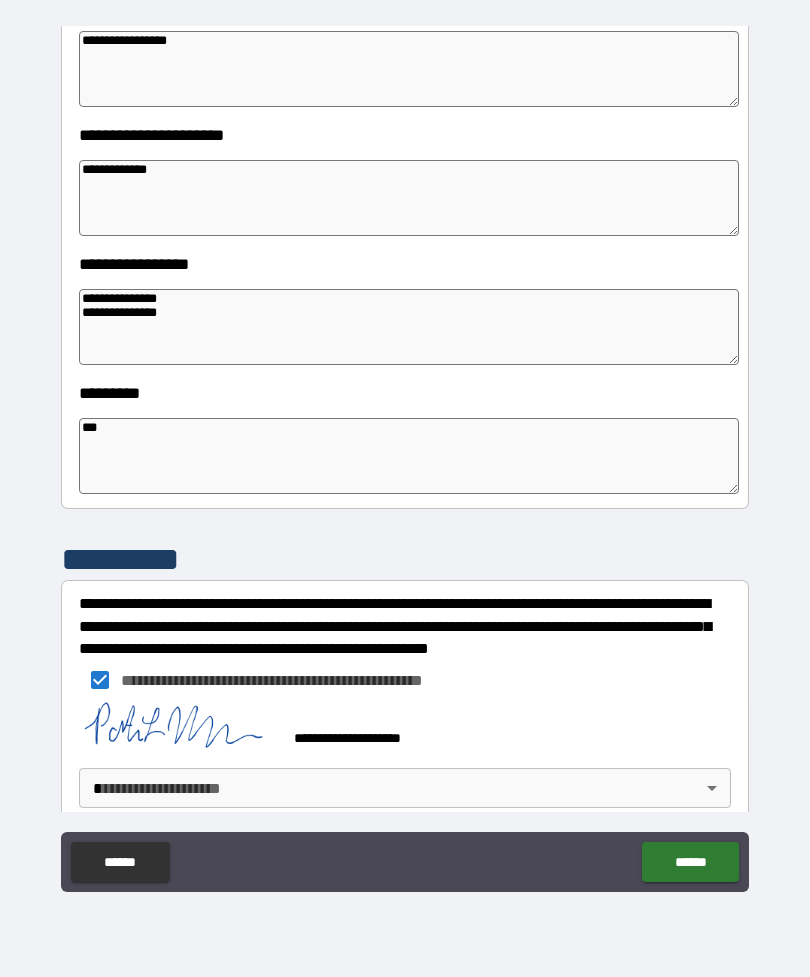 click on "**********" at bounding box center (405, 456) 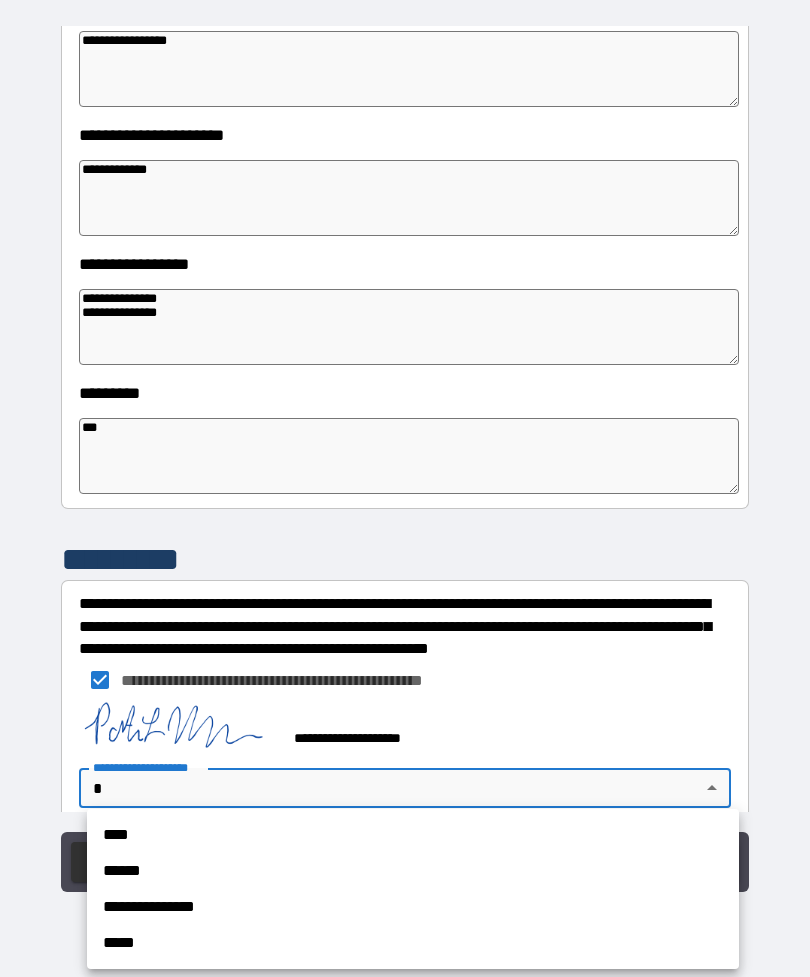 click on "****" at bounding box center (413, 835) 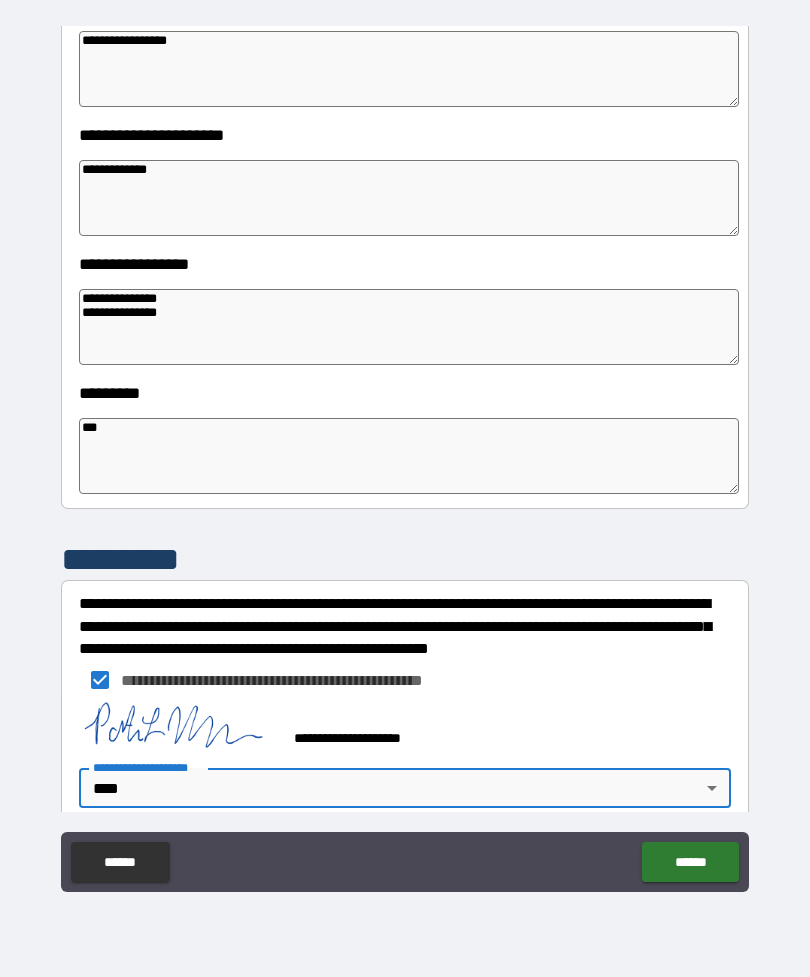 click on "******" at bounding box center (690, 862) 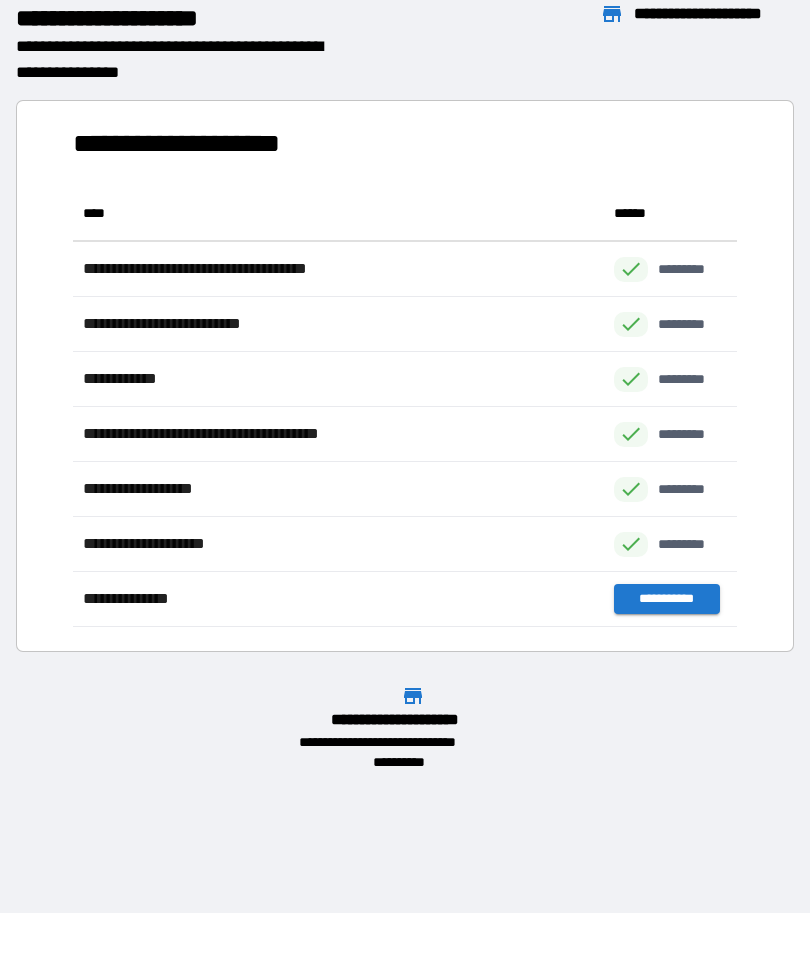 scroll, scrollTop: 1, scrollLeft: 1, axis: both 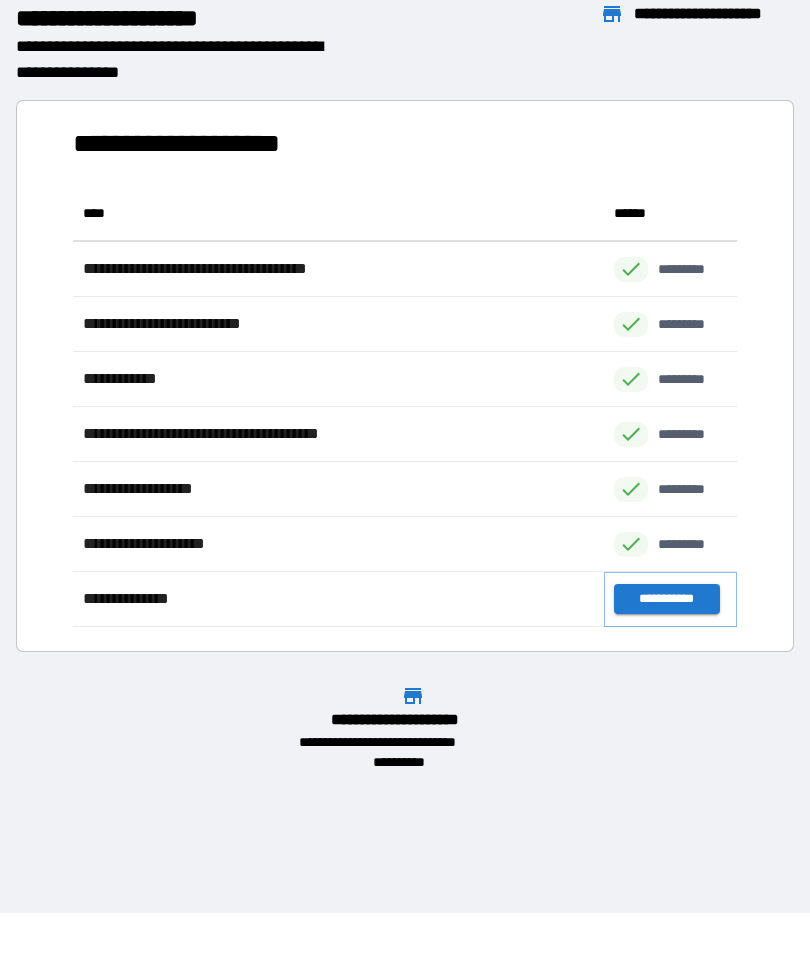 click on "**********" at bounding box center (666, 599) 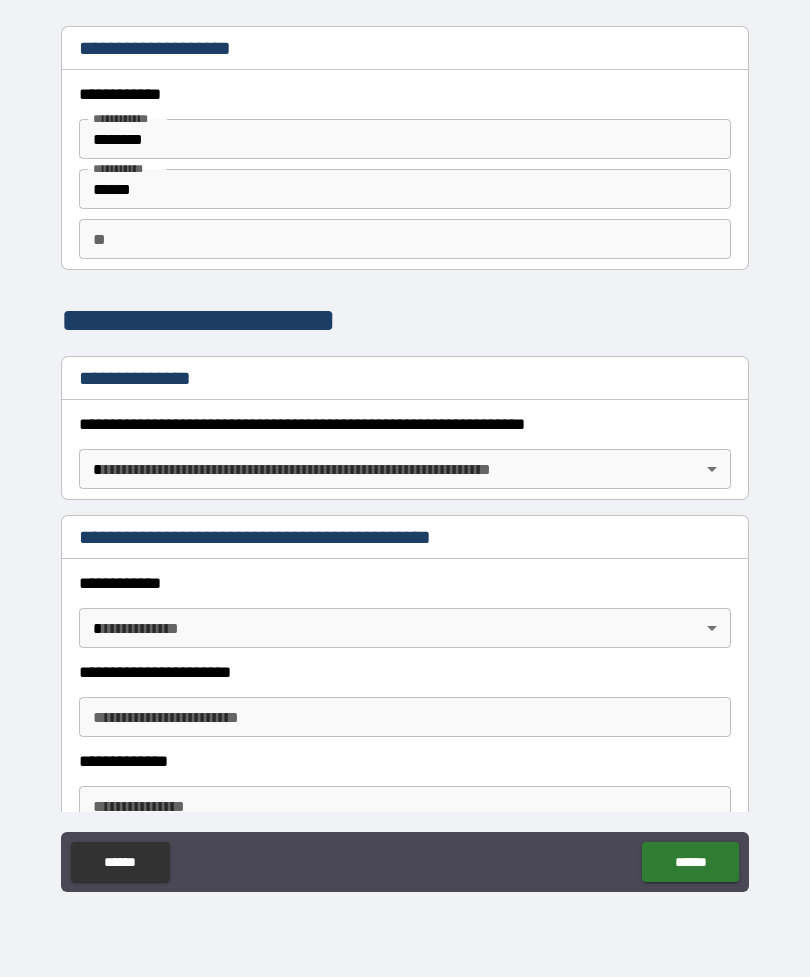 click on "**********" at bounding box center (405, 456) 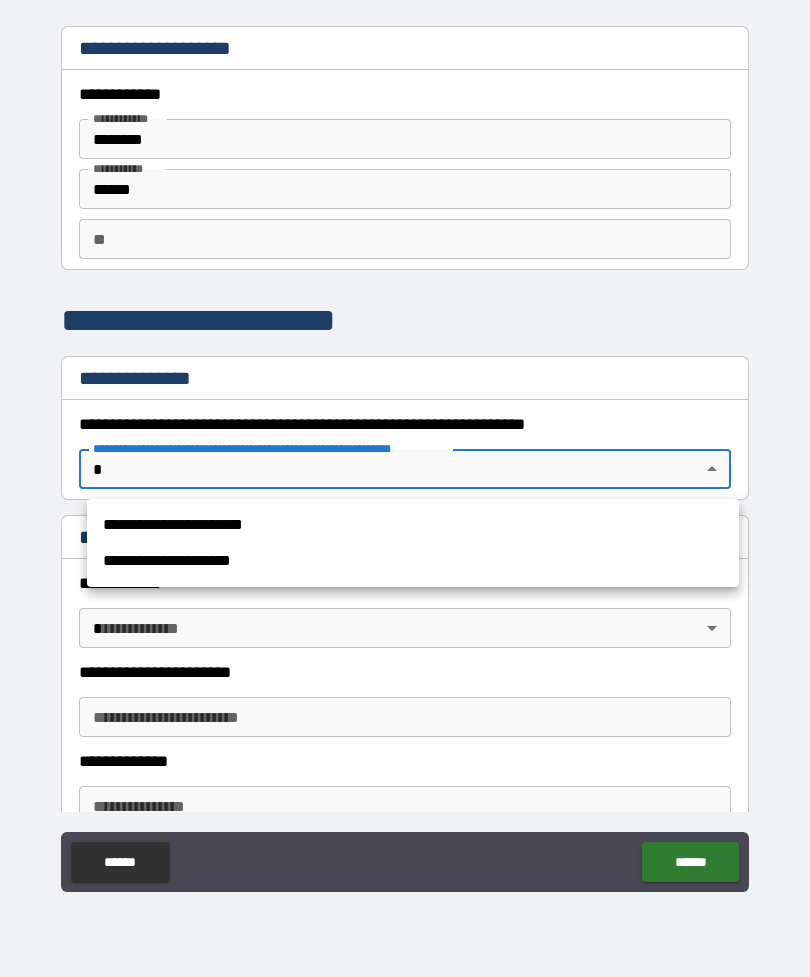 click on "**********" at bounding box center [413, 525] 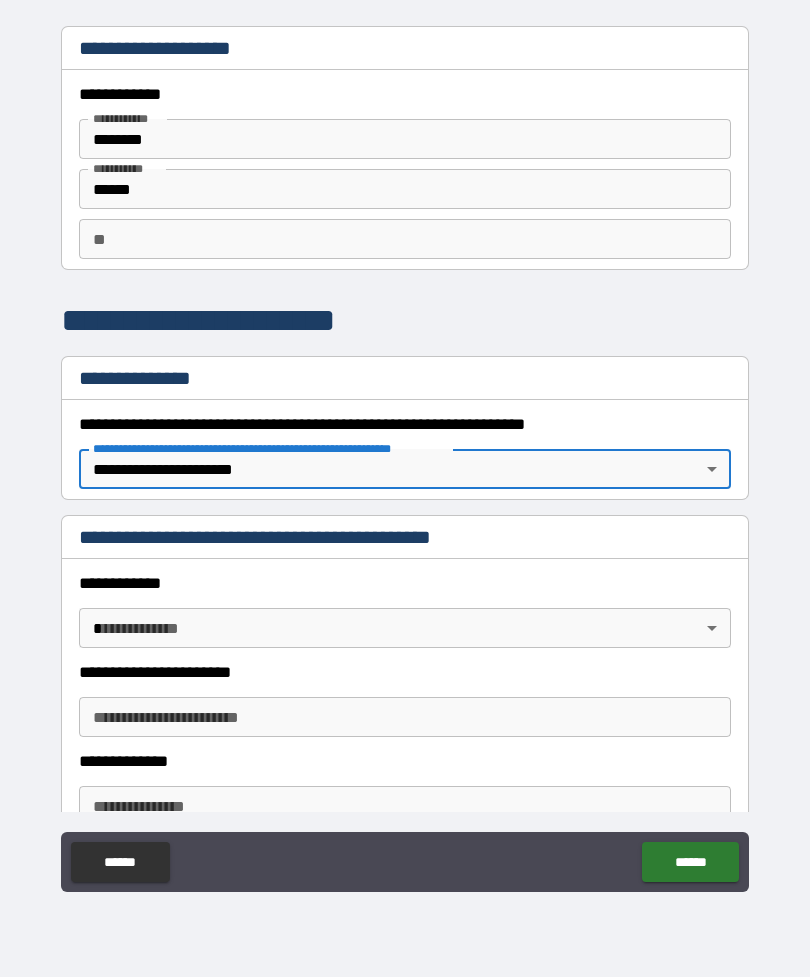 click on "**********" at bounding box center [405, 456] 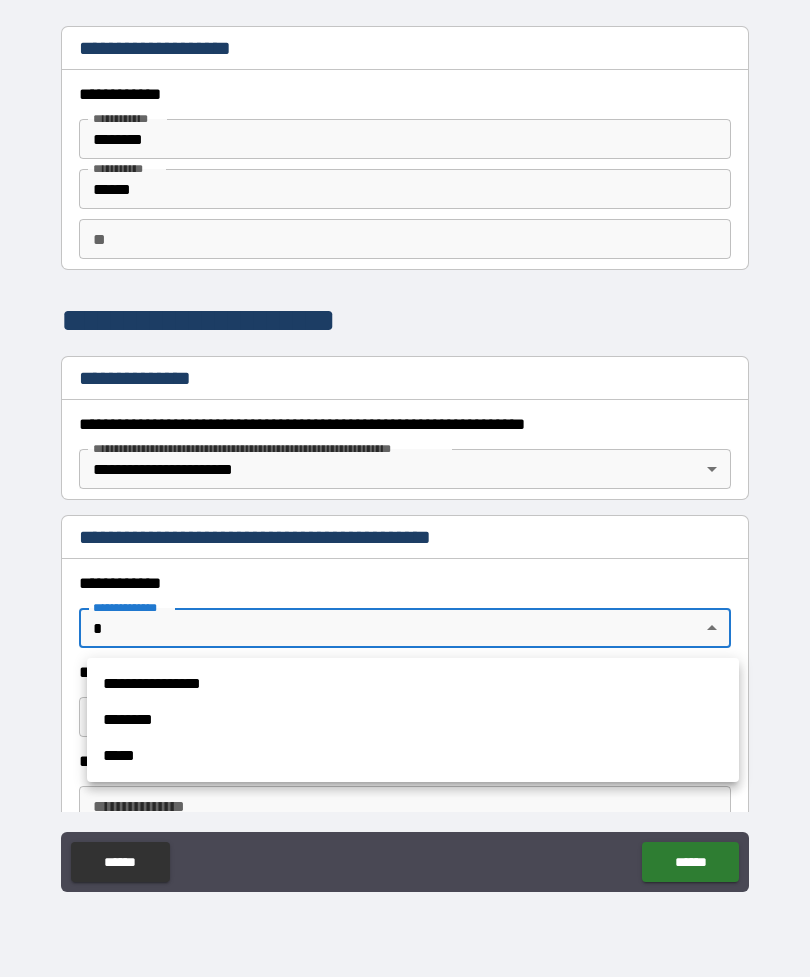 click on "********" at bounding box center [413, 720] 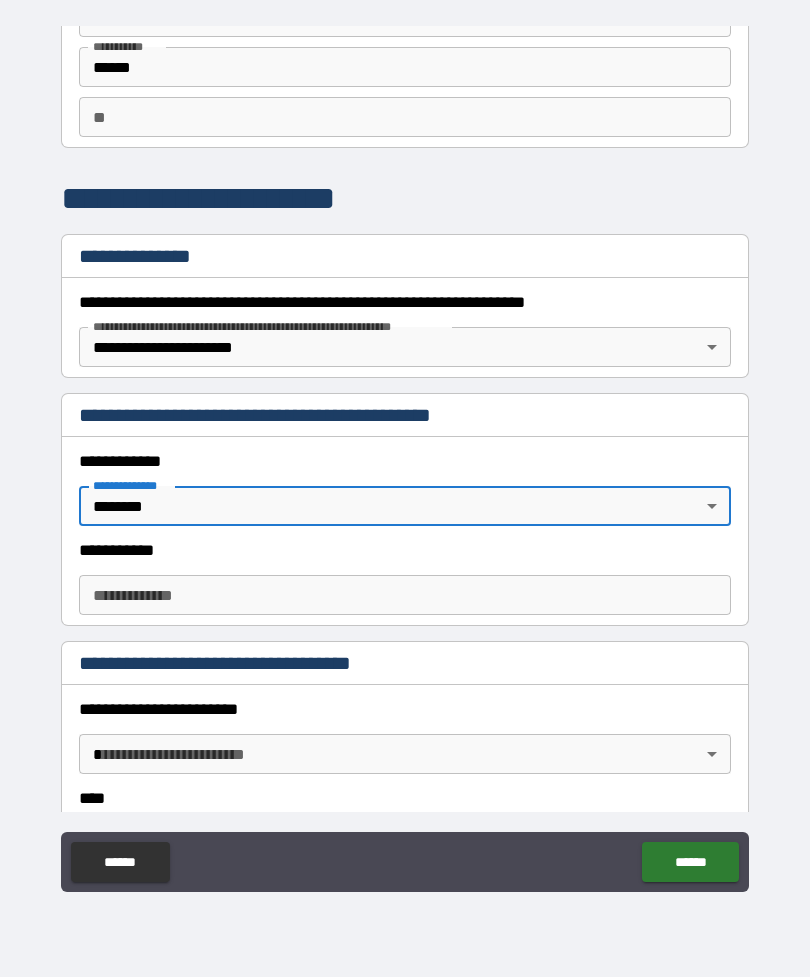 scroll, scrollTop: 123, scrollLeft: 0, axis: vertical 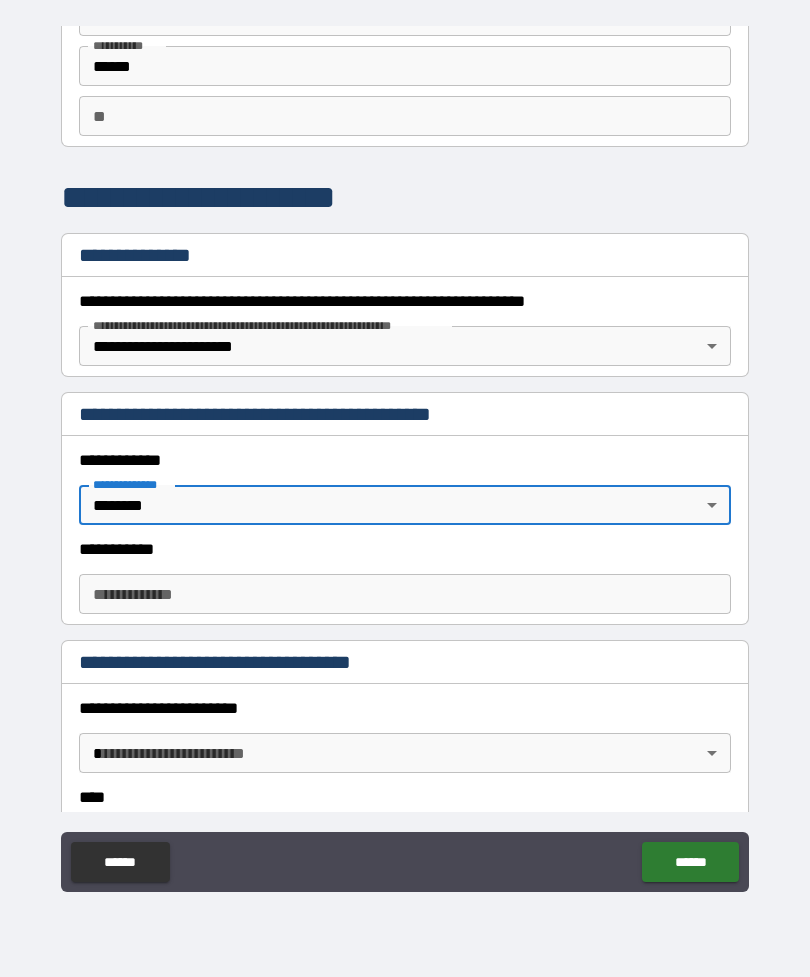 click on "**********" at bounding box center [405, 594] 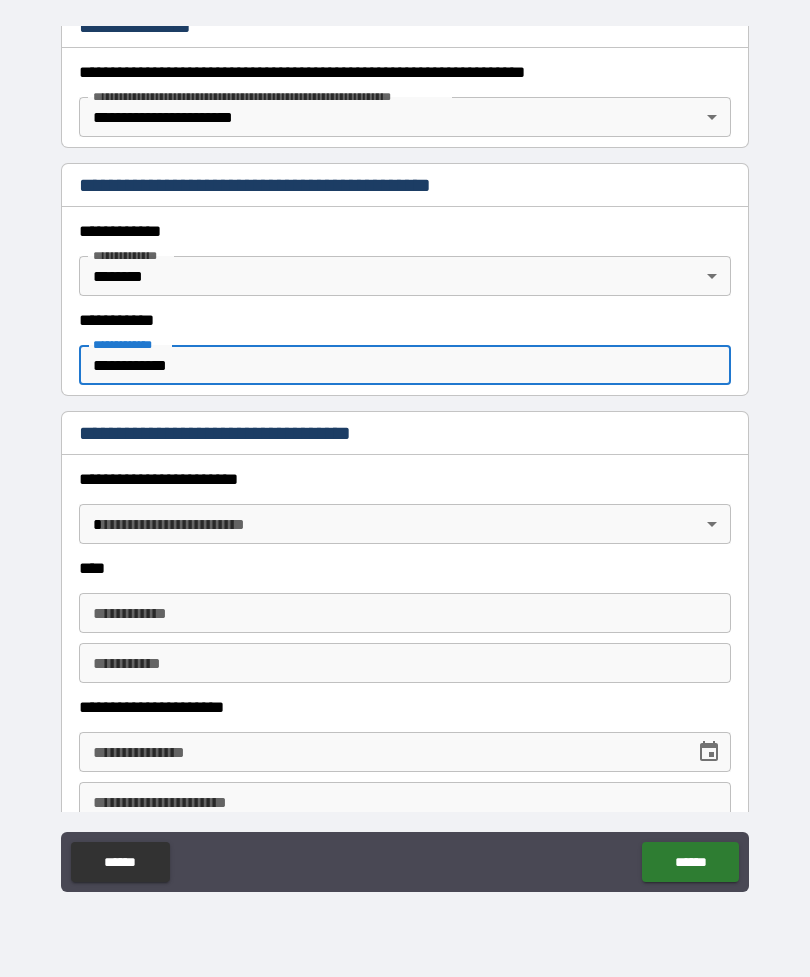 scroll, scrollTop: 369, scrollLeft: 0, axis: vertical 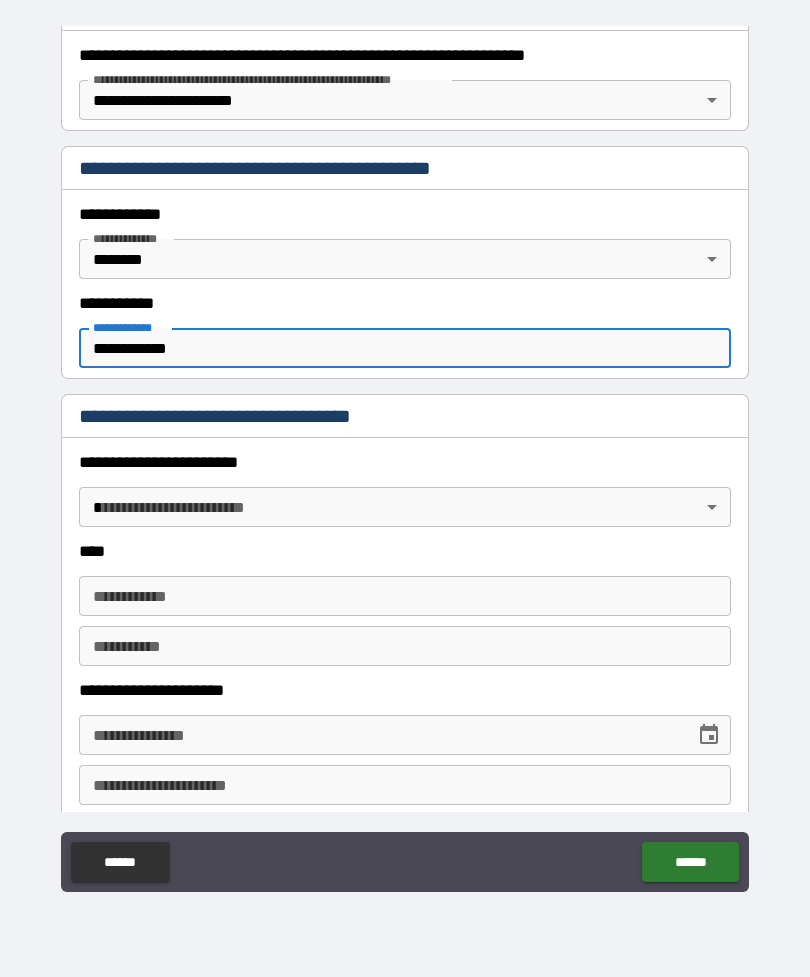 click on "**********" at bounding box center [405, 456] 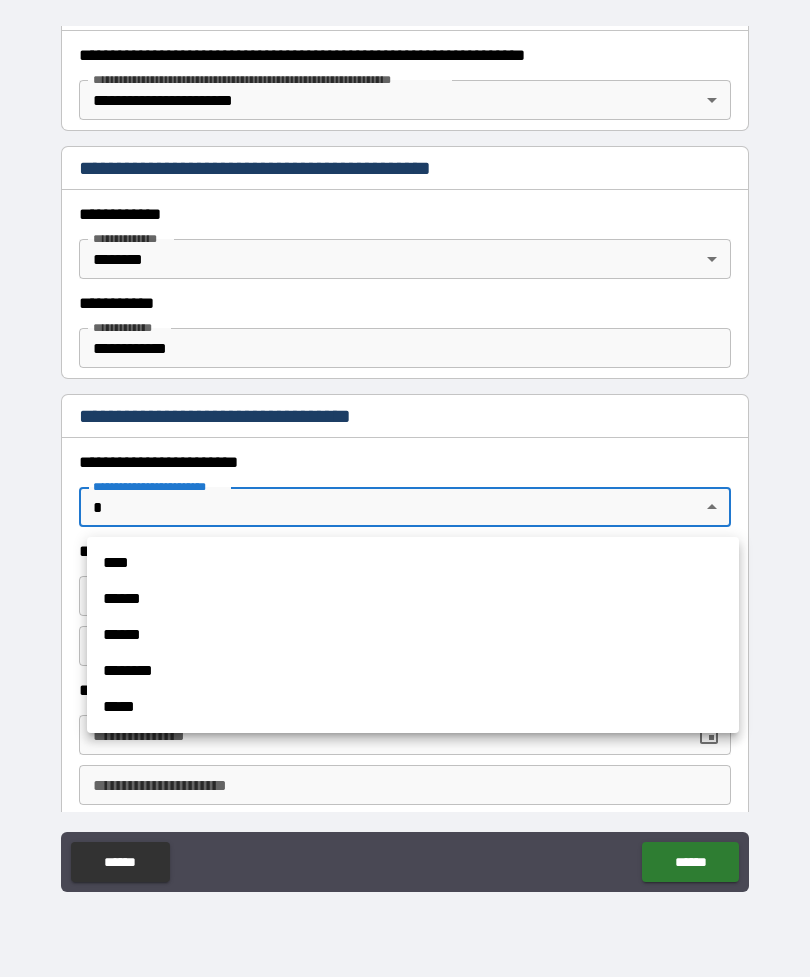 click on "****" at bounding box center [413, 563] 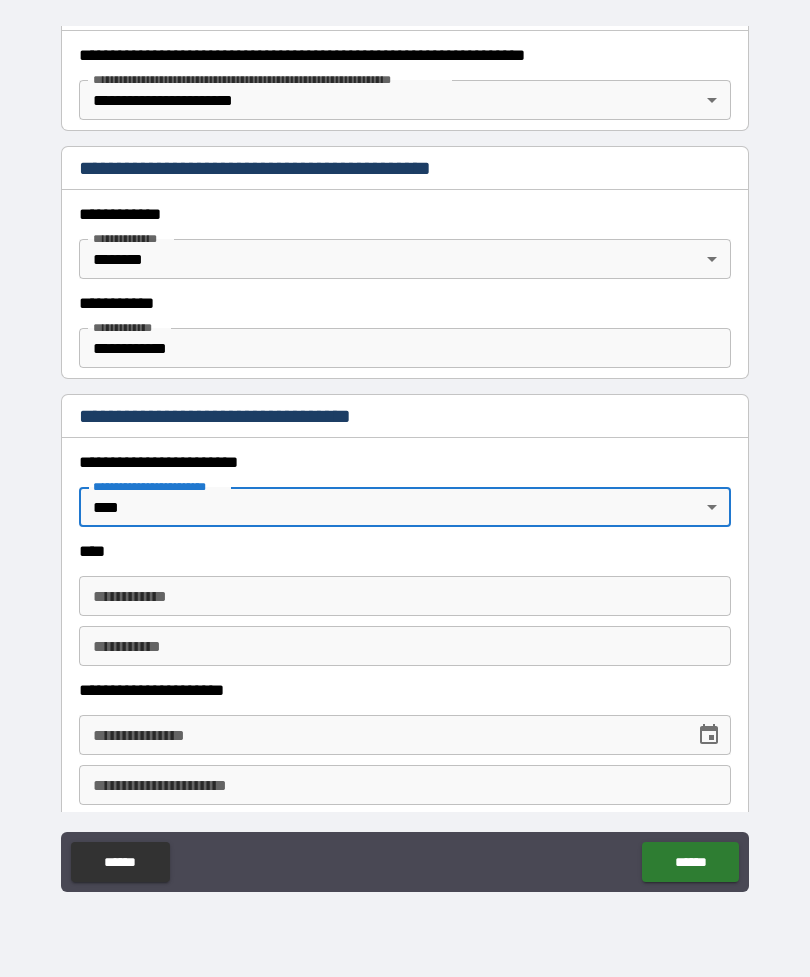 click on "**********" at bounding box center [405, 596] 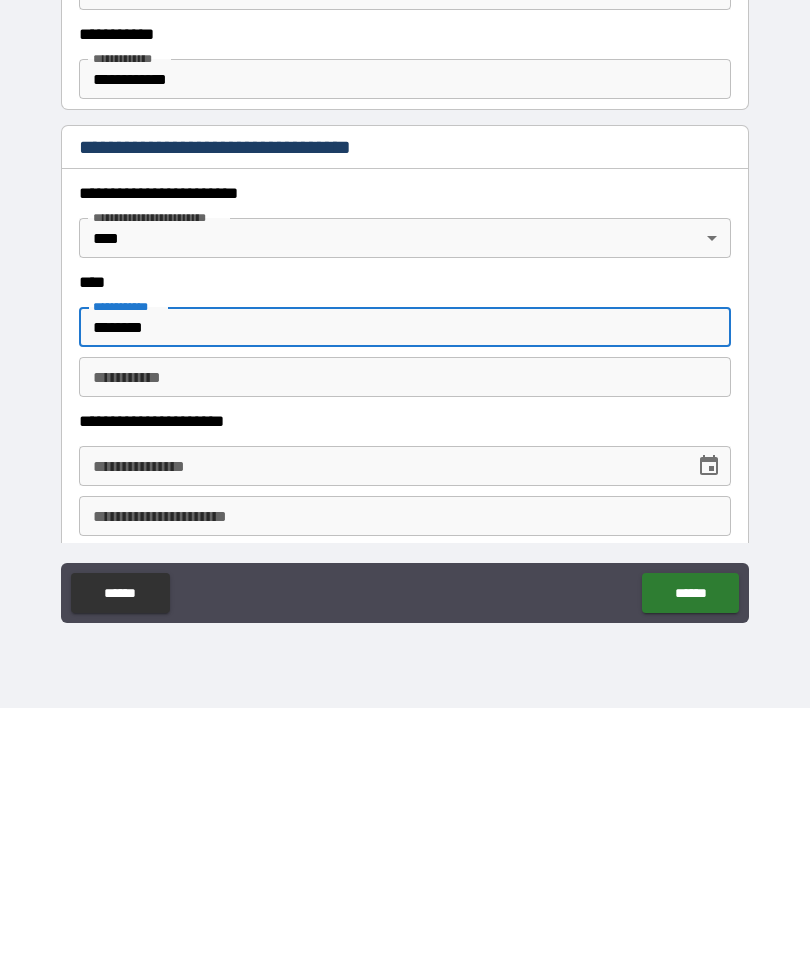 click on "*********   *" at bounding box center [405, 646] 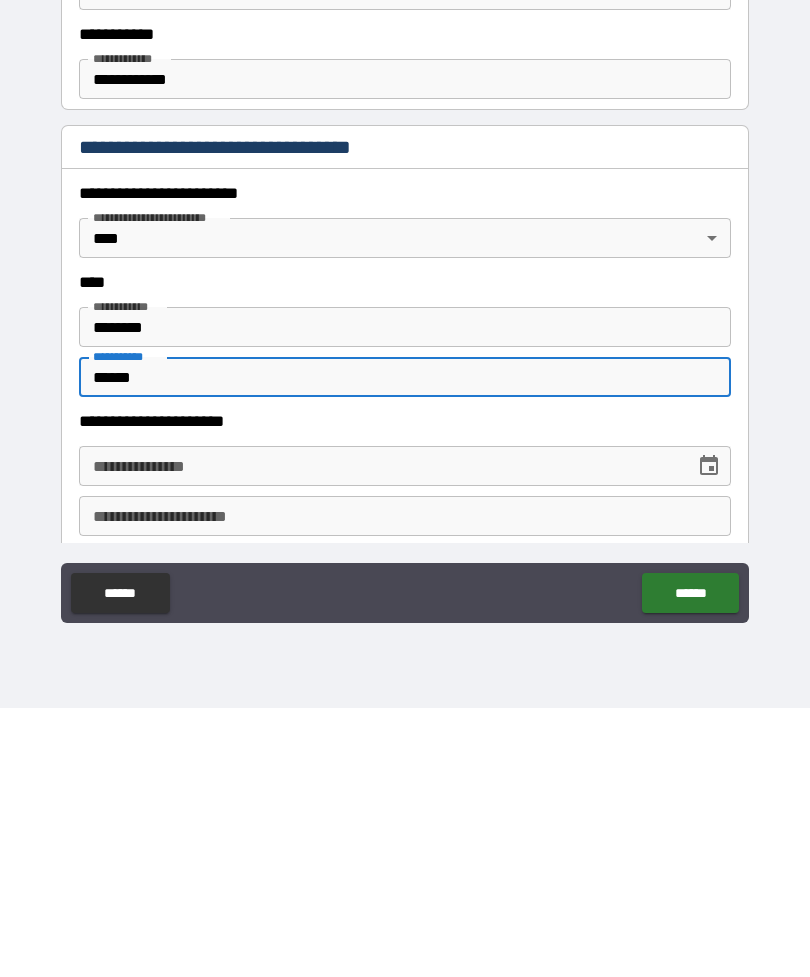 click on "**********" at bounding box center [380, 735] 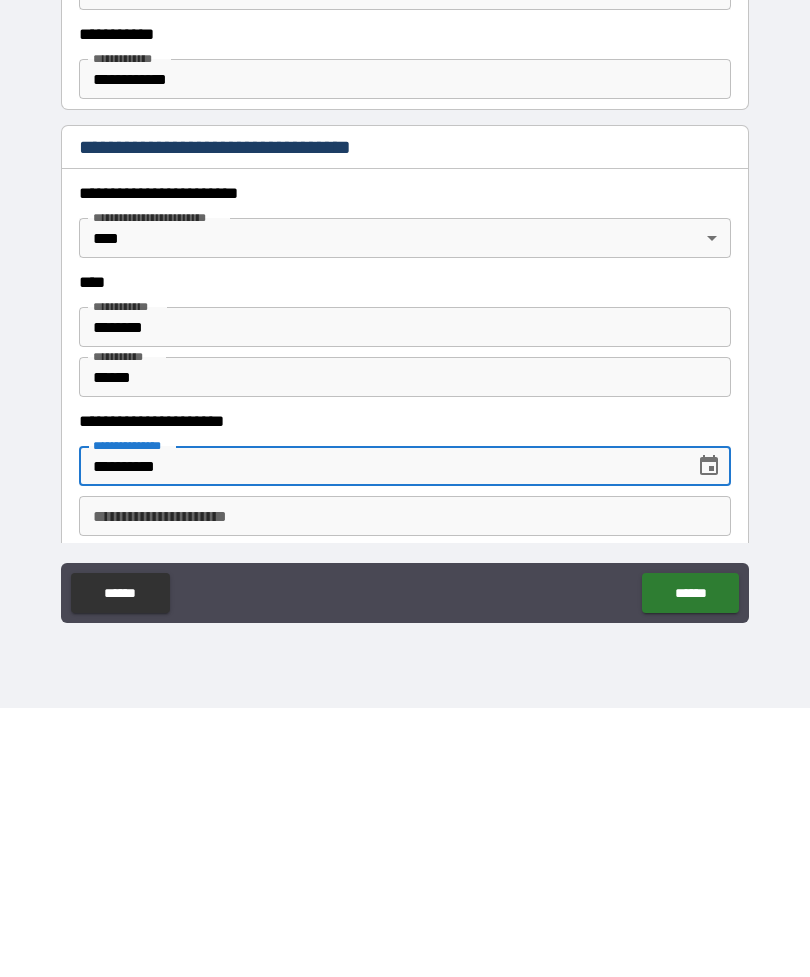 click on "**********" at bounding box center [405, 785] 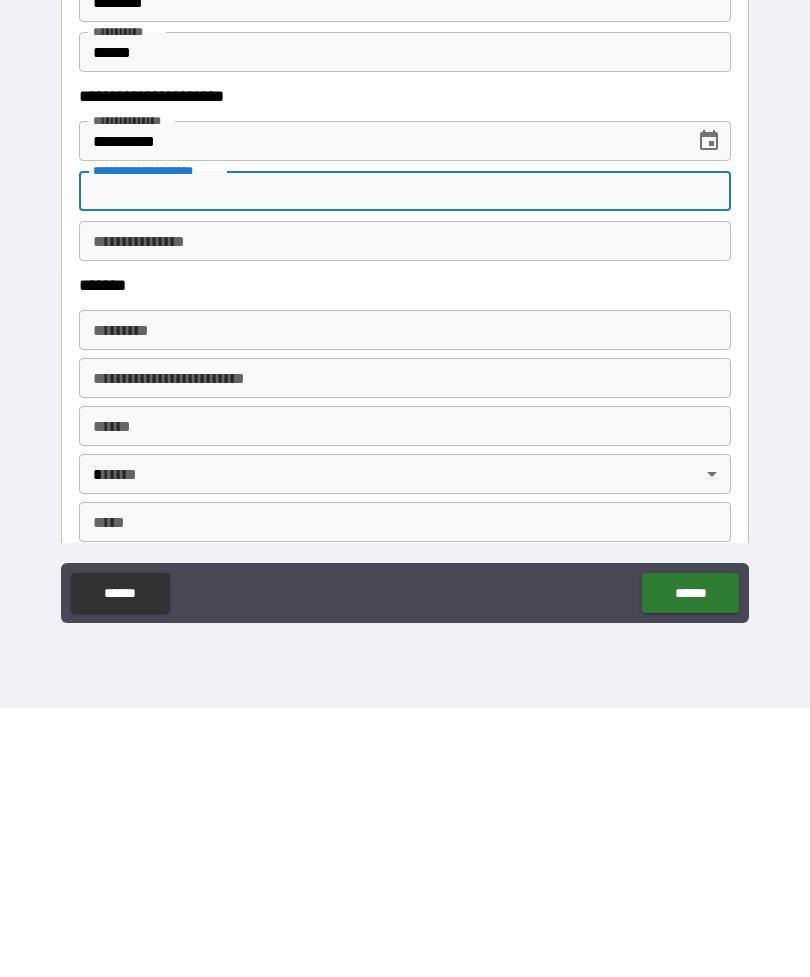 scroll, scrollTop: 690, scrollLeft: 0, axis: vertical 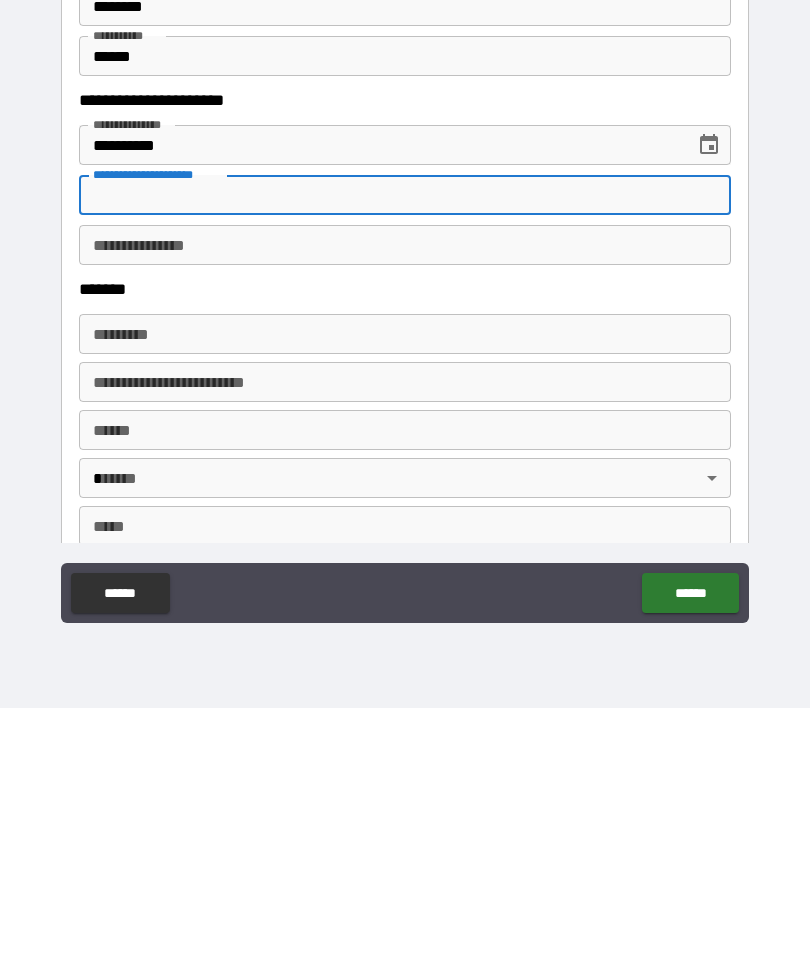 click on "*******   *" at bounding box center [405, 603] 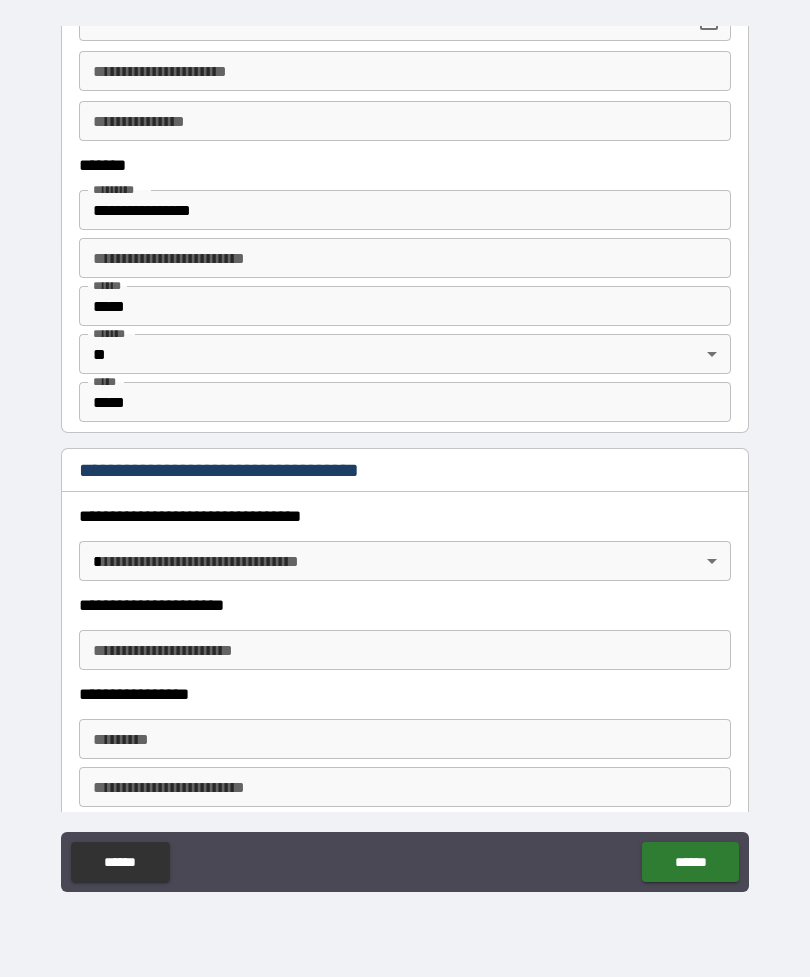 scroll, scrollTop: 1110, scrollLeft: 0, axis: vertical 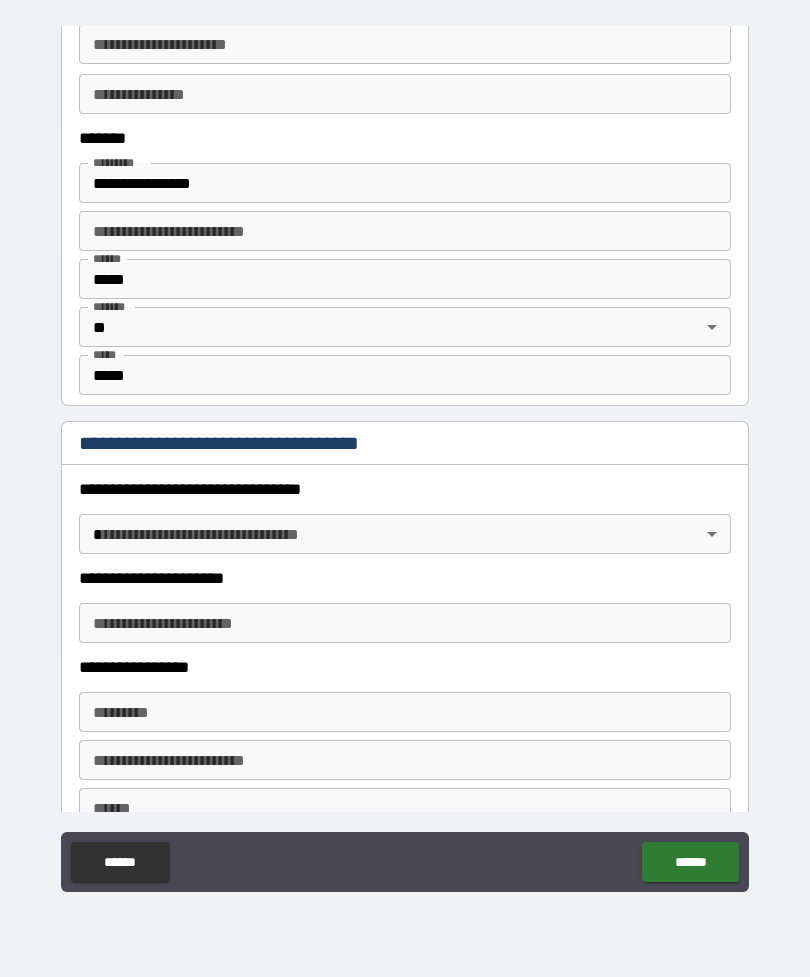 click on "**********" at bounding box center (405, 456) 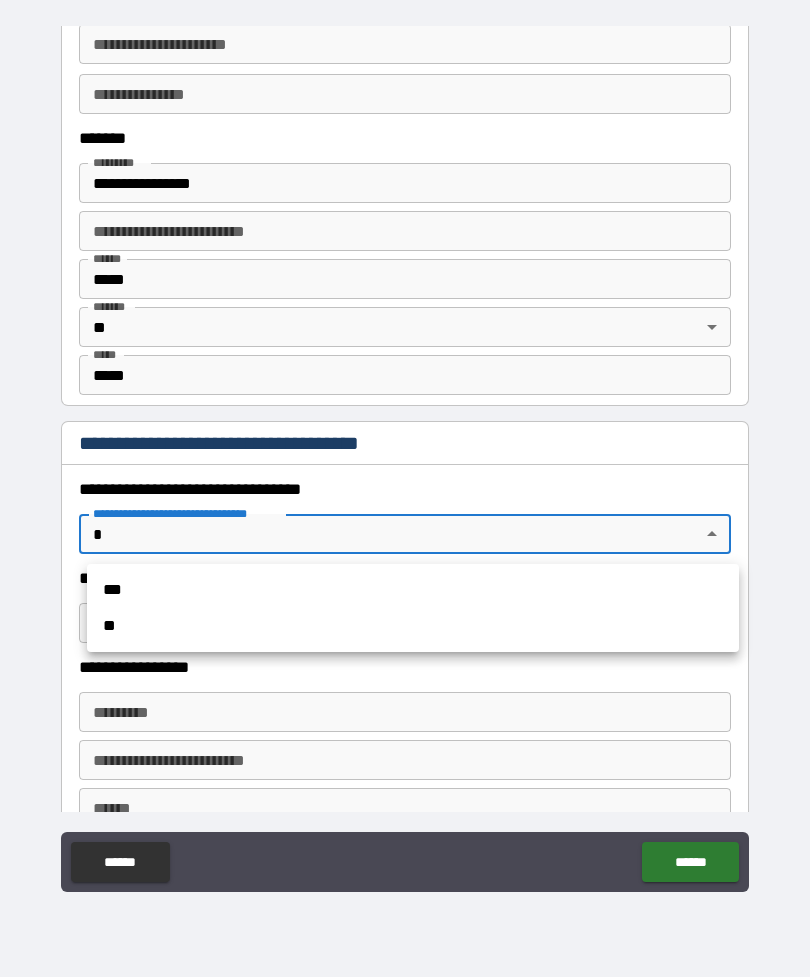 click on "**" at bounding box center (413, 626) 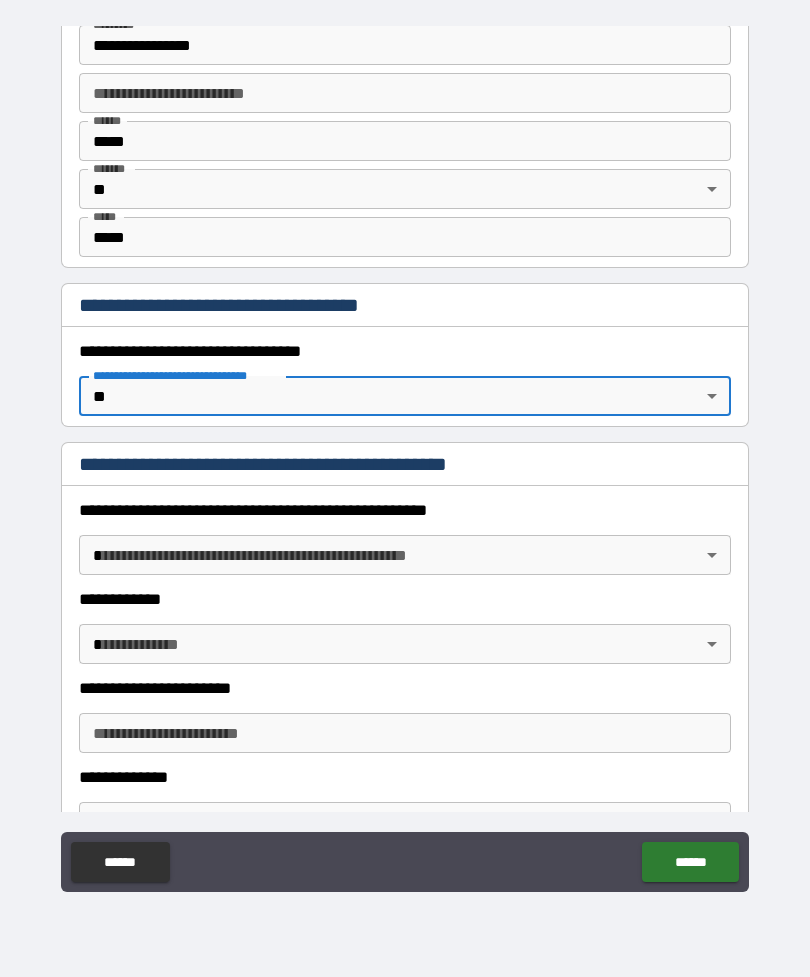 scroll, scrollTop: 1288, scrollLeft: 0, axis: vertical 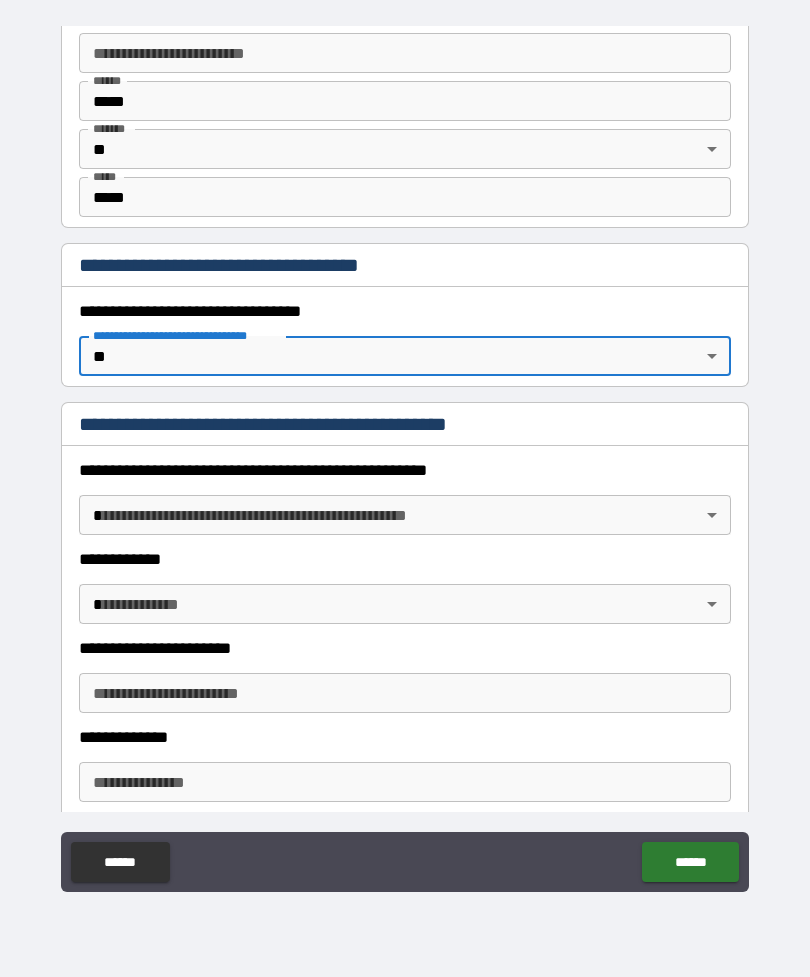 click on "**********" at bounding box center (405, 456) 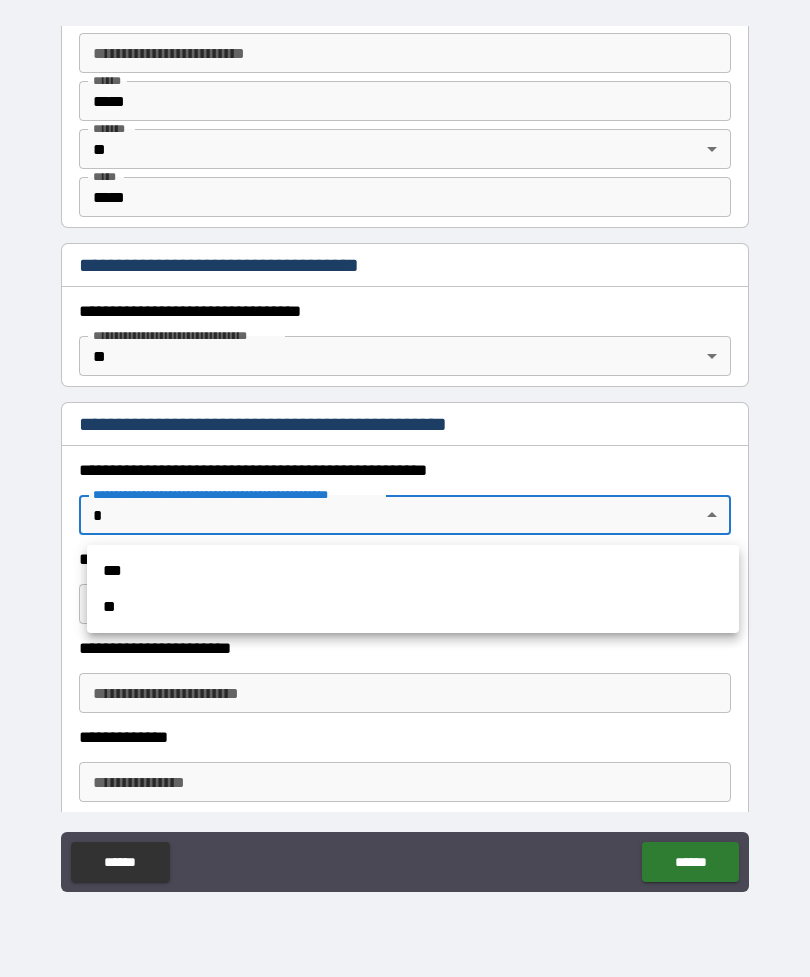 click on "**" at bounding box center (413, 607) 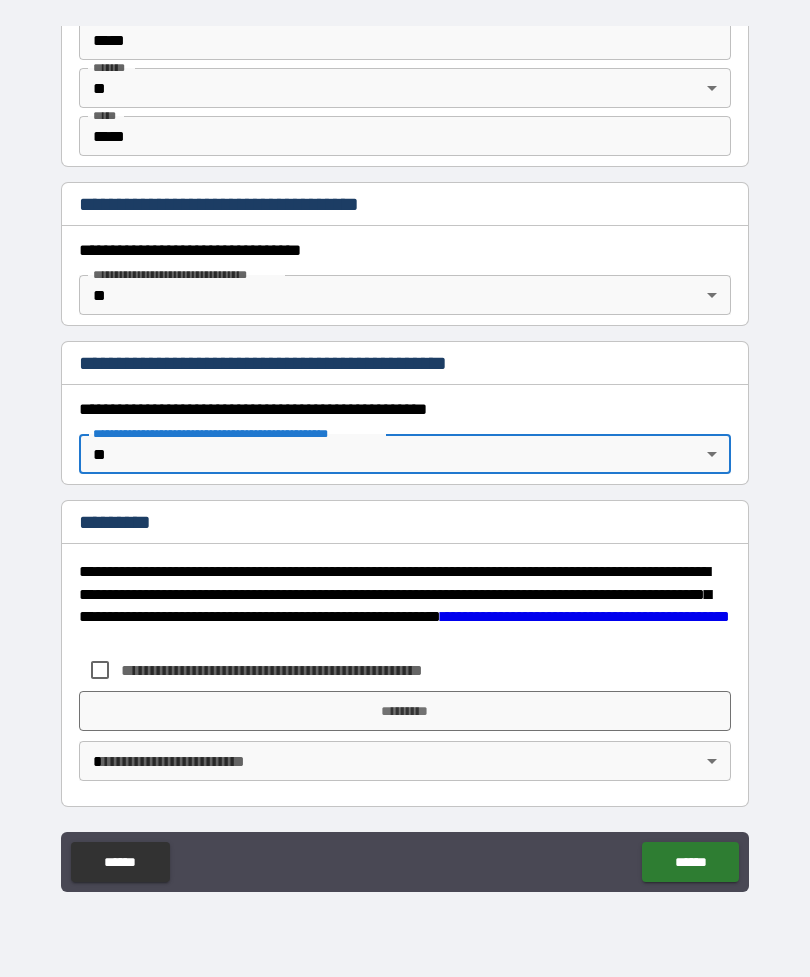 scroll, scrollTop: 1349, scrollLeft: 0, axis: vertical 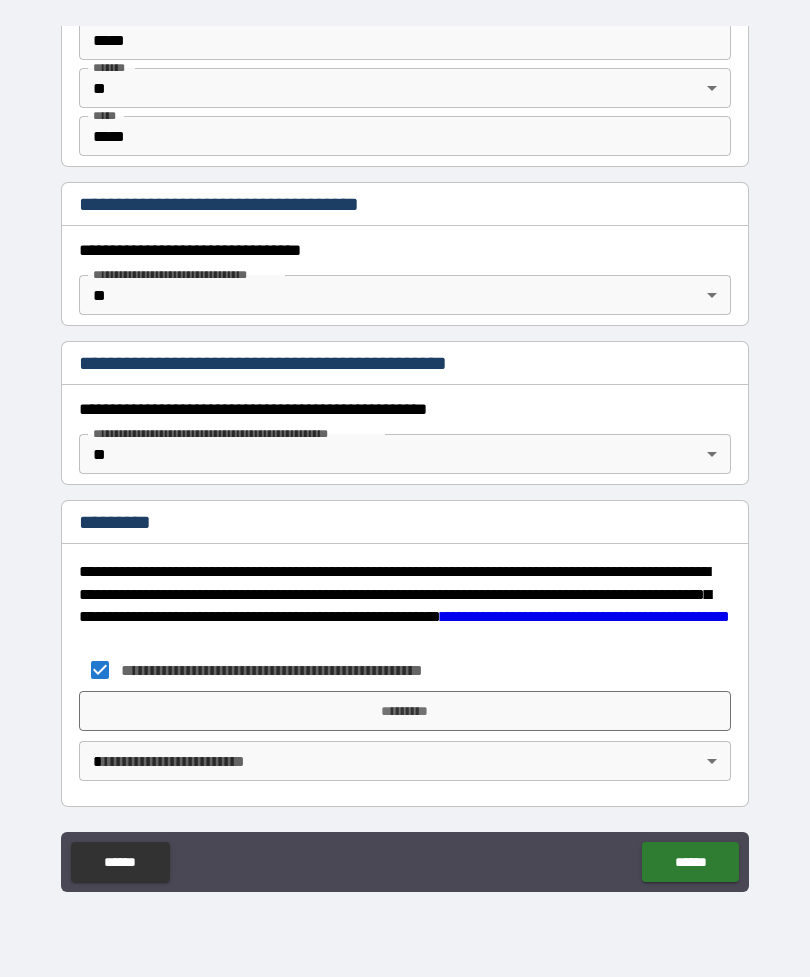 click on "*********" at bounding box center [405, 711] 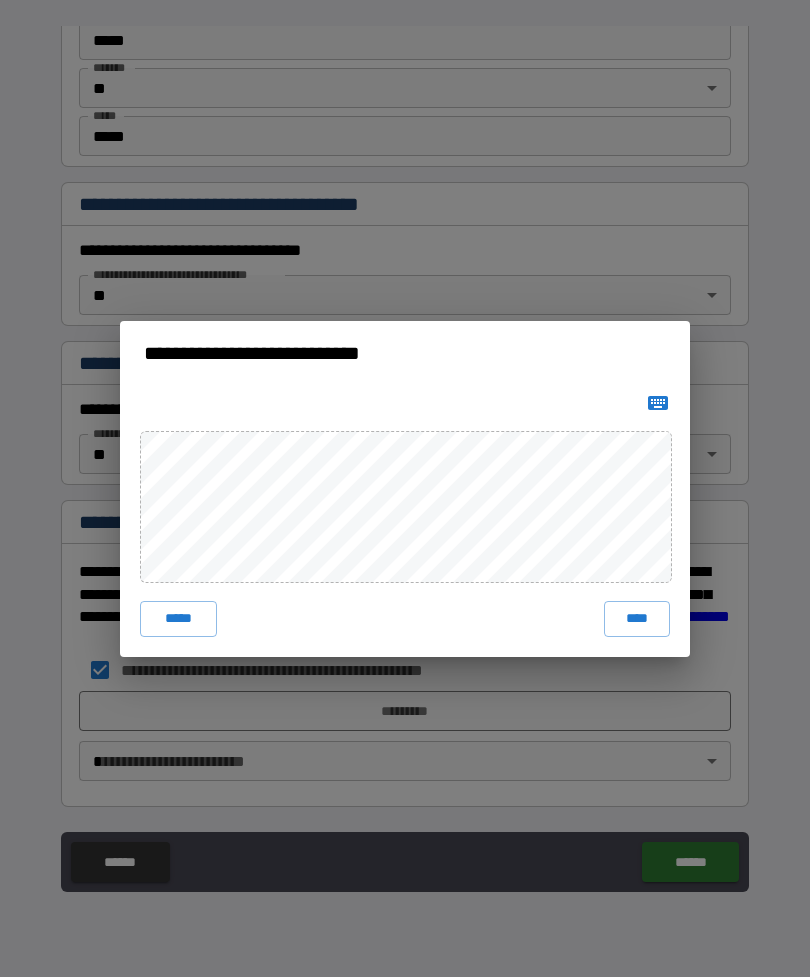 click on "****" at bounding box center (637, 619) 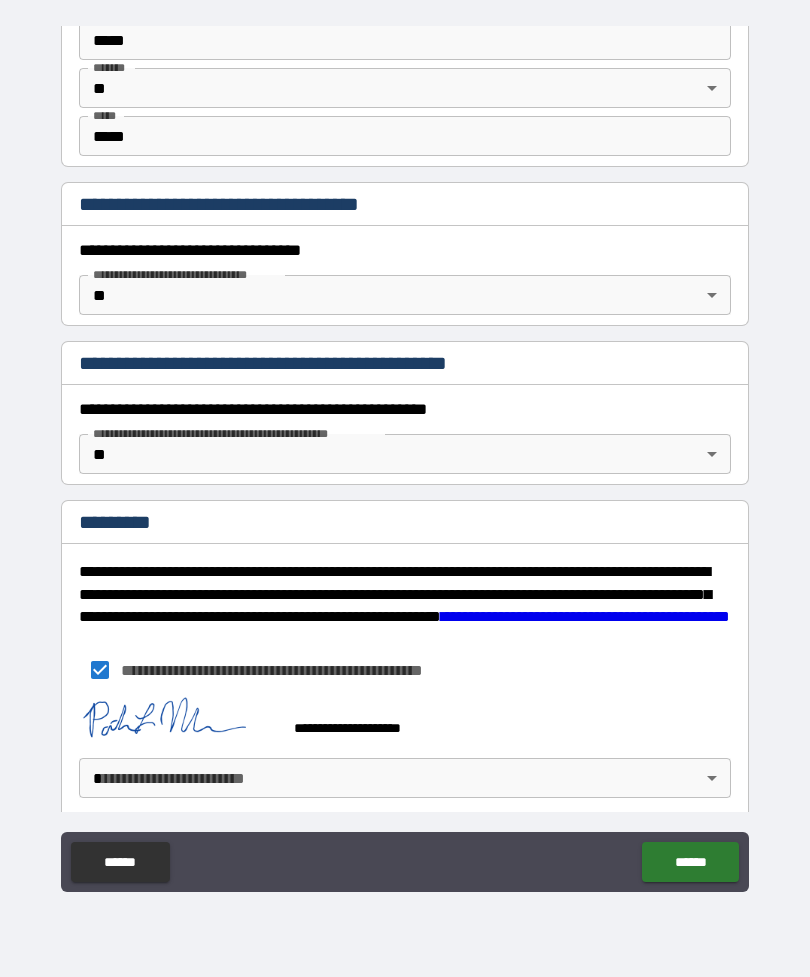 click on "**********" at bounding box center (405, 456) 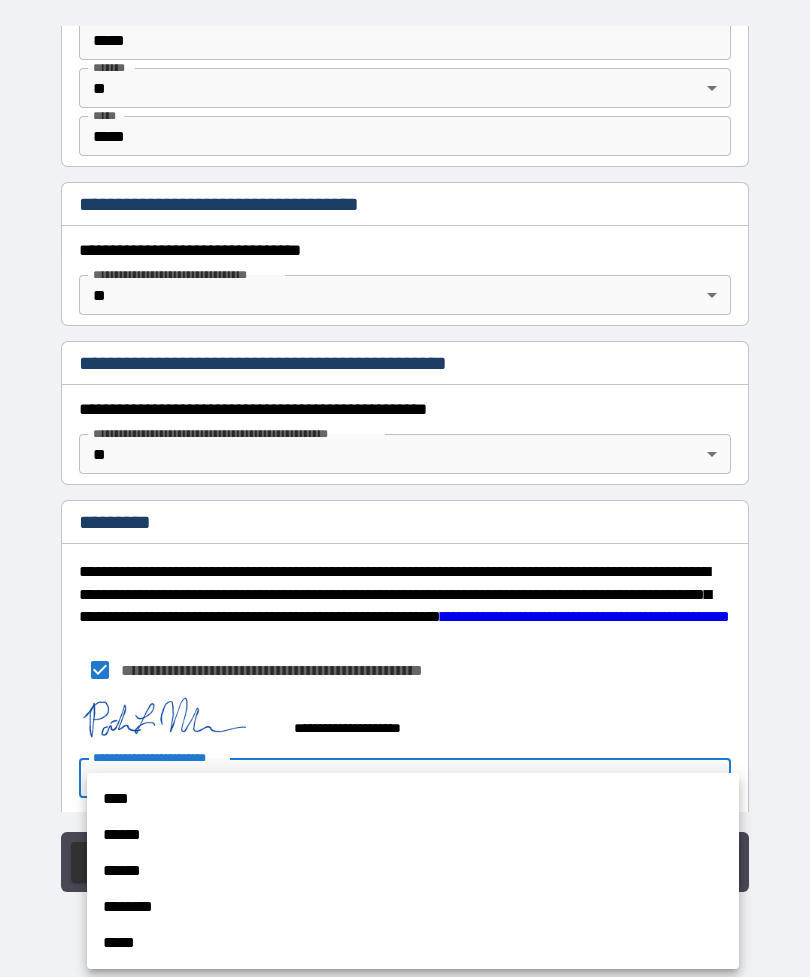 click on "****" at bounding box center (413, 799) 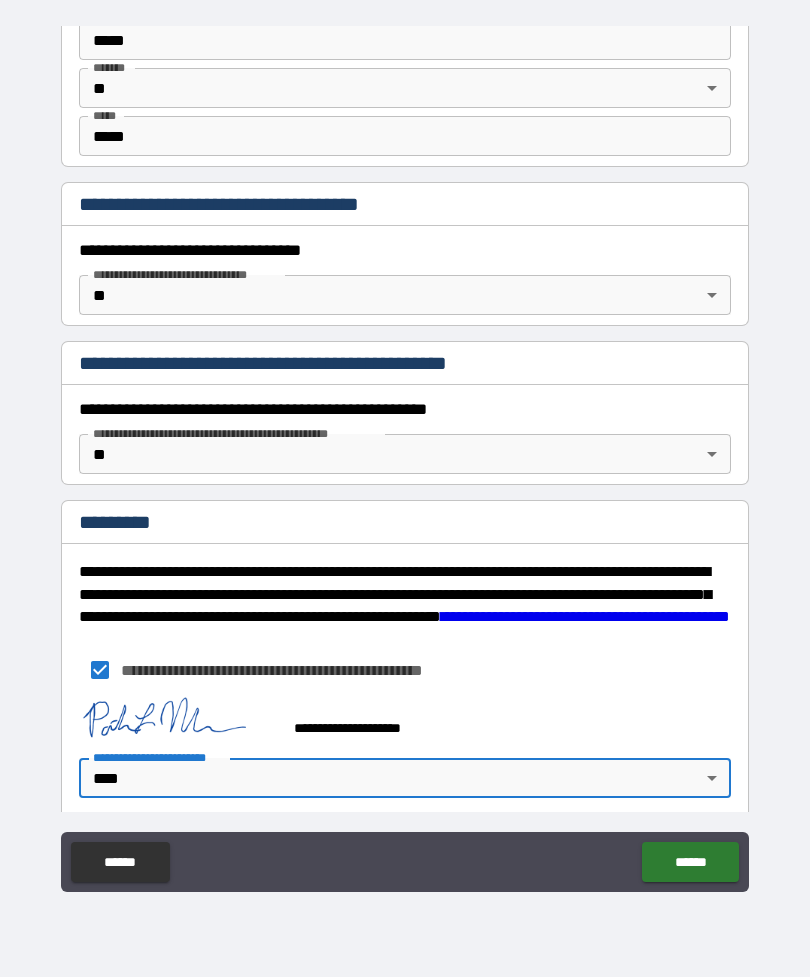 click on "******" at bounding box center [690, 862] 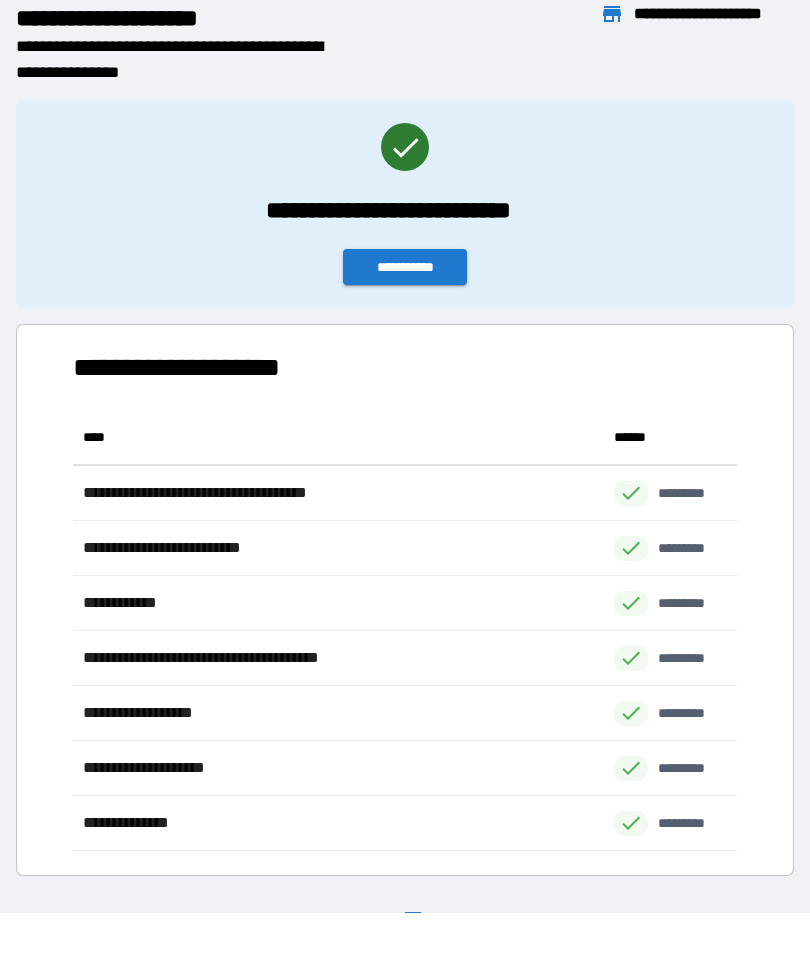 scroll, scrollTop: 441, scrollLeft: 664, axis: both 